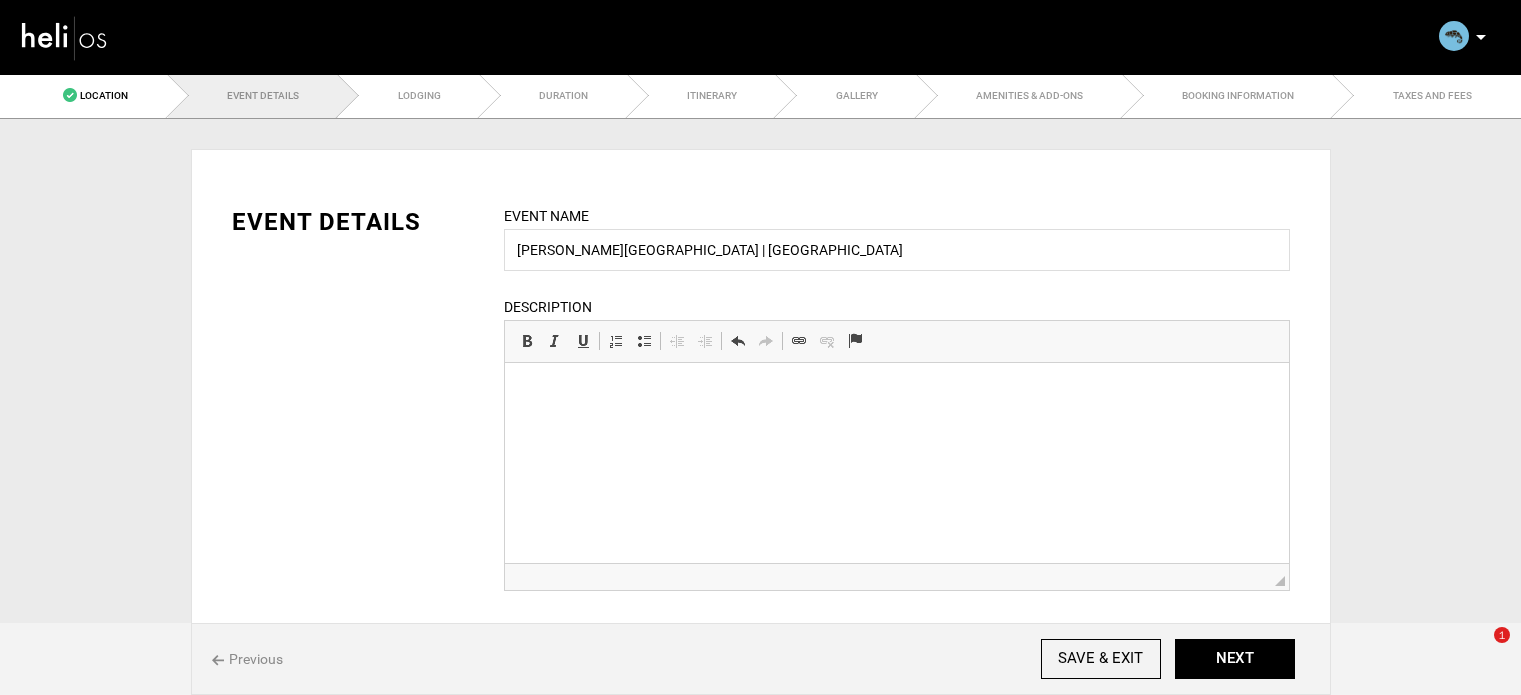 scroll, scrollTop: 2400, scrollLeft: 0, axis: vertical 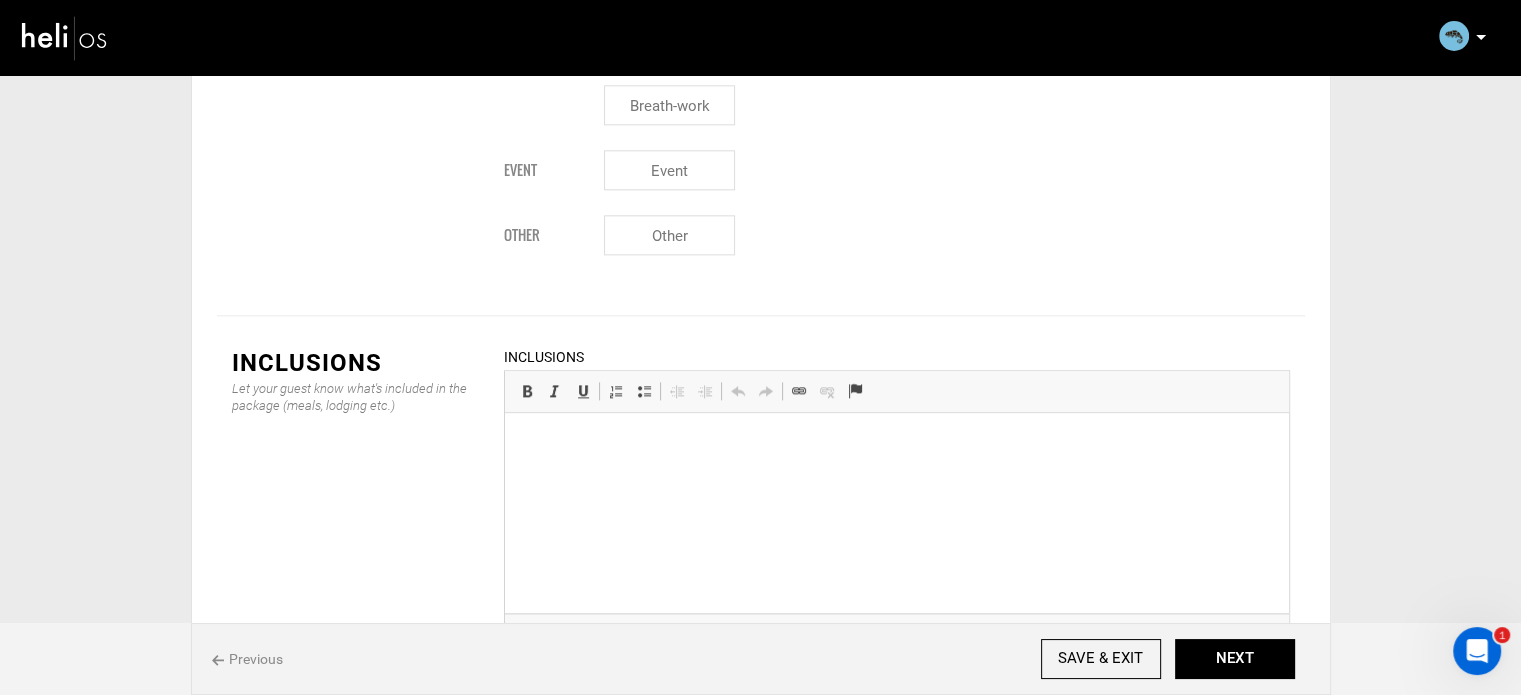 type 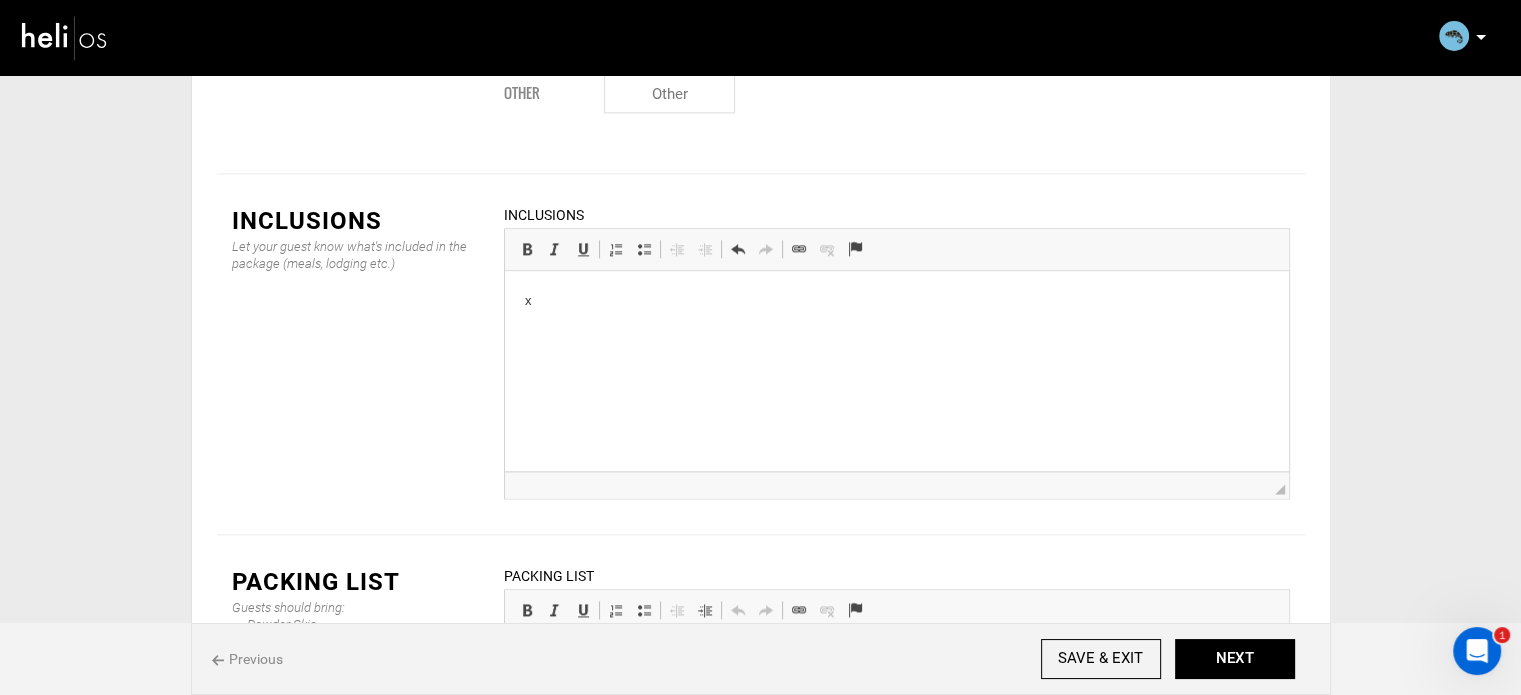 scroll, scrollTop: 2645, scrollLeft: 0, axis: vertical 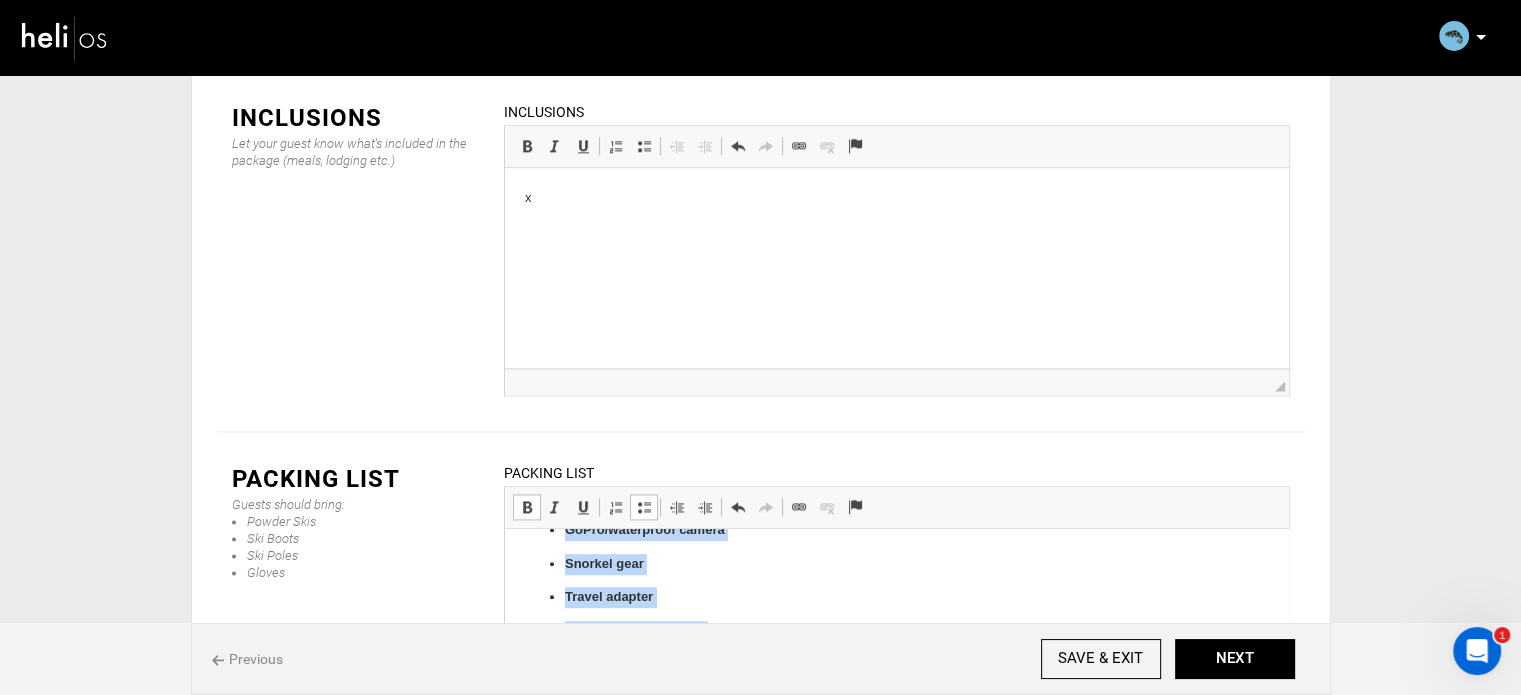 drag, startPoint x: 565, startPoint y: 656, endPoint x: 759, endPoint y: 716, distance: 203.0665 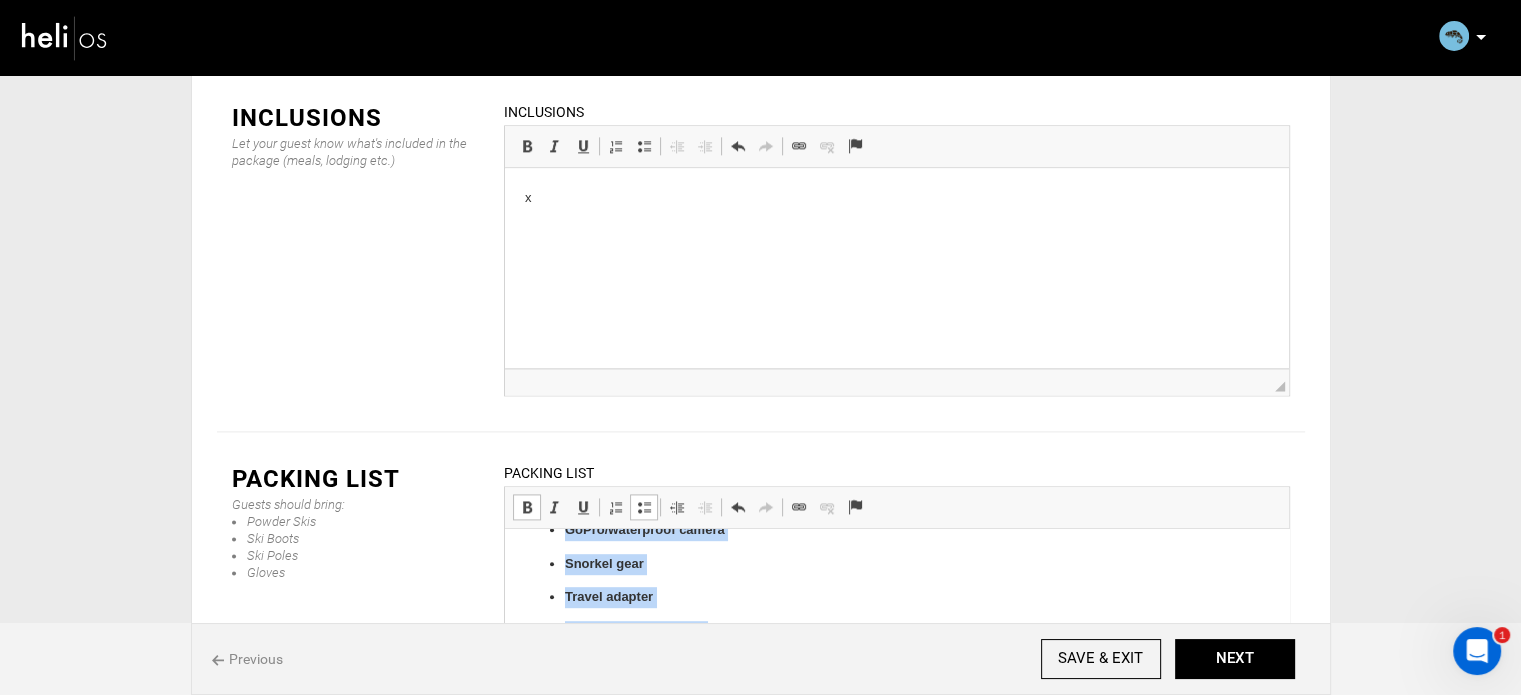 click on "Bold Keyboard shortcut Ctrl+B" at bounding box center [527, 507] 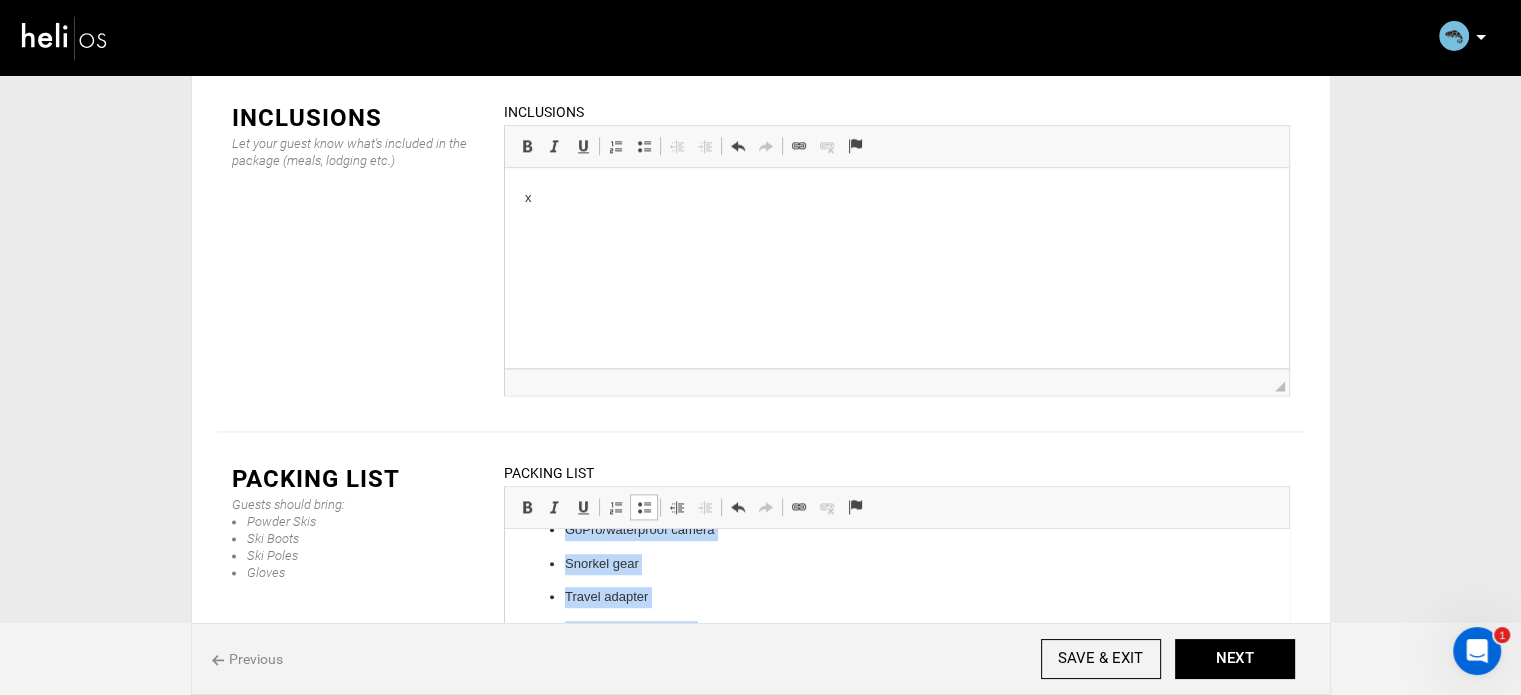 click at bounding box center [644, 507] 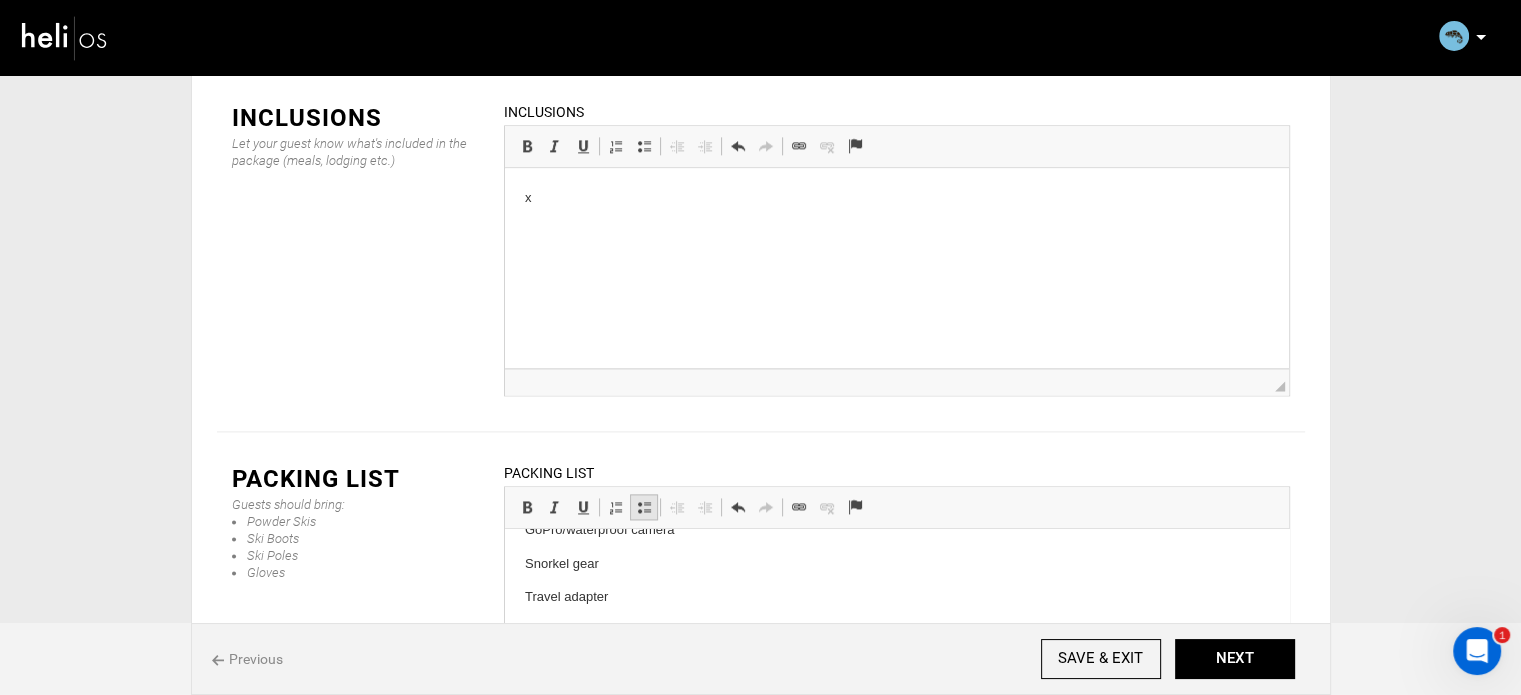 click at bounding box center (644, 507) 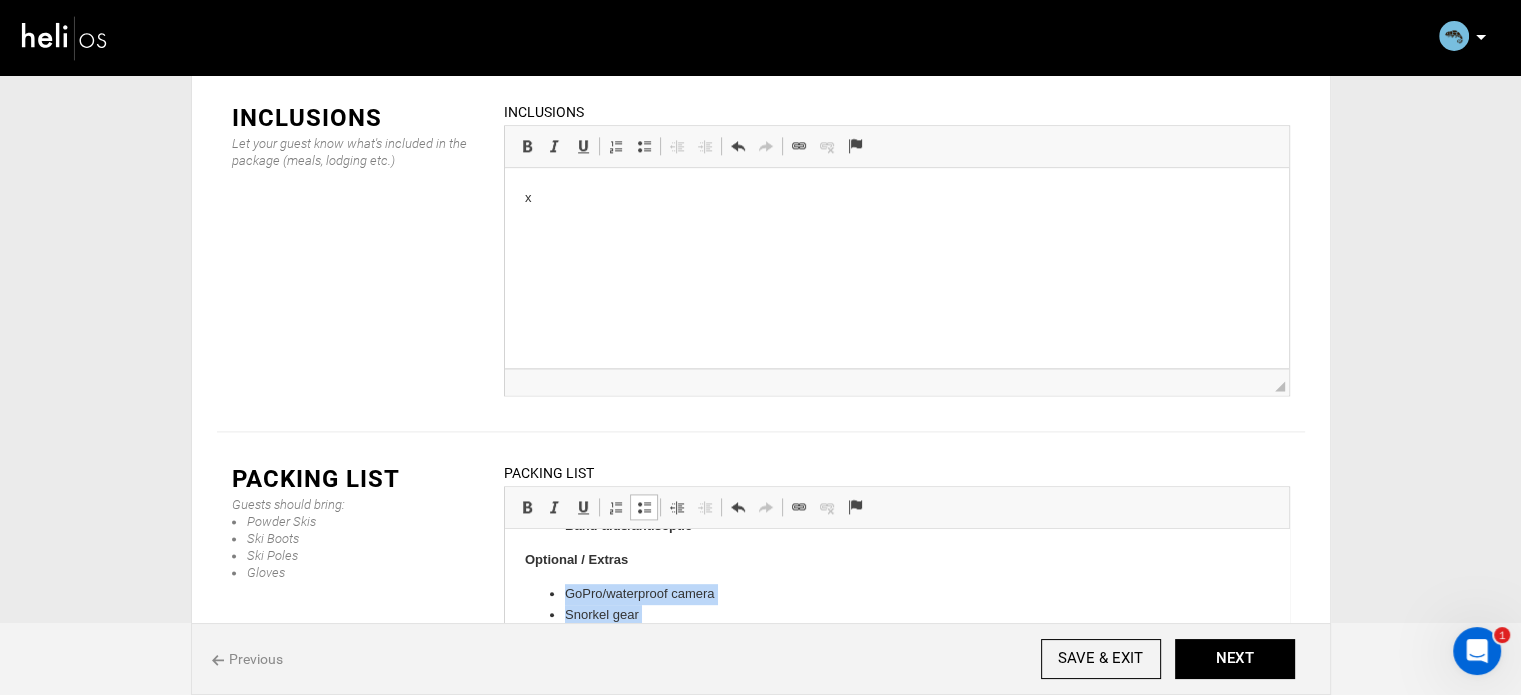 scroll, scrollTop: 1204, scrollLeft: 0, axis: vertical 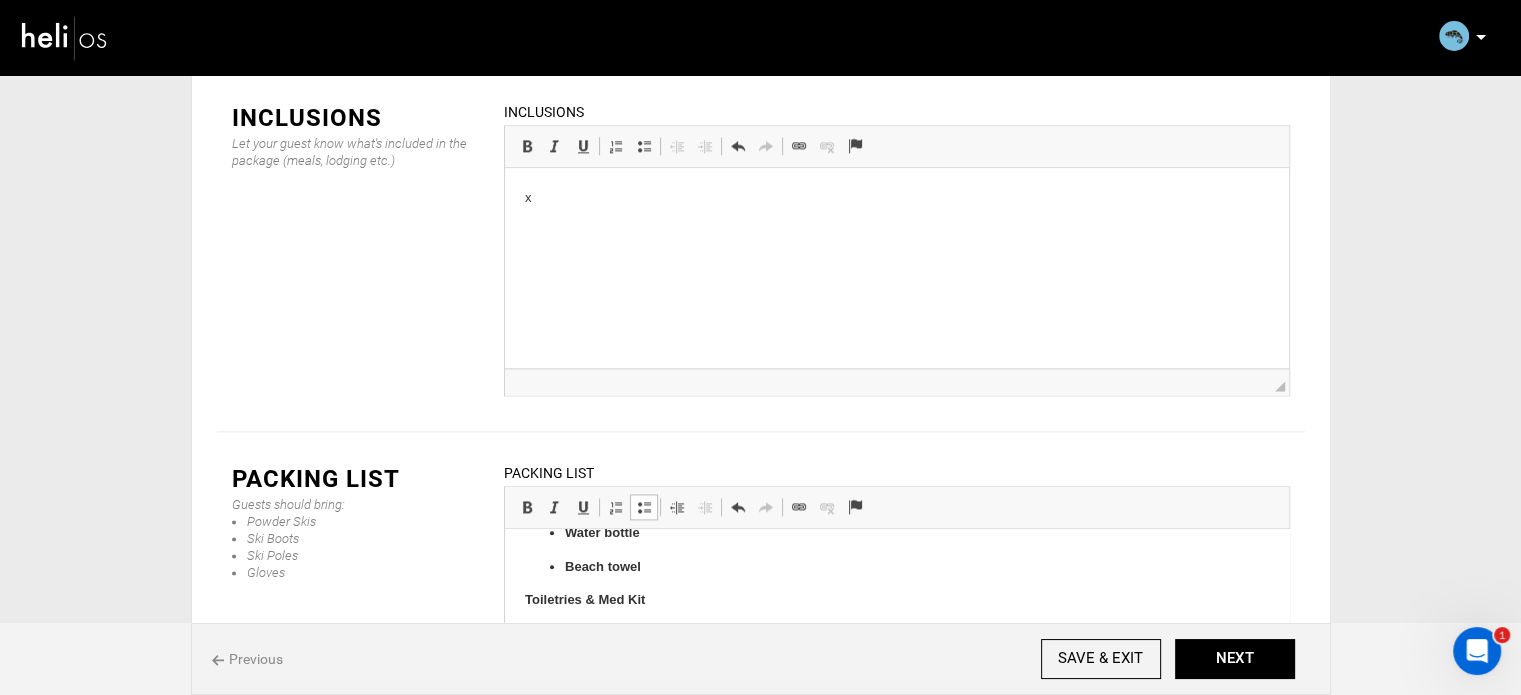 drag, startPoint x: 691, startPoint y: 624, endPoint x: 558, endPoint y: 629, distance: 133.09395 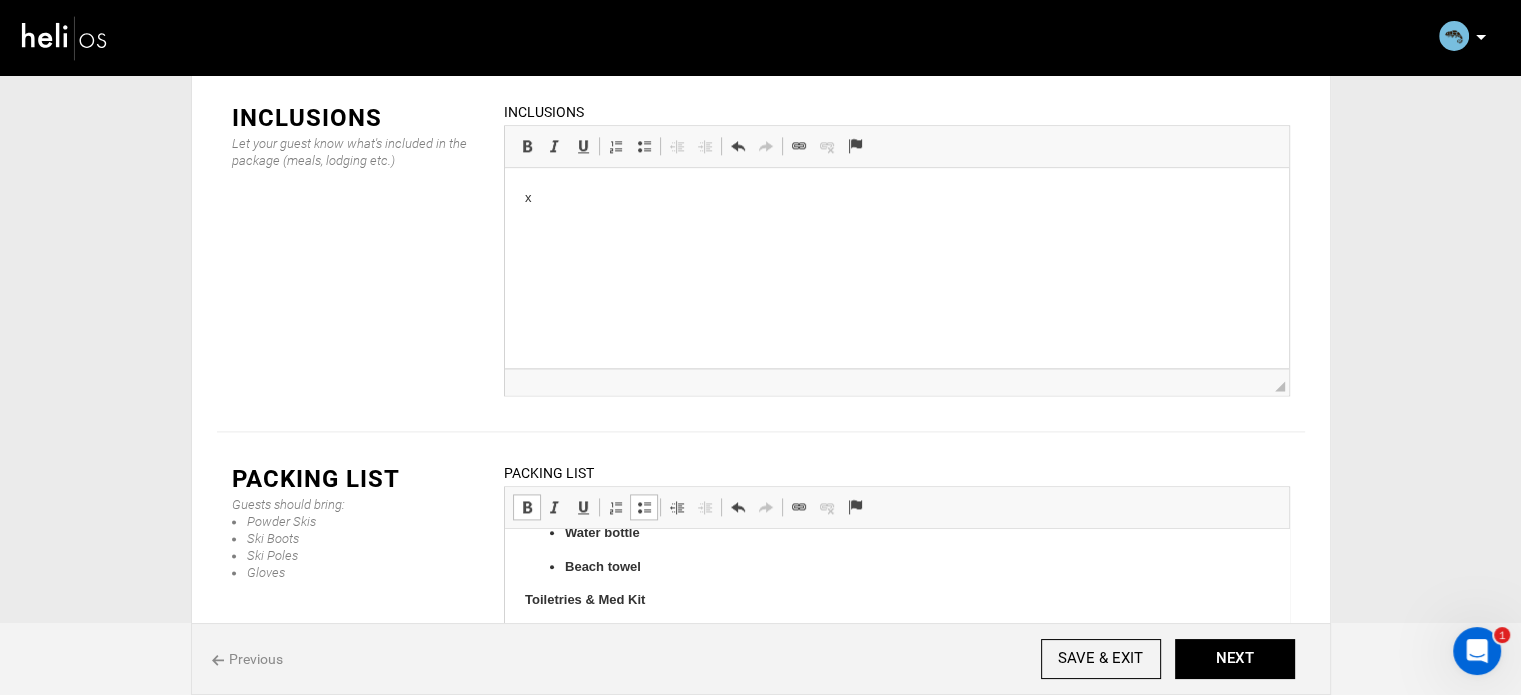 click at bounding box center (527, 507) 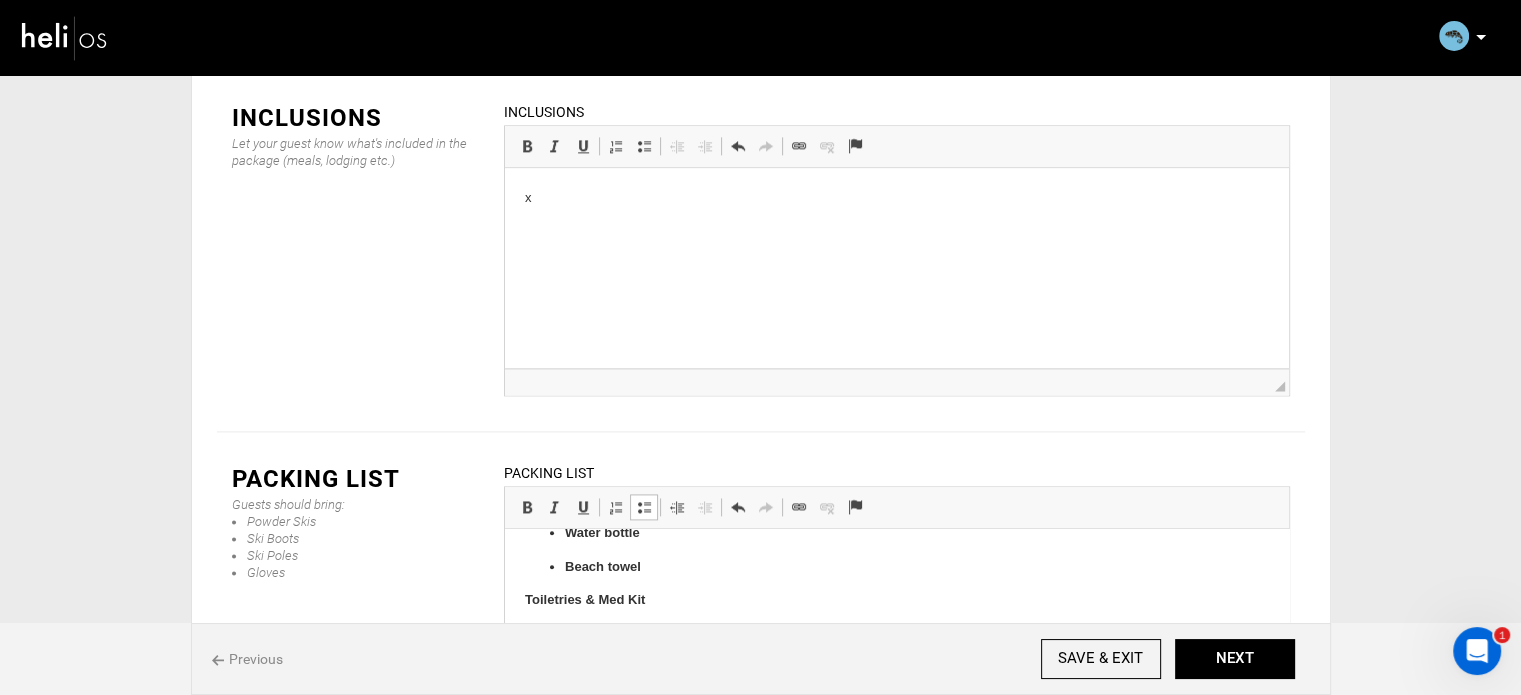 click at bounding box center [644, 507] 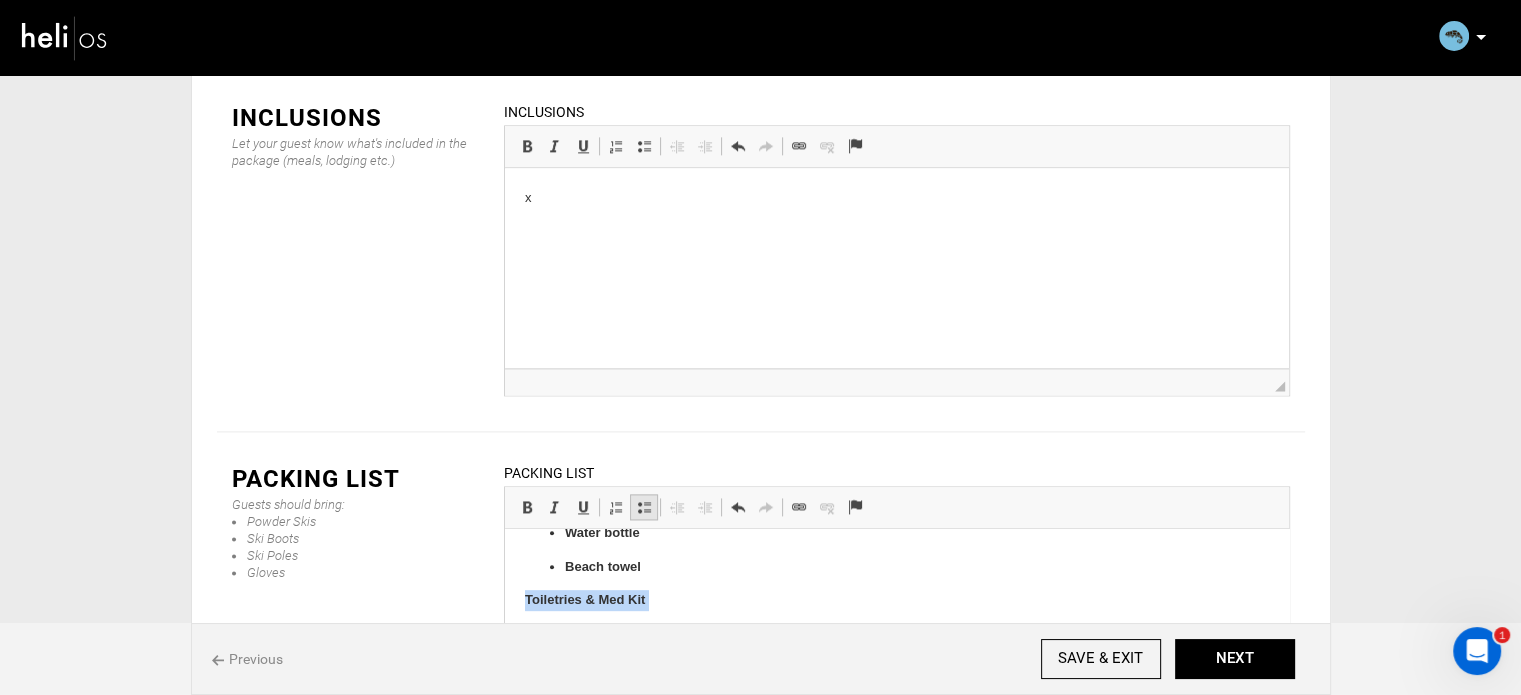 click at bounding box center [644, 507] 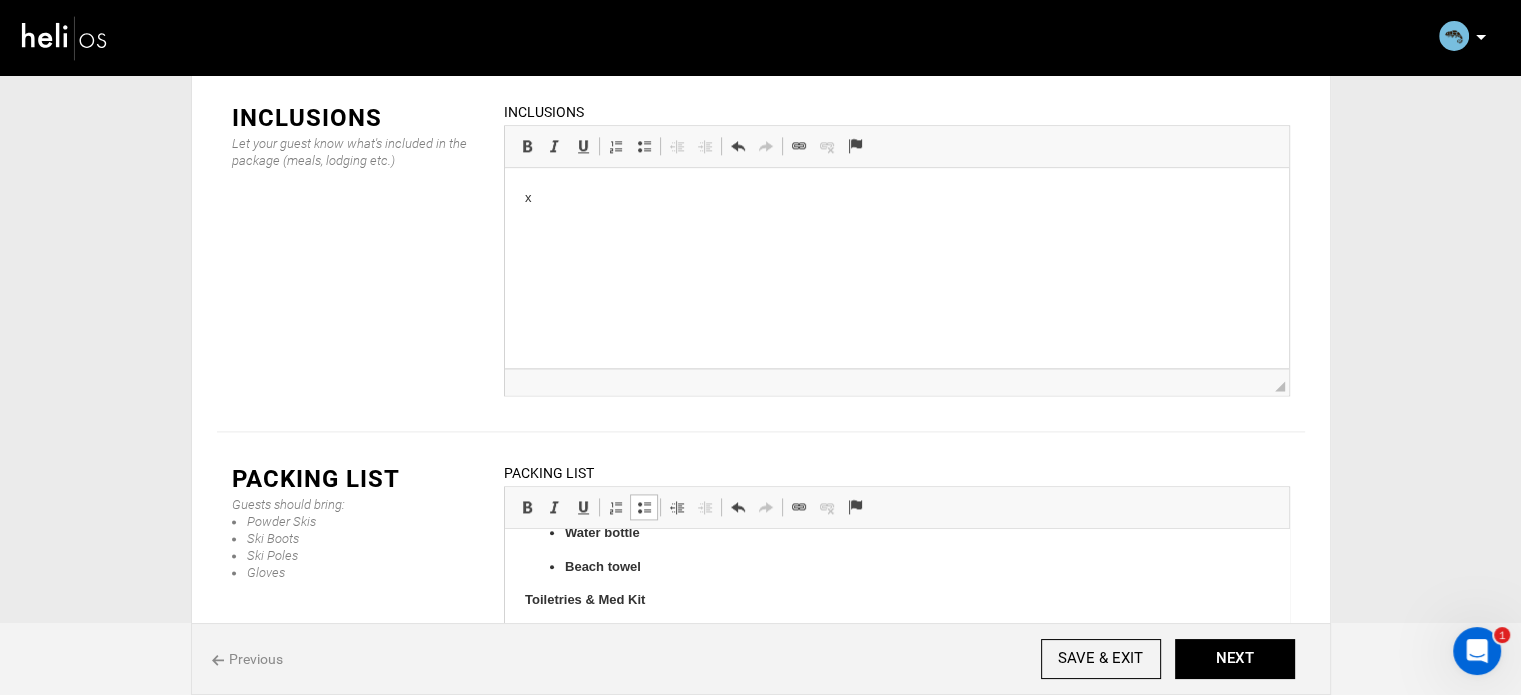 scroll, scrollTop: 961, scrollLeft: 0, axis: vertical 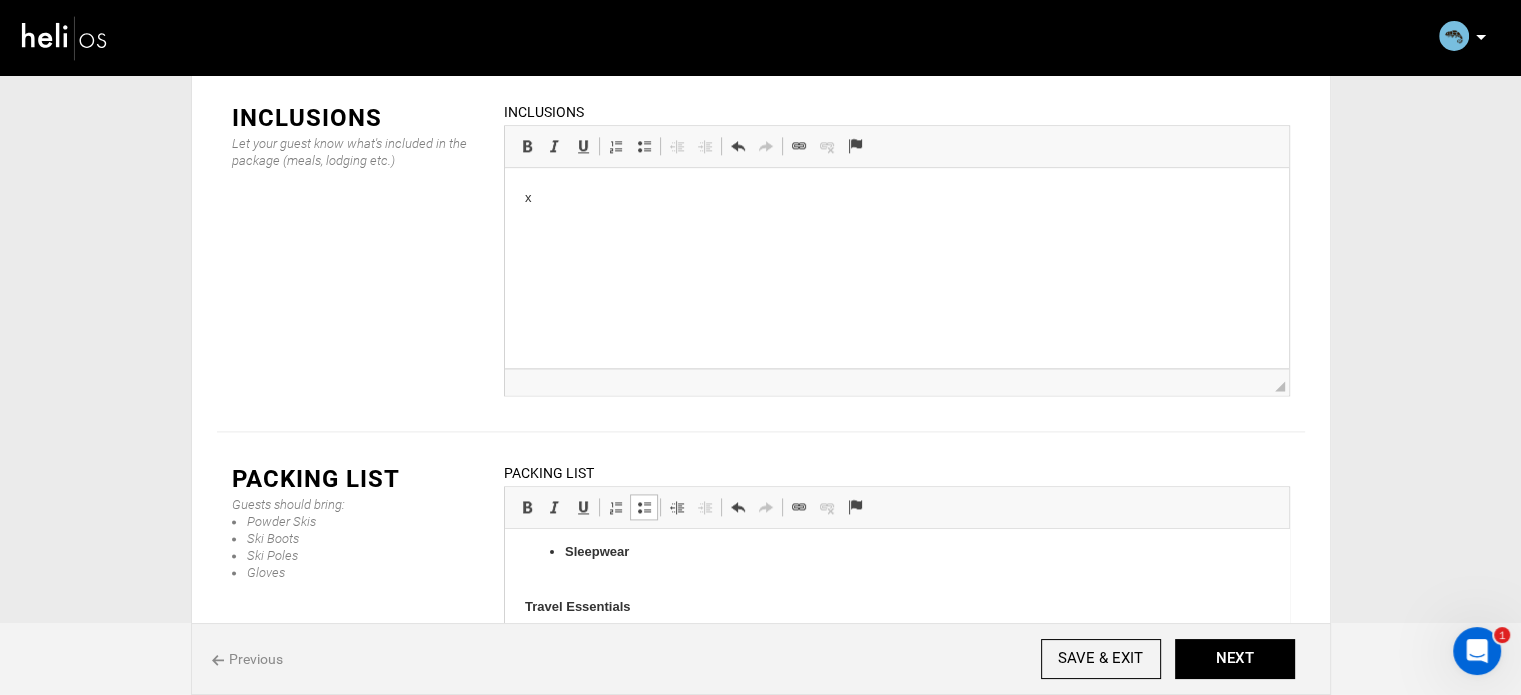 drag, startPoint x: 651, startPoint y: 667, endPoint x: 559, endPoint y: 649, distance: 93.74433 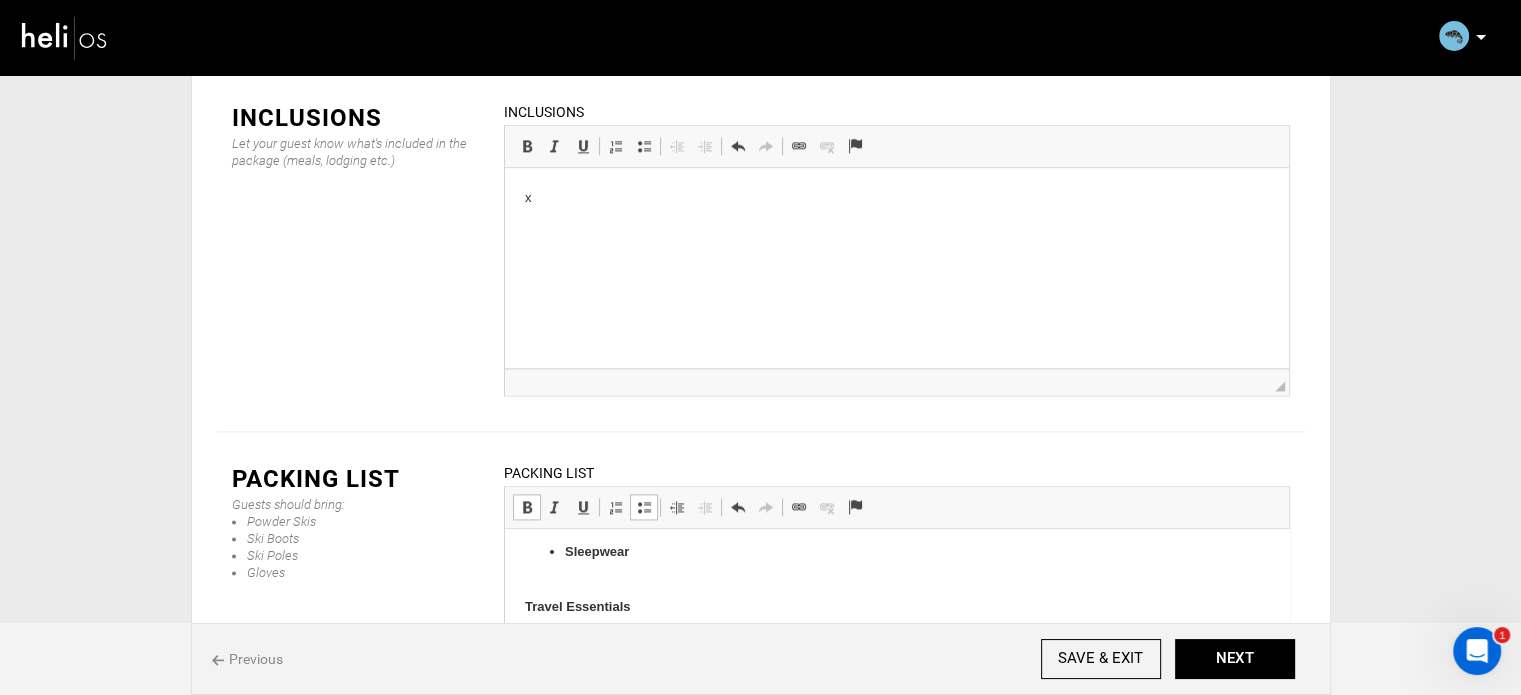 click at bounding box center (527, 507) 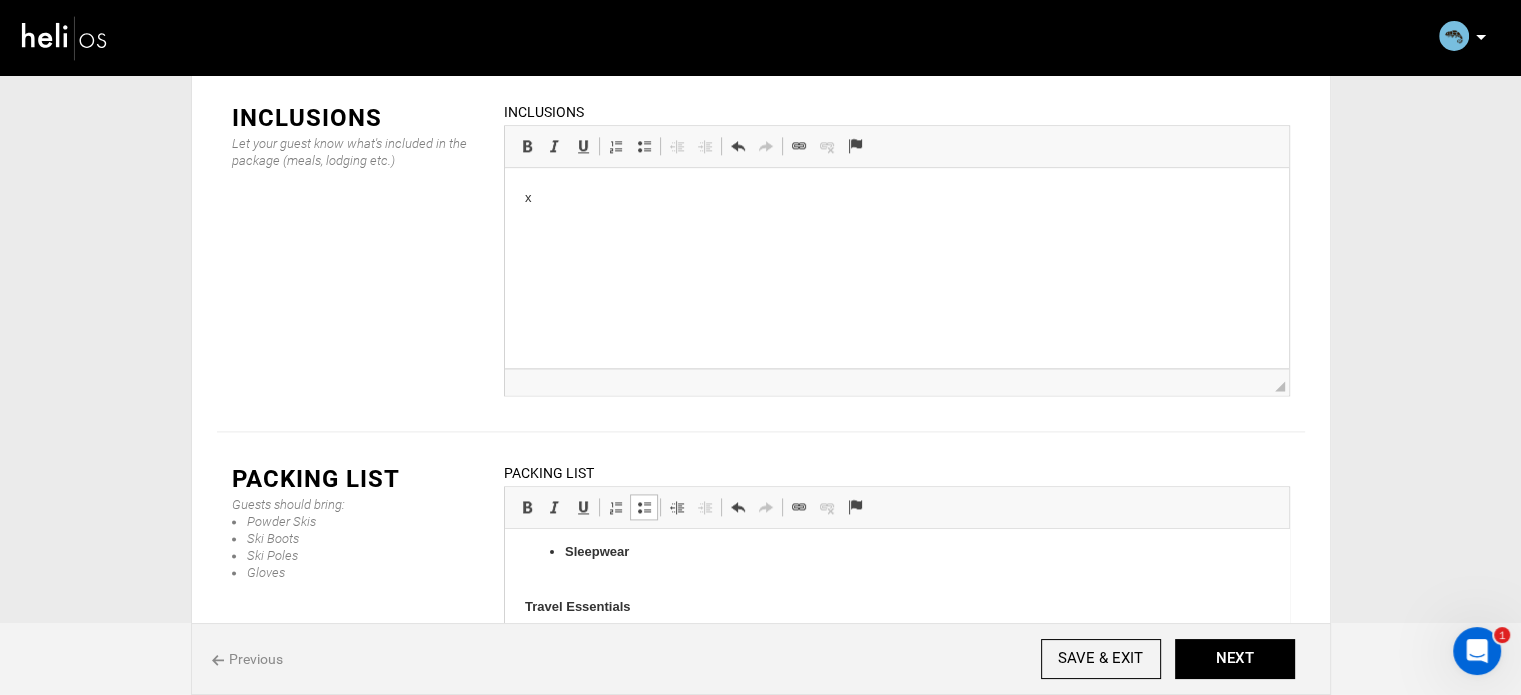 click at bounding box center [644, 507] 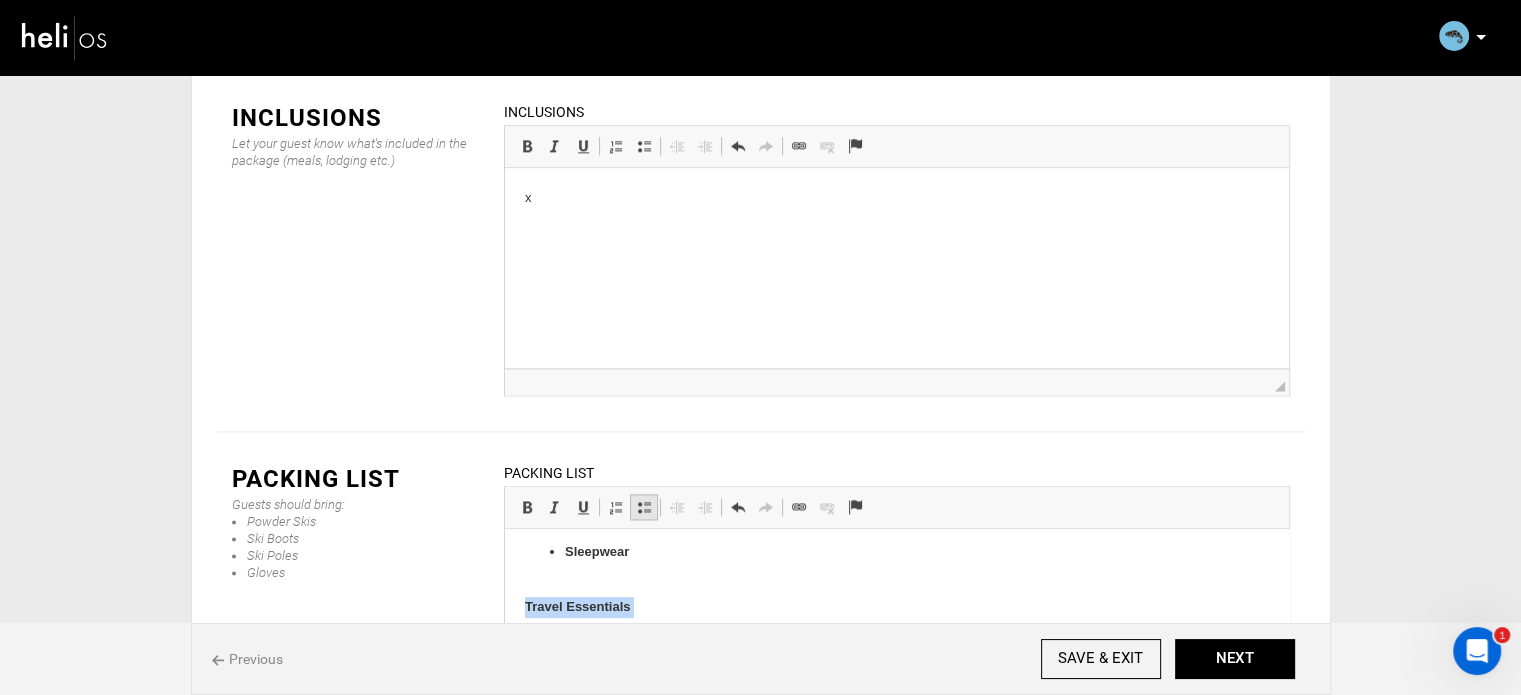 click at bounding box center (644, 507) 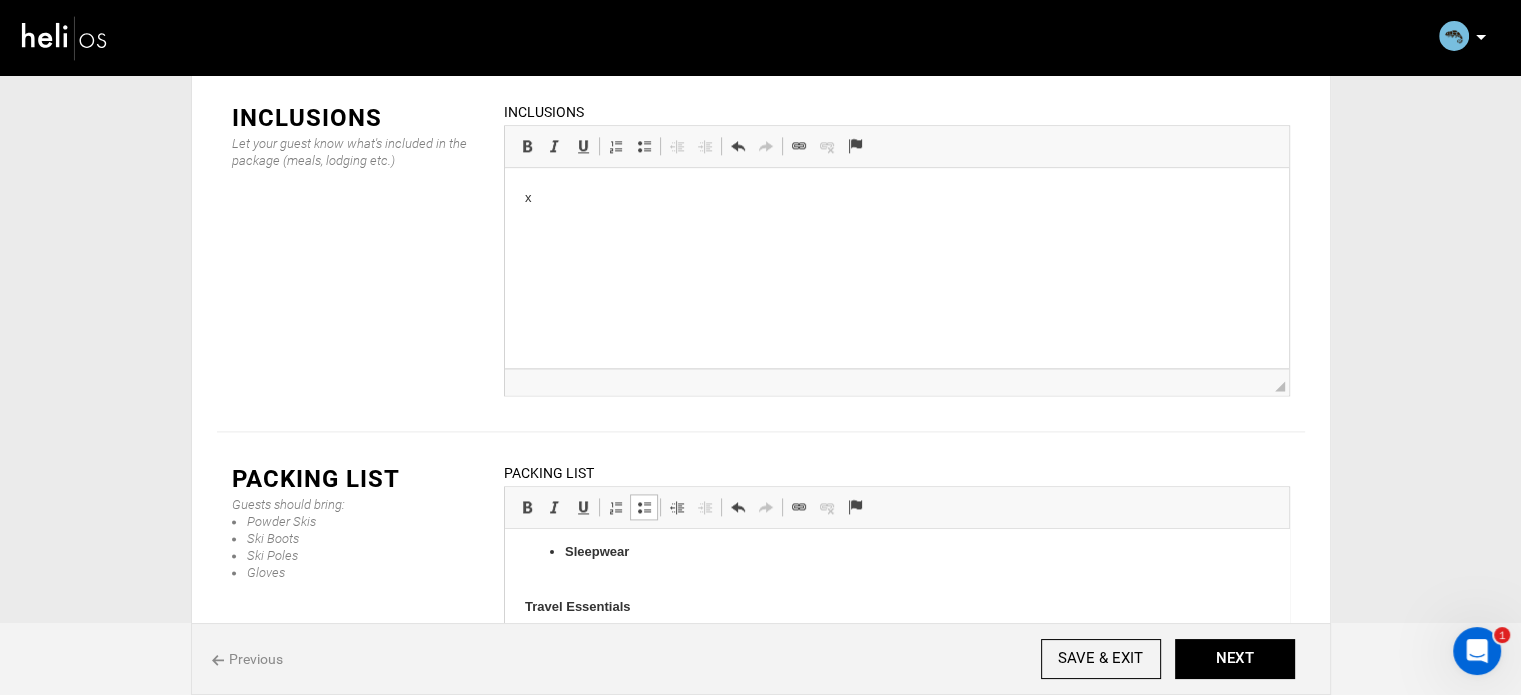 click on "Sleepwear" at bounding box center [896, 563] 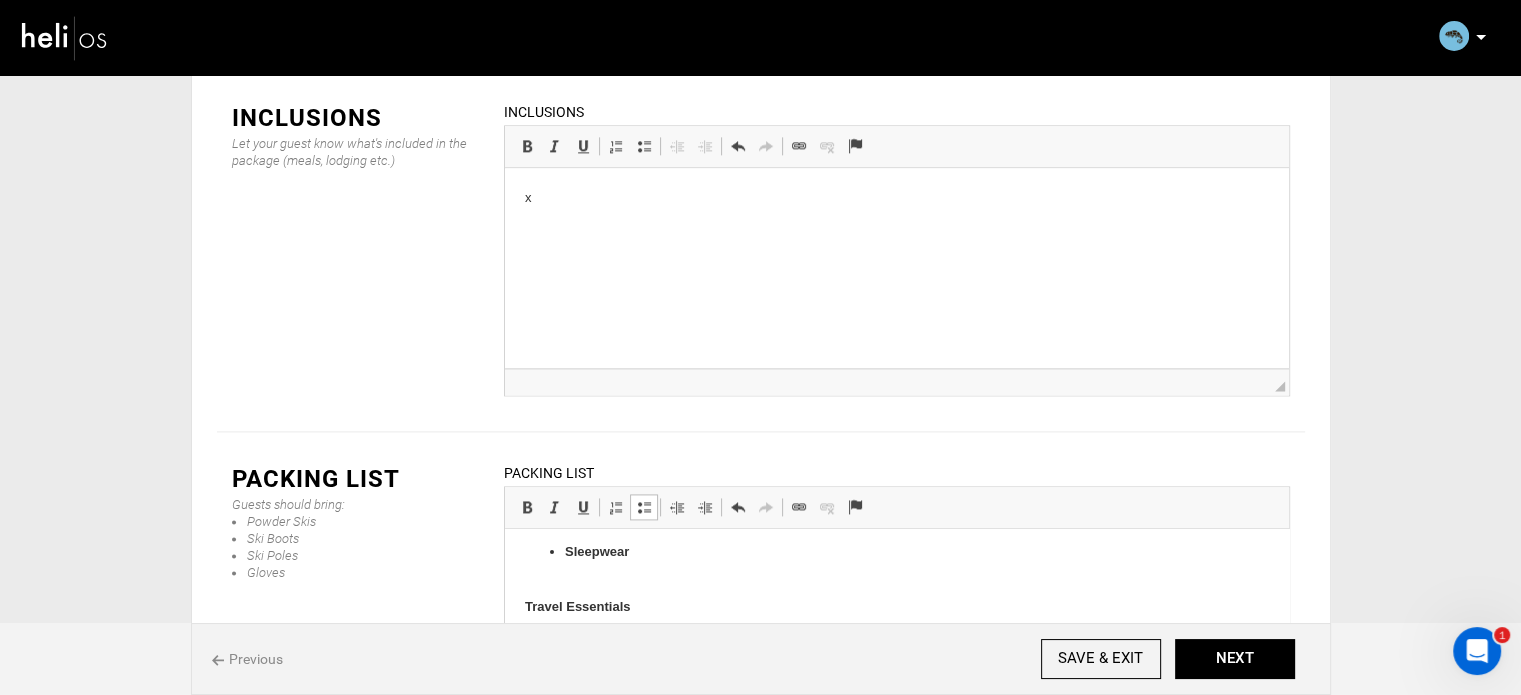 type 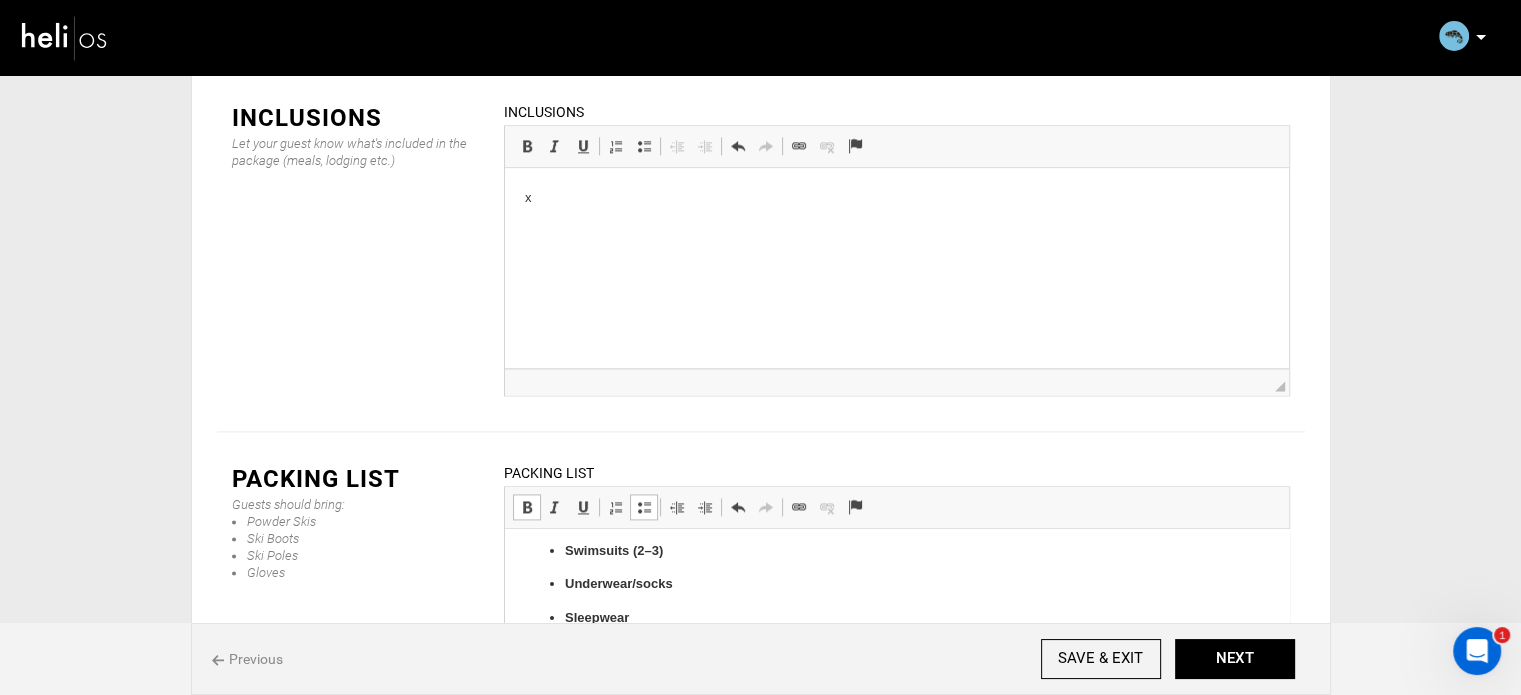 scroll, scrollTop: 718, scrollLeft: 0, axis: vertical 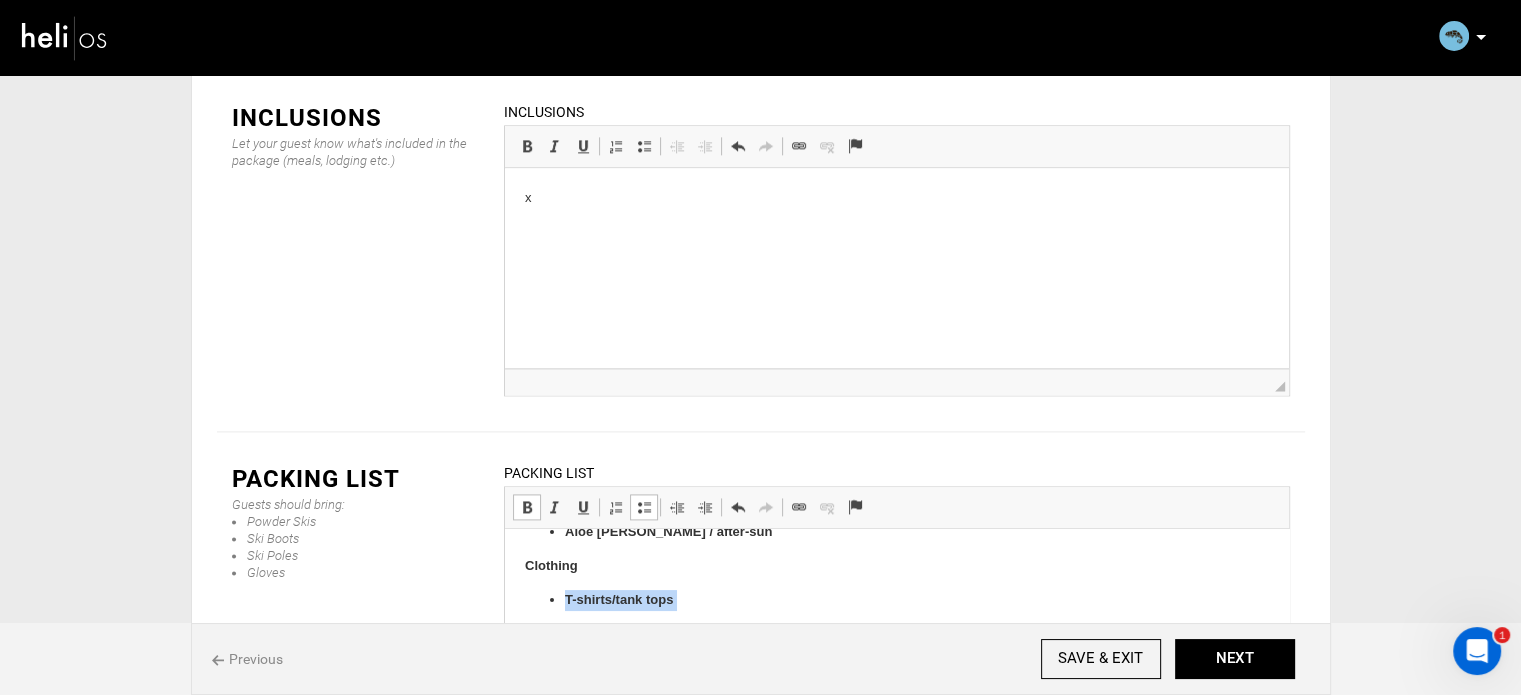 drag, startPoint x: 632, startPoint y: 654, endPoint x: 554, endPoint y: 604, distance: 92.64988 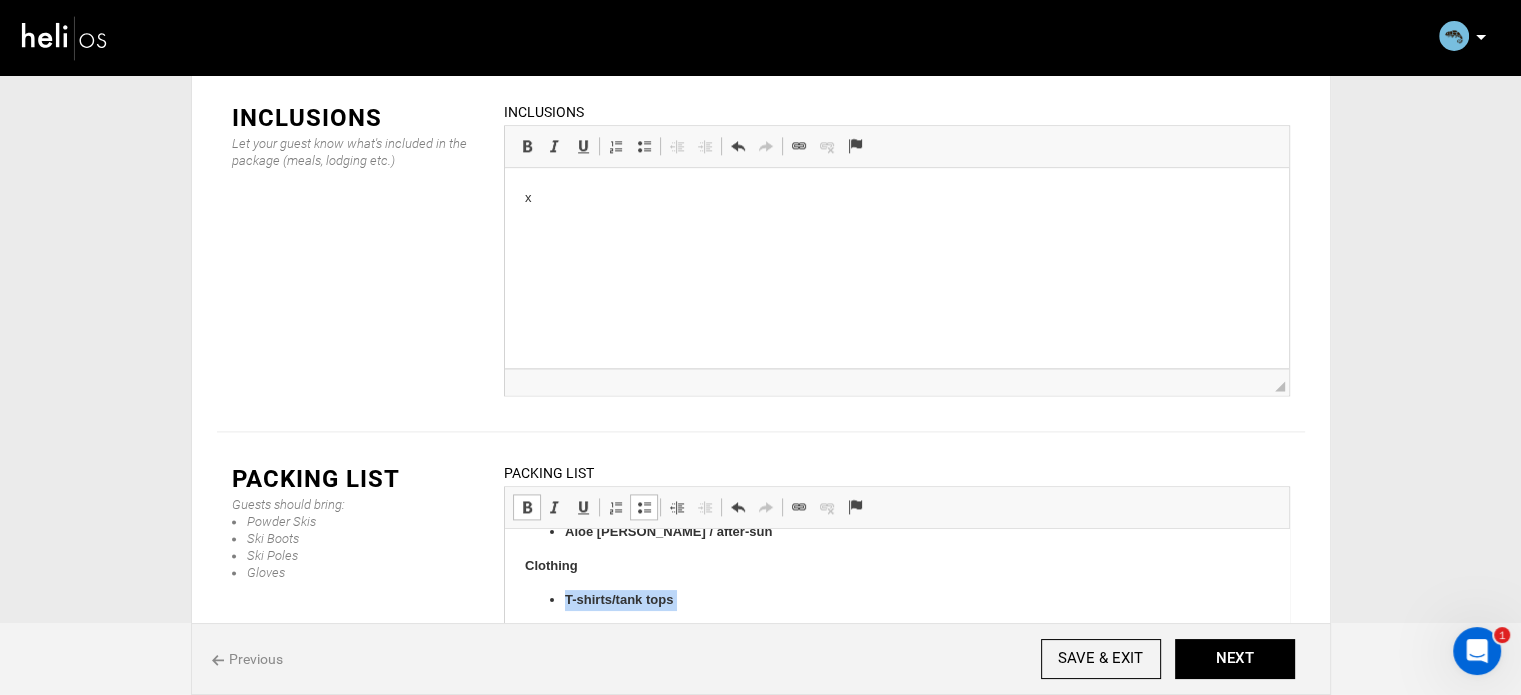 click at bounding box center (527, 507) 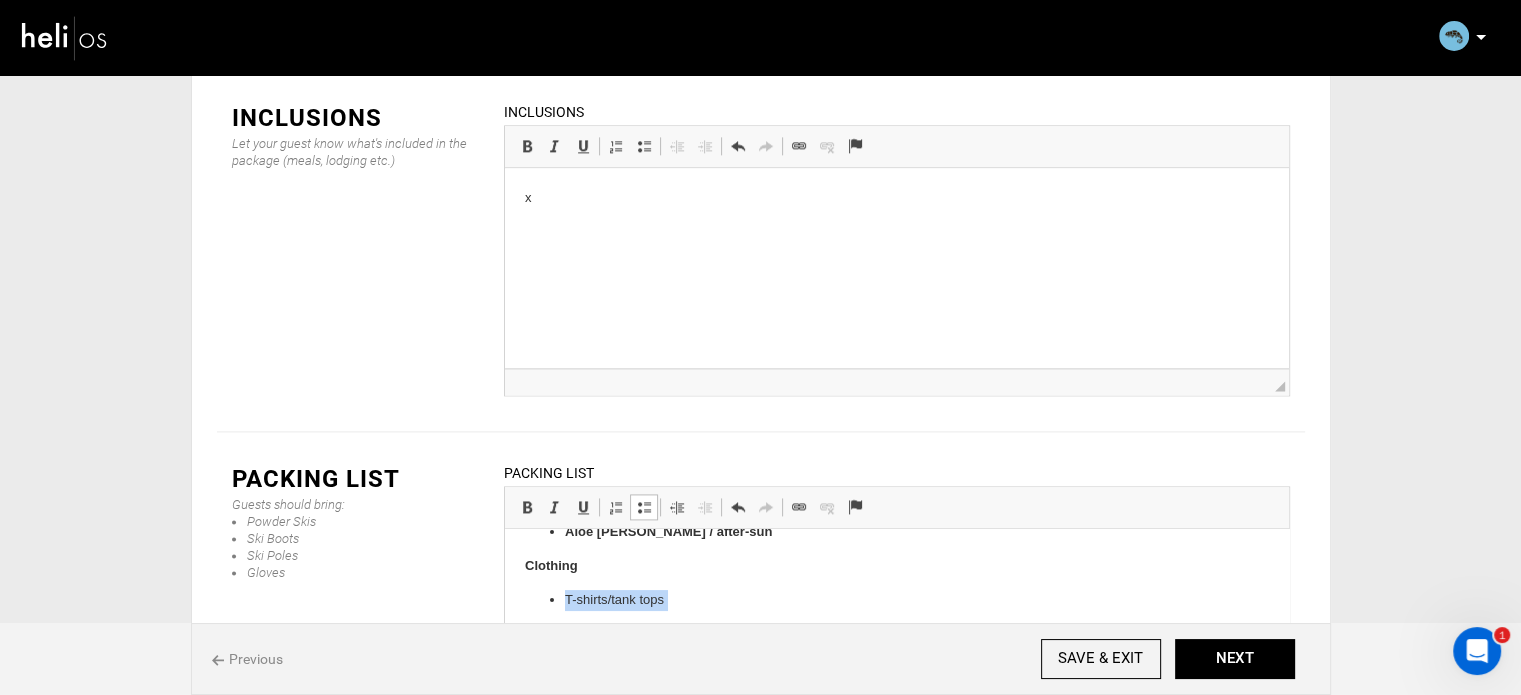 click at bounding box center [644, 507] 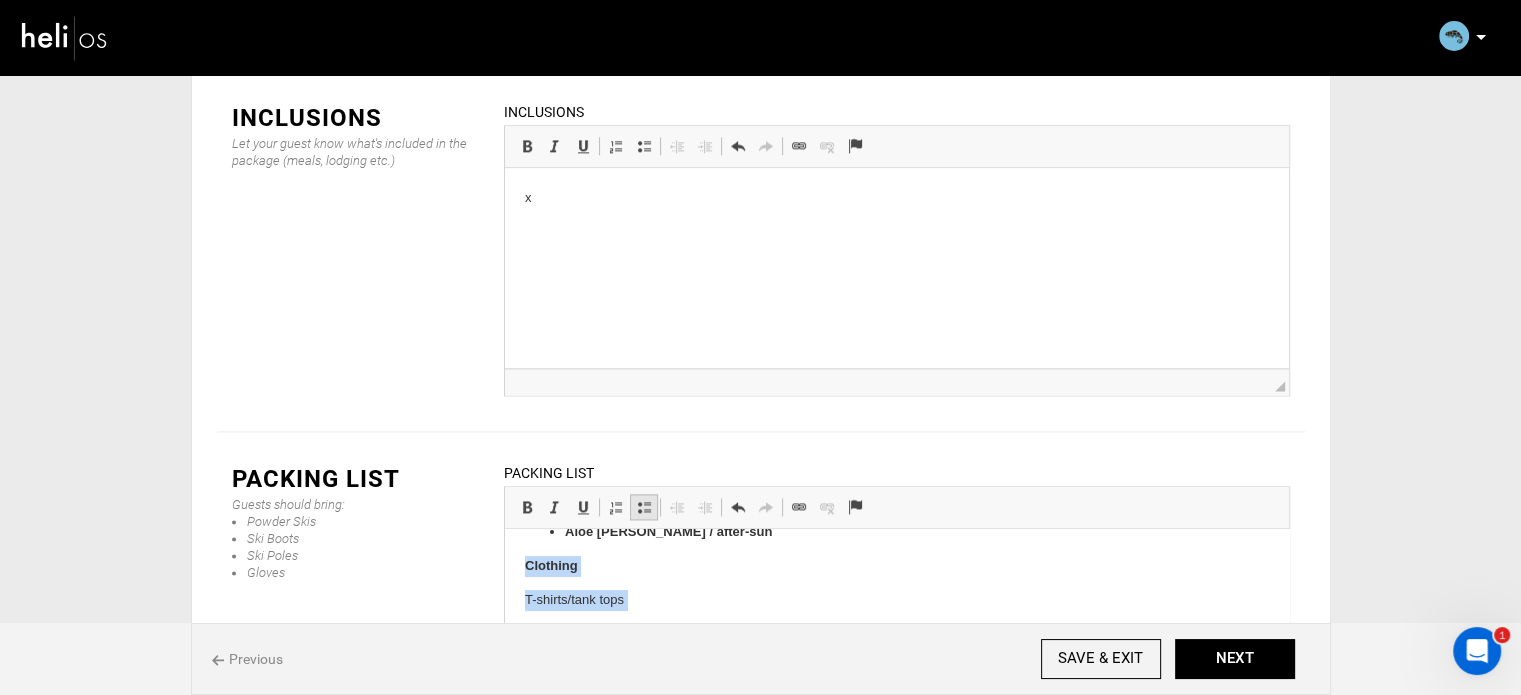 click at bounding box center [644, 507] 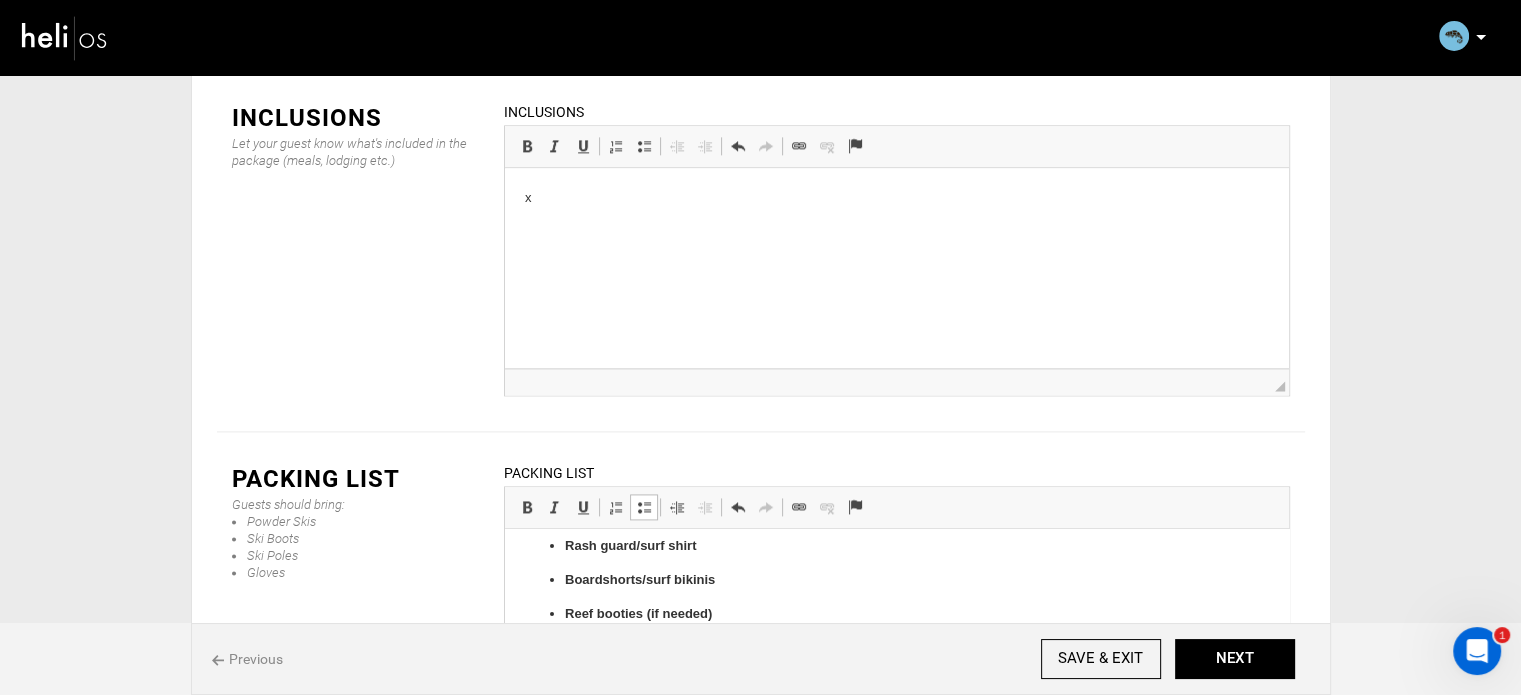scroll, scrollTop: 253, scrollLeft: 0, axis: vertical 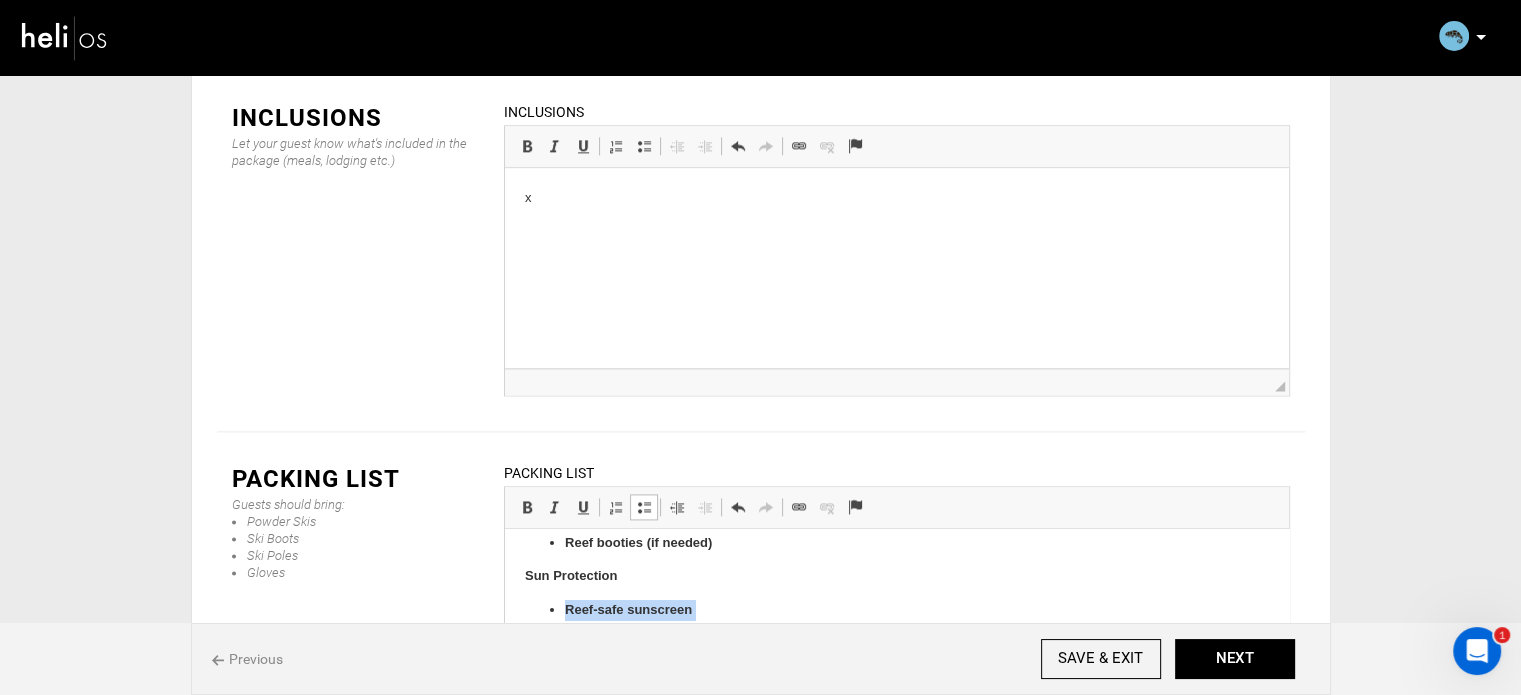 drag, startPoint x: 695, startPoint y: 641, endPoint x: 556, endPoint y: 602, distance: 144.36758 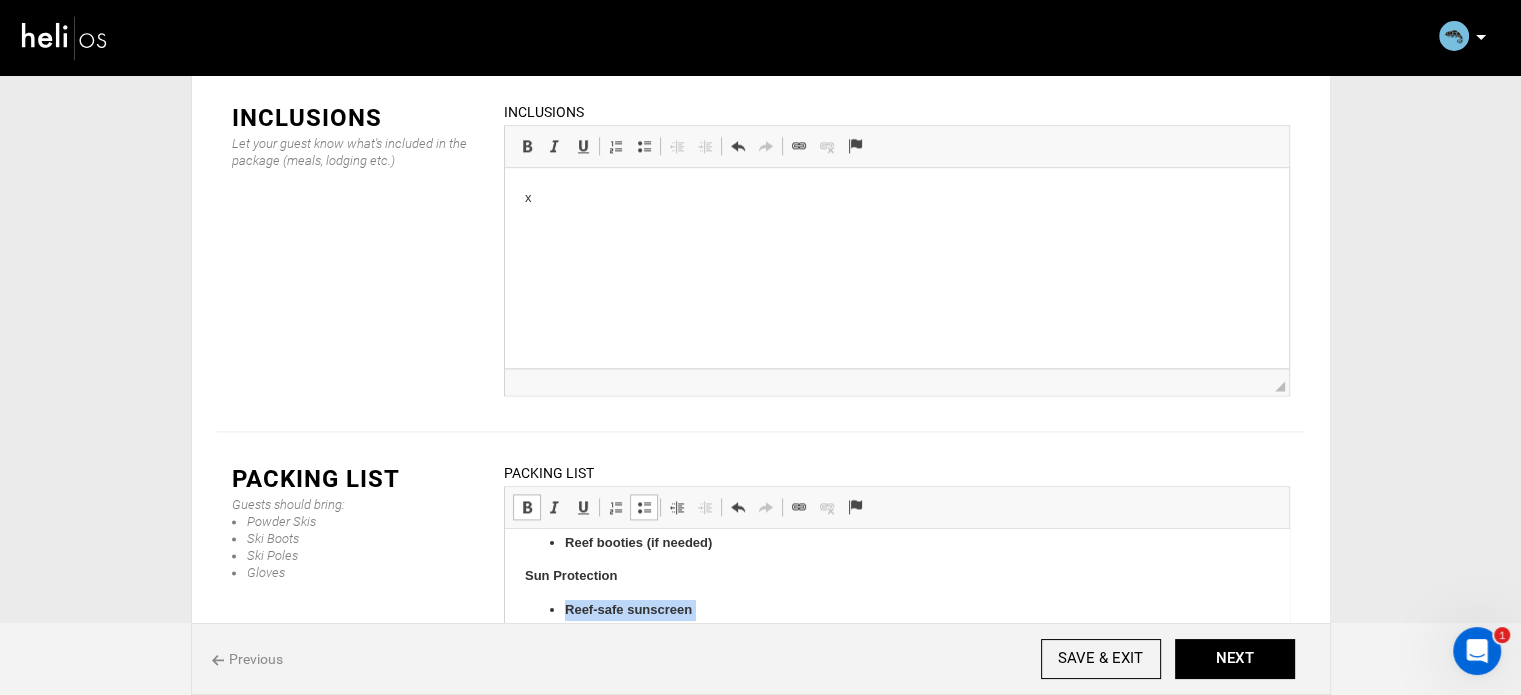 click at bounding box center (527, 507) 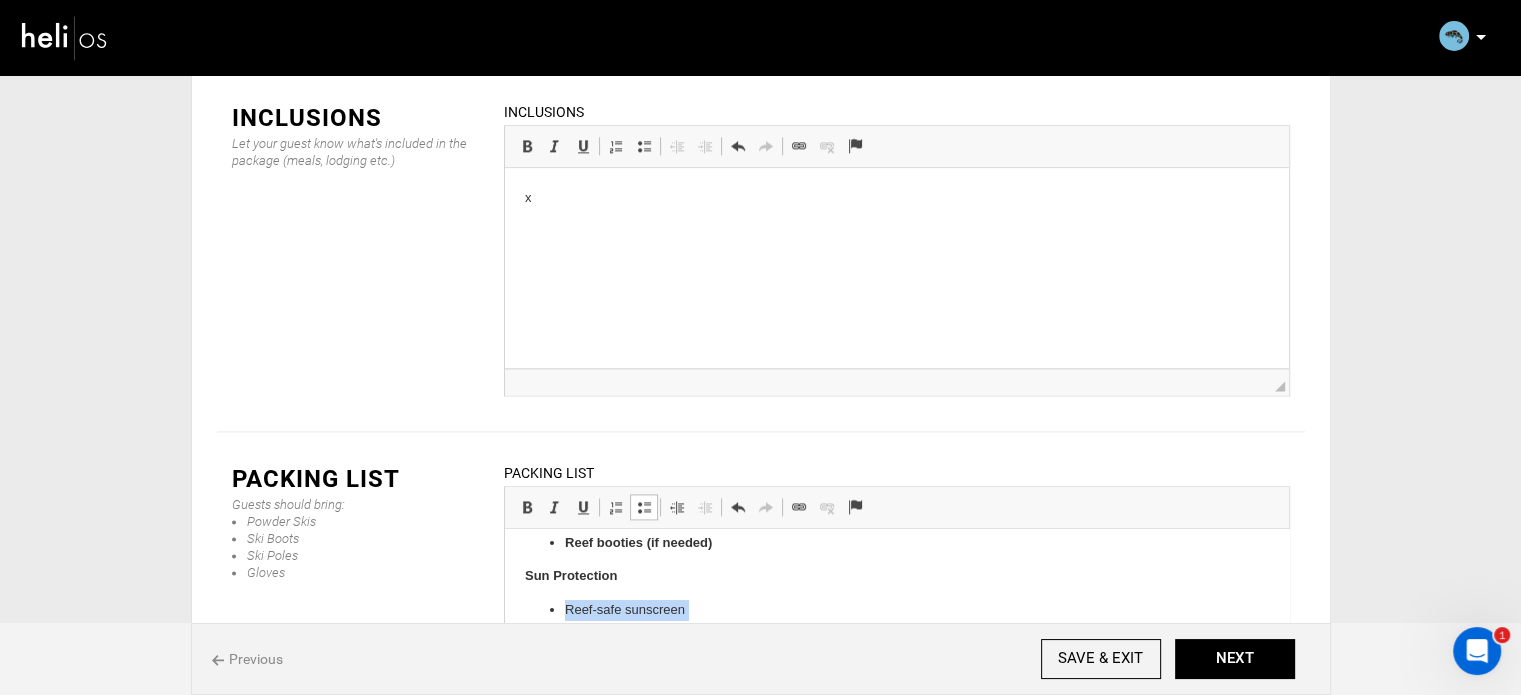 click at bounding box center (644, 507) 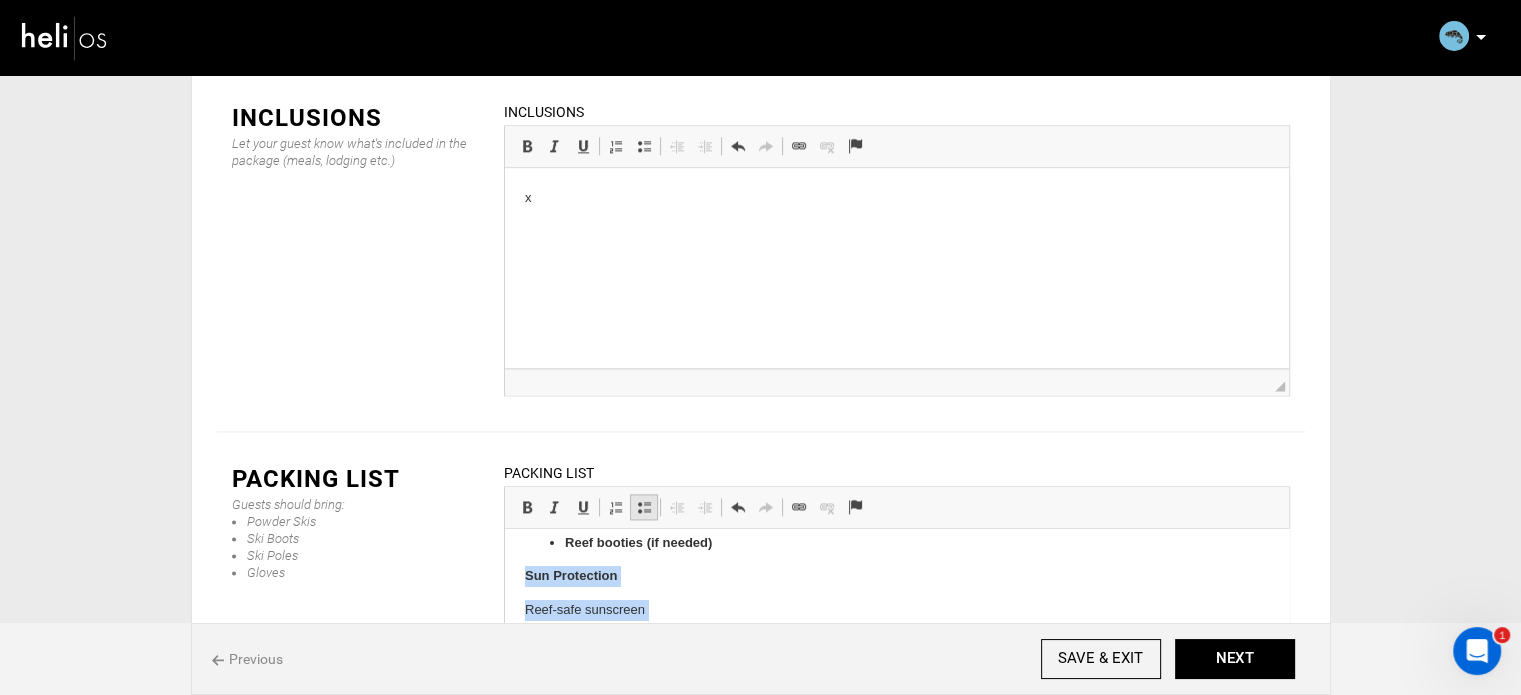 click at bounding box center (644, 507) 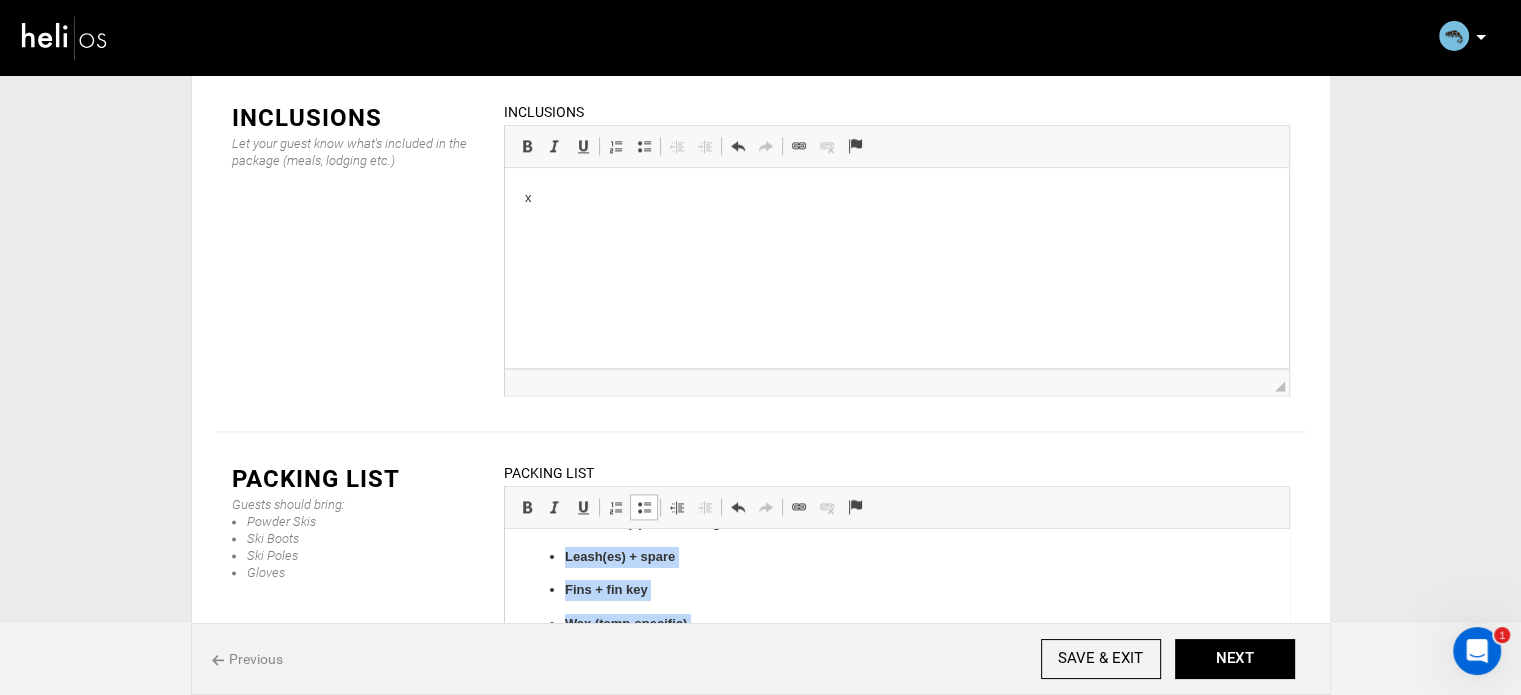 scroll, scrollTop: 0, scrollLeft: 0, axis: both 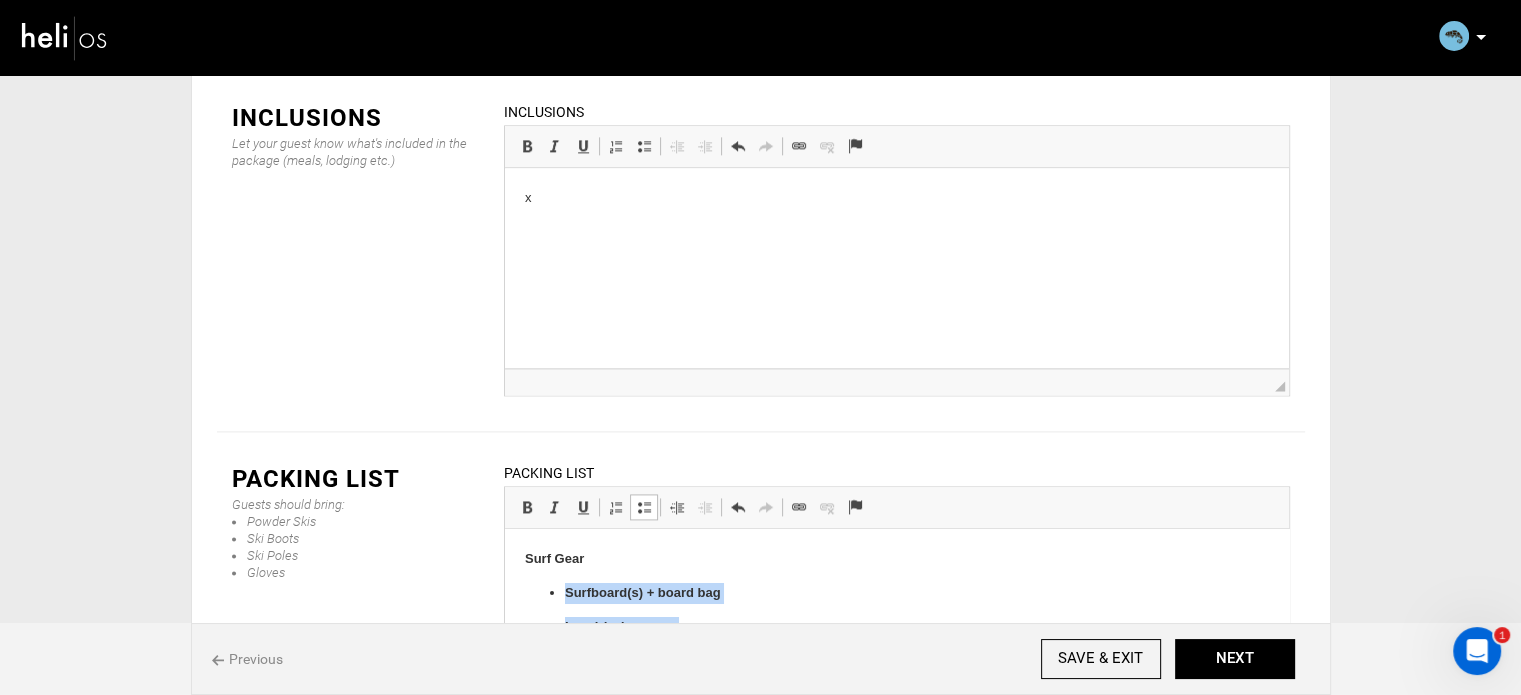 drag, startPoint x: 719, startPoint y: 641, endPoint x: 599, endPoint y: 572, distance: 138.42326 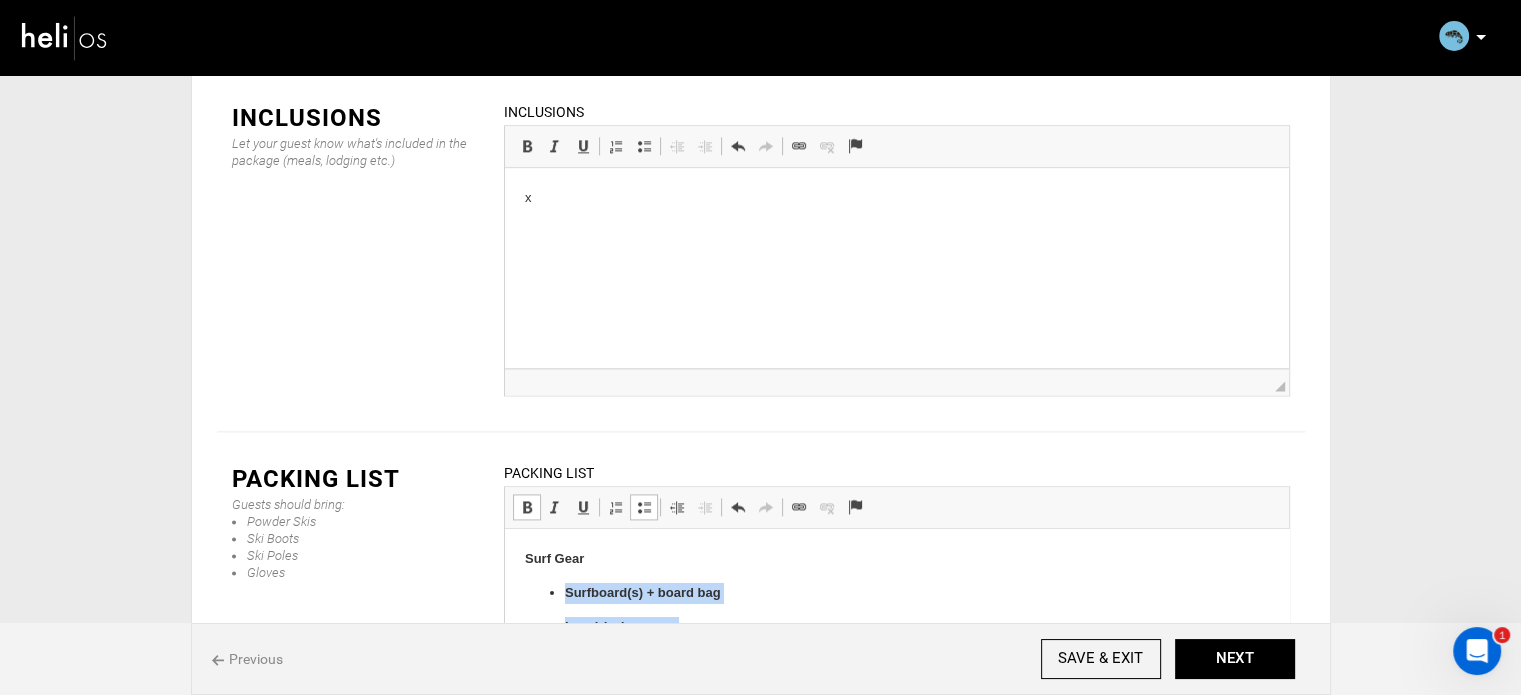click at bounding box center (527, 507) 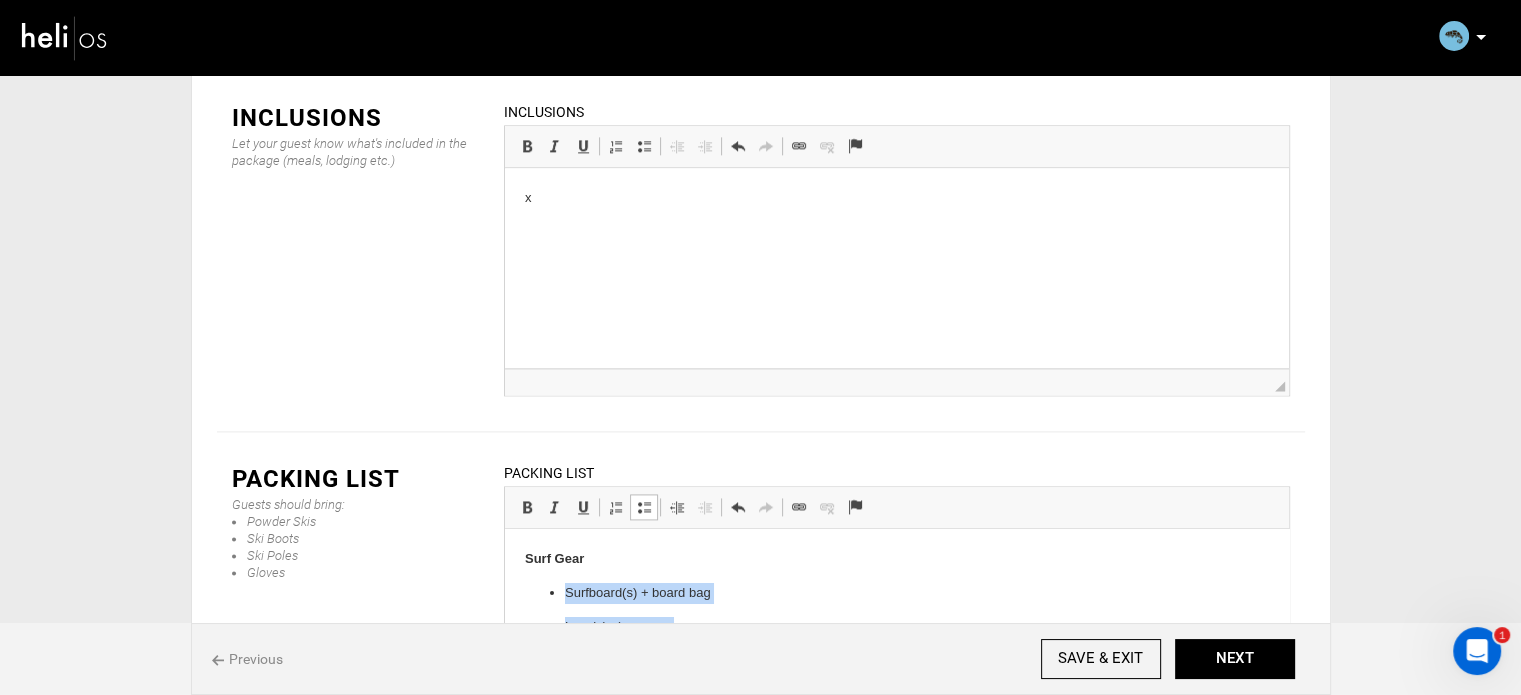 click at bounding box center (644, 507) 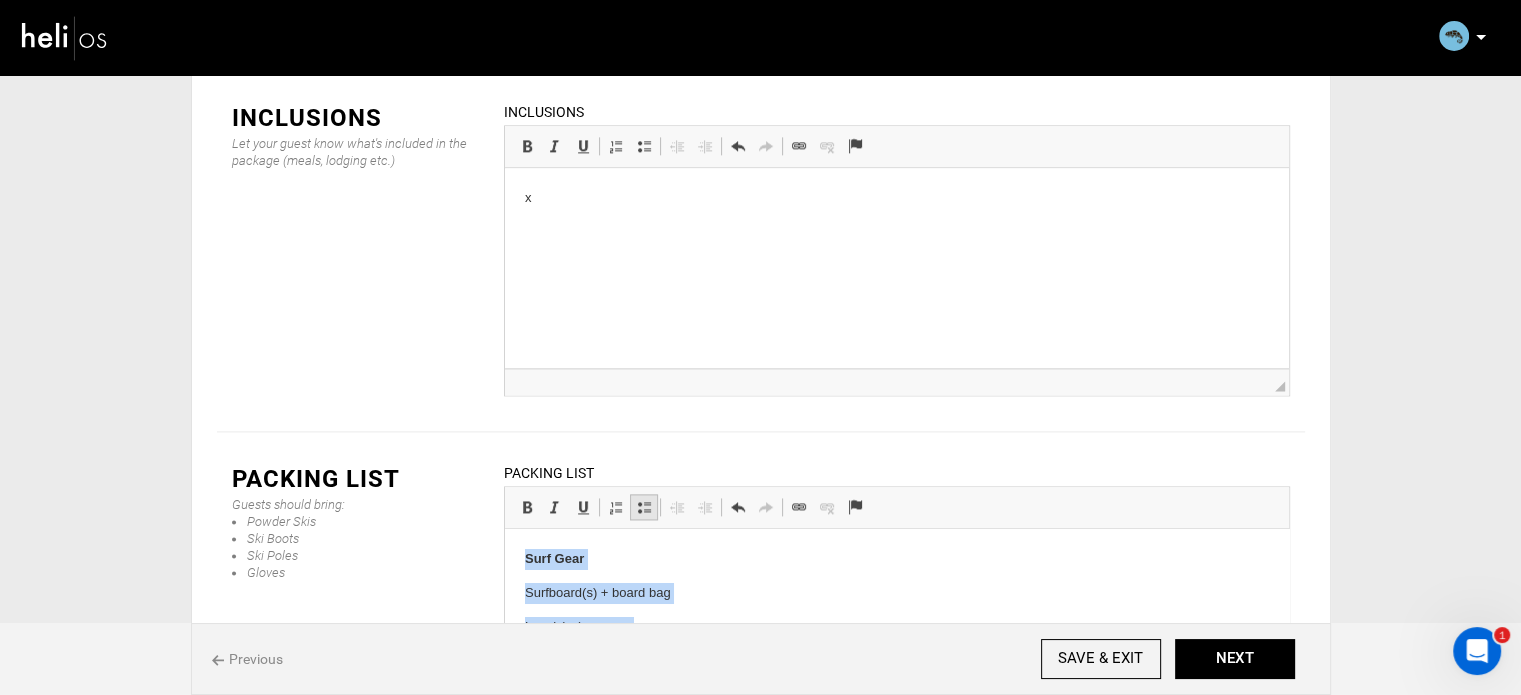 click at bounding box center [644, 507] 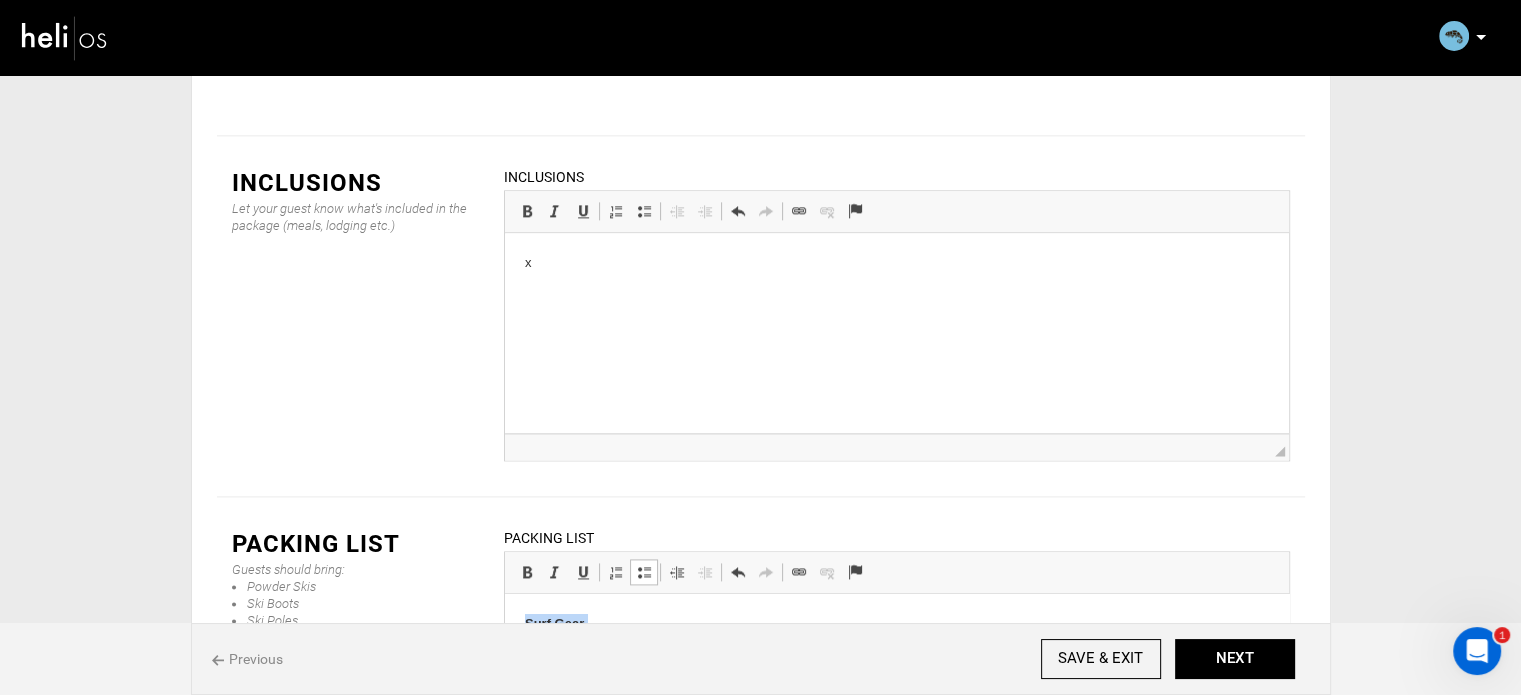 scroll, scrollTop: 2545, scrollLeft: 0, axis: vertical 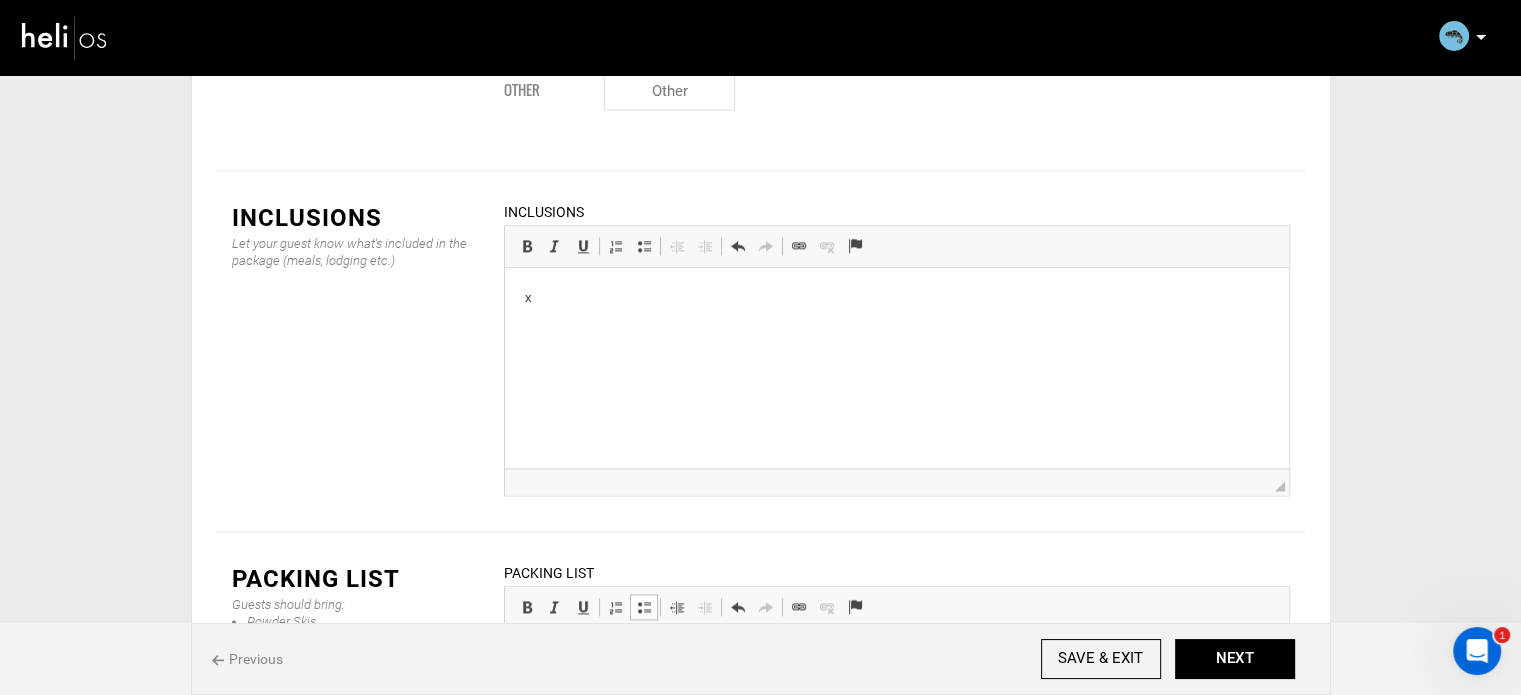 click on "Inclusions
Let your guest know what's included in the package (meals, lodging etc.)
Inclusions
Rich Text Editor, editor19 Editor toolbars Basic Styles   Bold Keyboard shortcut Ctrl+B   Italic Keyboard shortcut Ctrl+I   Underline Keyboard shortcut Ctrl+U Paragraph   Insert/Remove Numbered List   Insert/Remove Bulleted List   Decrease Indent   Increase Indent Clipboard/Undo   Undo Keyboard shortcut Ctrl+Z   Redo Keyboard shortcut Ctrl+Y Links   Link Keyboard shortcut Ctrl+K   Unlink   Anchor Press ALT 0 for help ◢
Inclusions
should be less than 5000 characters." at bounding box center (761, 351) 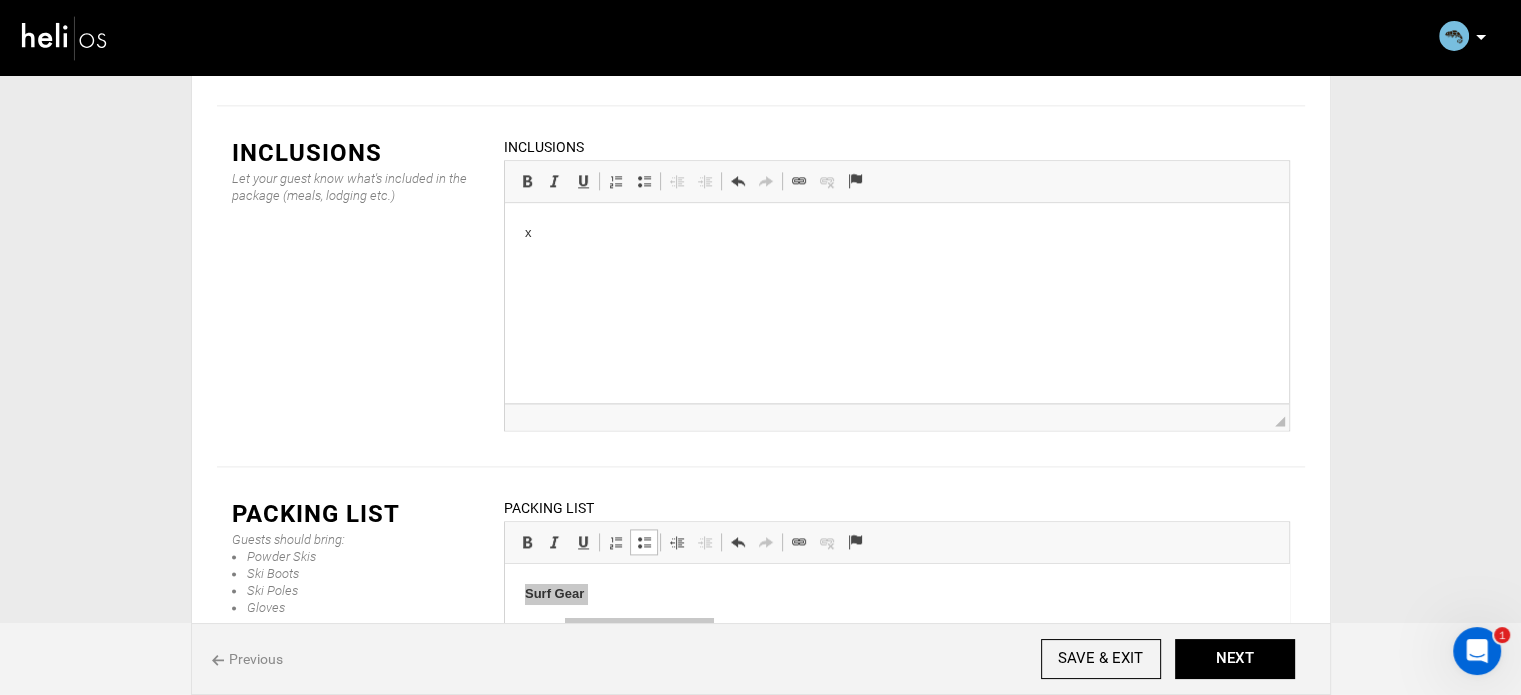 scroll, scrollTop: 2645, scrollLeft: 0, axis: vertical 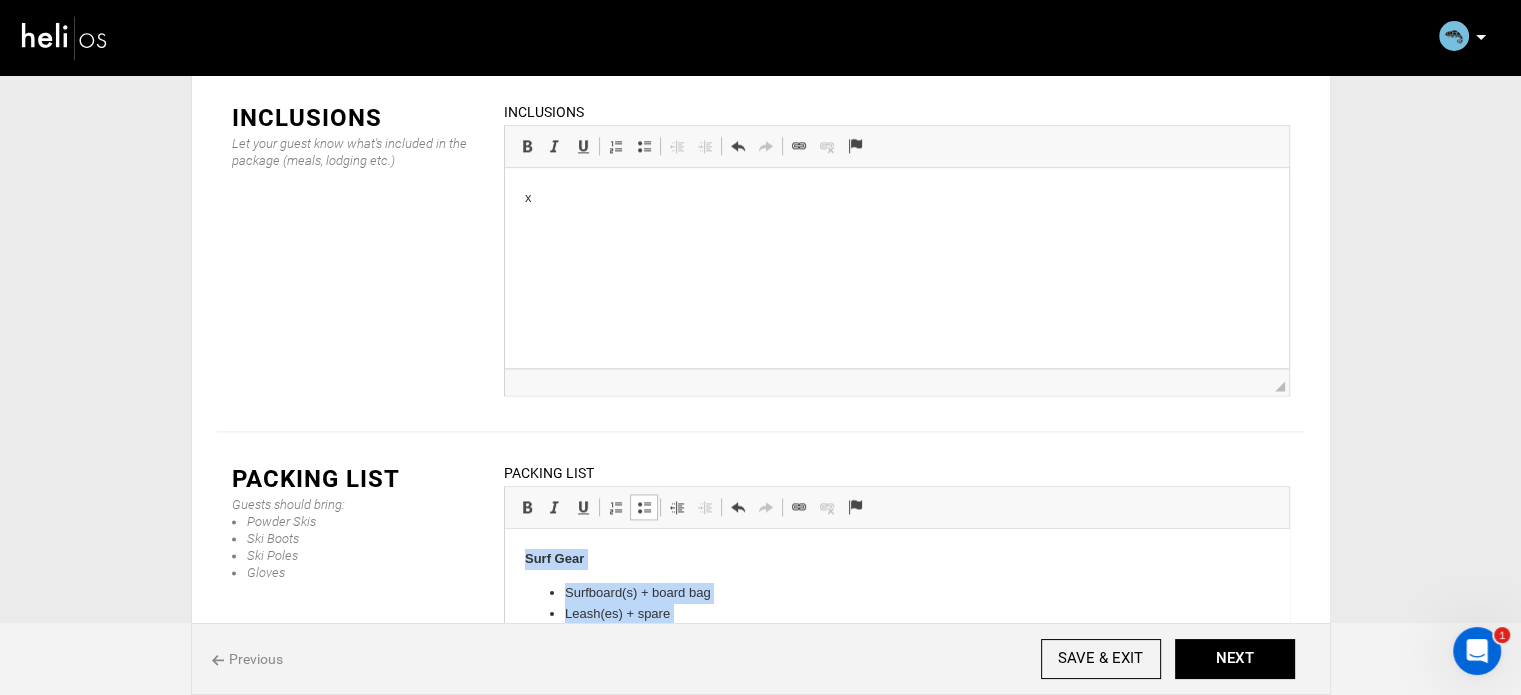 click on "Leash(es) + spare" at bounding box center (896, 614) 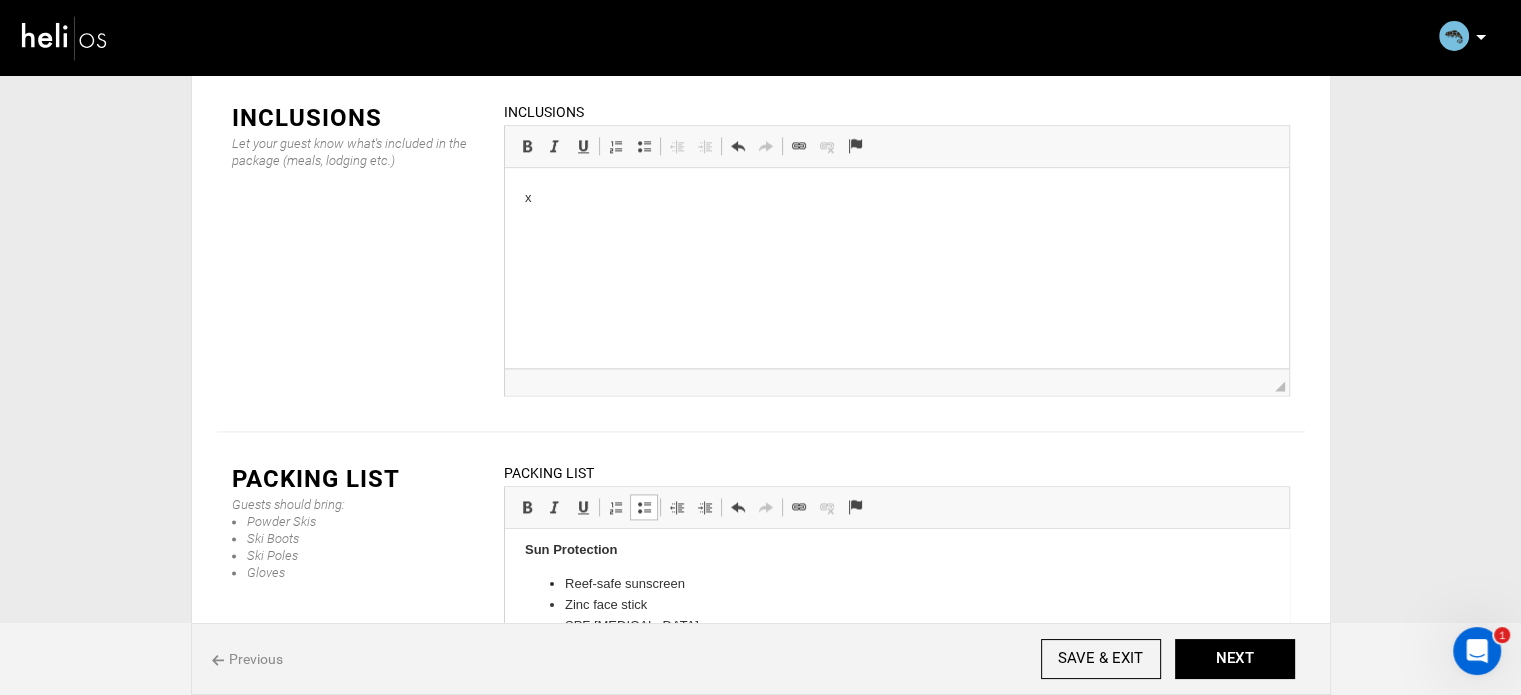 scroll, scrollTop: 400, scrollLeft: 0, axis: vertical 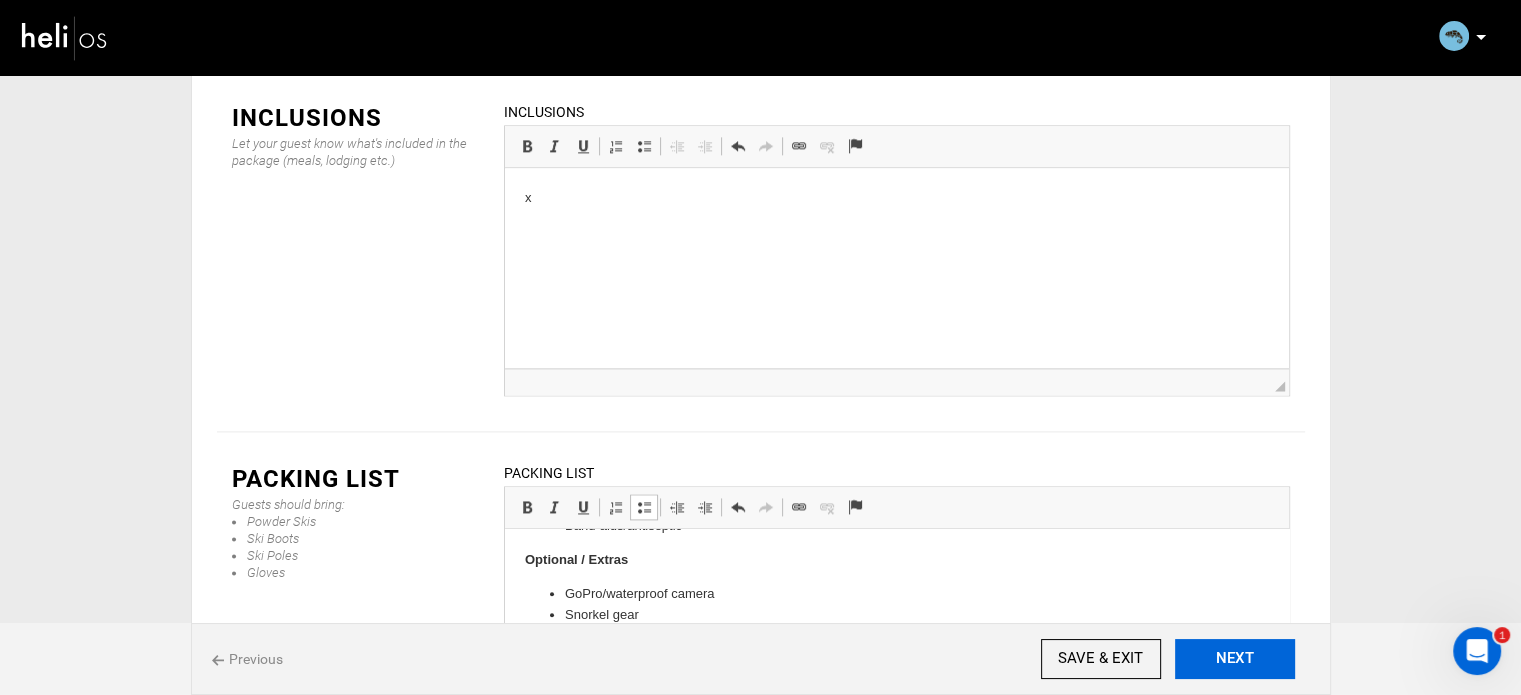 click on "NEXT" at bounding box center (1235, 659) 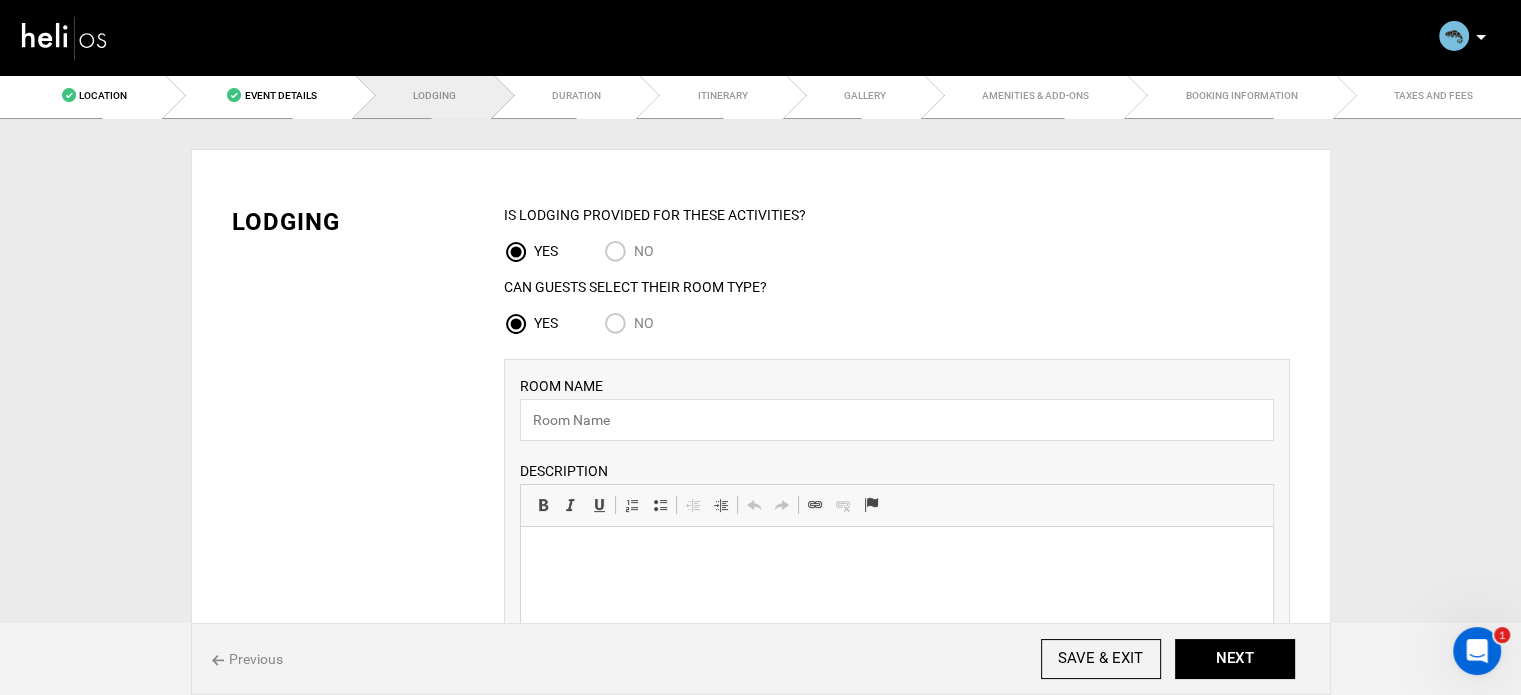 scroll, scrollTop: 0, scrollLeft: 0, axis: both 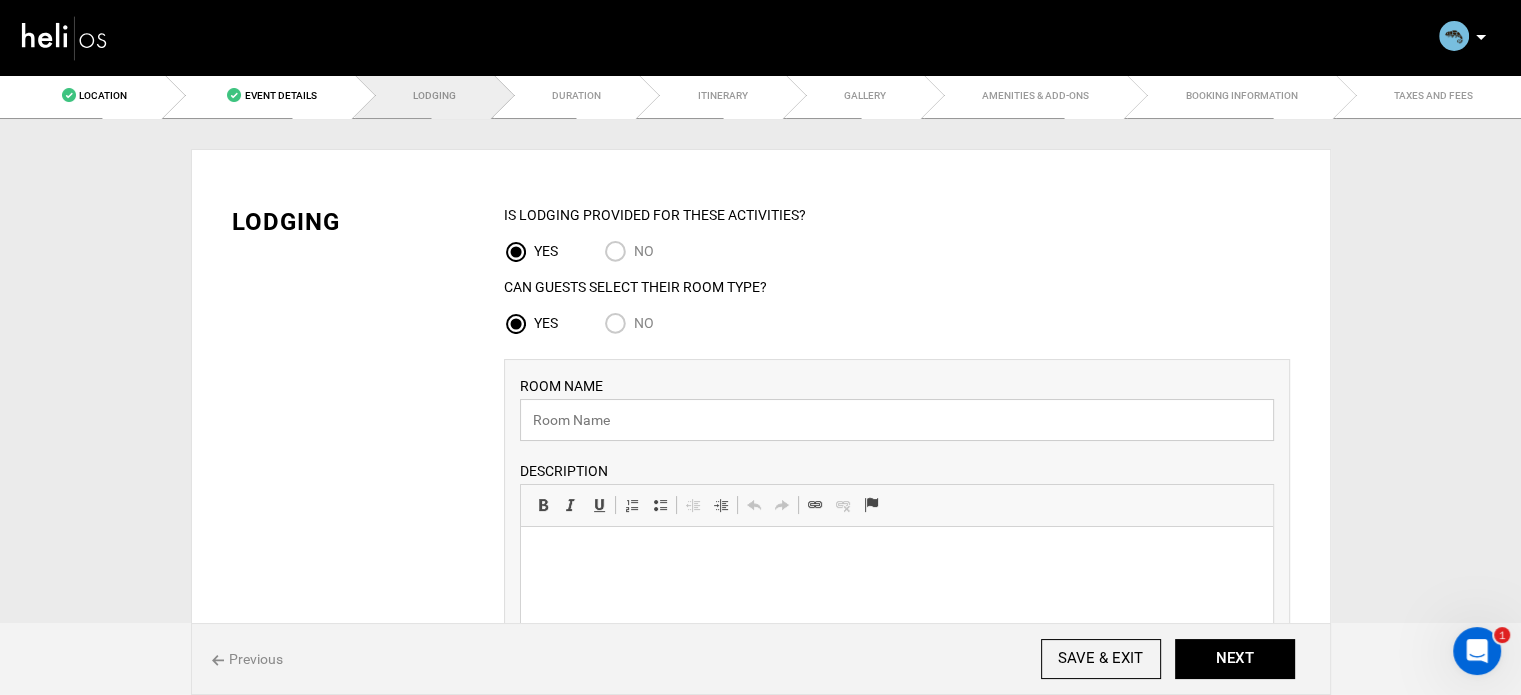 click at bounding box center [897, 420] 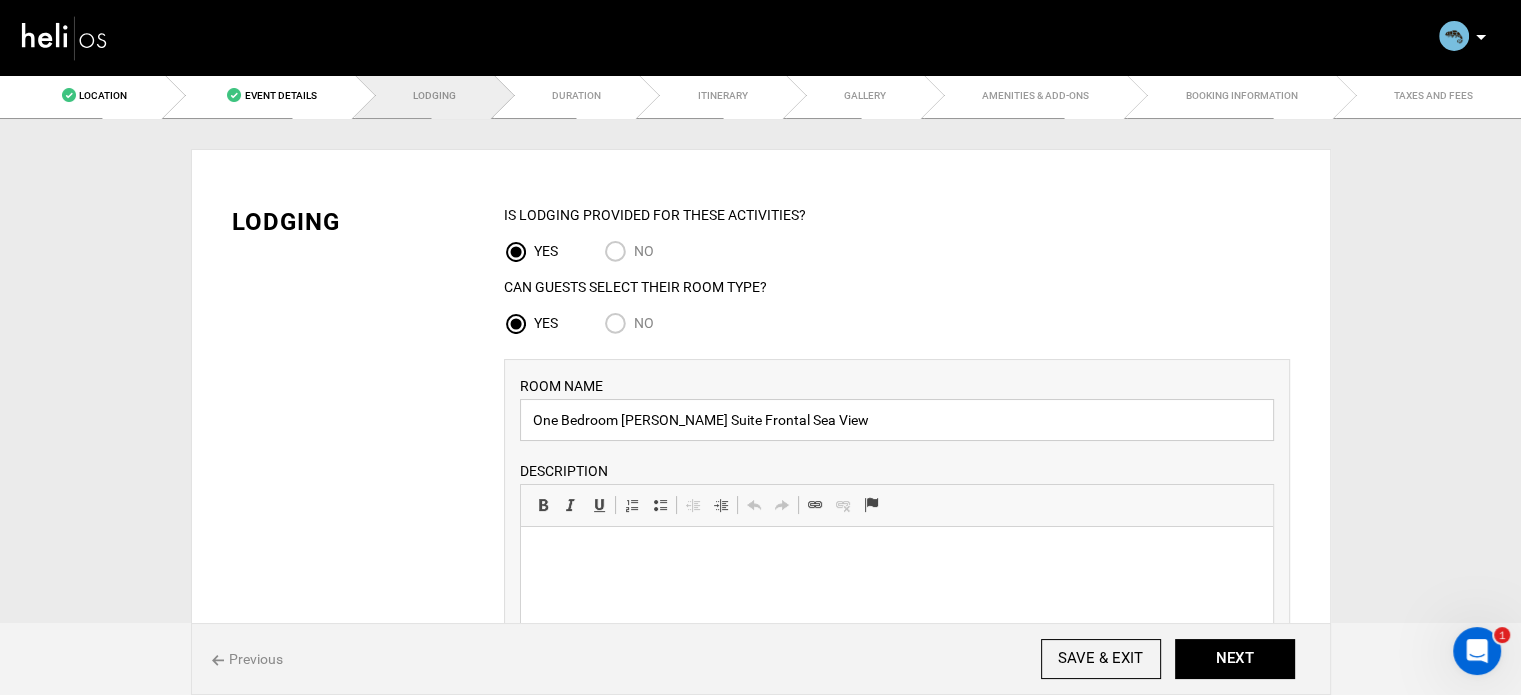 type on "One Bedroom Memmo Suite Frontal Sea View" 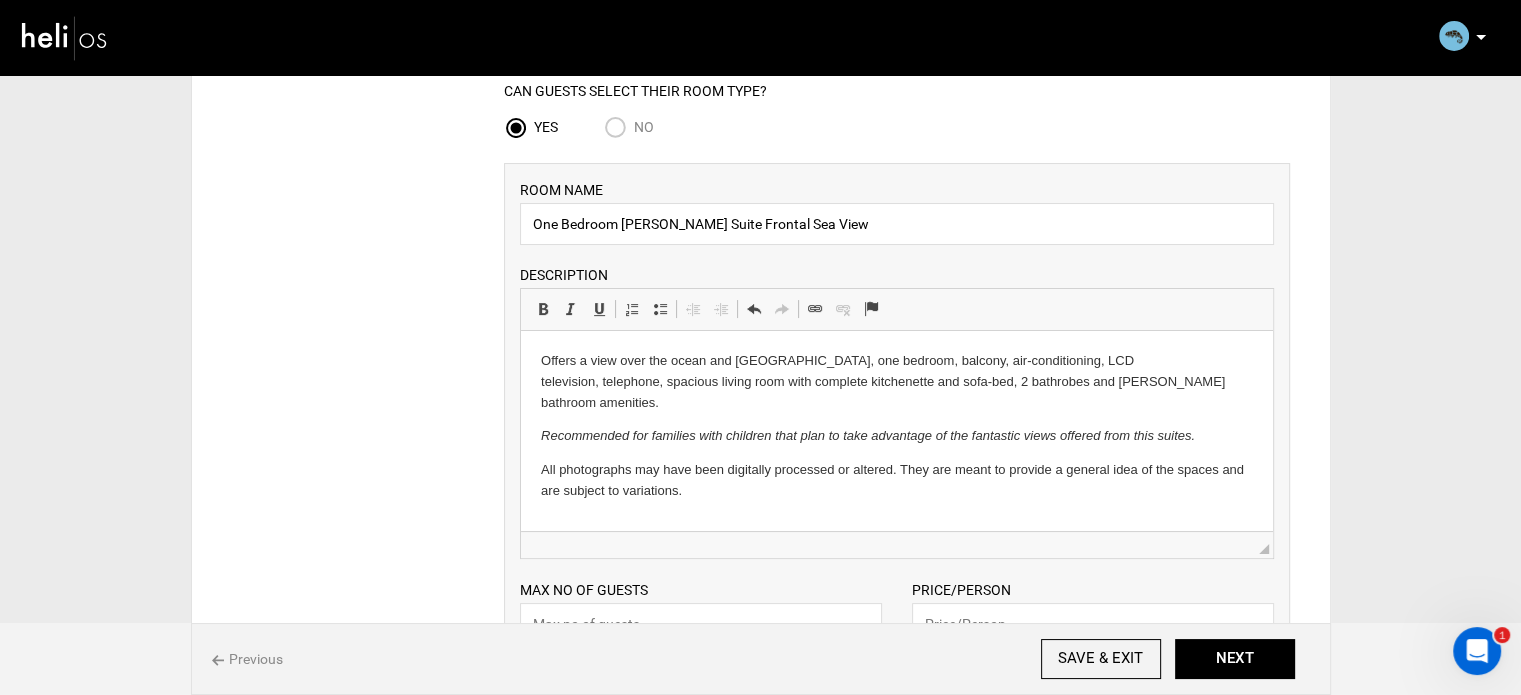 scroll, scrollTop: 200, scrollLeft: 0, axis: vertical 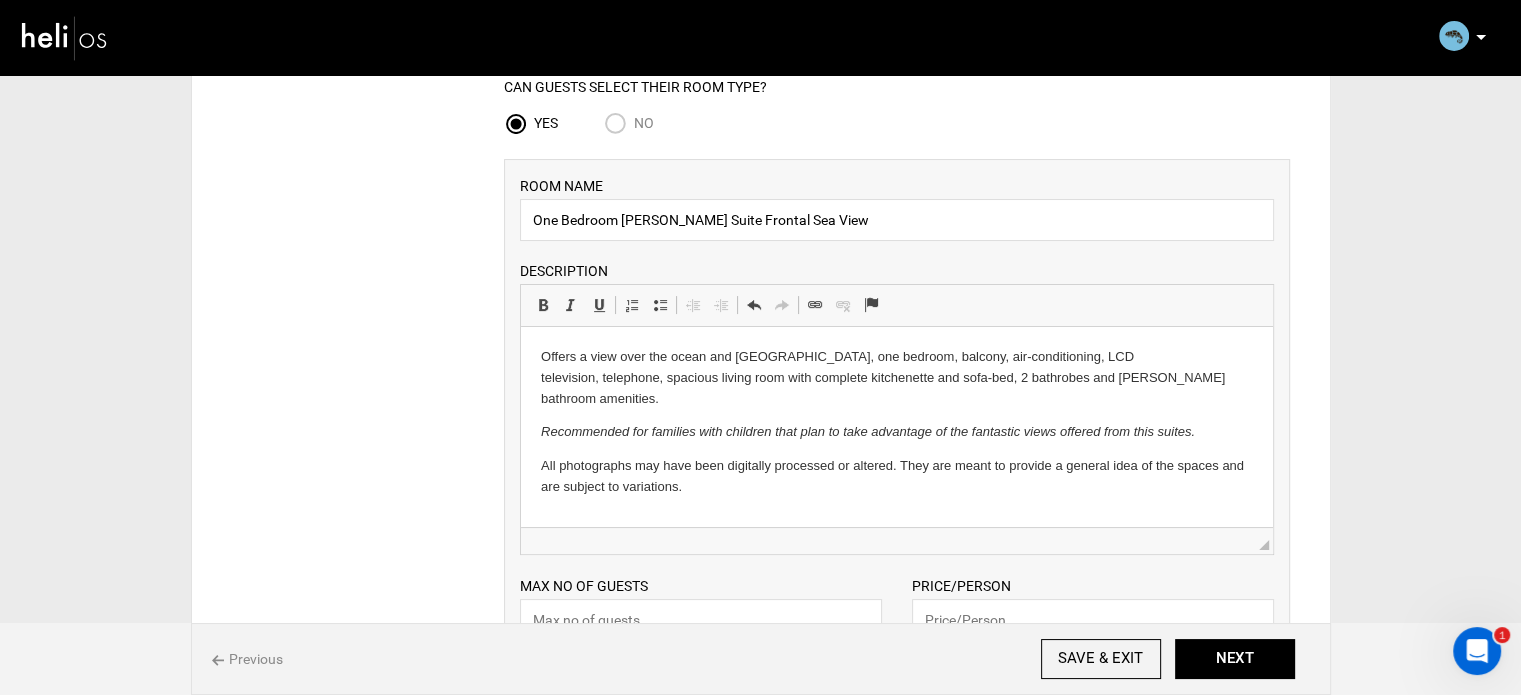 click on "Recommended for families with children that plan to take advantage of the fantastic views offered from this suites." at bounding box center (867, 431) 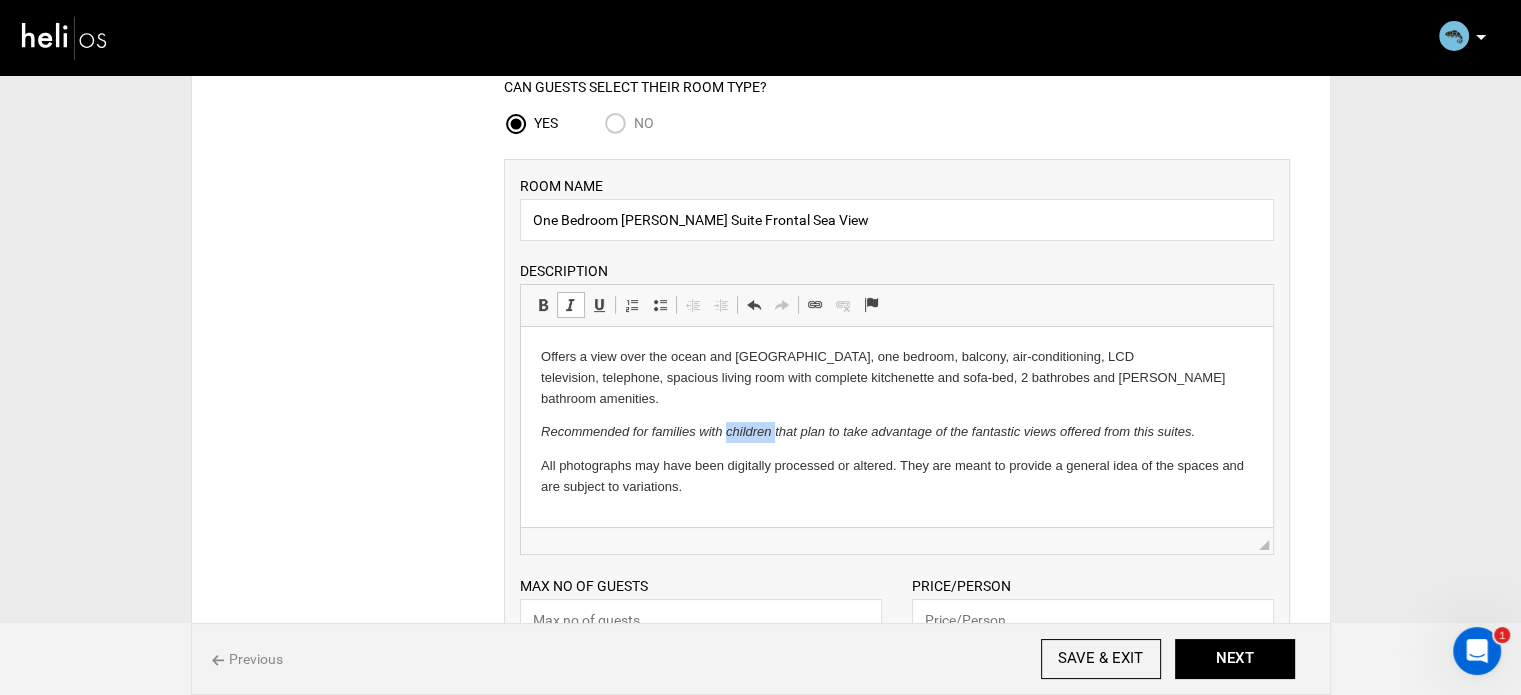 click on "Recommended for families with children that plan to take advantage of the fantastic views offered from this suites." at bounding box center (867, 431) 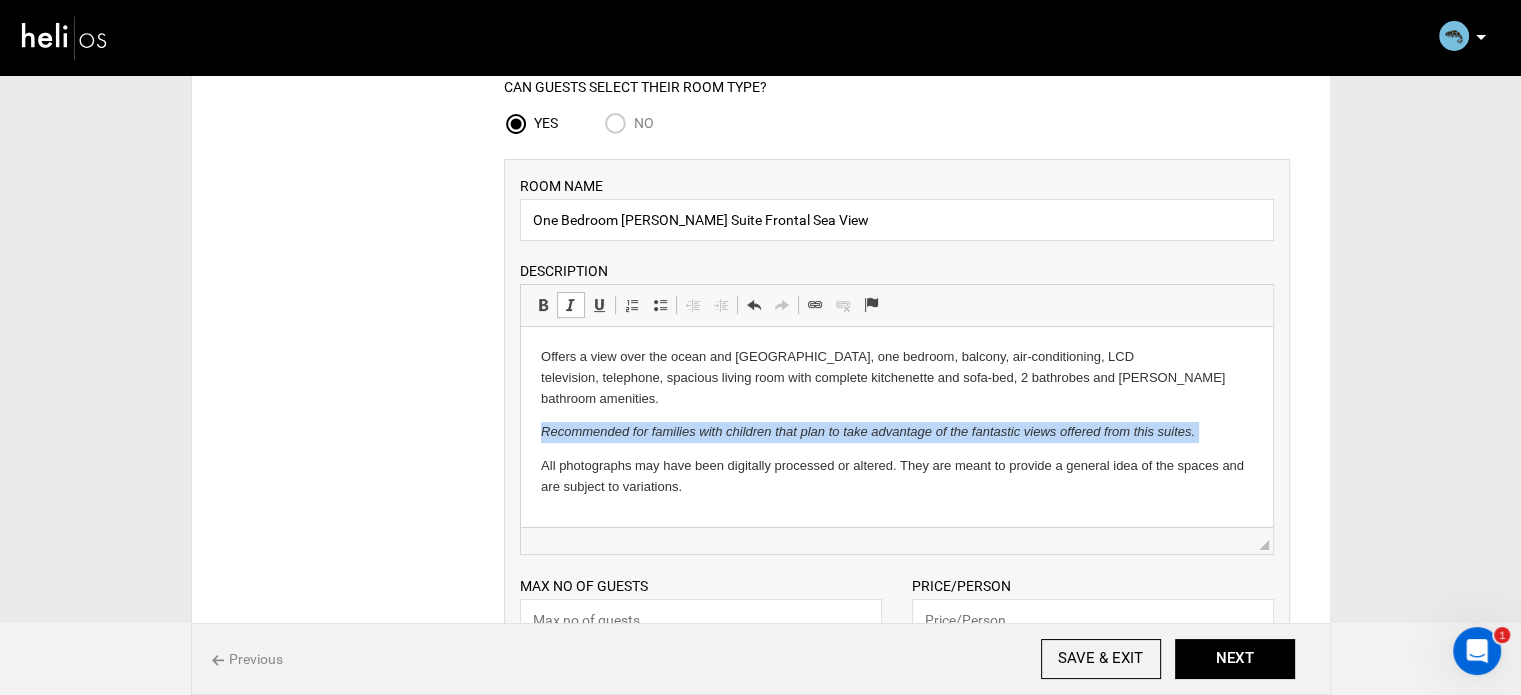 click on "Recommended for families with children that plan to take advantage of the fantastic views offered from this suites." at bounding box center [867, 431] 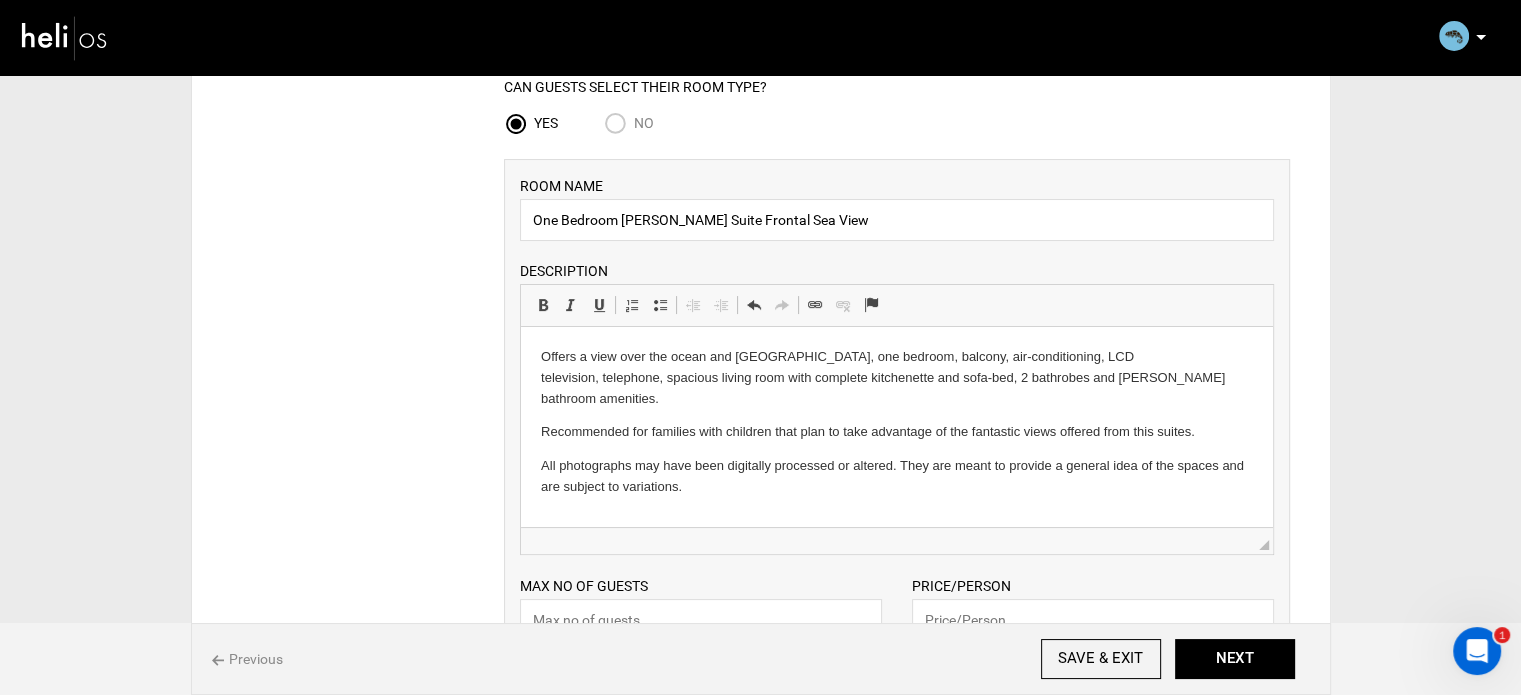 click on "All photographs may have been digitally processed or altered. They are meant to provide a general idea of the spaces and are subject to variations." at bounding box center (896, 477) 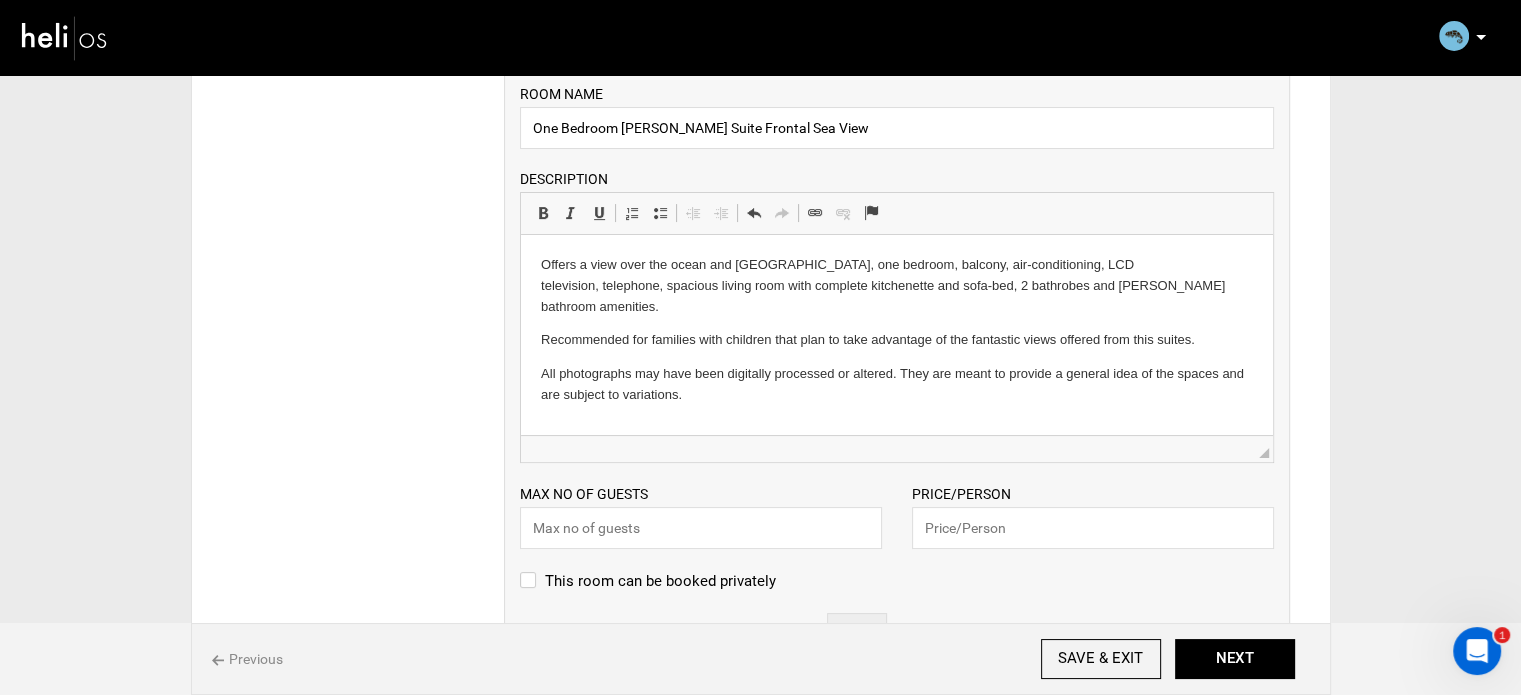 scroll, scrollTop: 400, scrollLeft: 0, axis: vertical 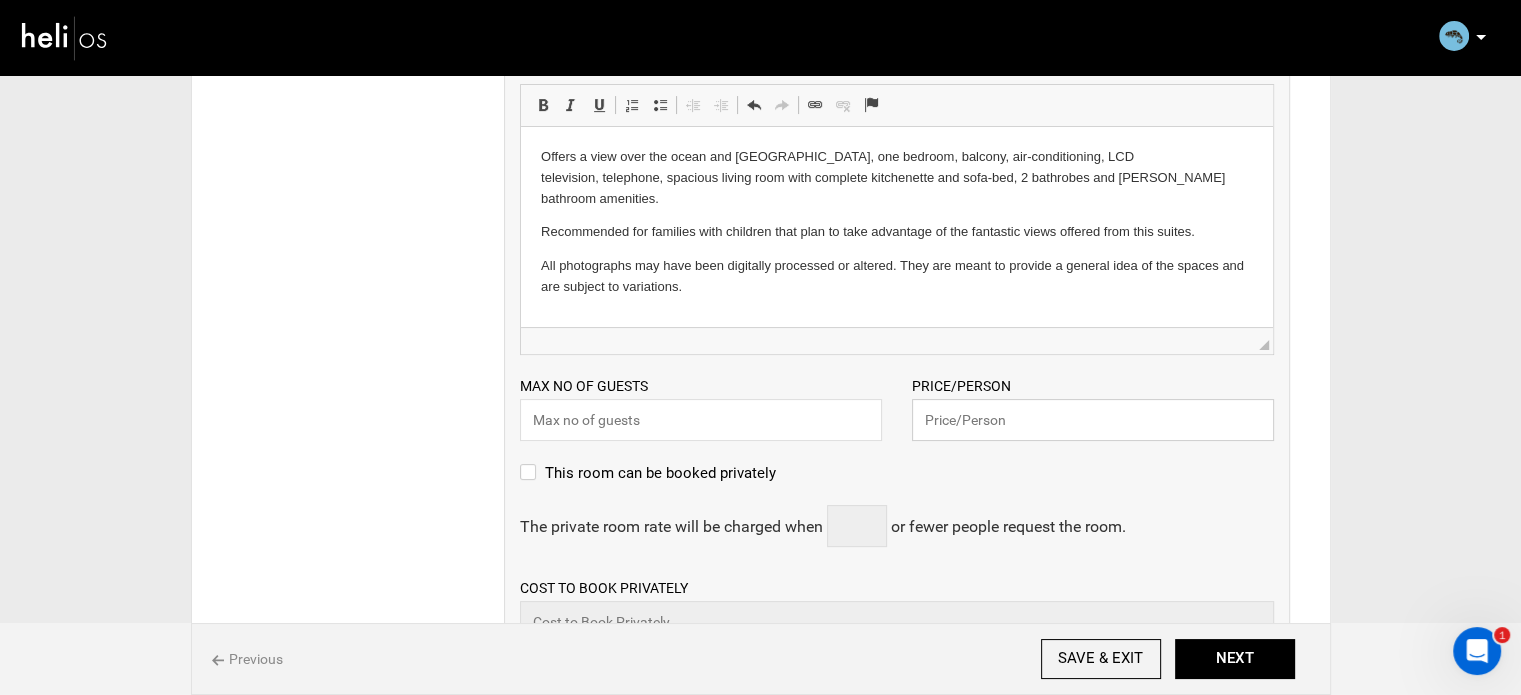 click at bounding box center (1093, 420) 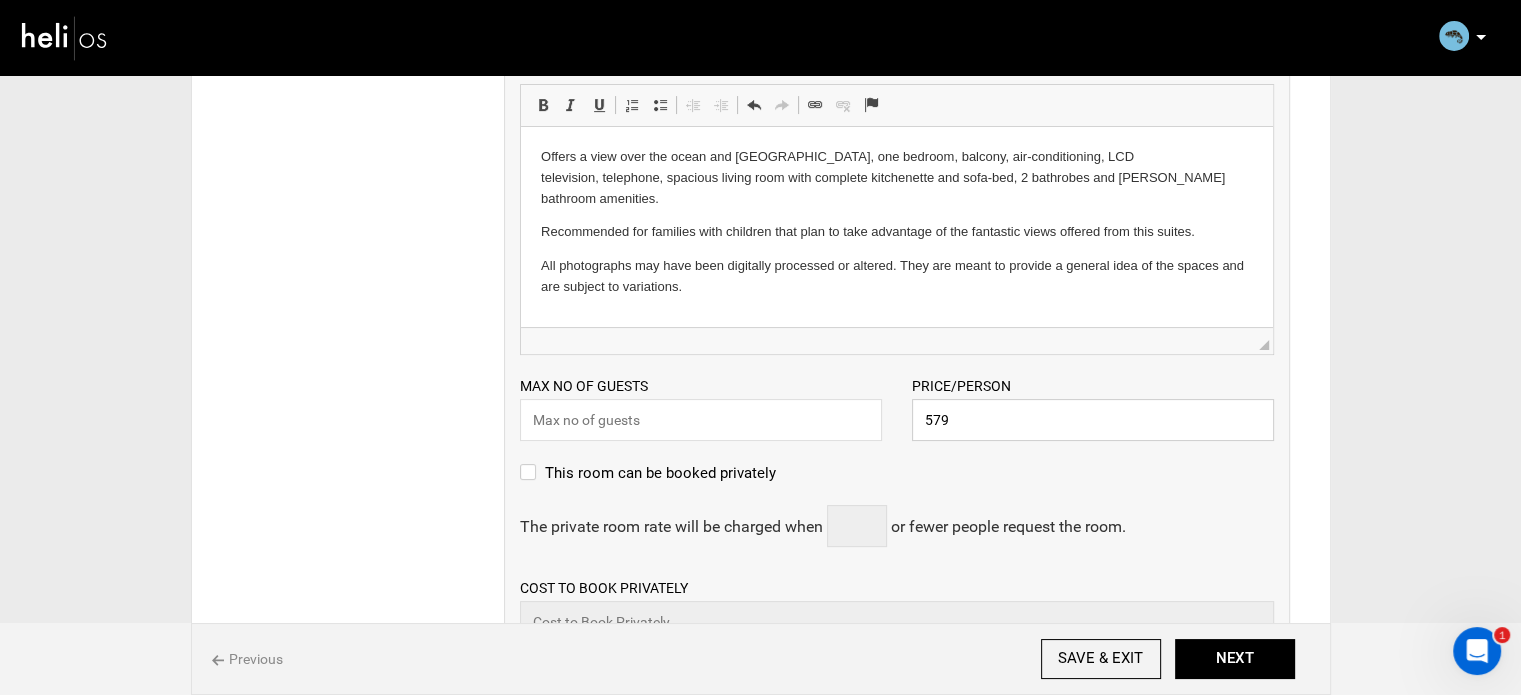 type on "579" 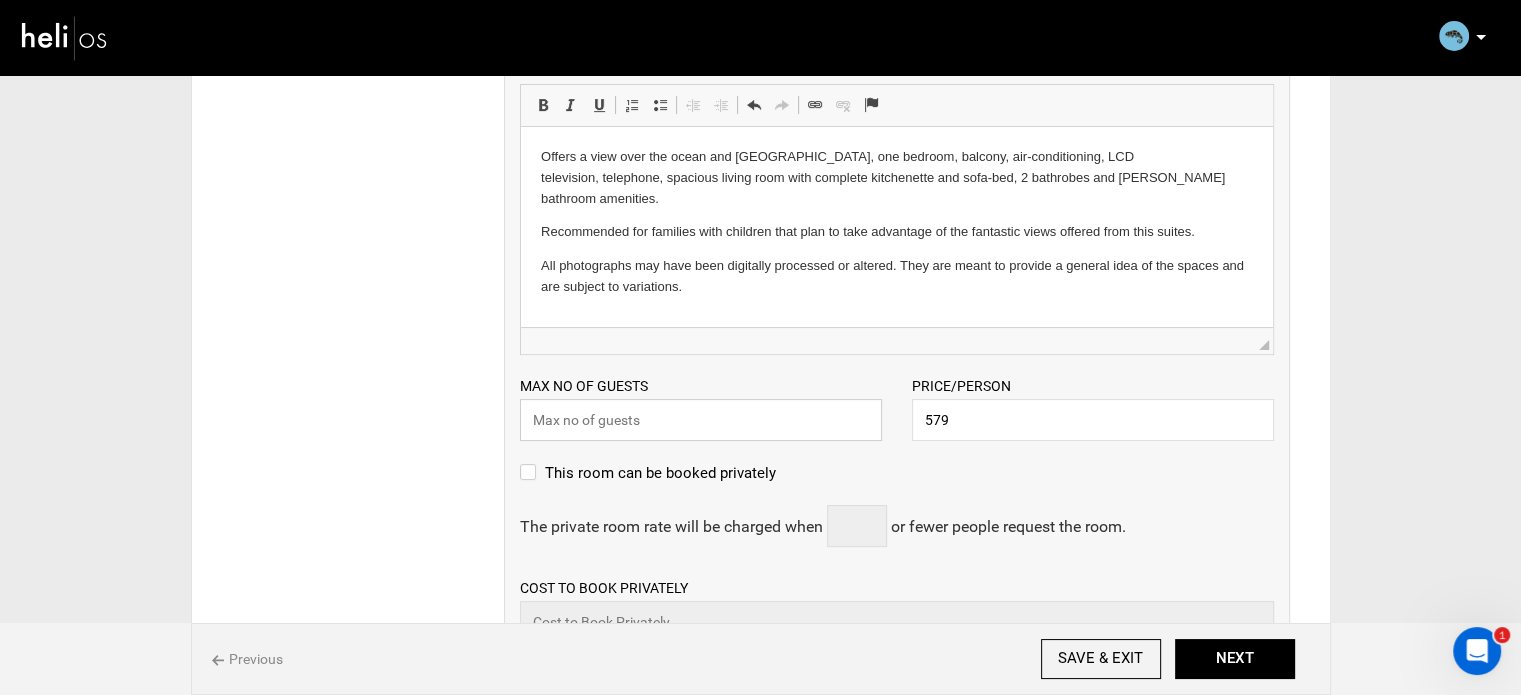 drag, startPoint x: 784, startPoint y: 410, endPoint x: 745, endPoint y: 378, distance: 50.447994 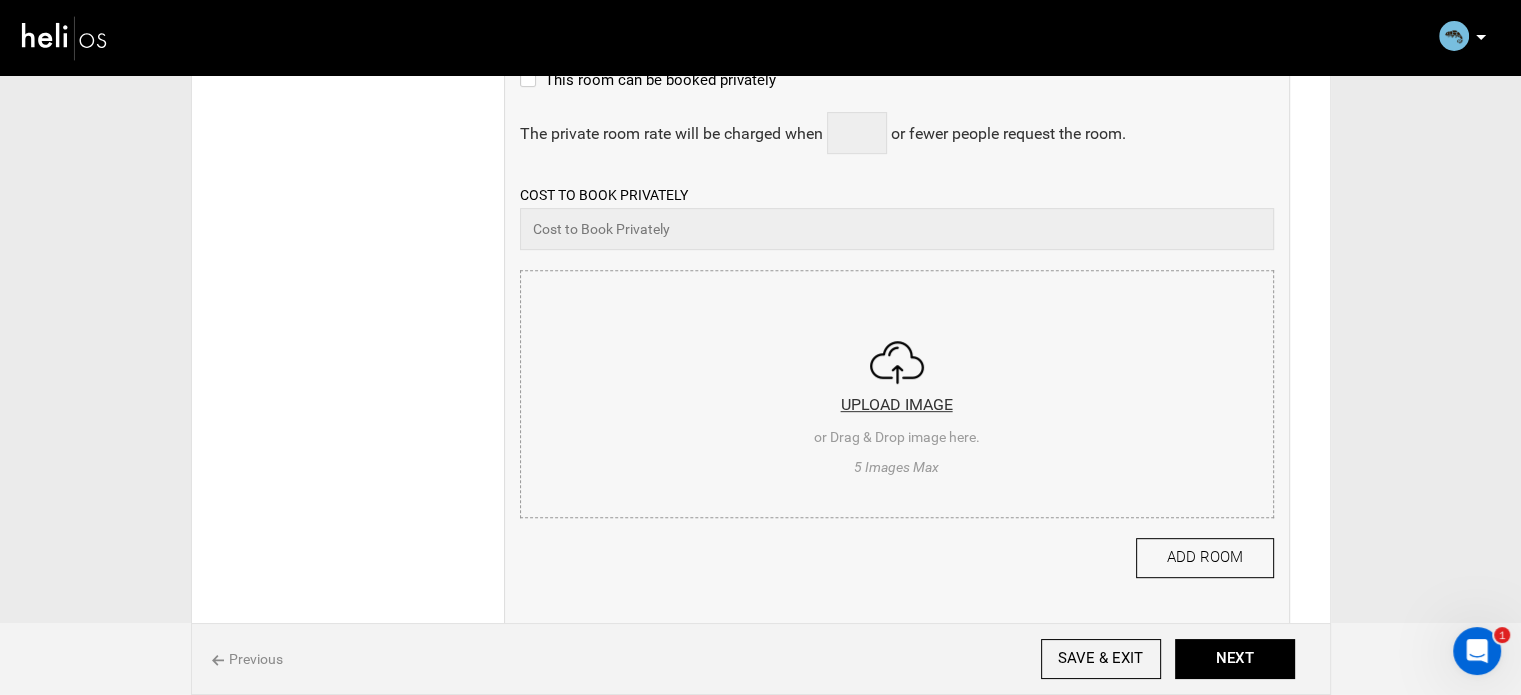 scroll, scrollTop: 800, scrollLeft: 0, axis: vertical 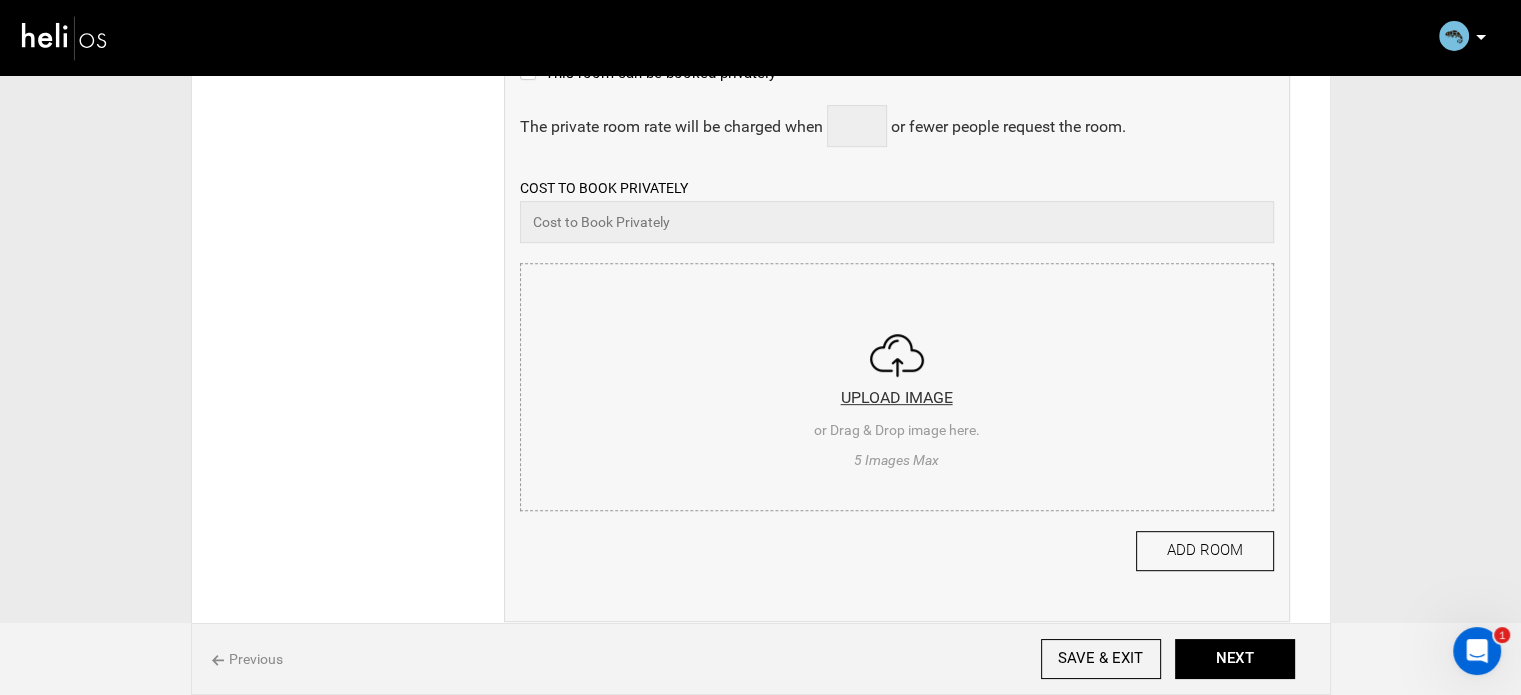 type on "4" 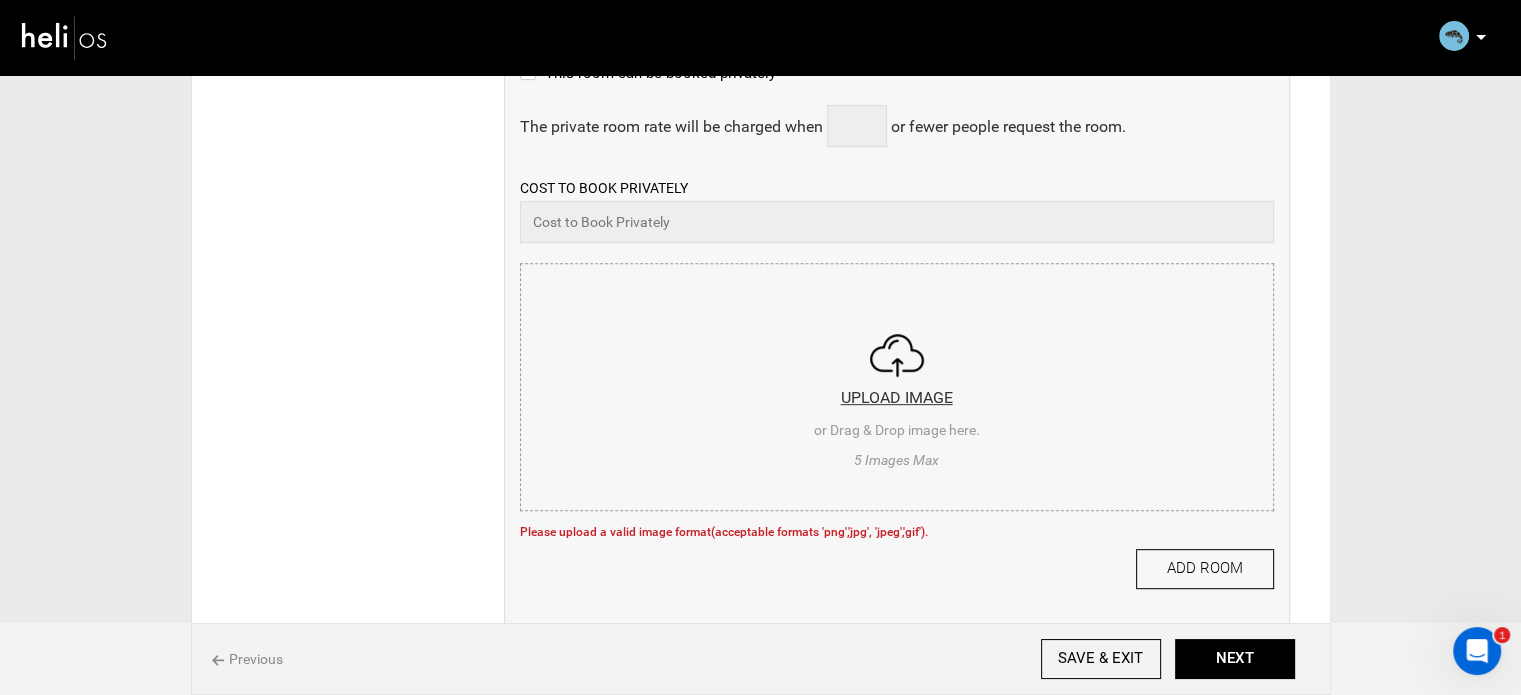 click 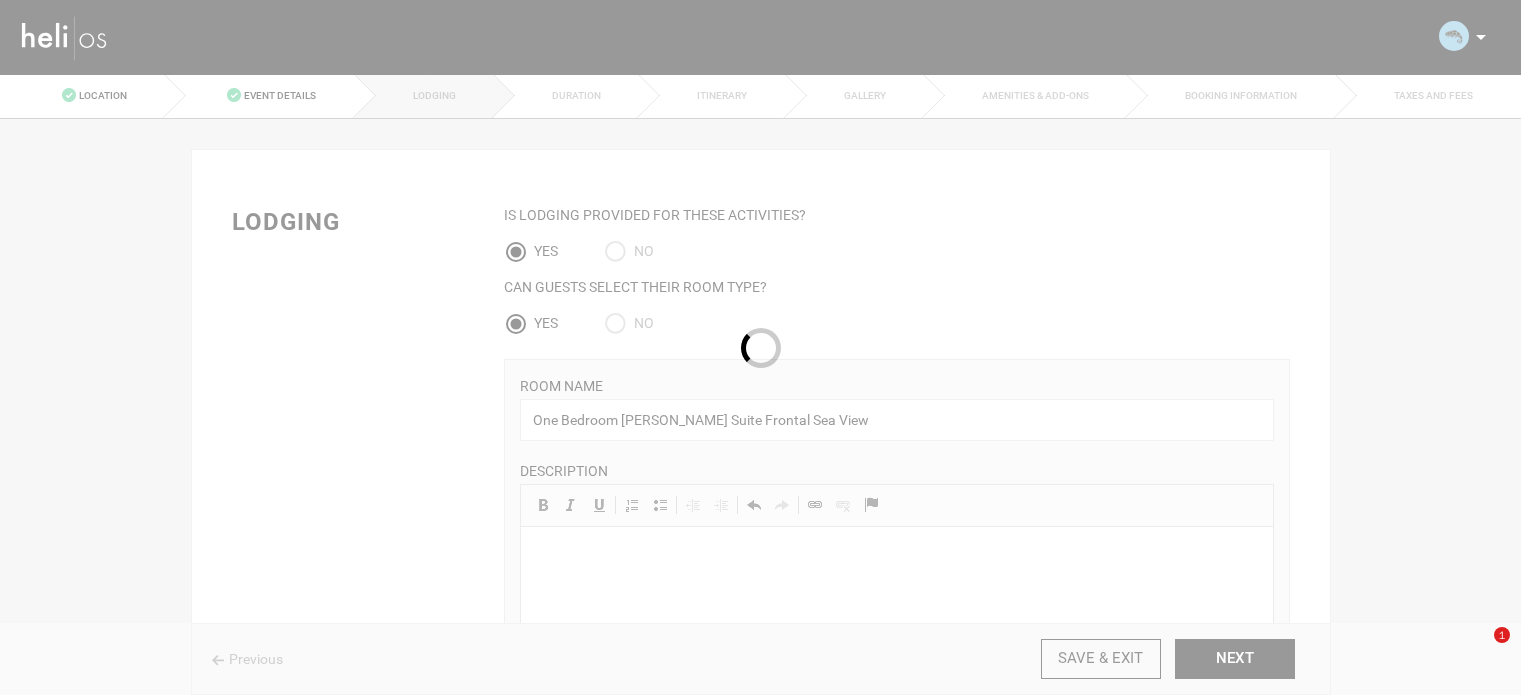 scroll, scrollTop: 1000, scrollLeft: 0, axis: vertical 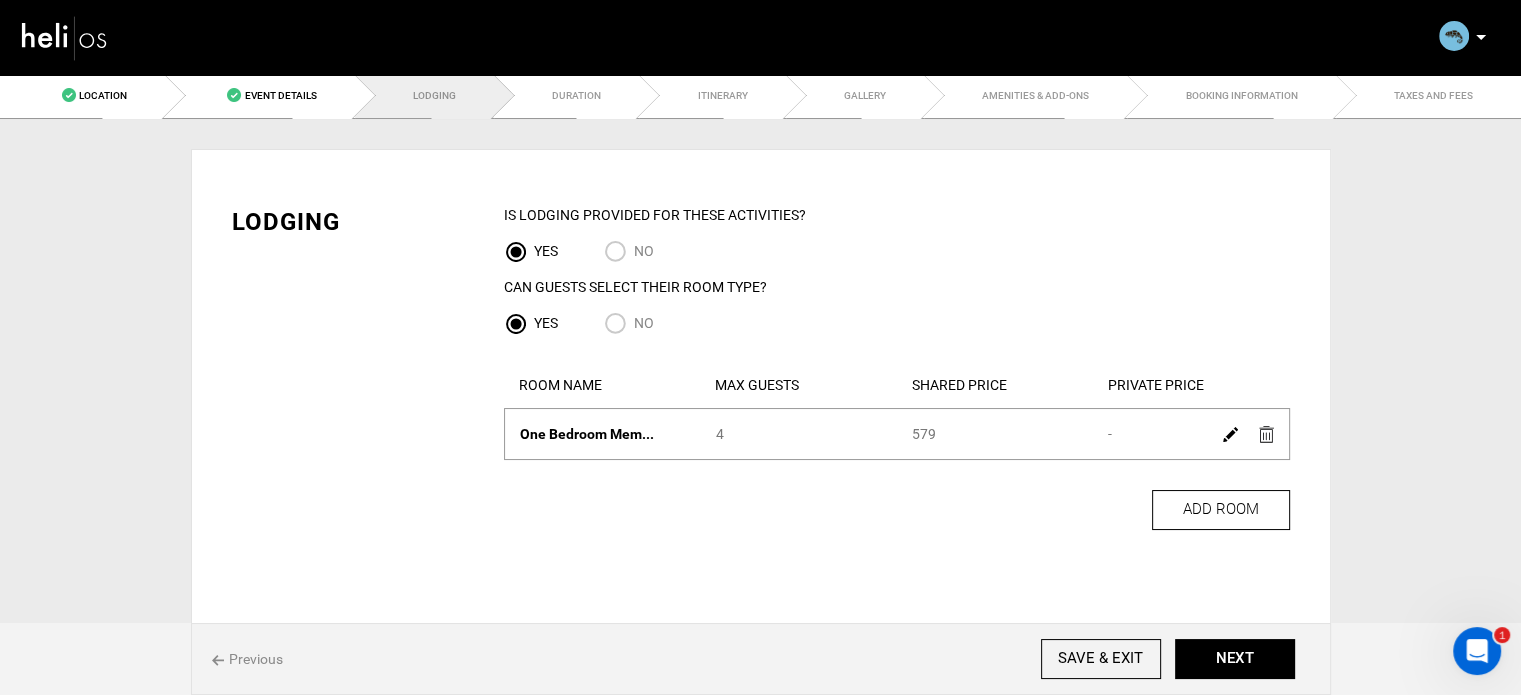 click at bounding box center [1230, 434] 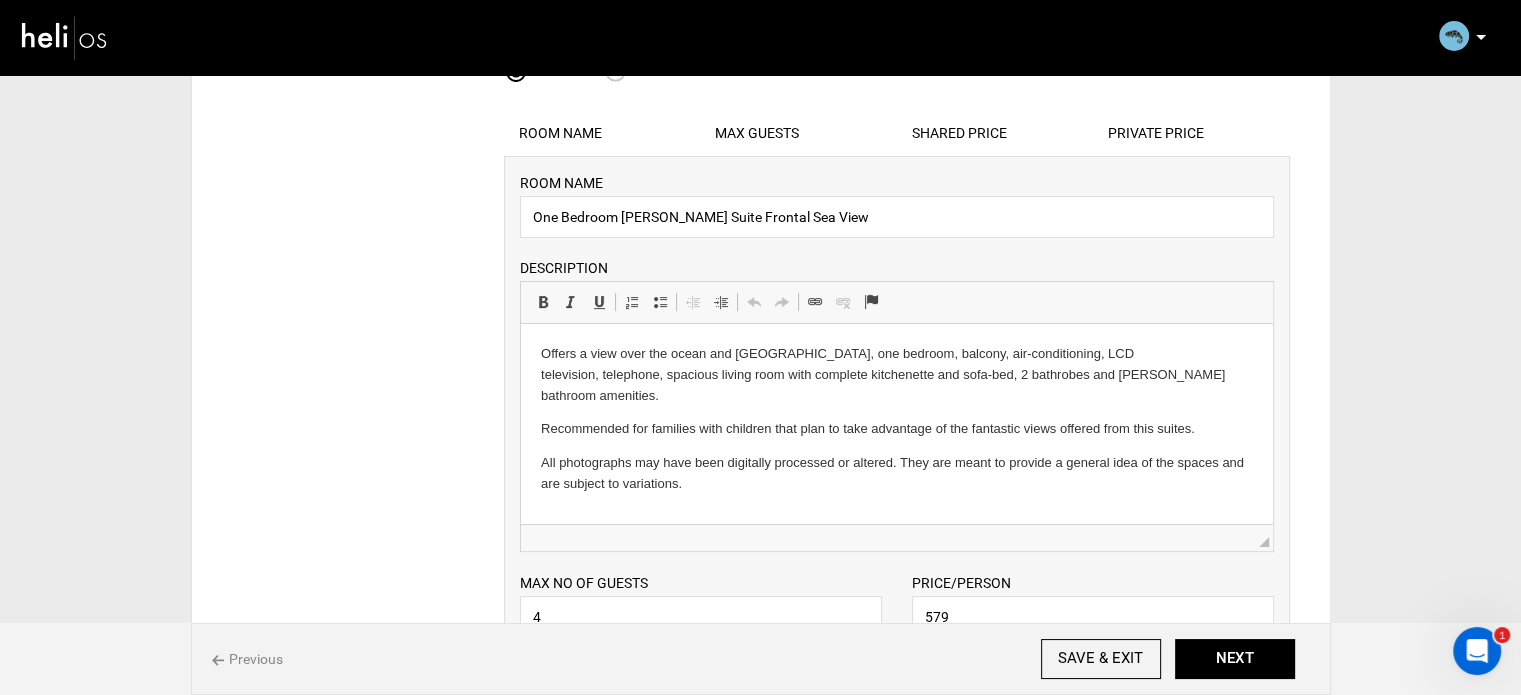 scroll, scrollTop: 400, scrollLeft: 0, axis: vertical 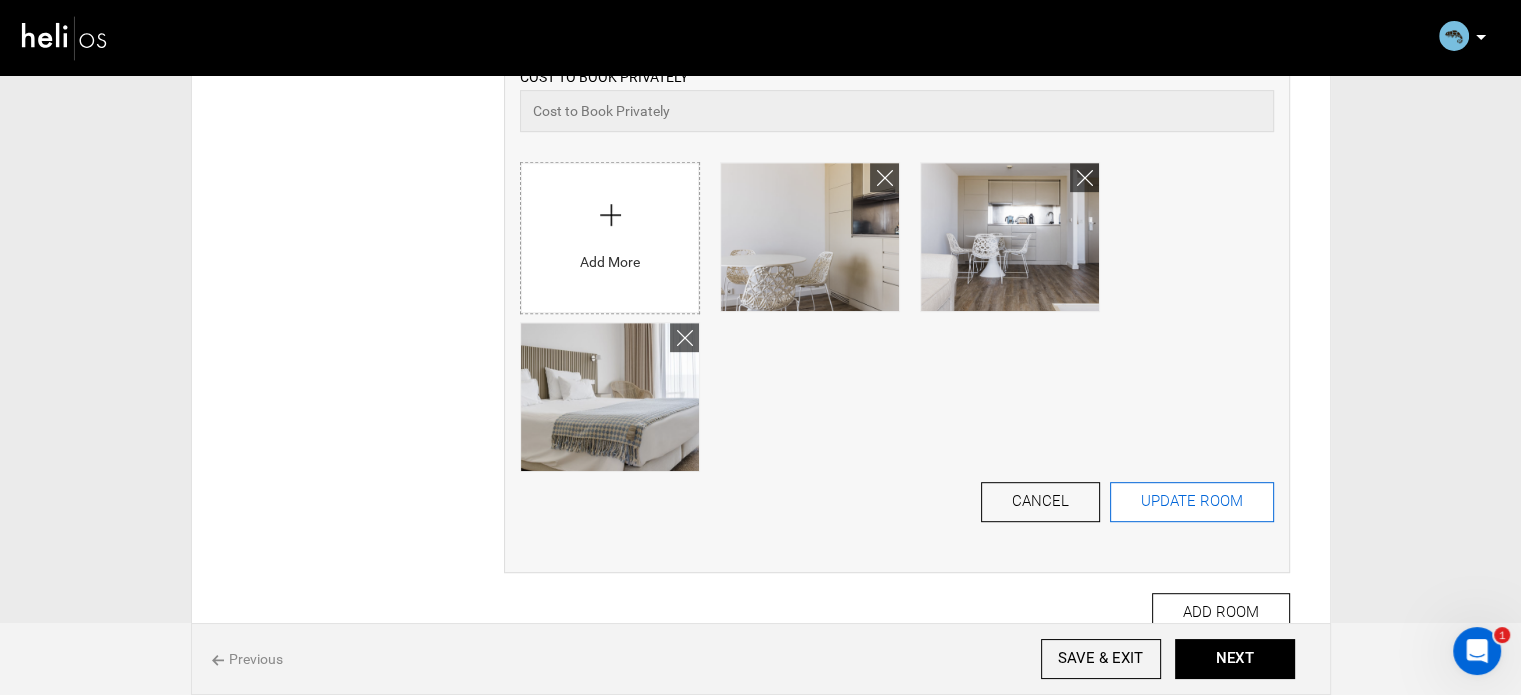 click on "UPDATE ROOM" at bounding box center [1192, 502] 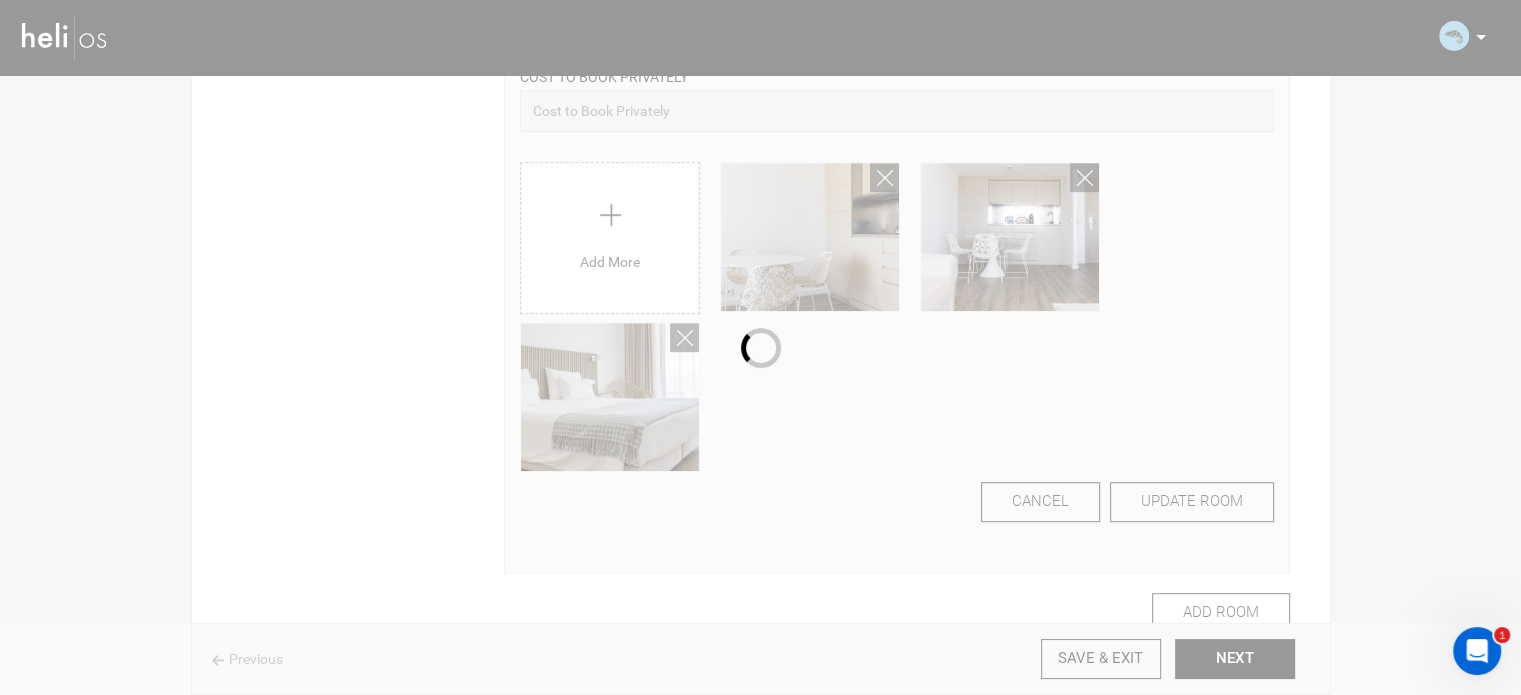 scroll, scrollTop: 67, scrollLeft: 0, axis: vertical 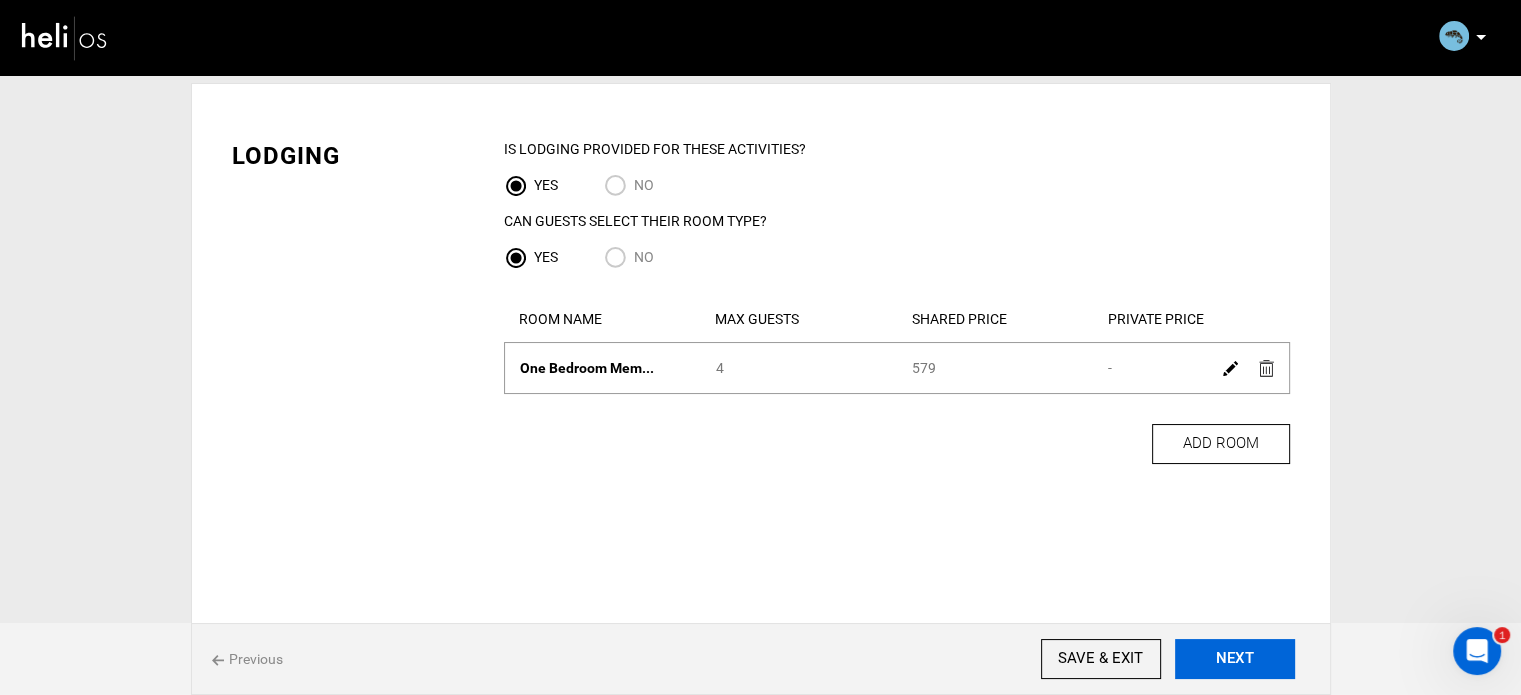 click on "NEXT" at bounding box center (1235, 659) 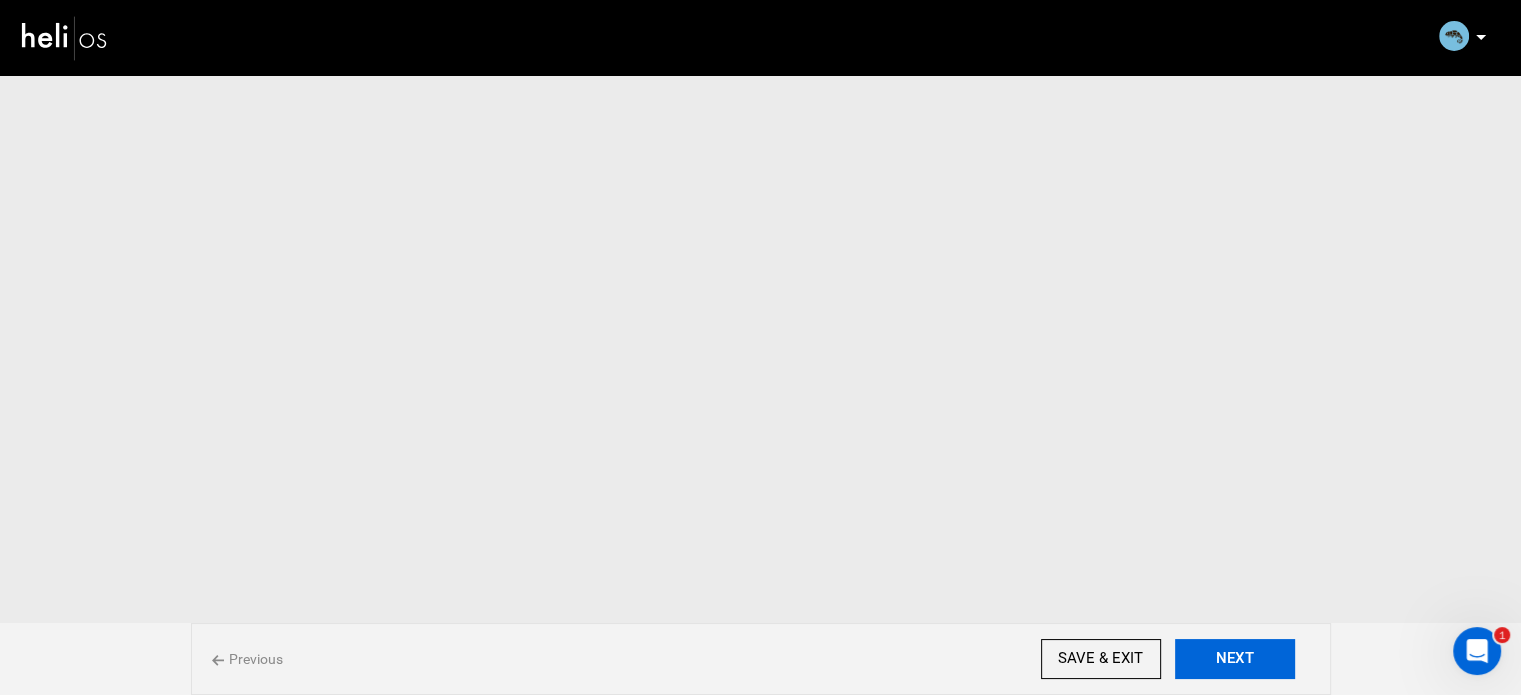scroll, scrollTop: 0, scrollLeft: 0, axis: both 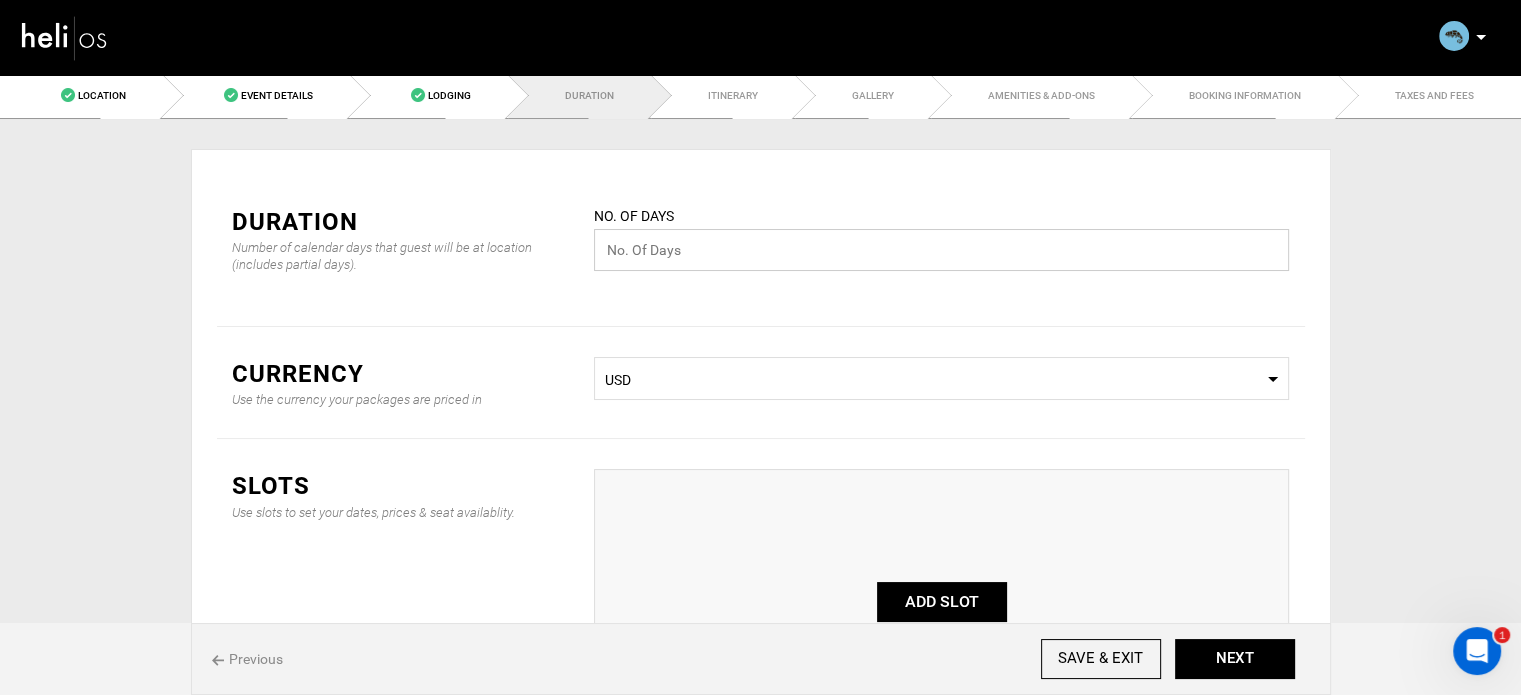 click at bounding box center (941, 250) 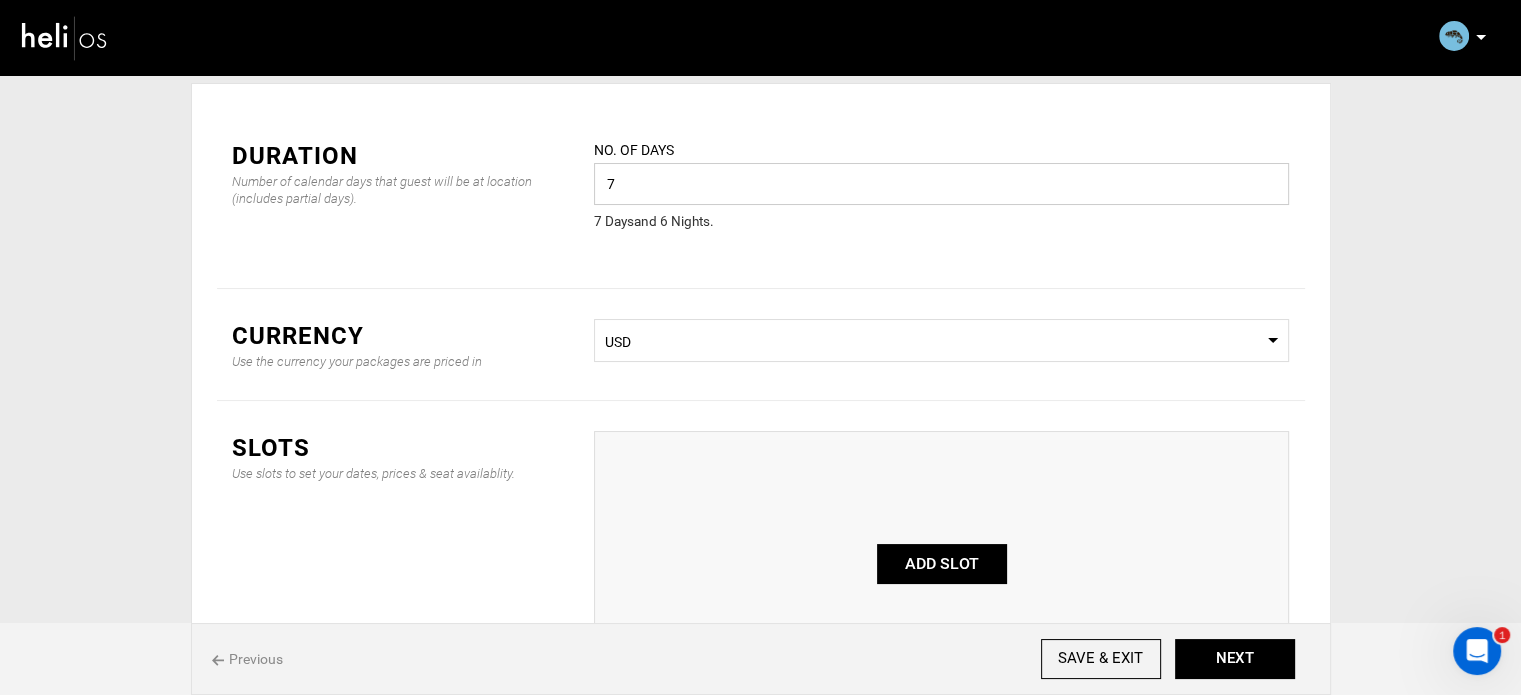 scroll, scrollTop: 100, scrollLeft: 0, axis: vertical 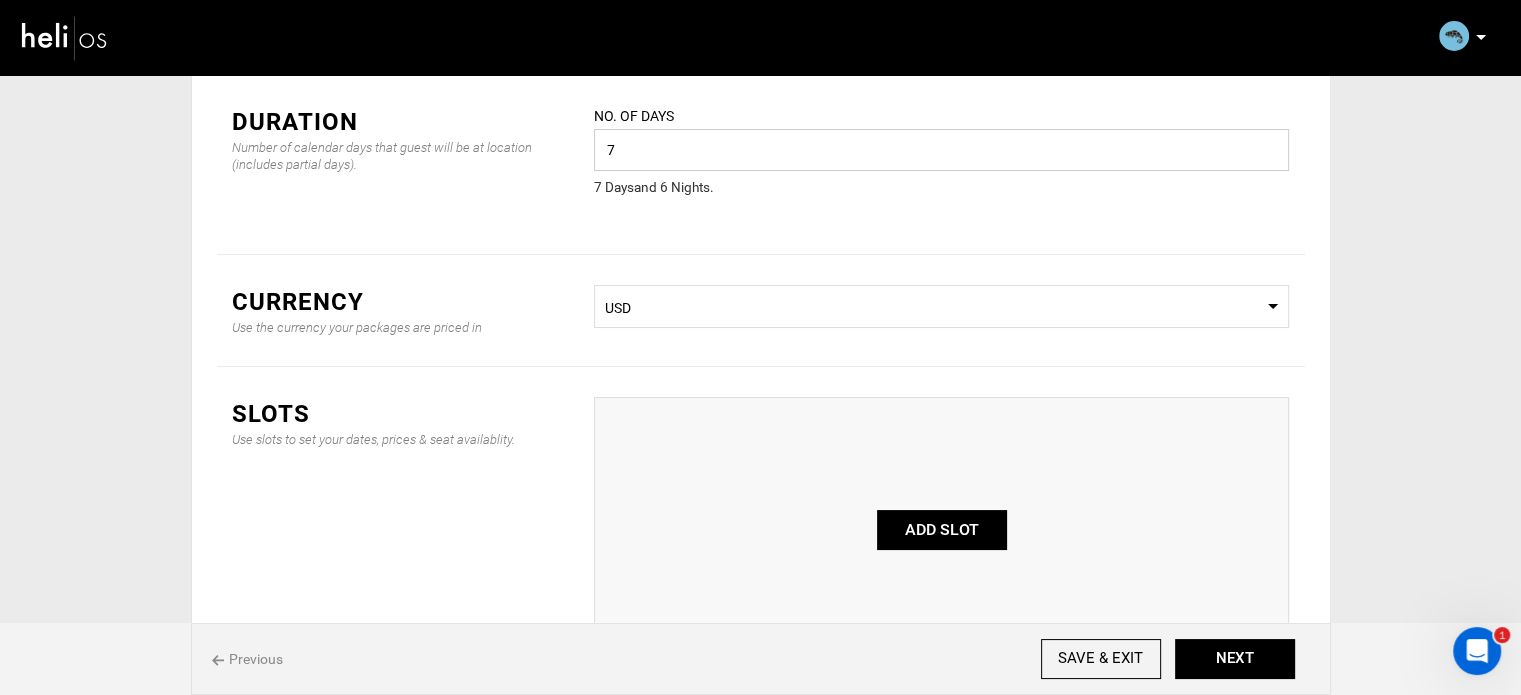 type on "7" 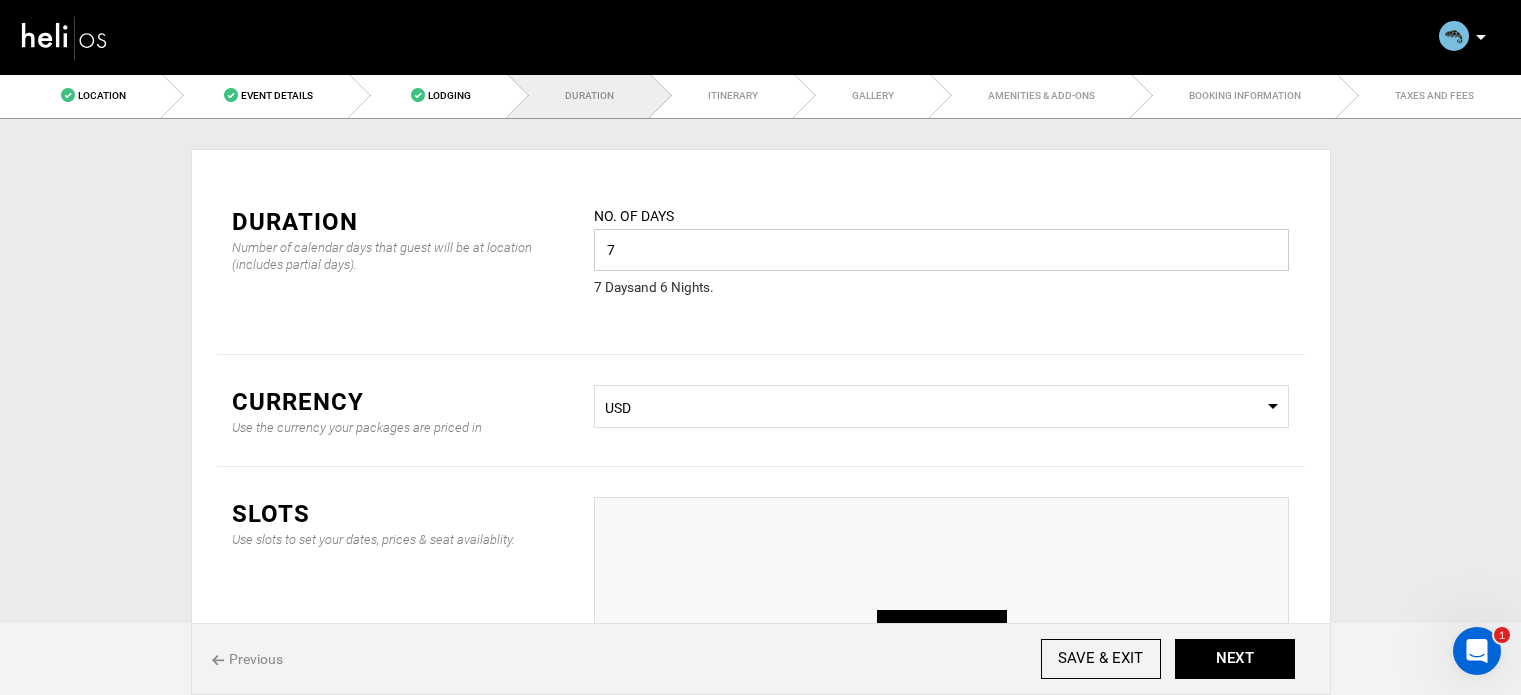 scroll 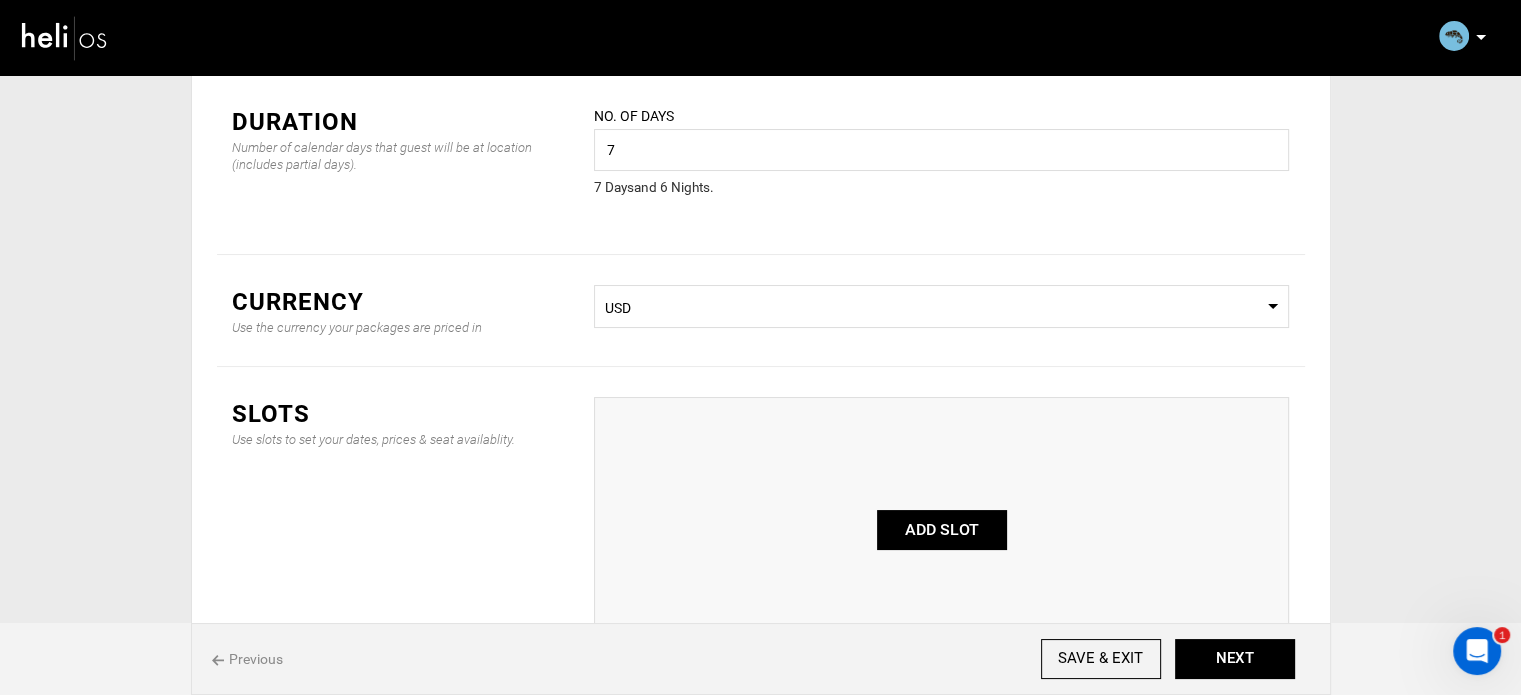 click on "ADD
SLOT" at bounding box center [941, 529] 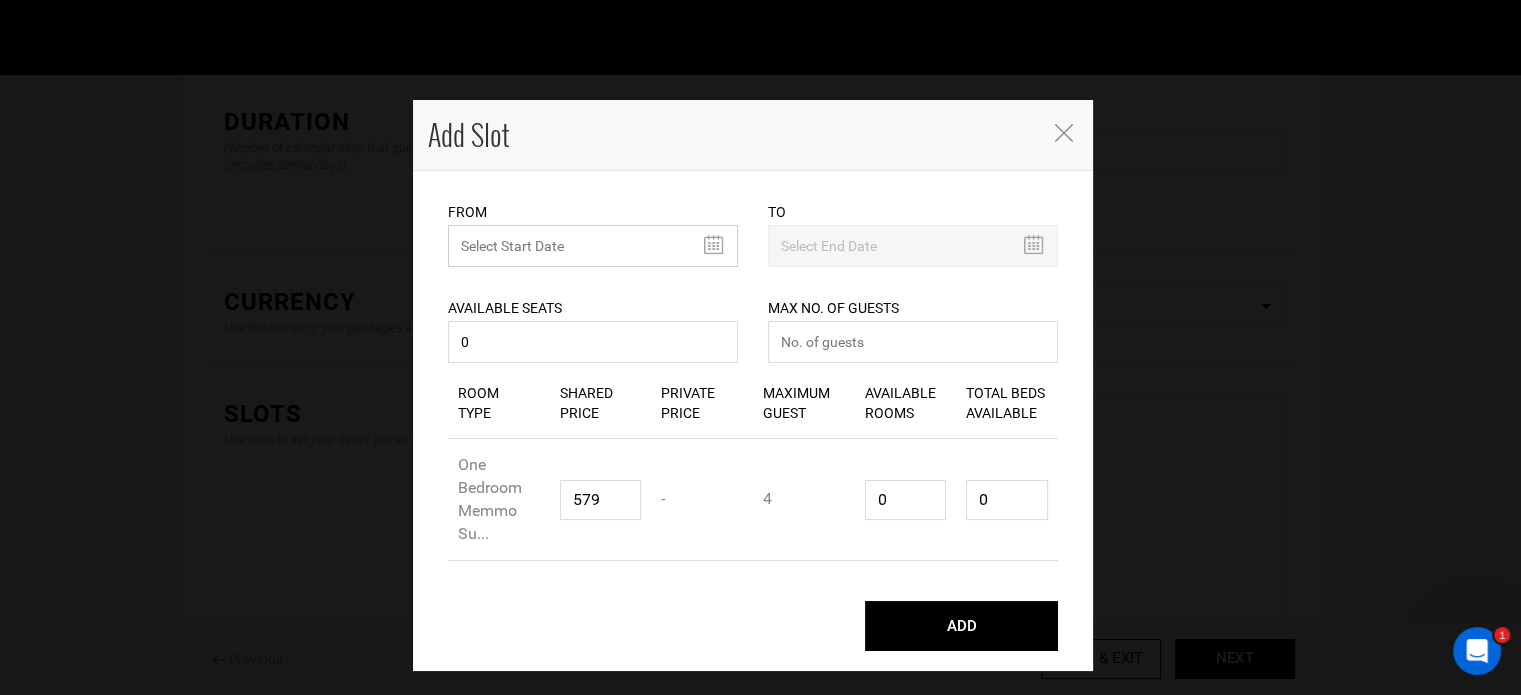 click at bounding box center [593, 246] 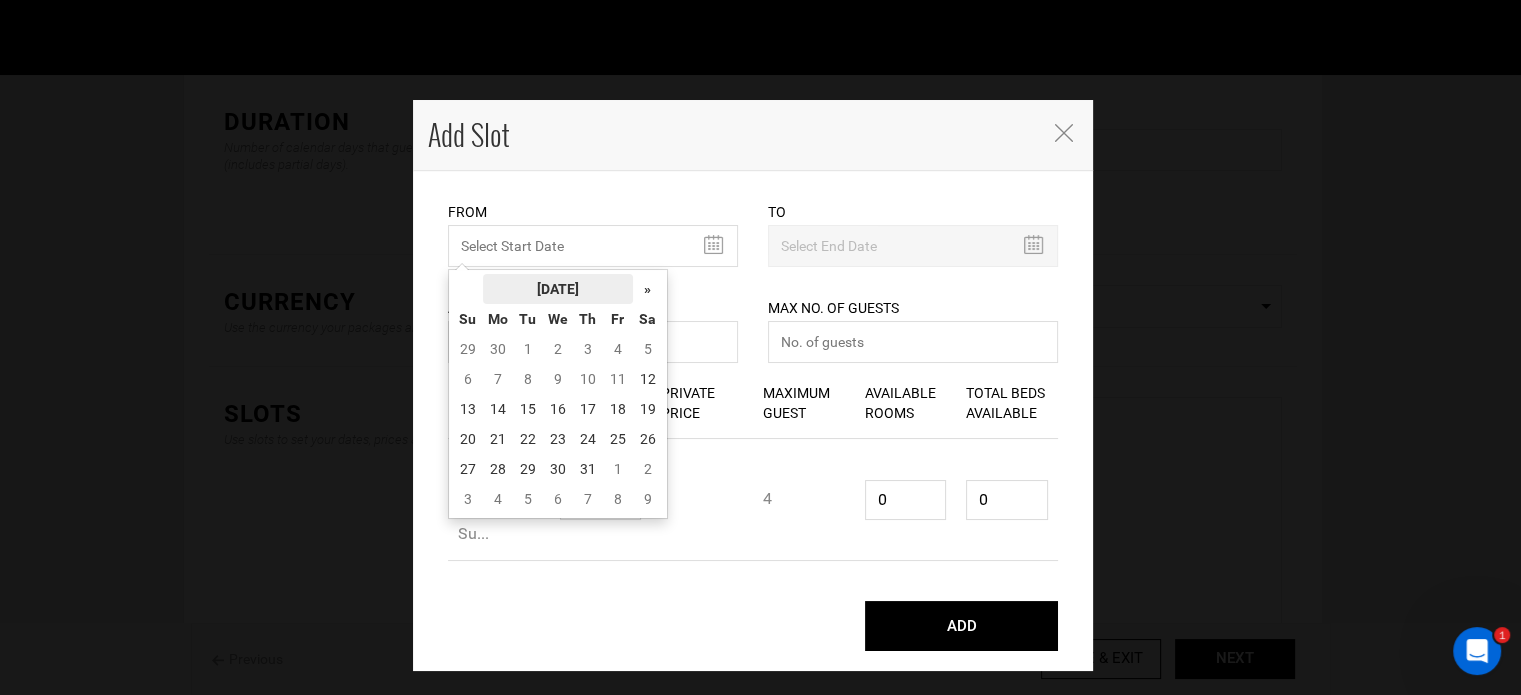 click on "July 2025" at bounding box center (558, 289) 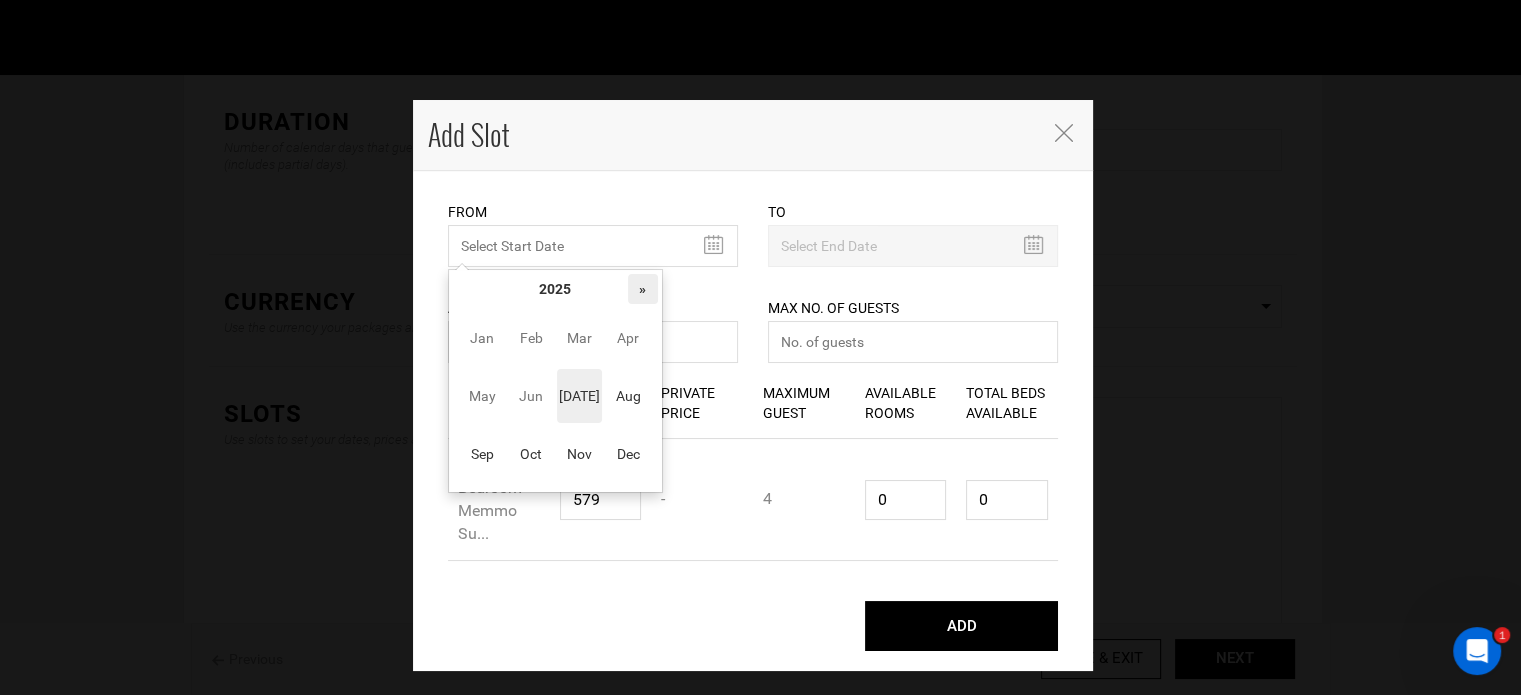 click on "»" at bounding box center [643, 289] 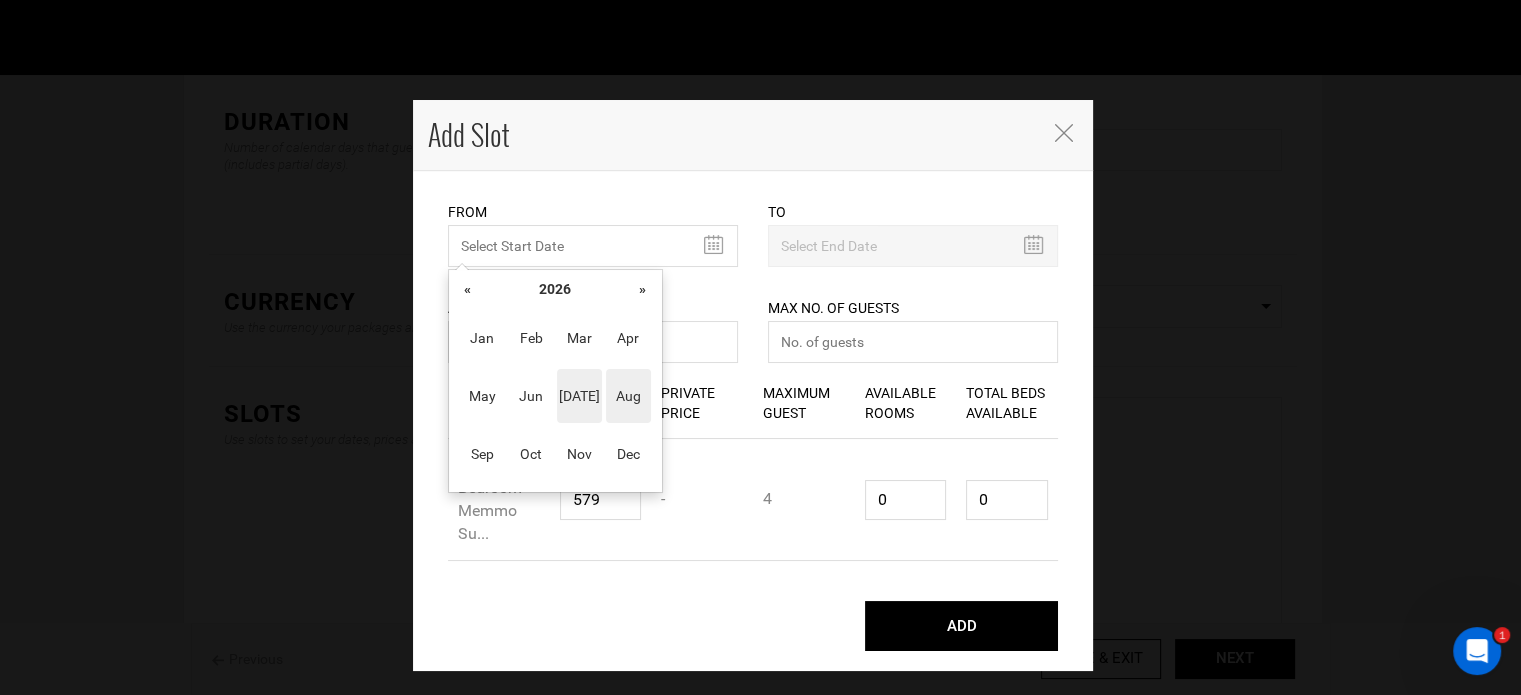 click on "Aug" at bounding box center [628, 396] 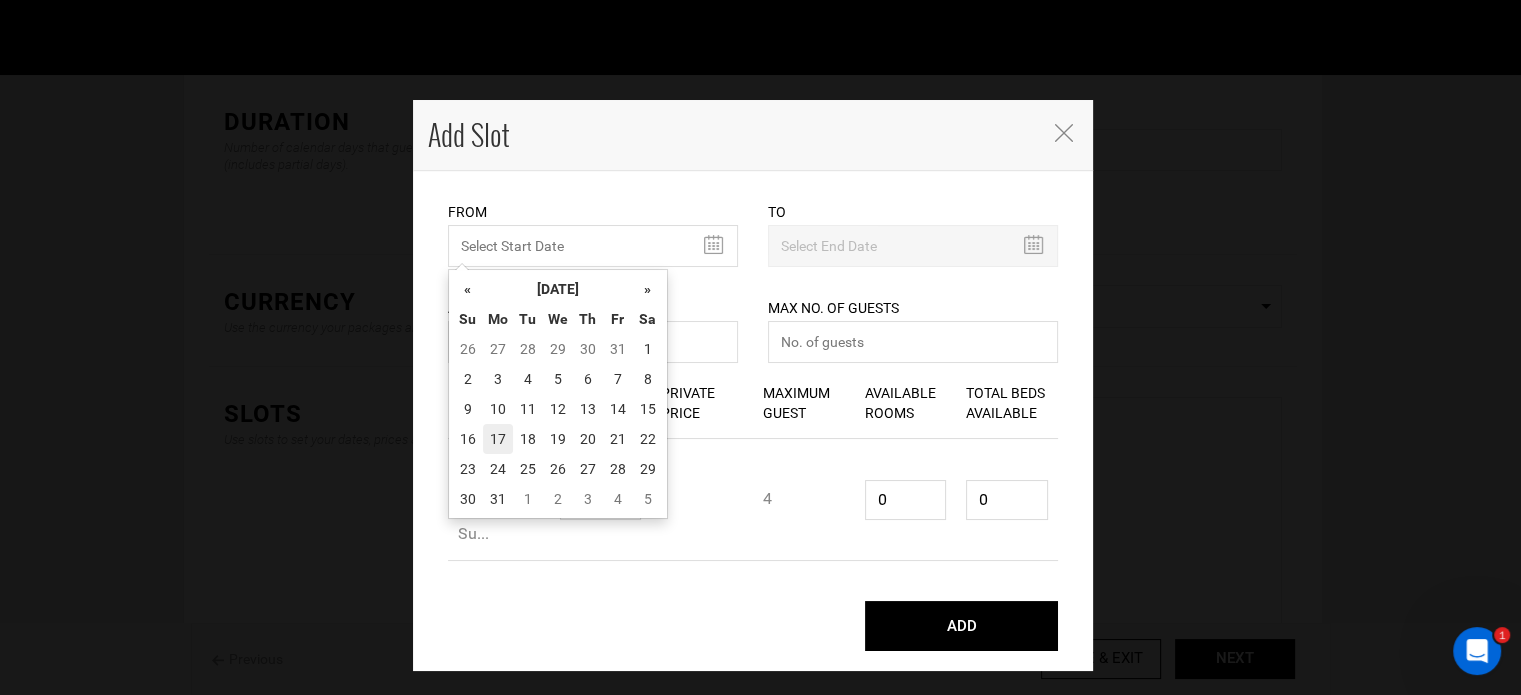 click on "17" at bounding box center [498, 439] 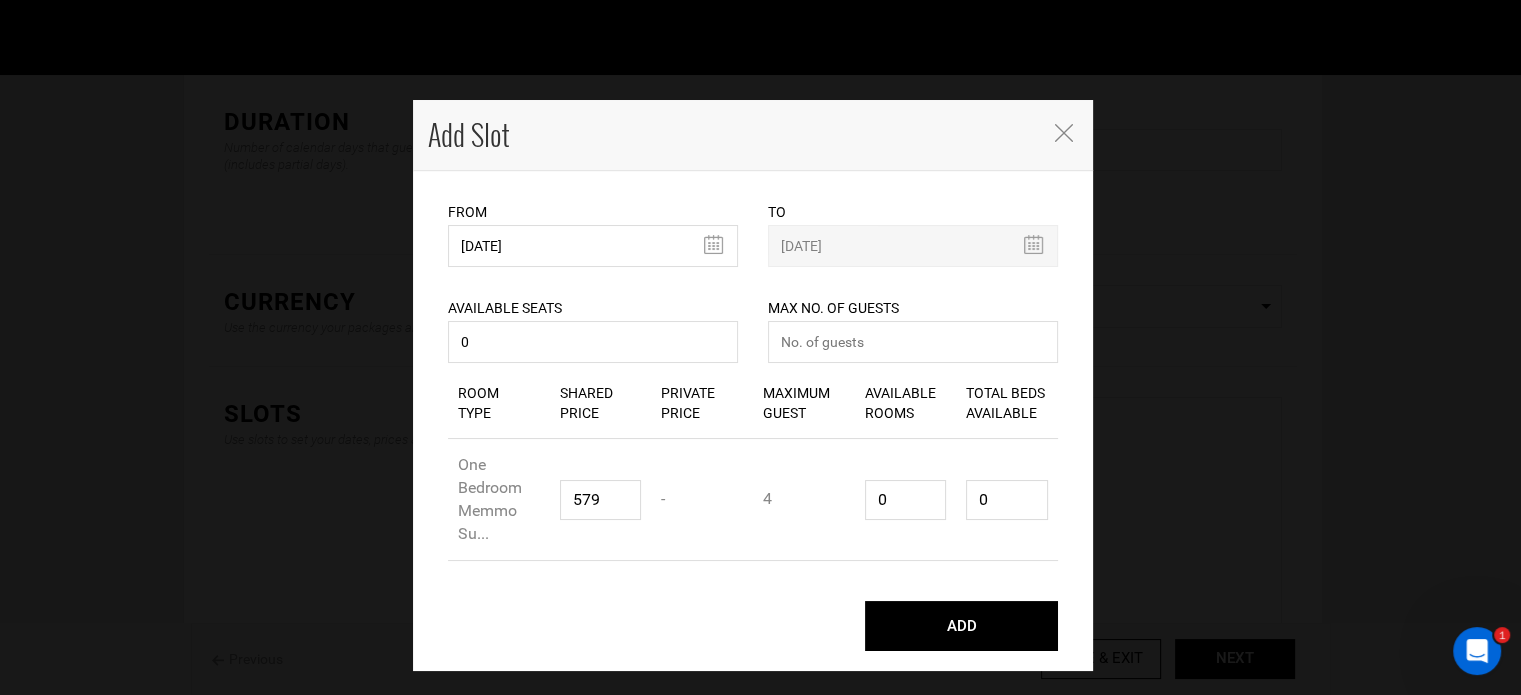 click on "Max No. of Guests
Maximum no. of guests should be less than
999.
Please enter no. of guests." at bounding box center [913, 317] 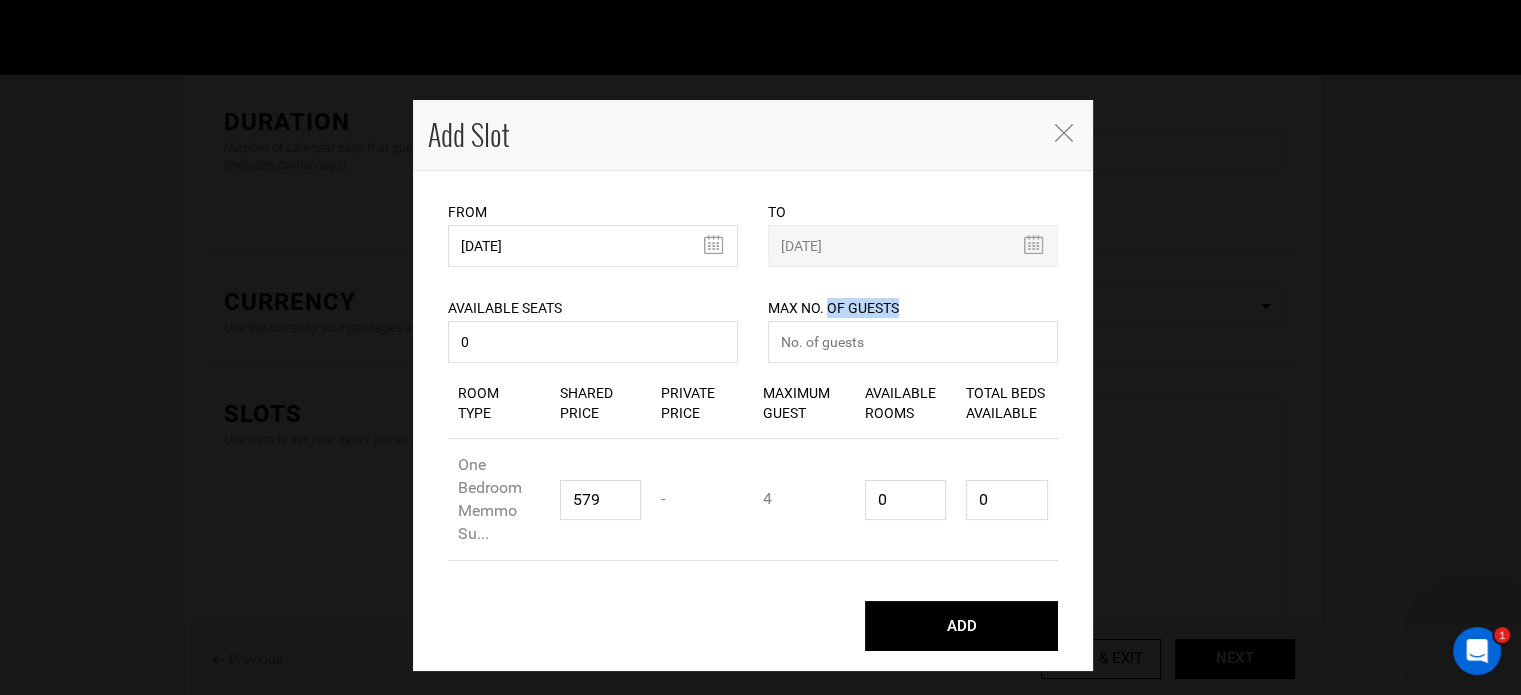 click at bounding box center (819, 318) 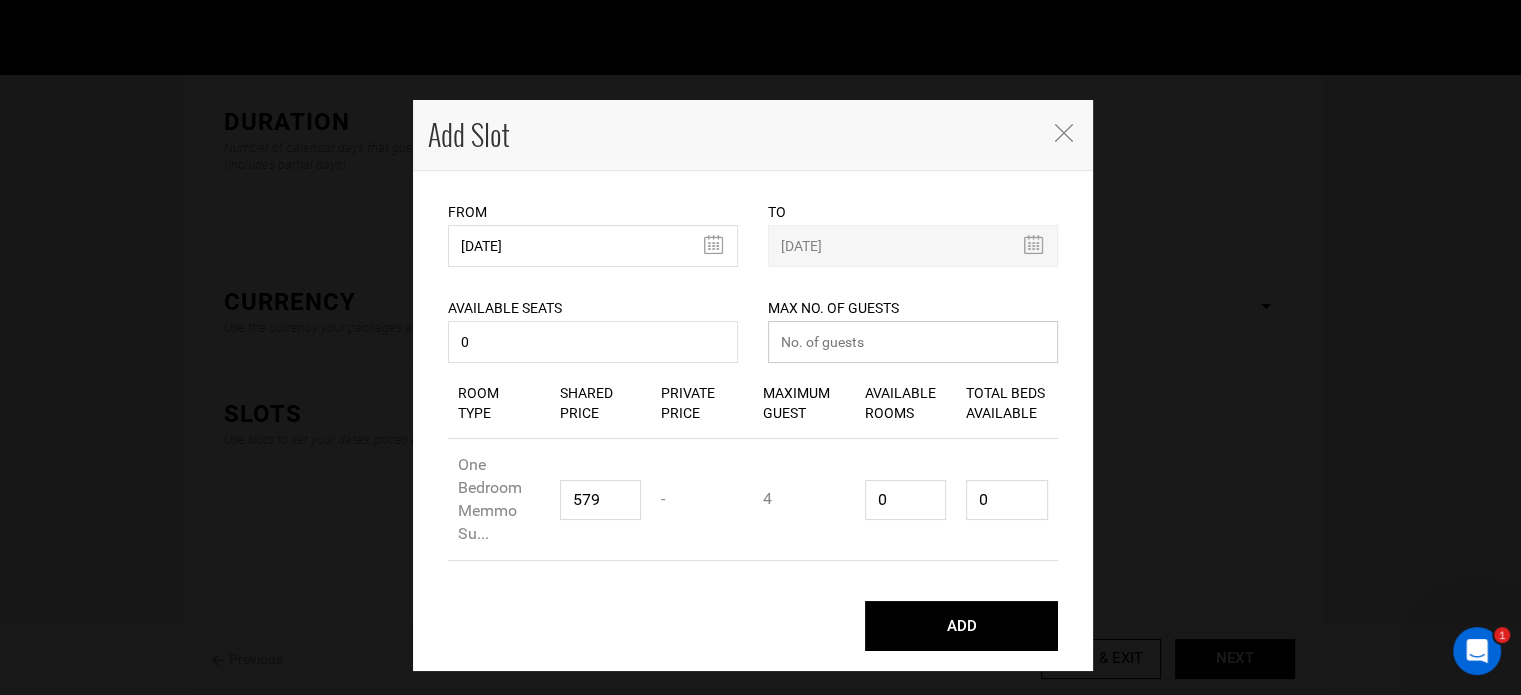 click at bounding box center [913, 342] 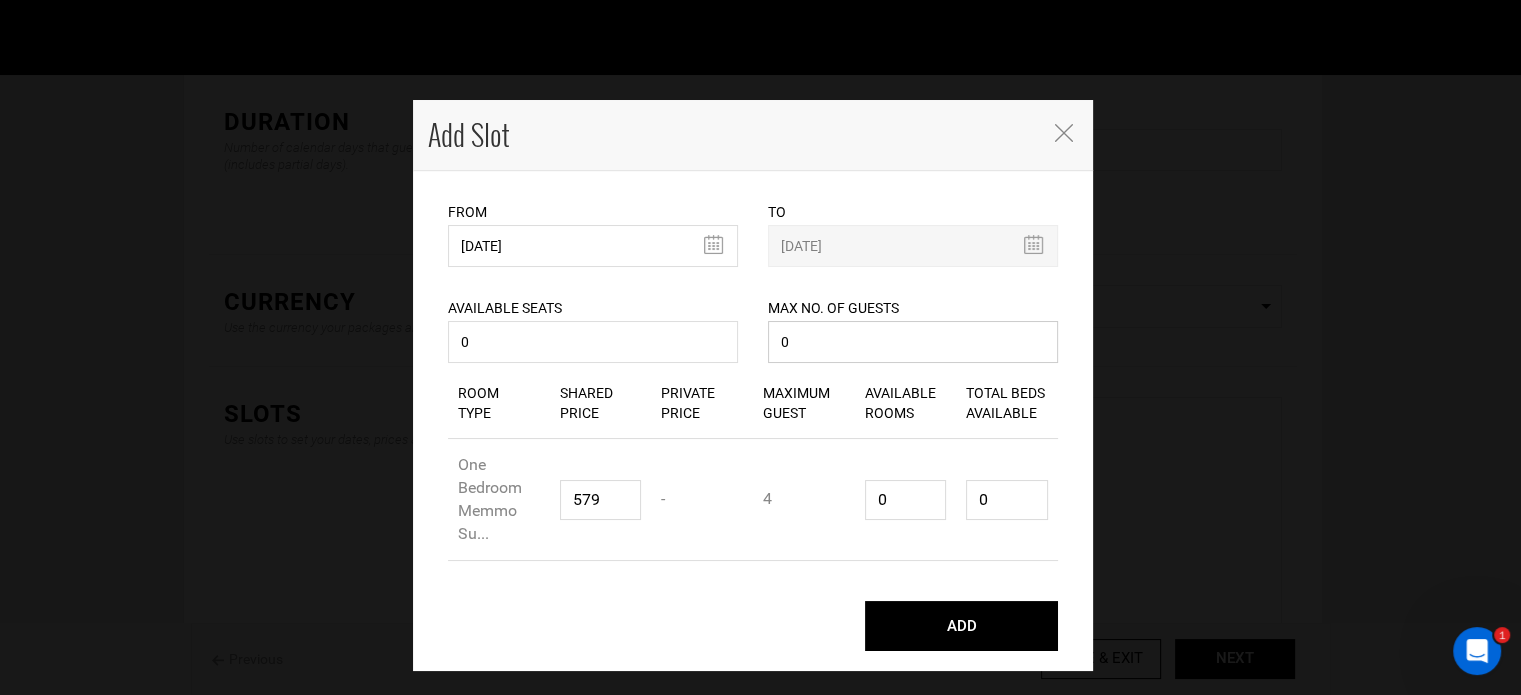 type on "0" 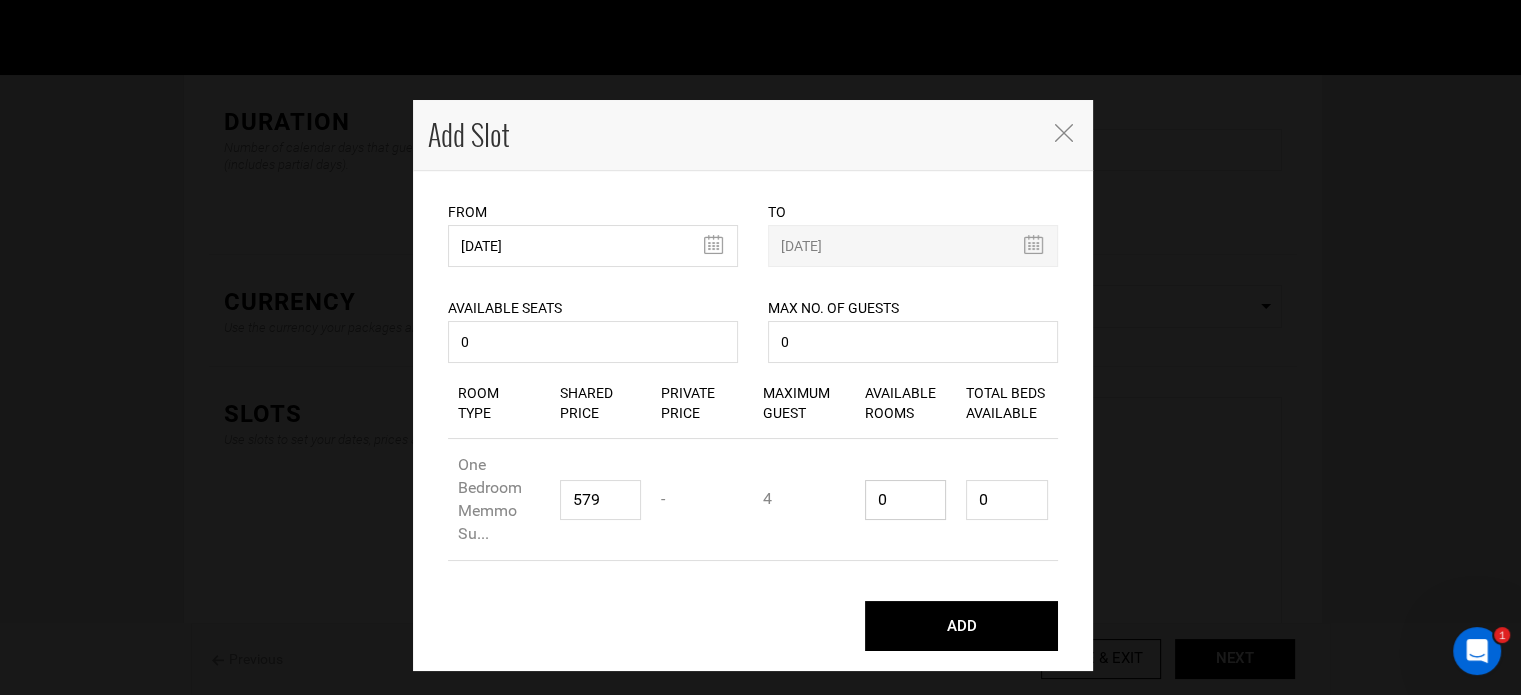 drag, startPoint x: 884, startPoint y: 503, endPoint x: 816, endPoint y: 499, distance: 68.117546 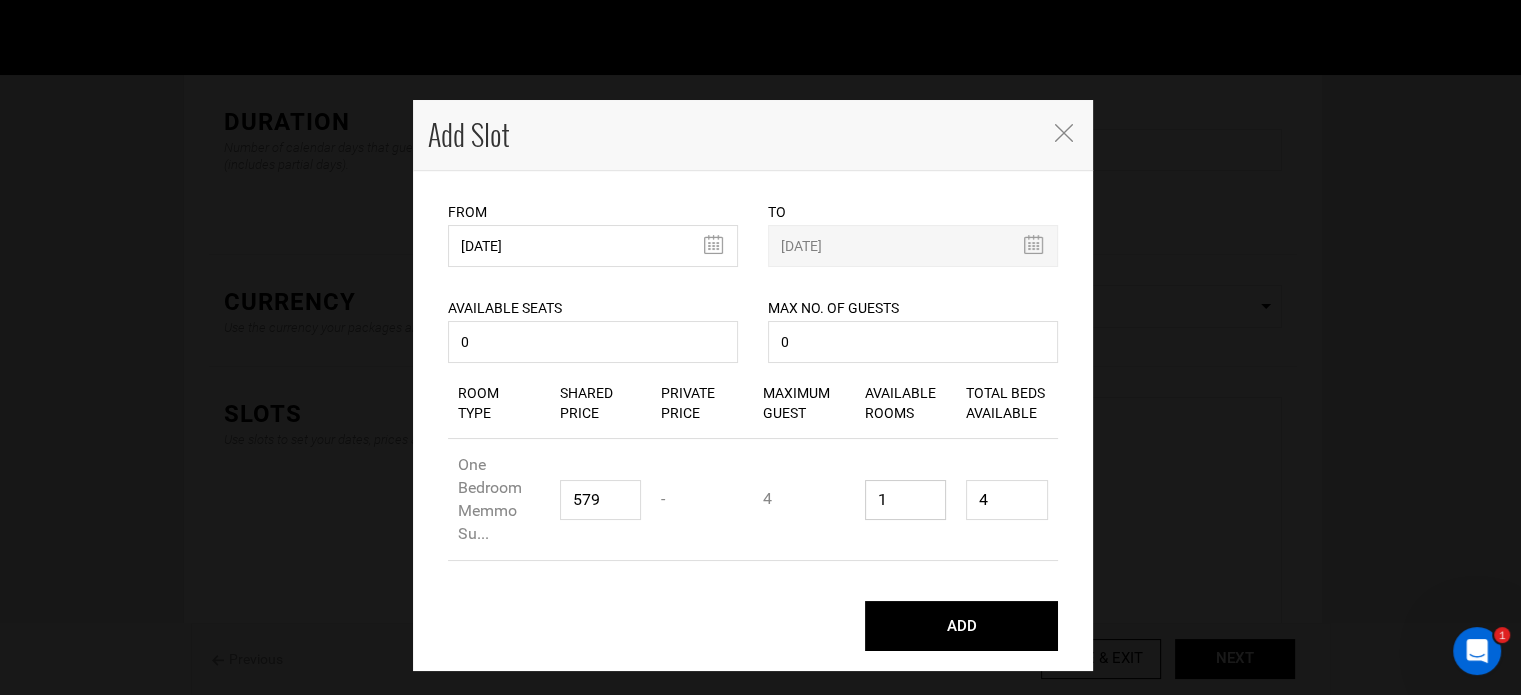 type on "1" 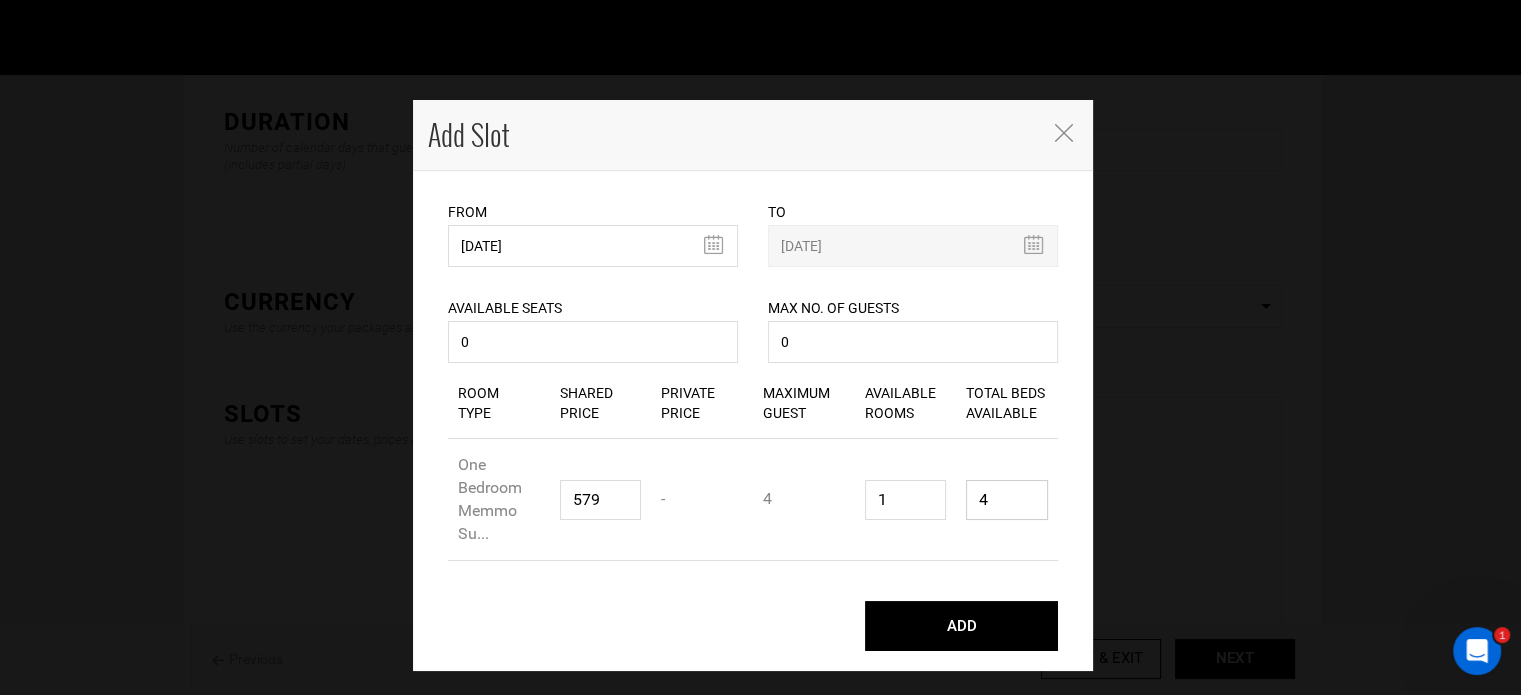 drag, startPoint x: 992, startPoint y: 490, endPoint x: 957, endPoint y: 488, distance: 35.057095 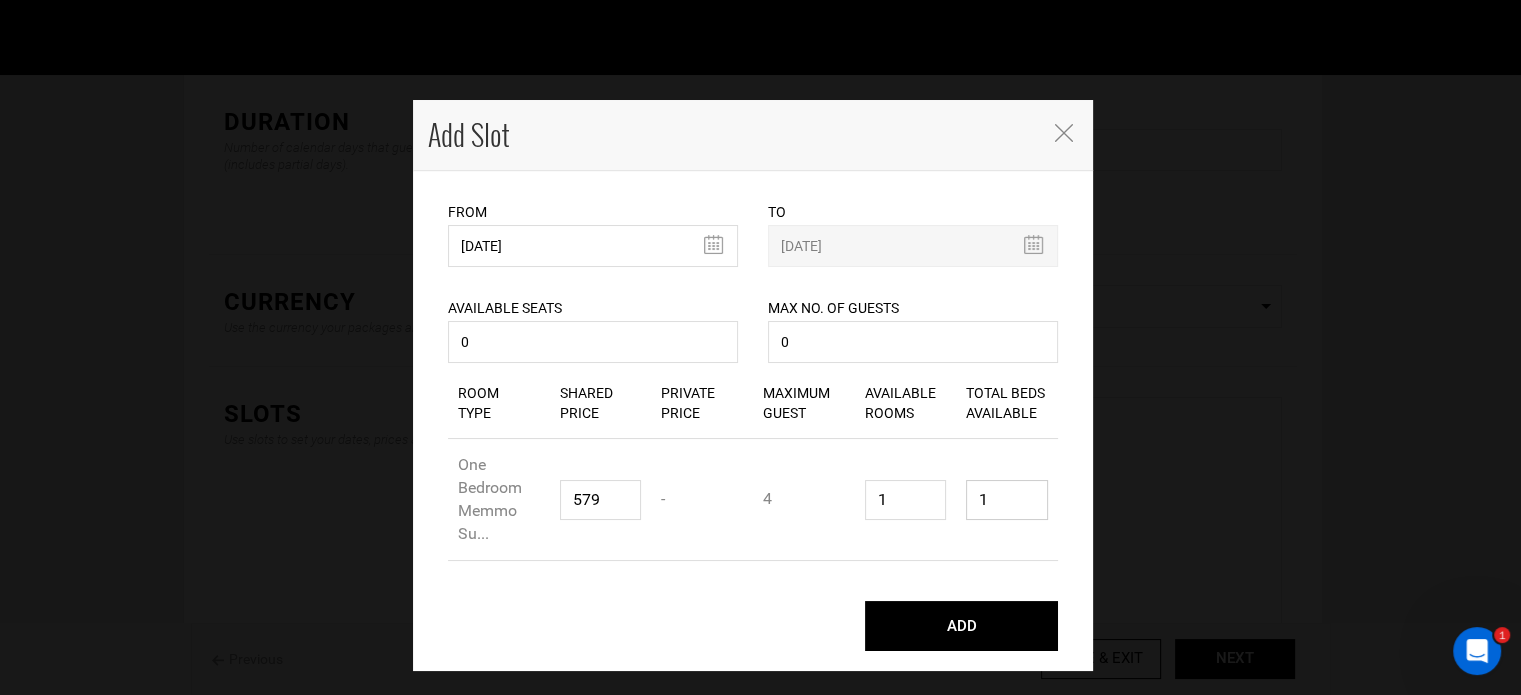 type on "1" 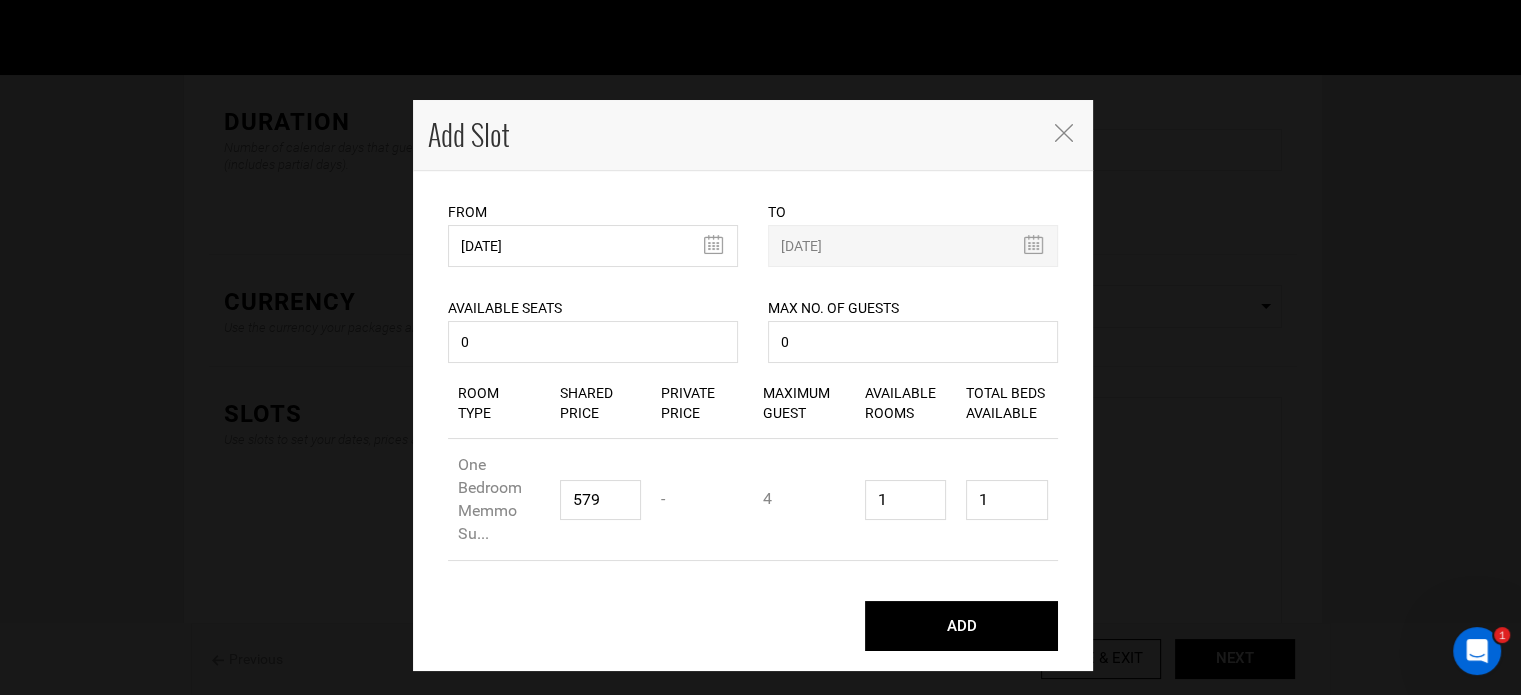 click on "ADD" at bounding box center [753, 616] 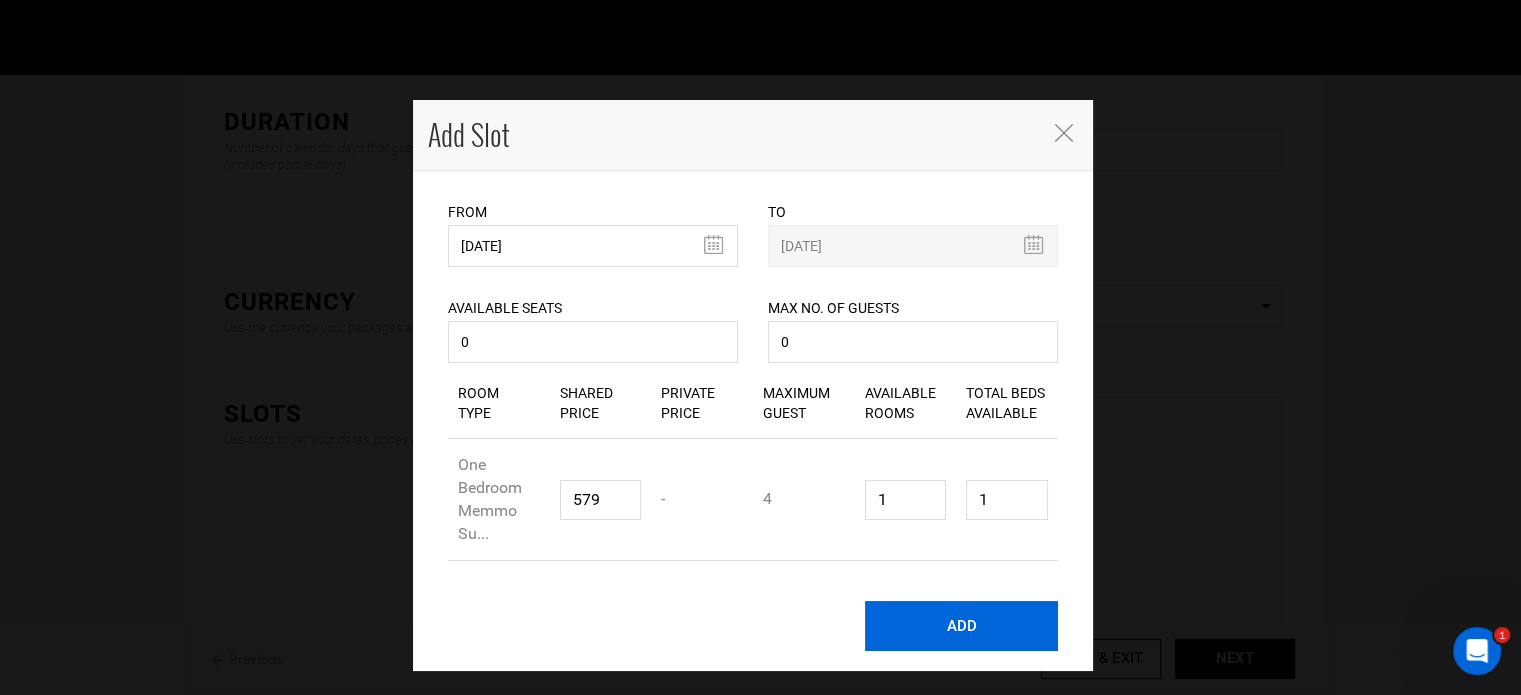 click on "ADD" at bounding box center (961, 626) 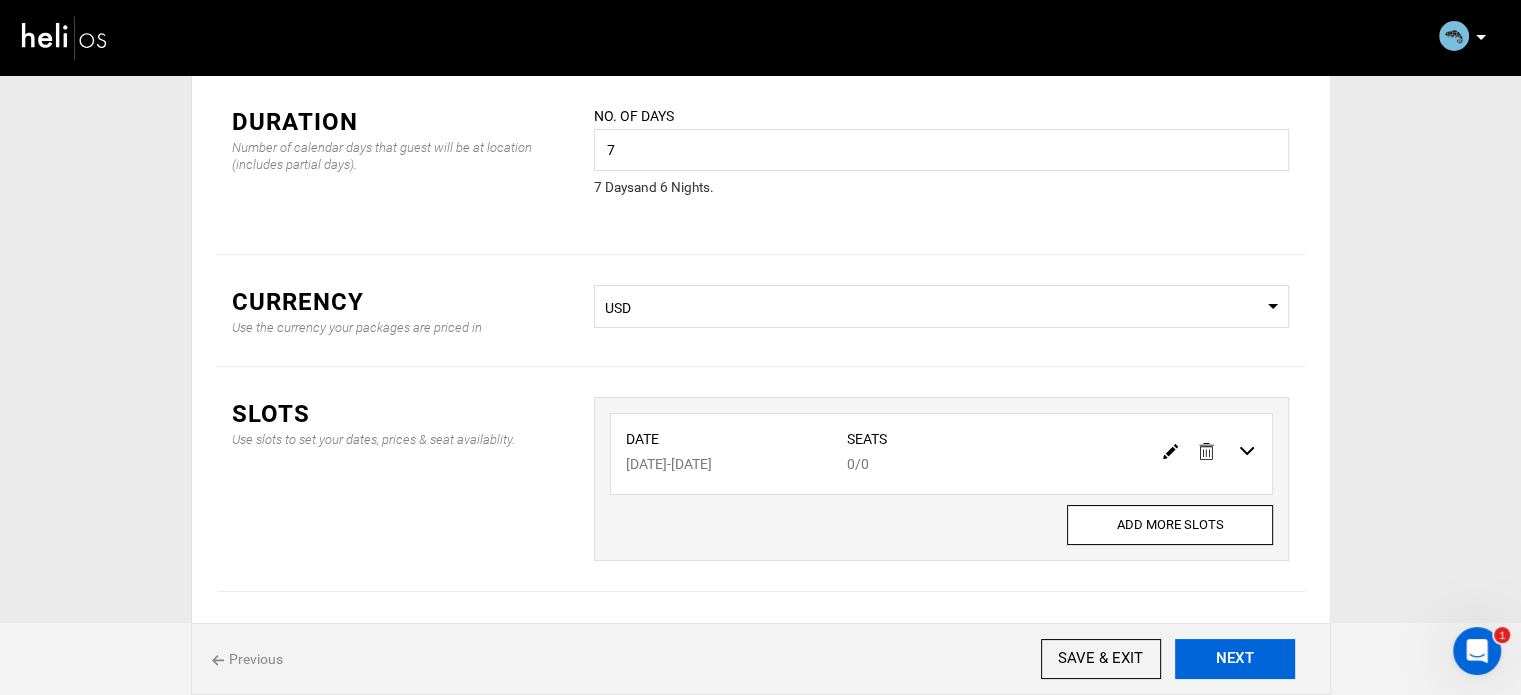 click on "NEXT" at bounding box center [1235, 659] 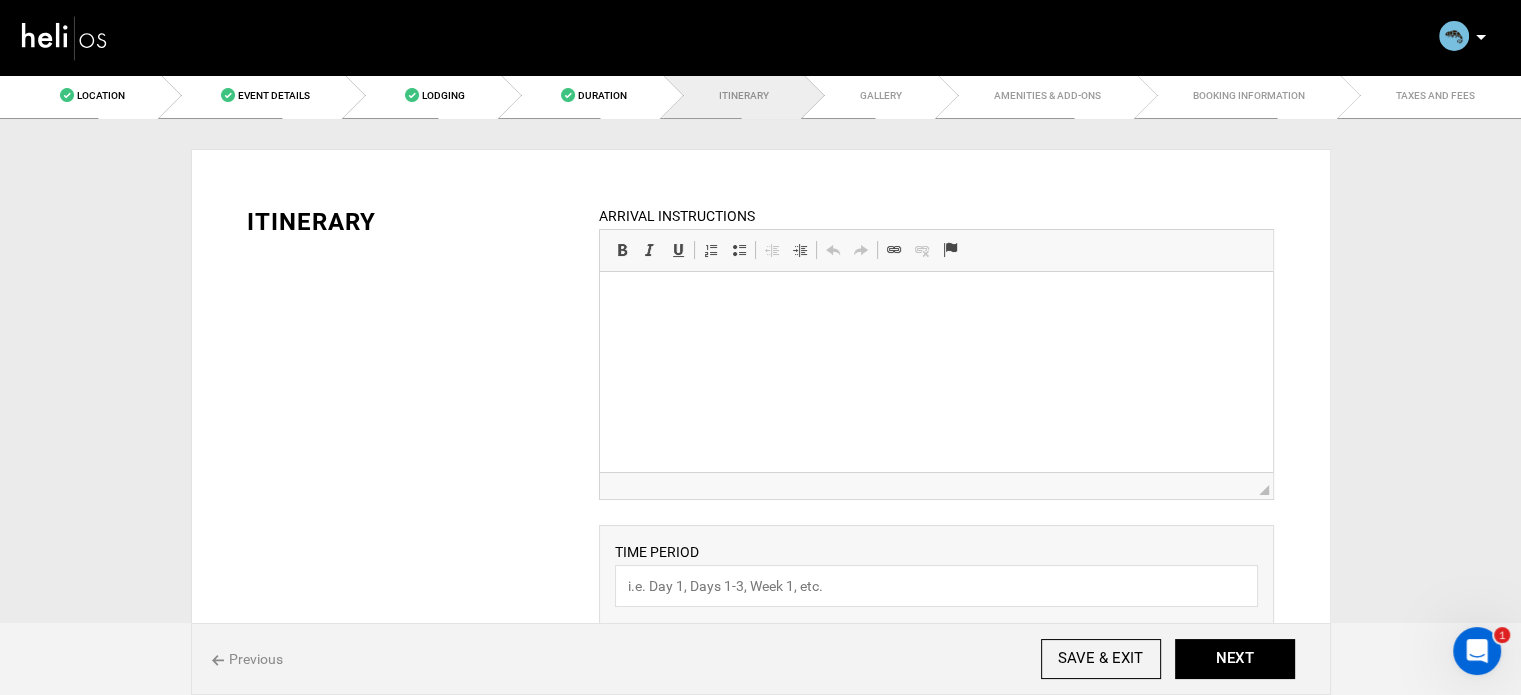 click at bounding box center (936, 302) 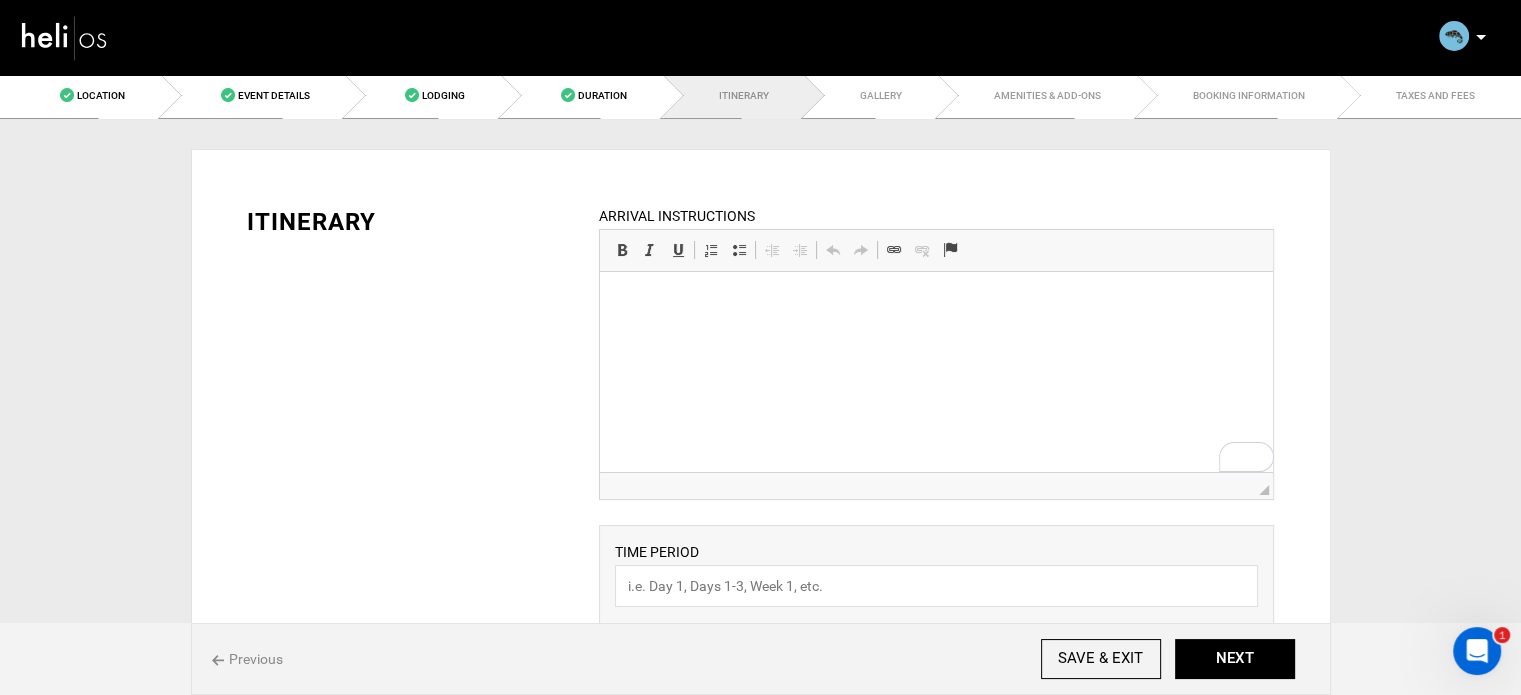 type 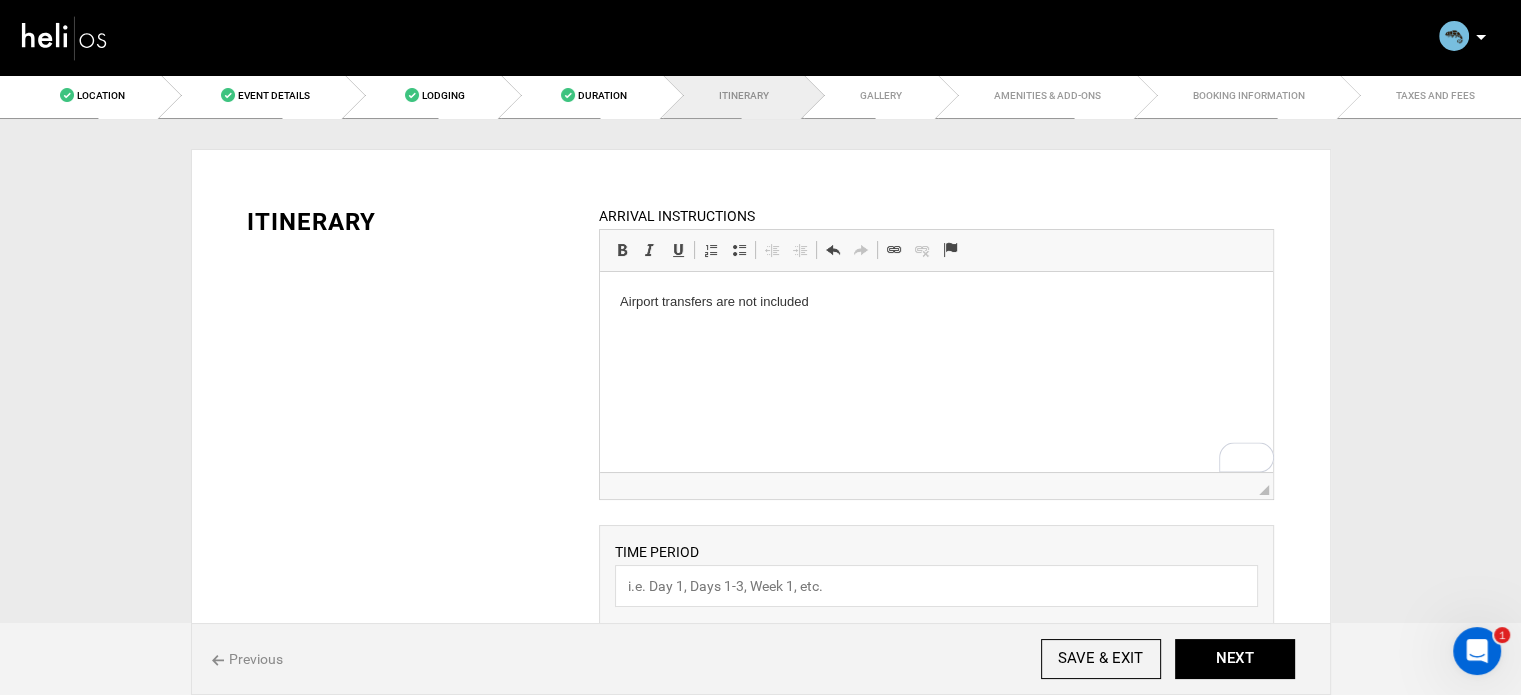 click on "Airport transfers are not included" at bounding box center [936, 302] 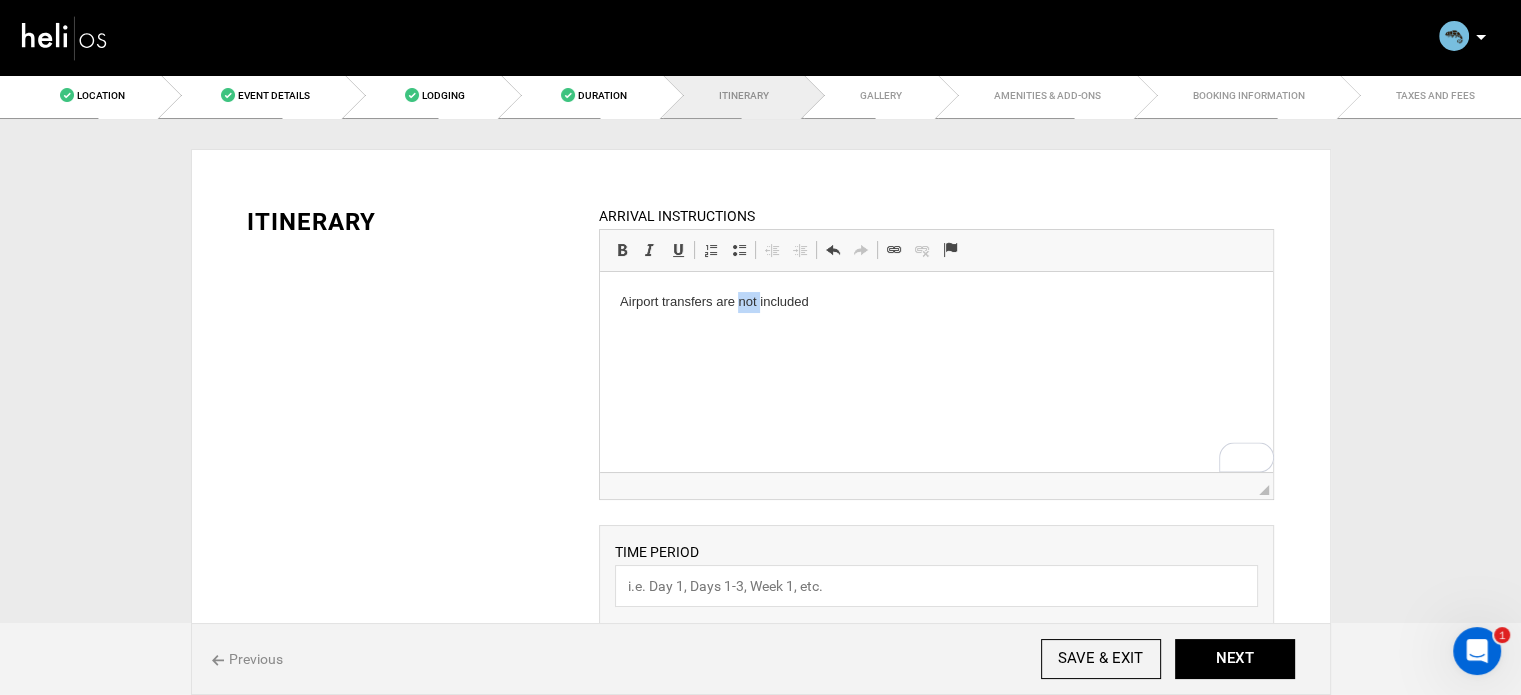 click on "Airport transfers are not included" at bounding box center [936, 302] 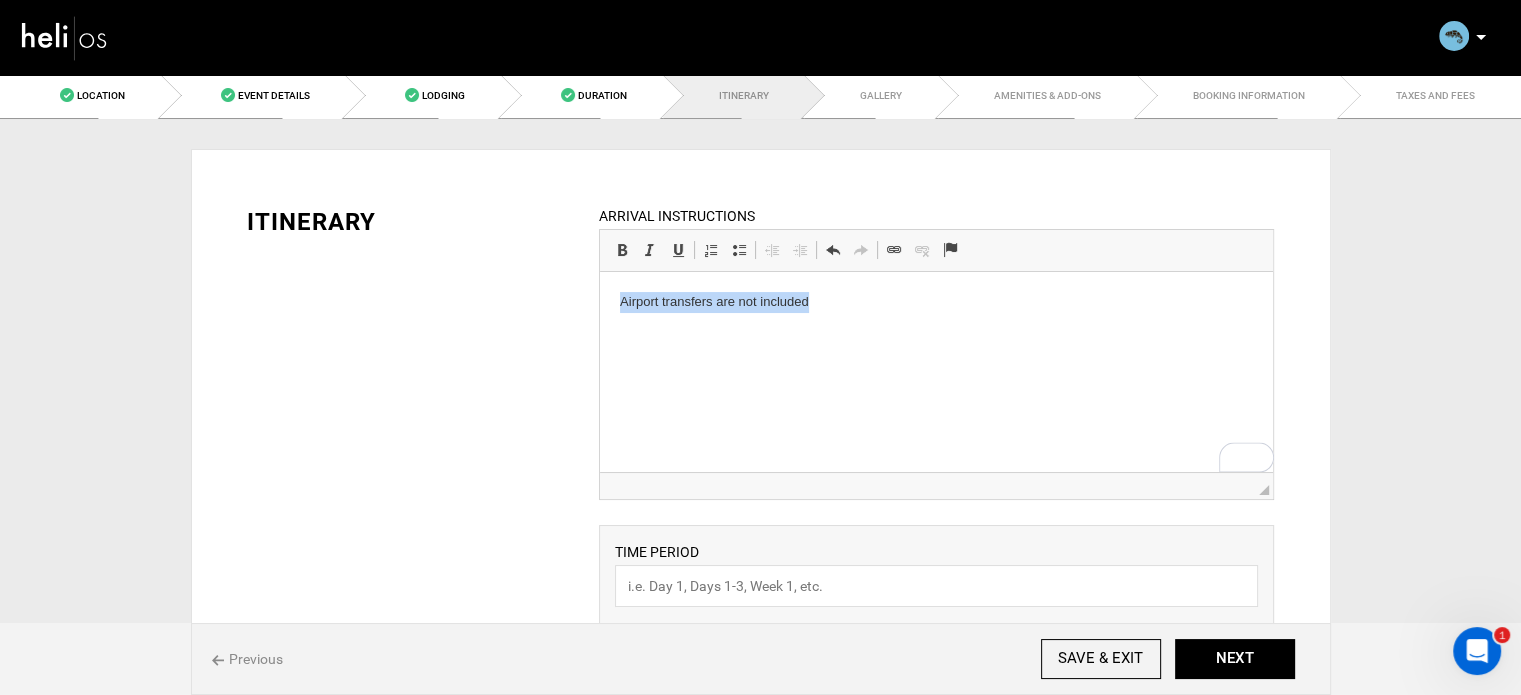 click on "Airport transfers are not included" at bounding box center [936, 302] 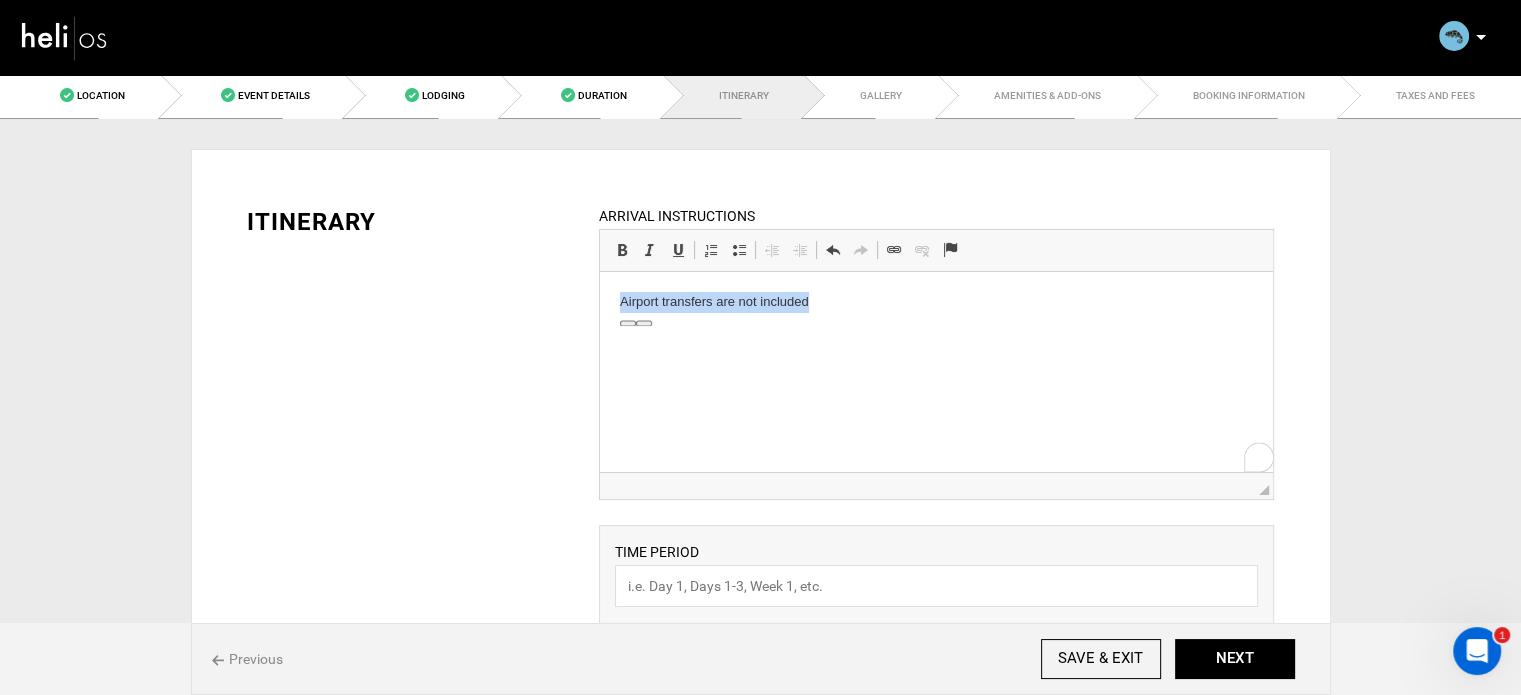 copy on "Airport transfers are not included" 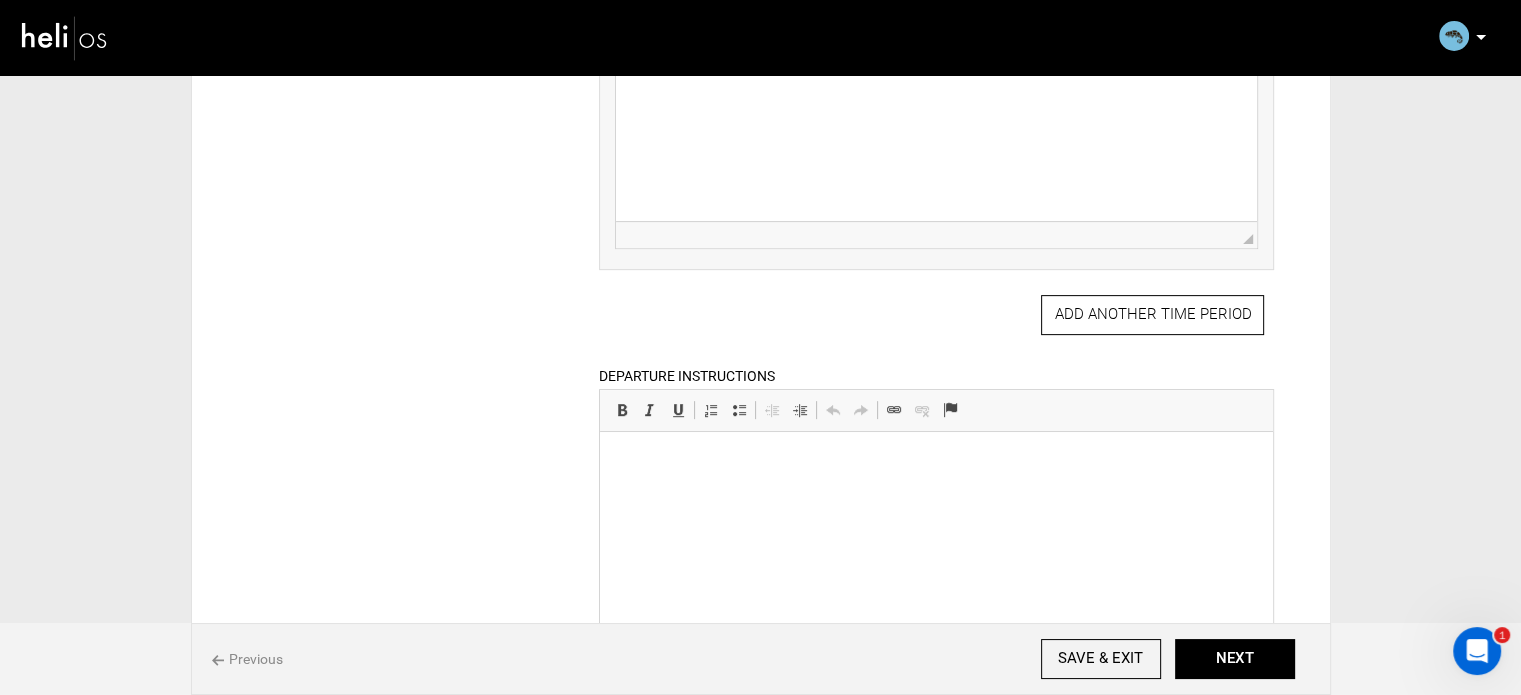 scroll, scrollTop: 800, scrollLeft: 0, axis: vertical 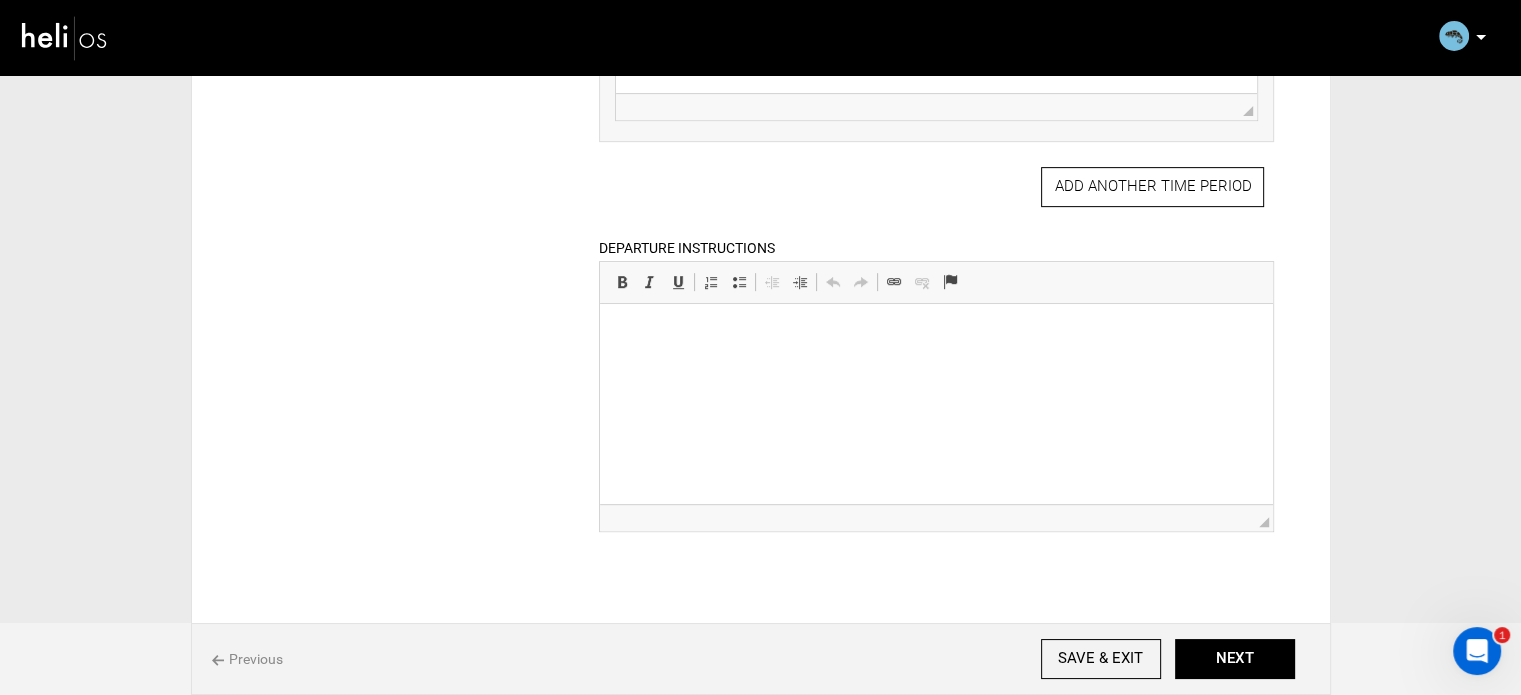 click at bounding box center [936, 334] 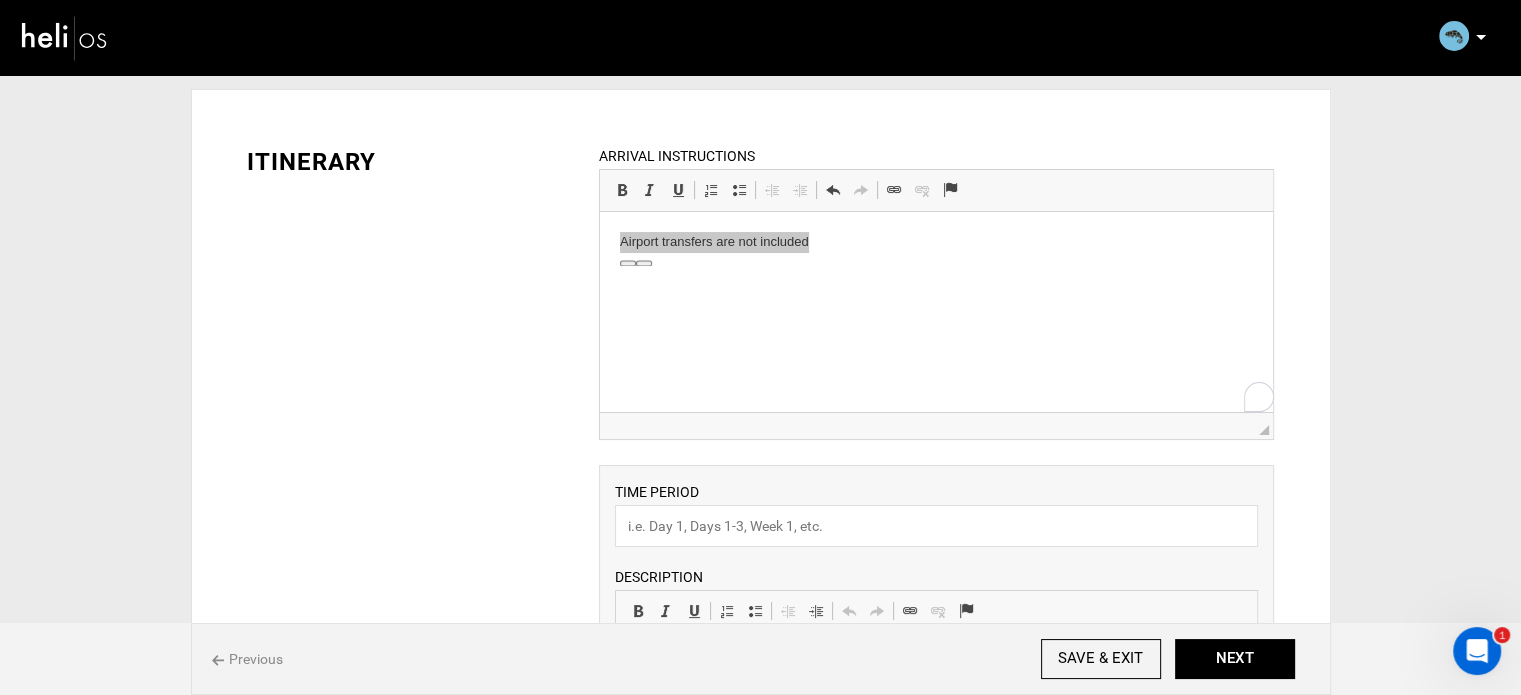 scroll, scrollTop: 0, scrollLeft: 0, axis: both 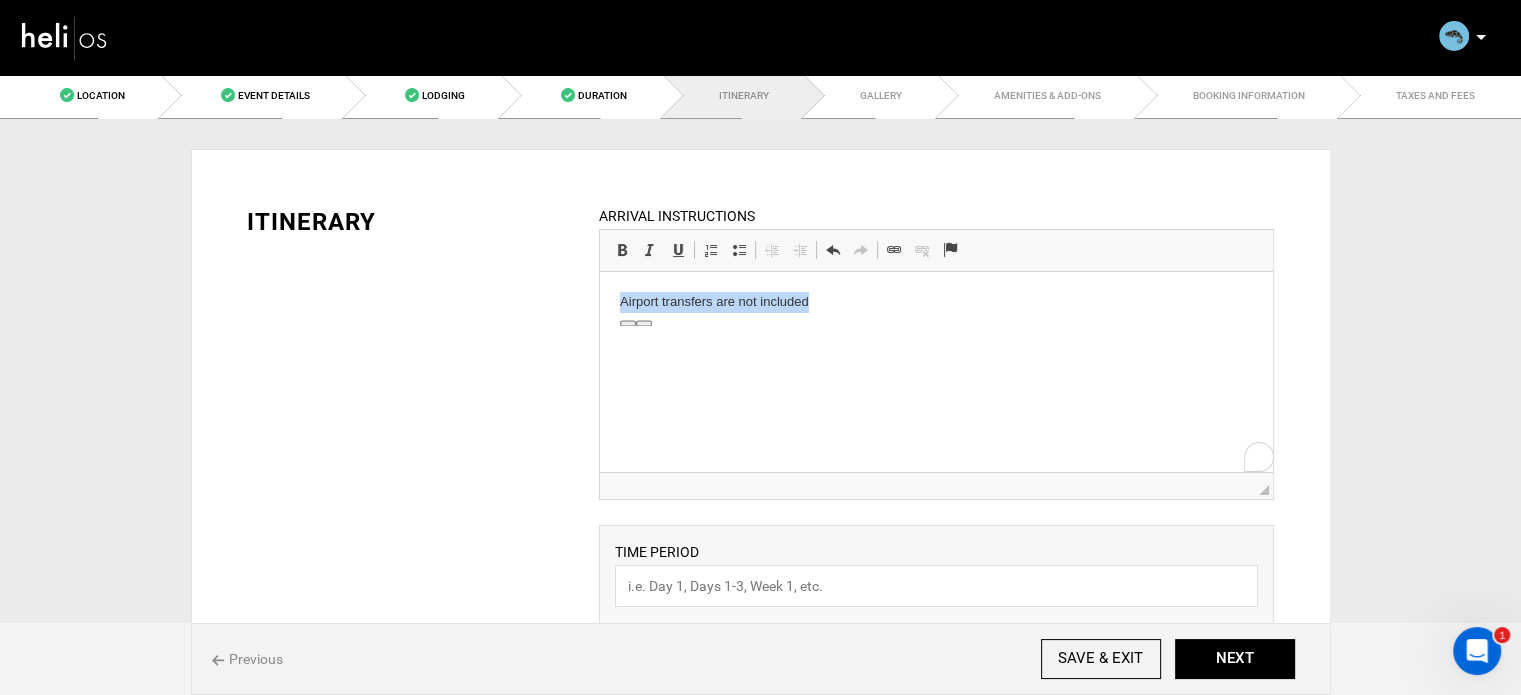 click on "Airport transfers are not included" at bounding box center [936, 302] 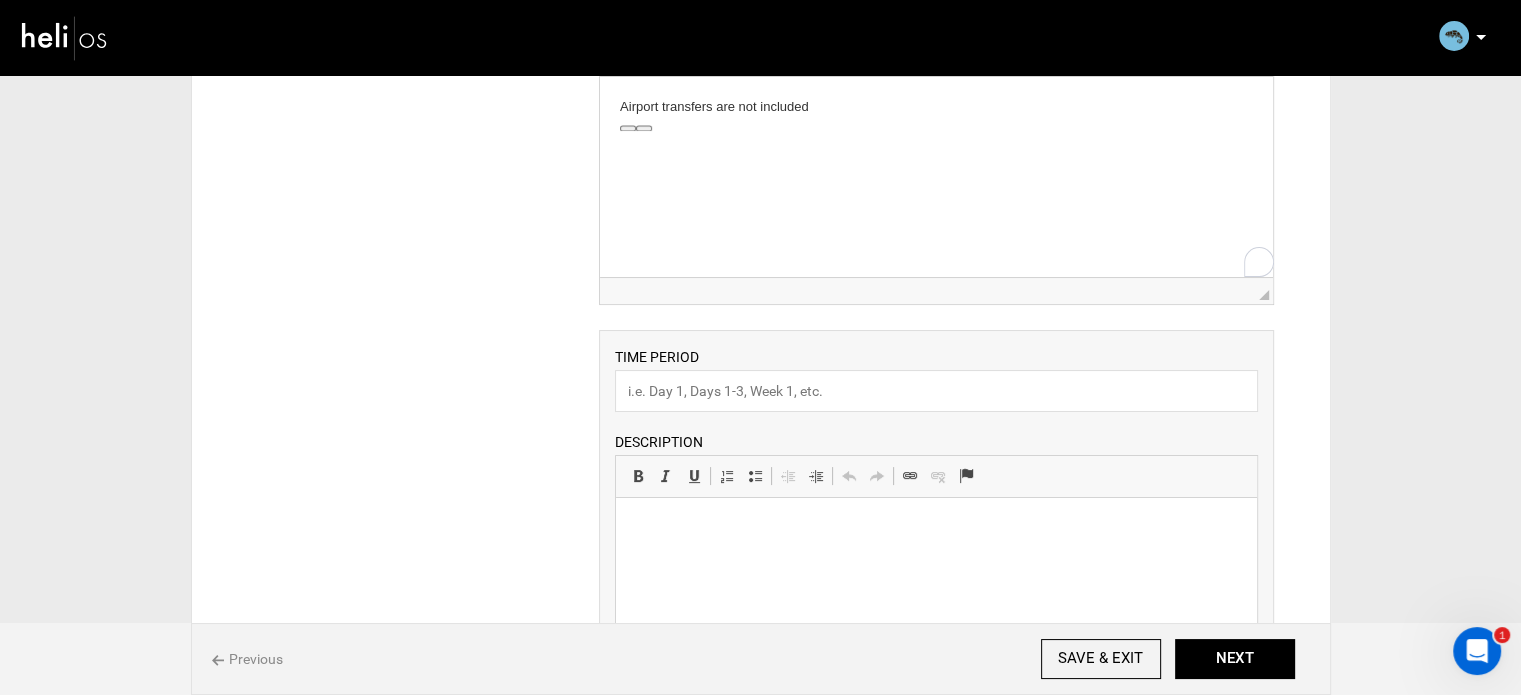 scroll, scrollTop: 300, scrollLeft: 0, axis: vertical 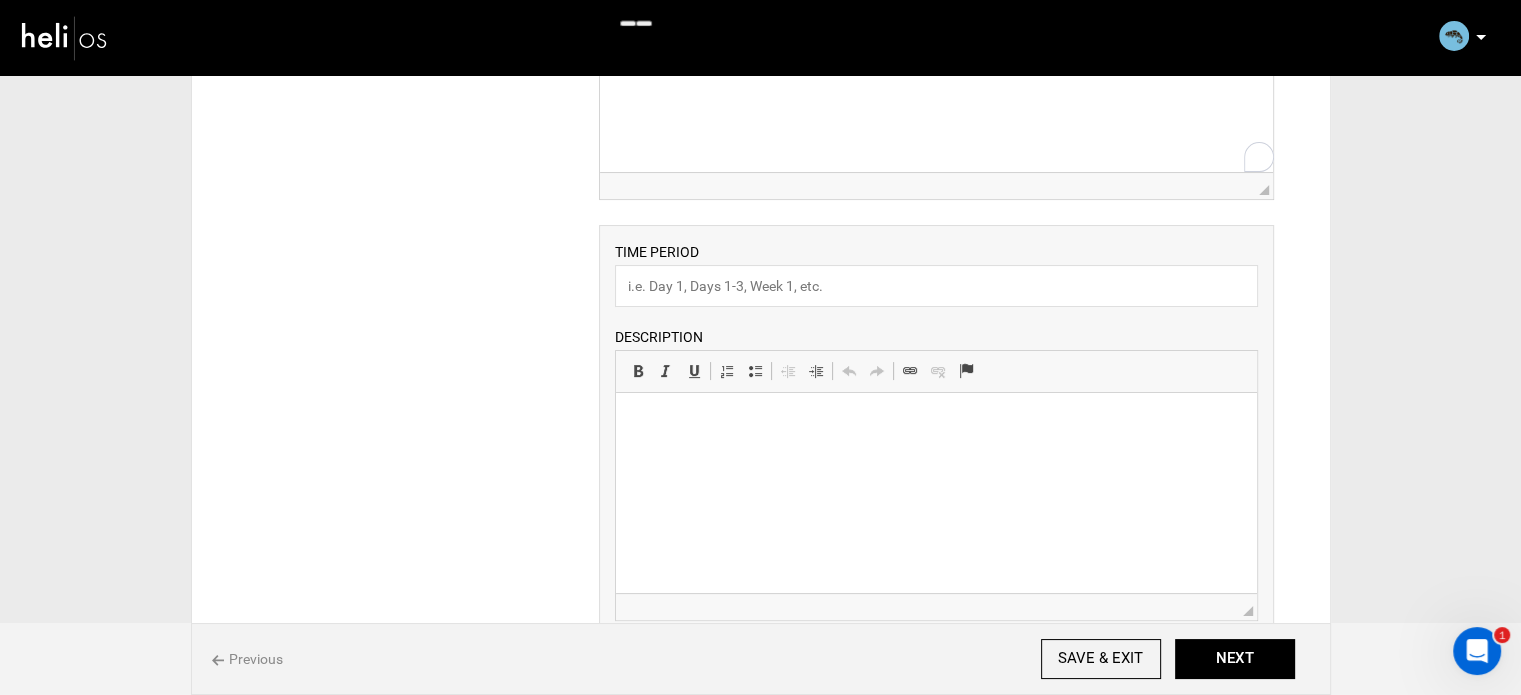 click on "TIME PERIOD
DESCRIPTION
Rich Text Editor, editor17 Editor toolbars Basic Styles   Bold Keyboard shortcut Ctrl+B   Italic Keyboard shortcut Ctrl+I   Underline Keyboard shortcut Ctrl+U Paragraph   Insert/Remove Numbered List   Insert/Remove Bulleted List   Decrease Indent   Increase Indent Clipboard/Undo   Undo Keyboard shortcut Ctrl+Z   Redo Keyboard shortcut Ctrl+Y Links   Link Keyboard shortcut Ctrl+K   Unlink   Anchor Press ALT 0 for help ◢" at bounding box center (936, 433) 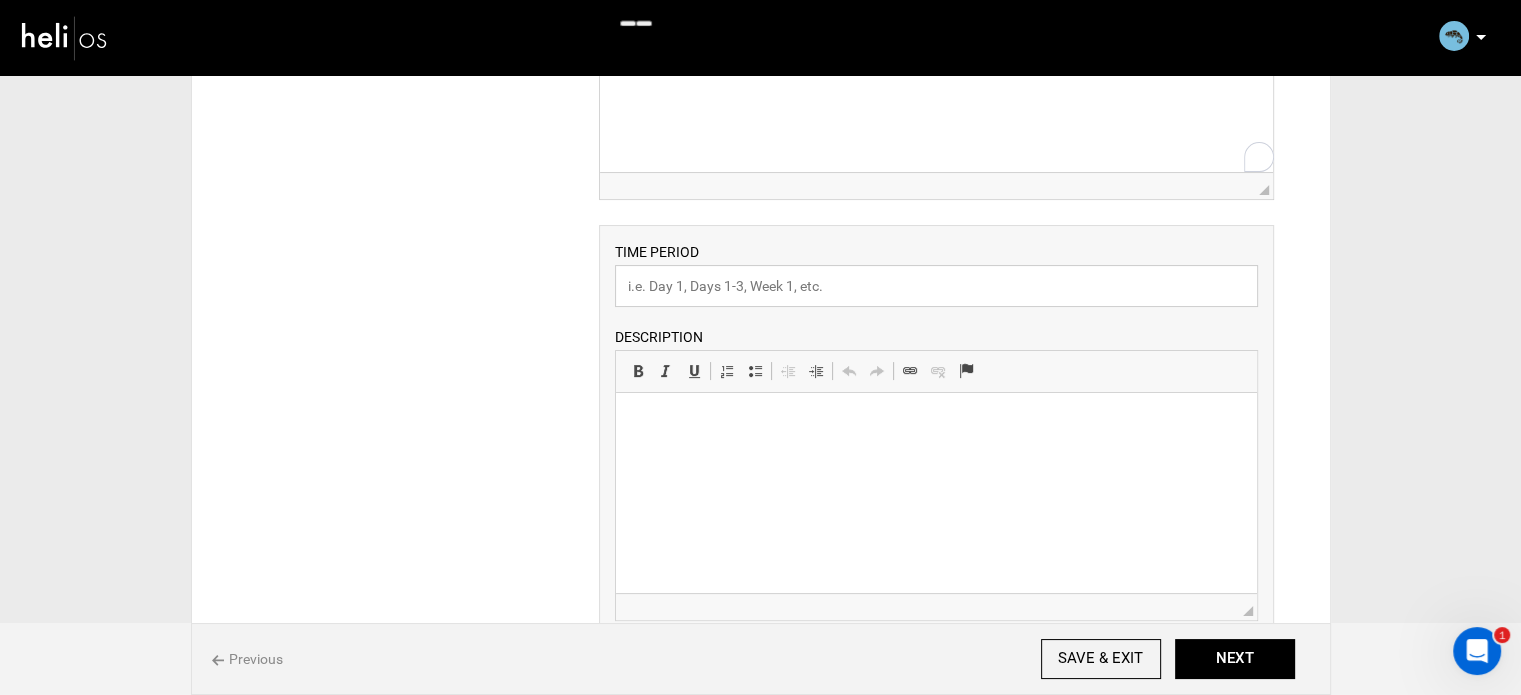 click at bounding box center [936, 286] 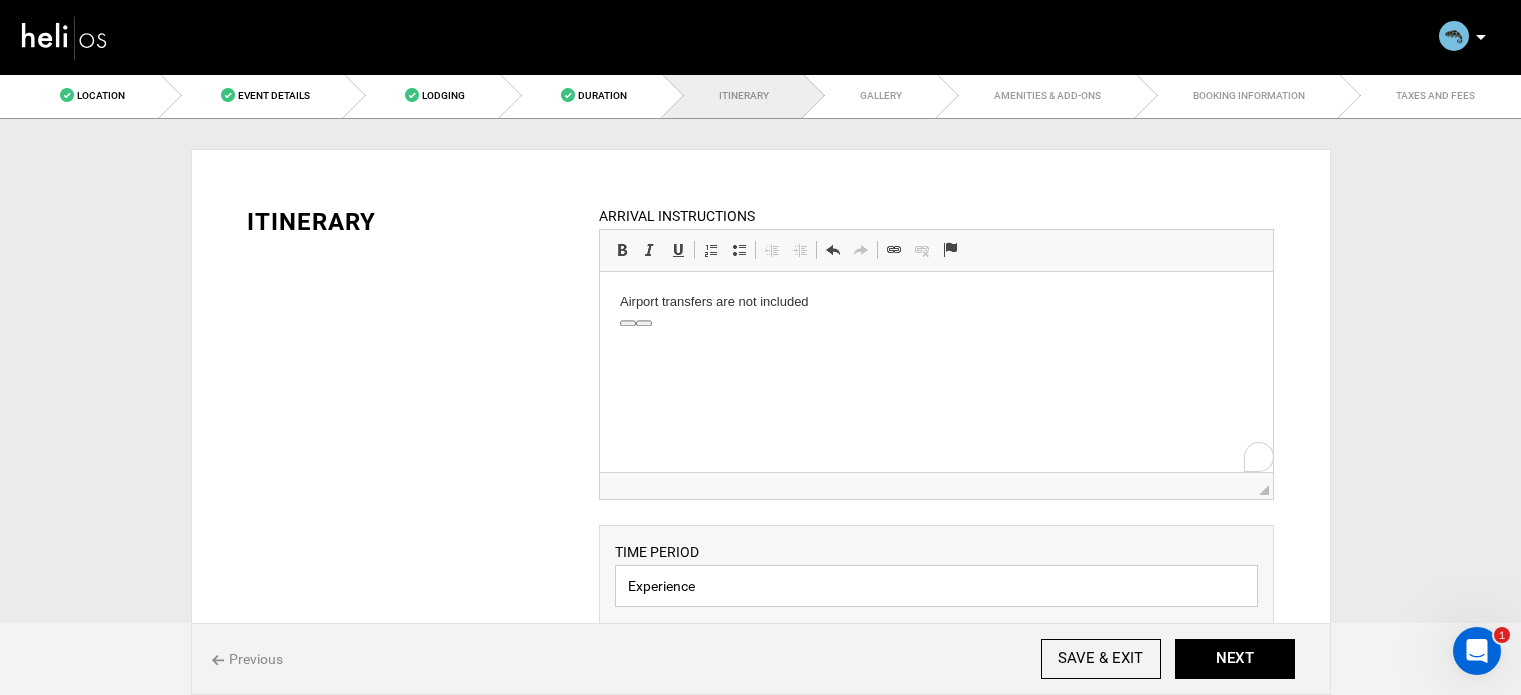 scroll, scrollTop: 300, scrollLeft: 0, axis: vertical 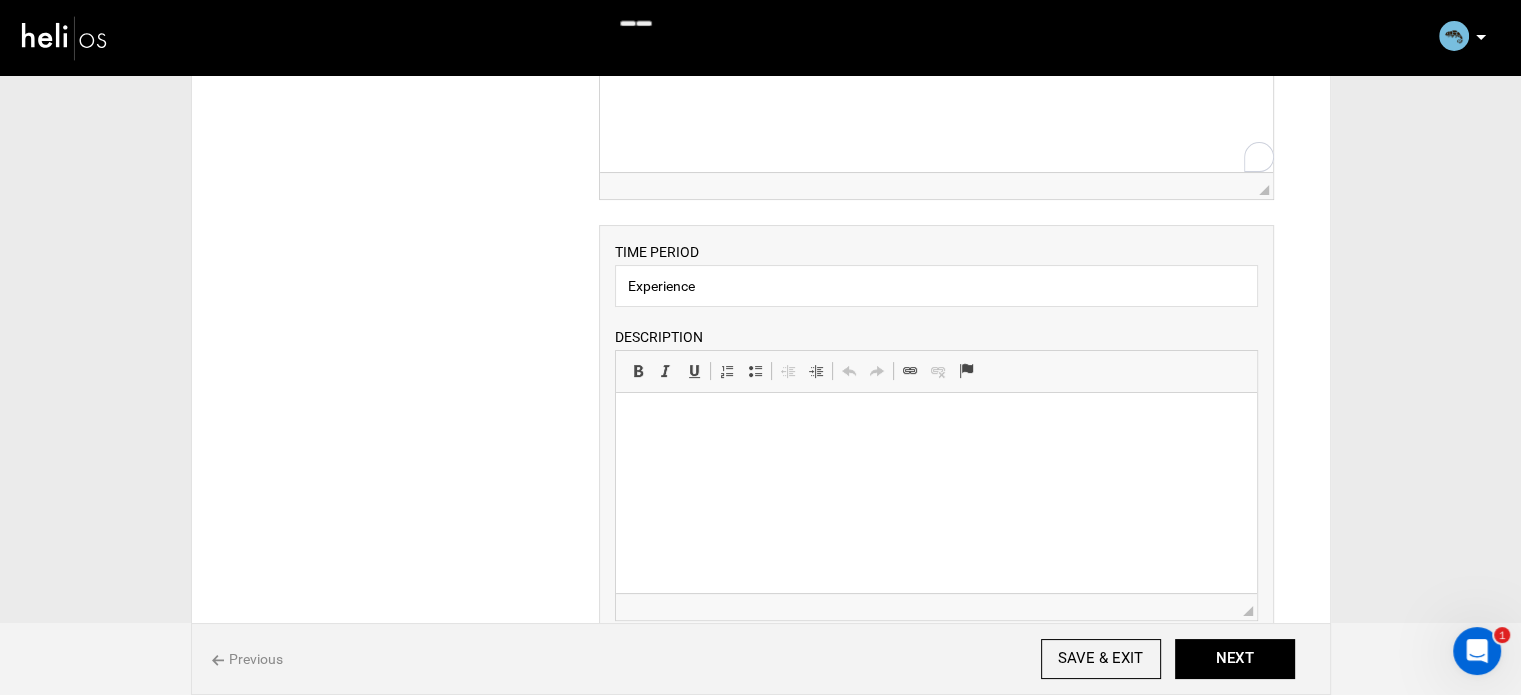 click at bounding box center [936, 423] 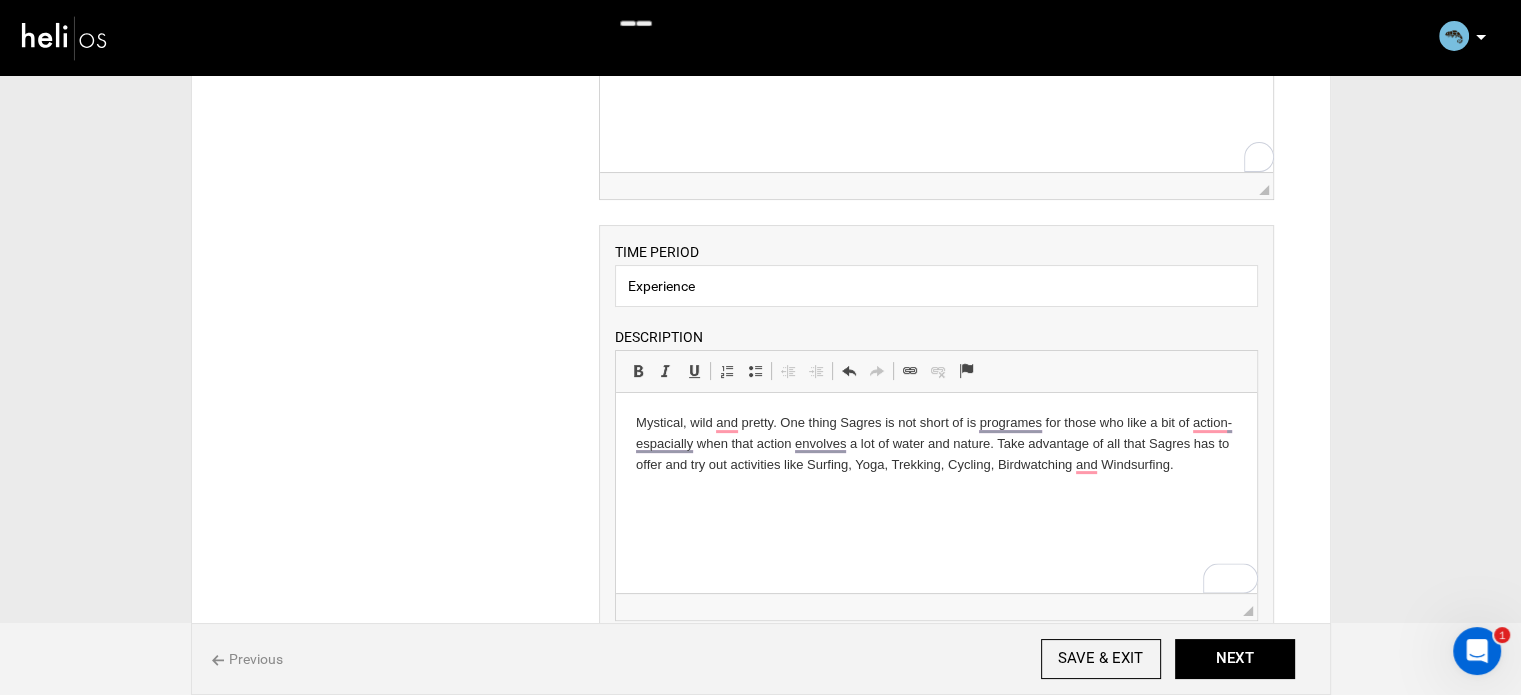 type 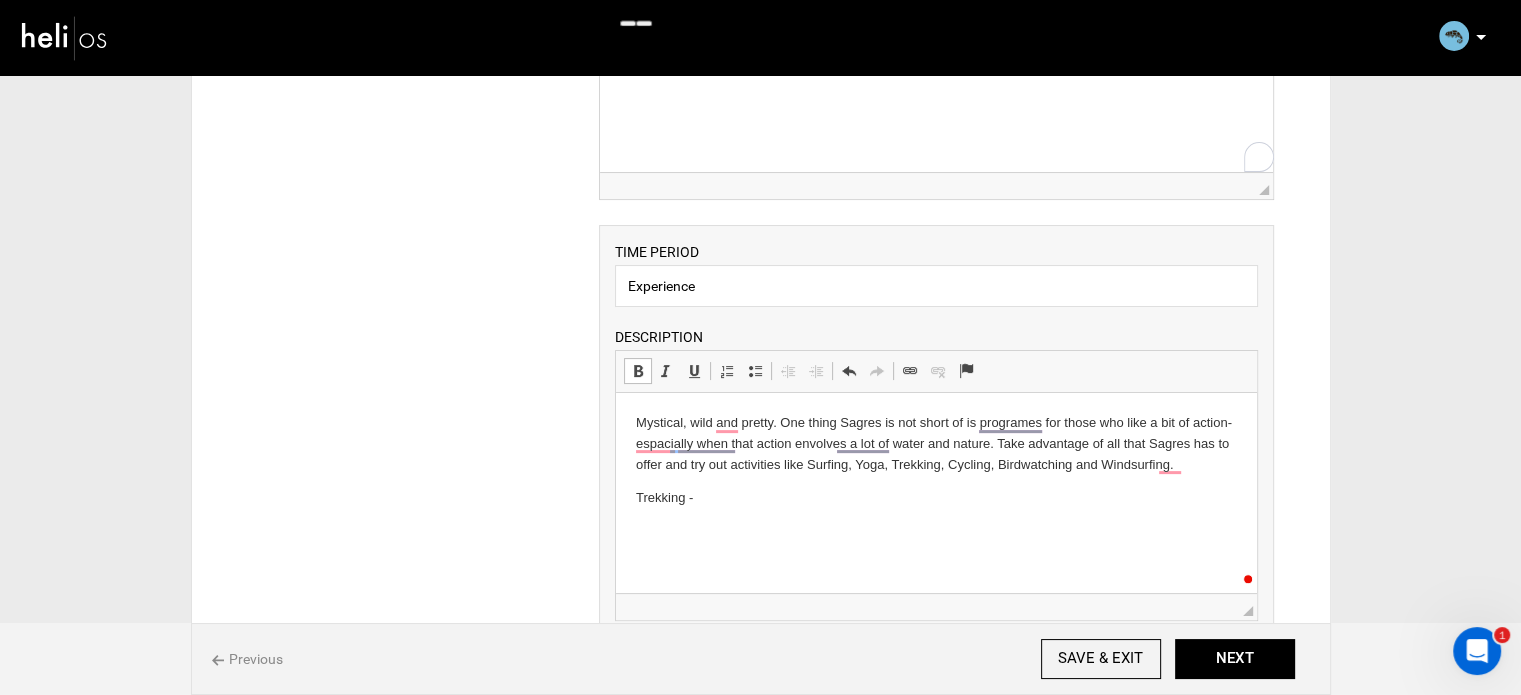 scroll, scrollTop: 131, scrollLeft: 0, axis: vertical 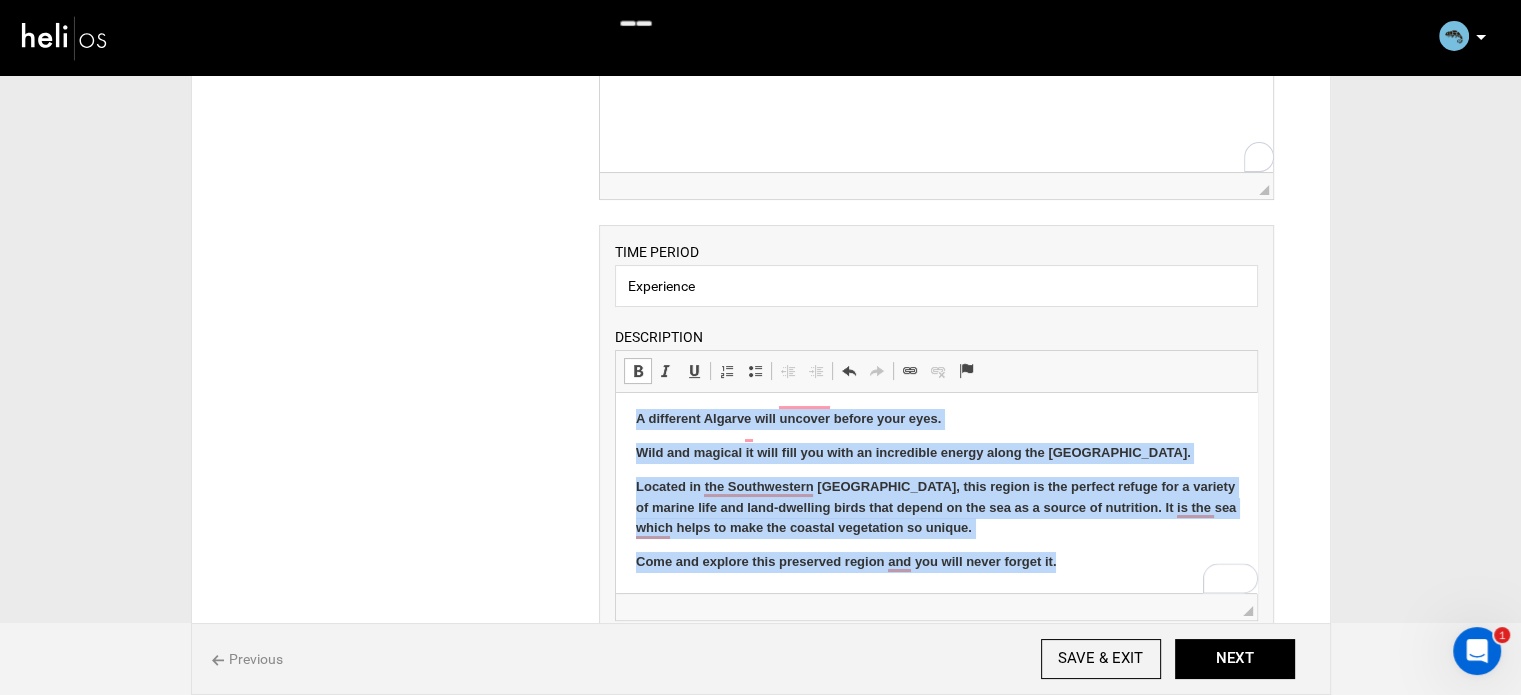 drag, startPoint x: 635, startPoint y: 525, endPoint x: 1098, endPoint y: 576, distance: 465.80038 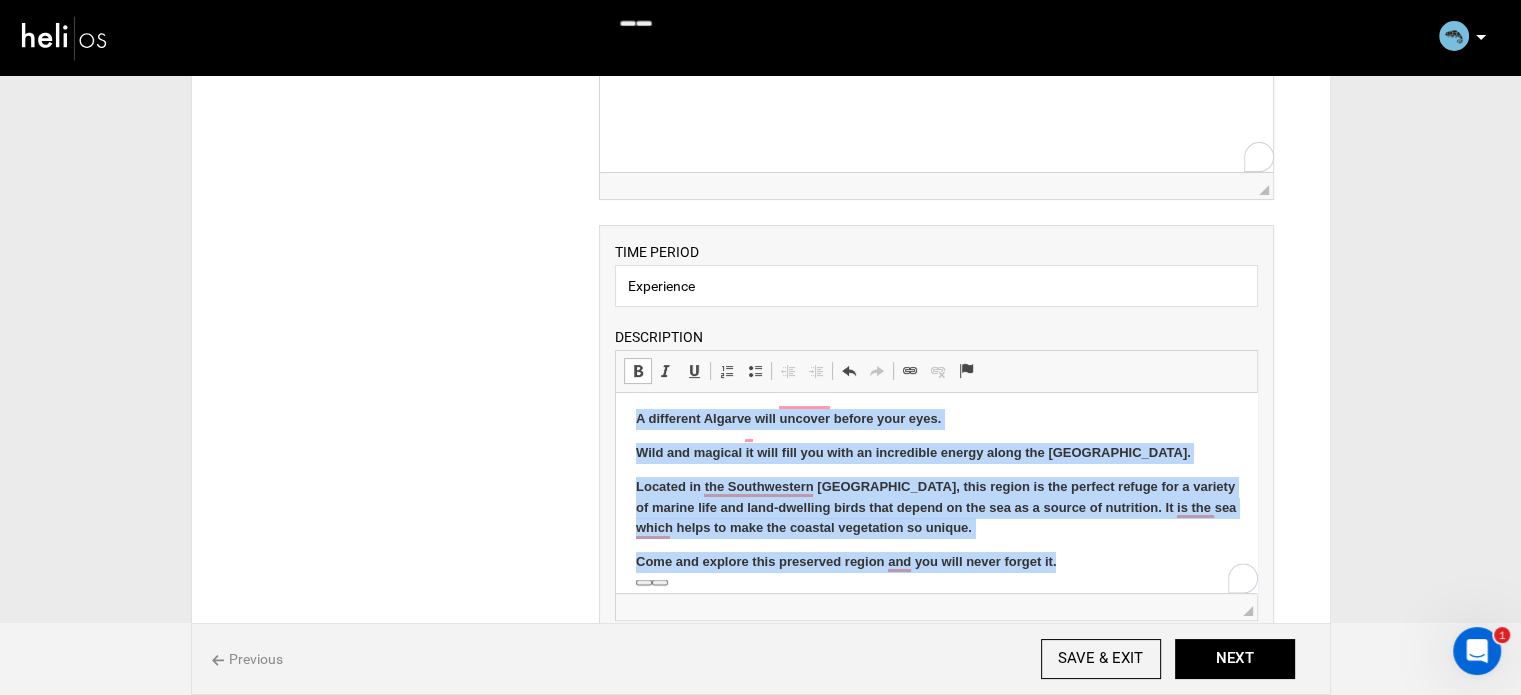 click on "Bold Keyboard shortcut Ctrl+B" at bounding box center (638, 371) 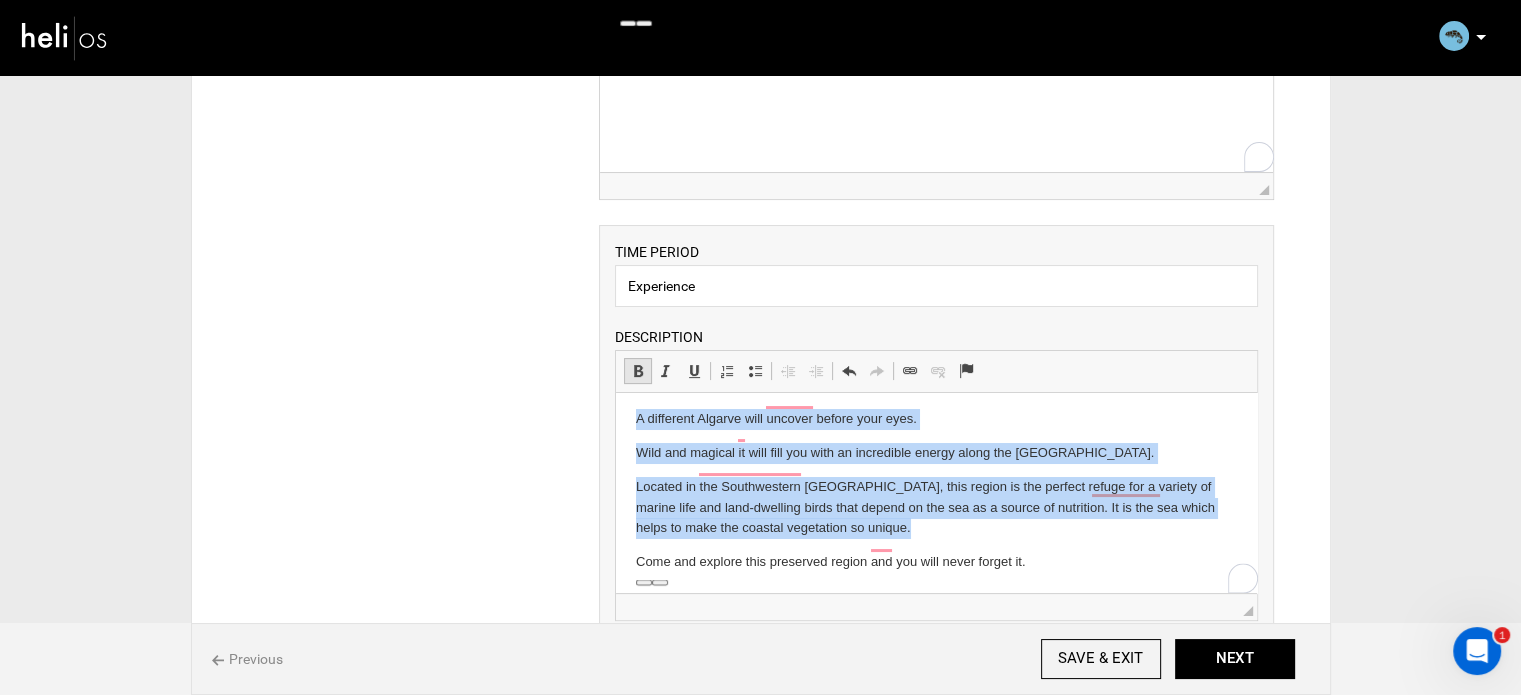 scroll, scrollTop: 133, scrollLeft: 0, axis: vertical 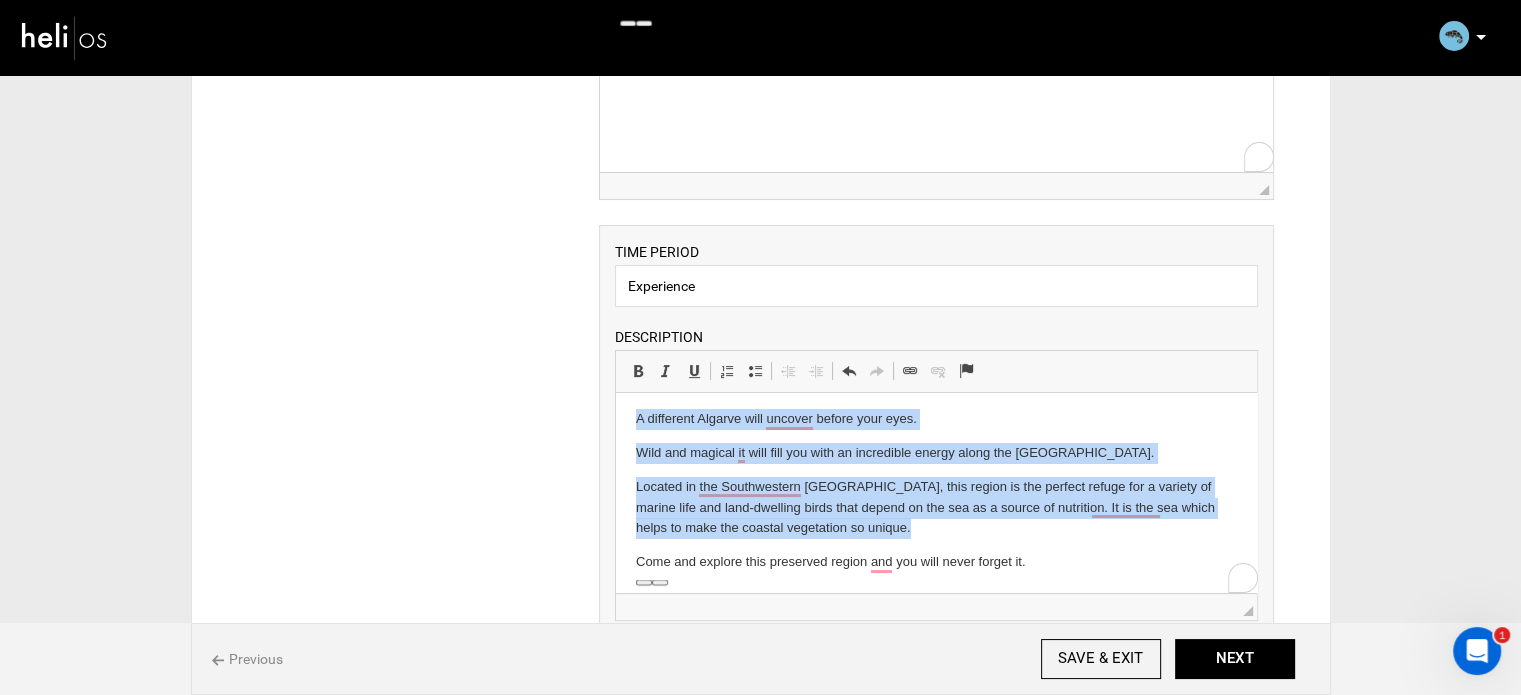 click on "Wild and magical it will fill you with an incredible energy along the Vicentina Coast Natural Park." at bounding box center [936, 453] 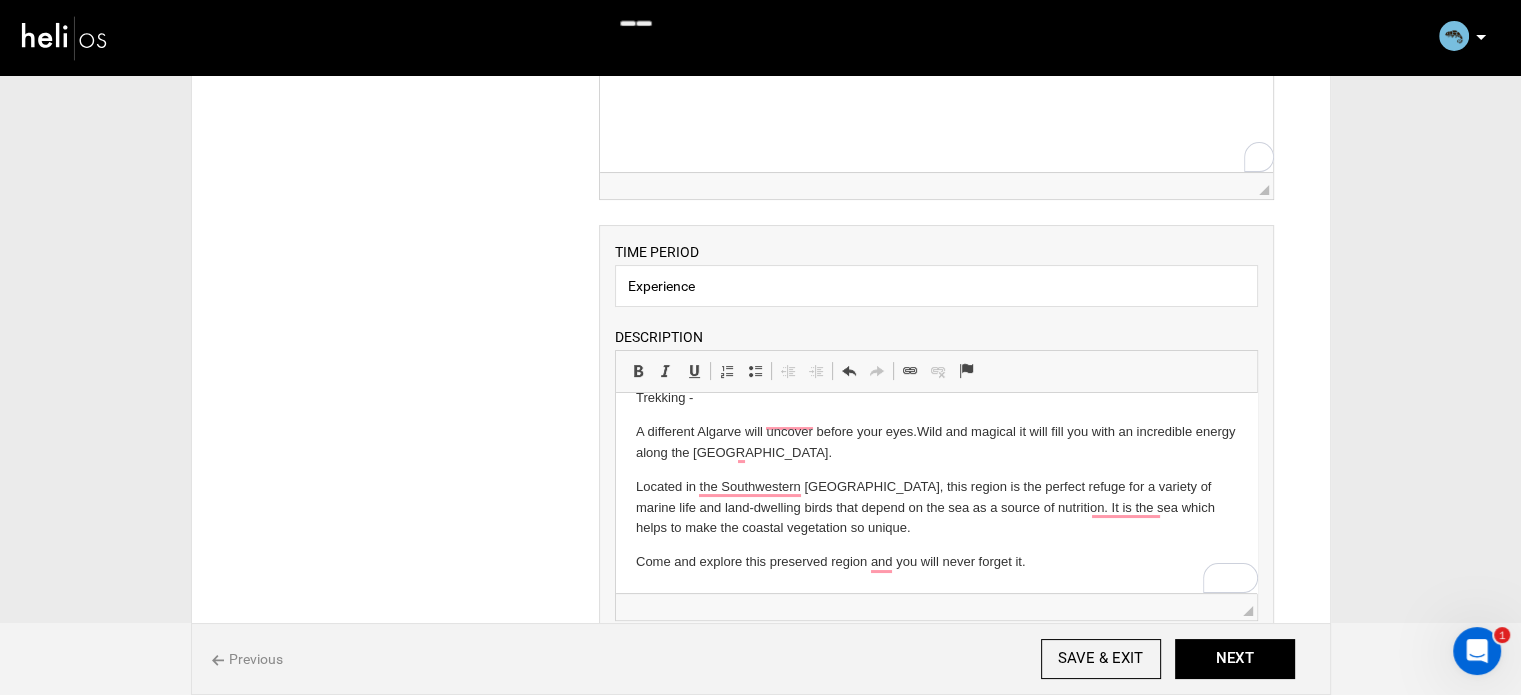 scroll, scrollTop: 120, scrollLeft: 0, axis: vertical 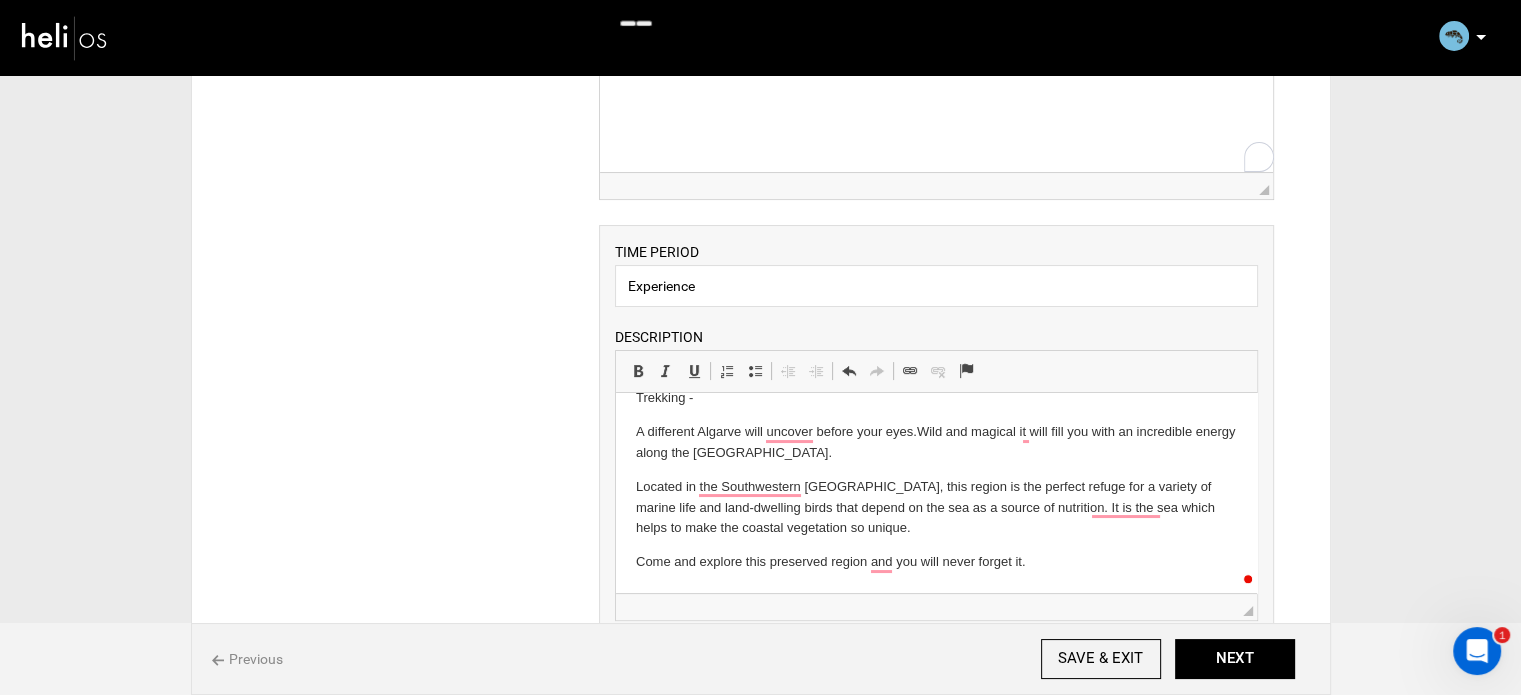 click on "Mystical, wild and pretty. One thing Sagres is not short of is programes for those who like a bit of action- espacially when that action envolves a lot of water and nature. Take advantage of all that Sagres has to offer and try out activities like Surfing, Yoga, Trekking, Cycling, Birdwatching and Windsurfing. Trekking -  A different Algarve will uncover before your eyes.  Wild and magical it will fill you with an incredible energy along the Vicentina Coast Natural Park. Located in the Southwestern Portugal, this region is the perfect refuge for a variety of marine life and land-dwelling birds that depend on the sea as a source of nutrition. It is the sea which helps to make the coastal vegetation so unique. Come and explore this preserved region and you will never forget it." at bounding box center [936, 443] 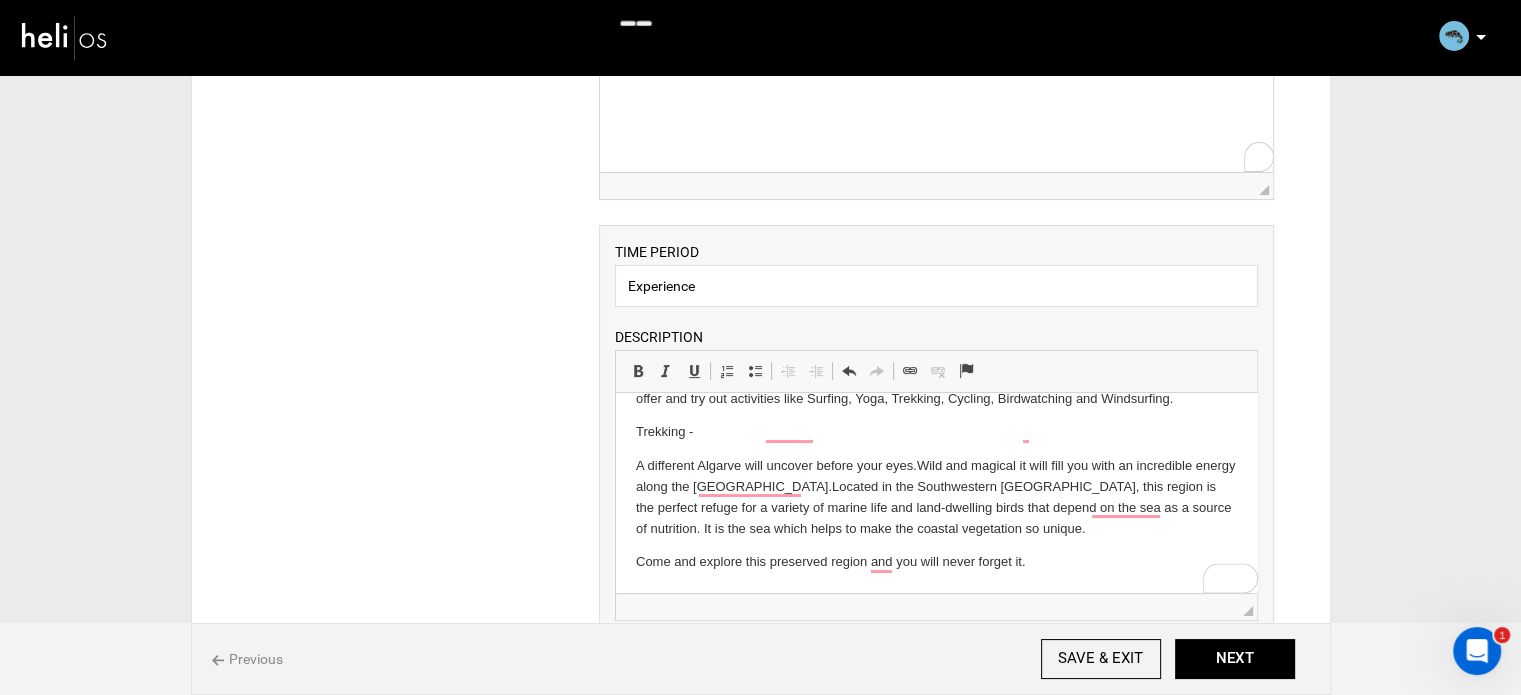 scroll, scrollTop: 87, scrollLeft: 0, axis: vertical 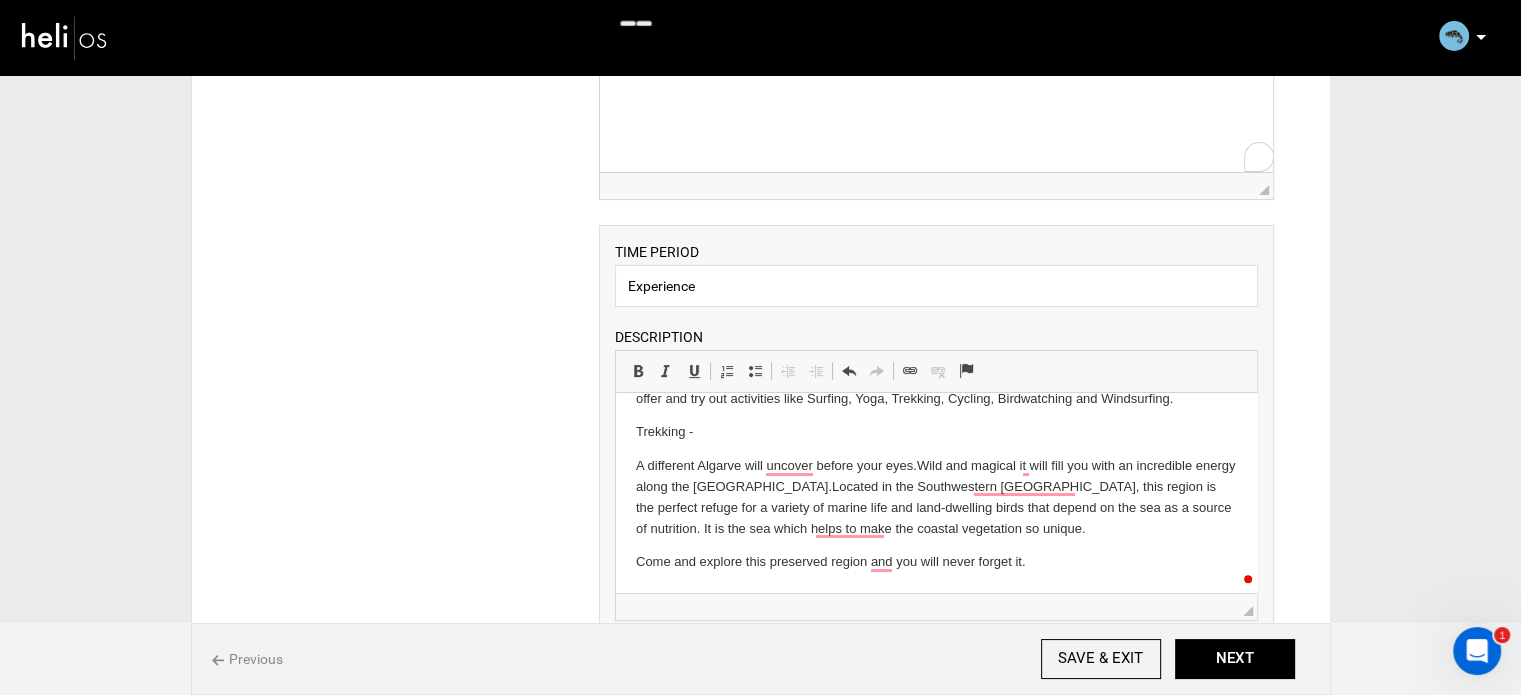 click on "Mystical, wild and pretty. One thing Sagres is not short of is programes for those who like a bit of action- espacially when that action envolves a lot of water and nature. Take advantage of all that Sagres has to offer and try out activities like Surfing, Yoga, Trekking, Cycling, Birdwatching and Windsurfing. Trekking -  A different Algarve will uncover before your eyes.  Wild and magical it will fill you with an incredible energy along the Vicentina Coast Natural Park.  Located in the Southwestern Portugal, this region is the perfect refuge for a variety of marine life and land-dwelling birds that depend on the sea as a source of nutrition. It is the sea which helps to make the coastal vegetation so unique. Come and explore this preserved region and you will never forget it." at bounding box center (936, 460) 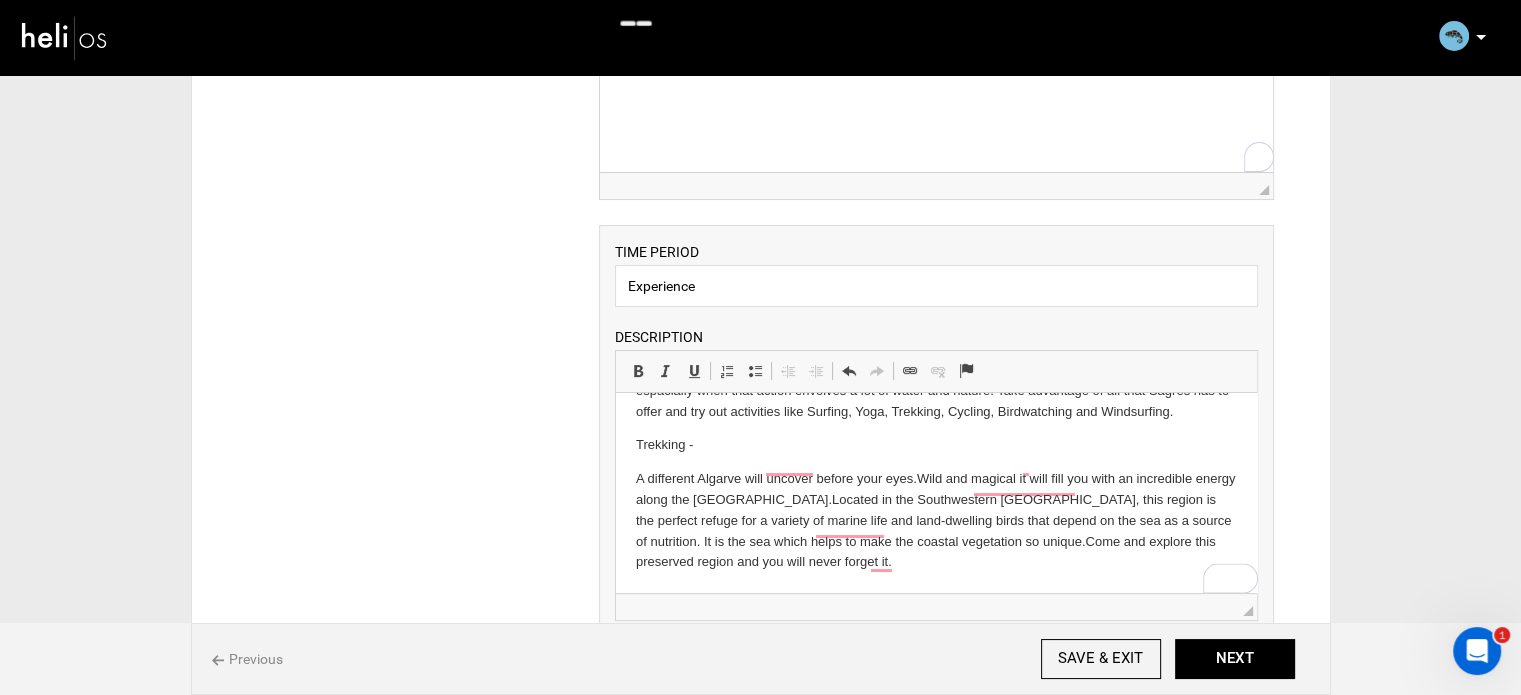 scroll, scrollTop: 74, scrollLeft: 0, axis: vertical 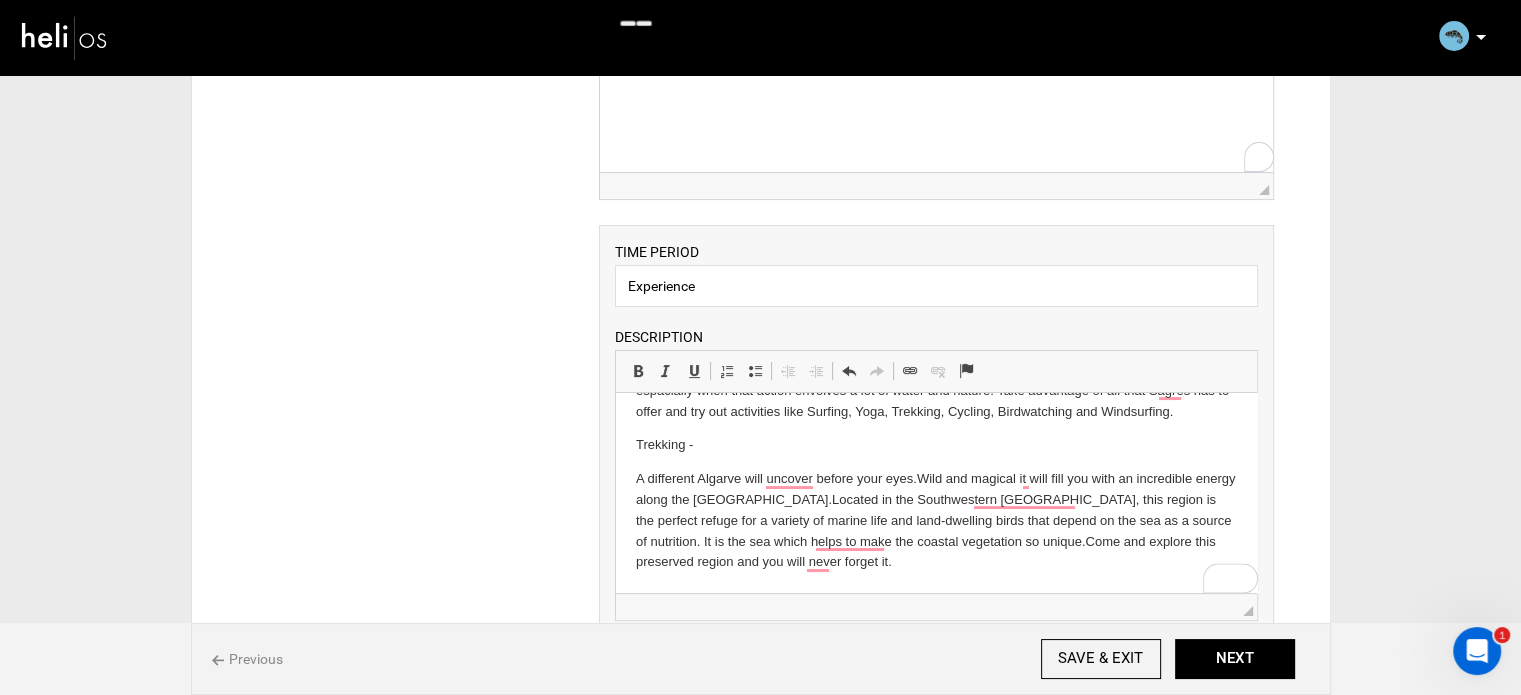click on "Mystical, wild and pretty. One thing Sagres is not short of is programes for those who like a bit of action- espacially when that action envolves a lot of water and nature. Take advantage of all that Sagres has to offer and try out activities like Surfing, Yoga, Trekking, Cycling, Birdwatching and Windsurfing. Trekking -  A different [GEOGRAPHIC_DATA] will uncover before your eyes.  Wild and magical it will fill you with an incredible energy along the [GEOGRAPHIC_DATA].  Located in the Southwestern [GEOGRAPHIC_DATA], this region is the perfect refuge for a variety of marine life and land-dwelling birds that depend on the sea as a source of nutrition. It is the sea which helps to make the coastal vegetation so unique.  Come and explore this preserved region and you will never forget it." at bounding box center [936, 466] 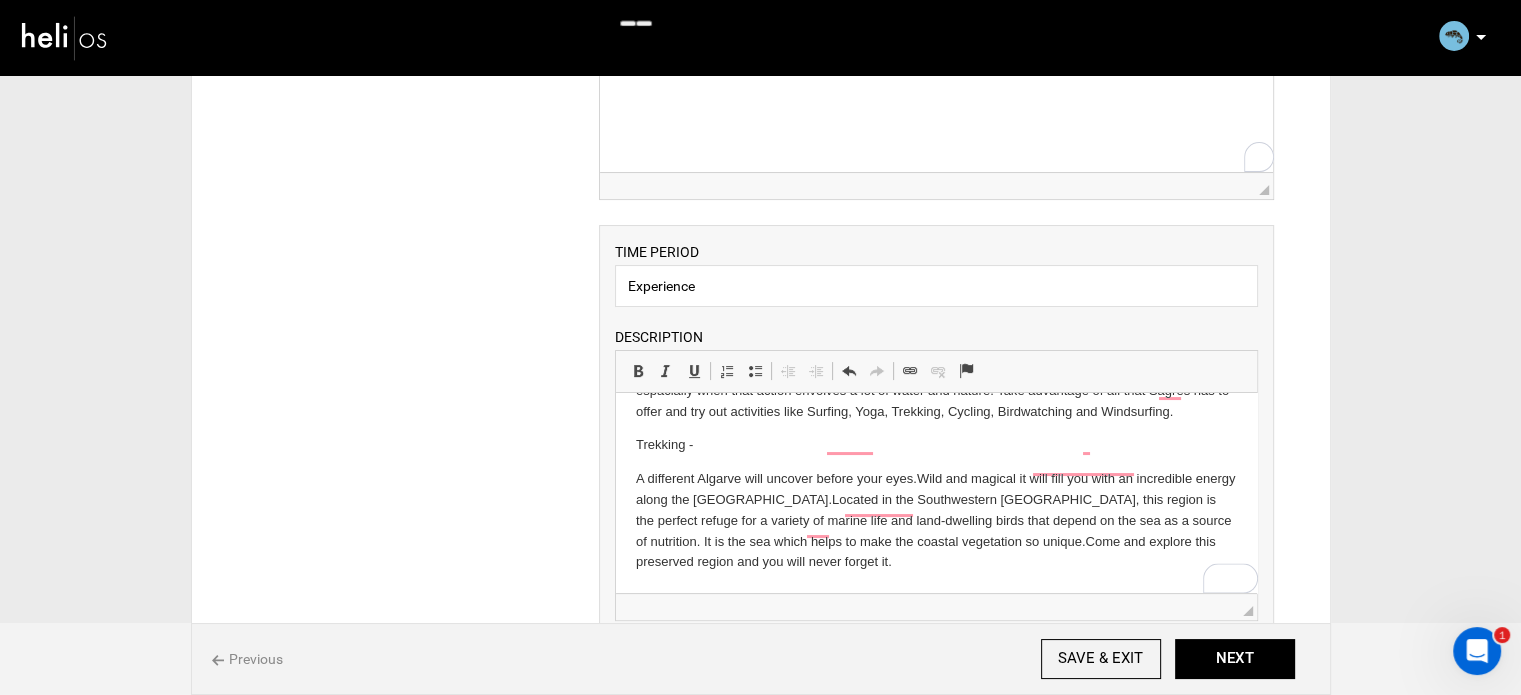 scroll, scrollTop: 40, scrollLeft: 0, axis: vertical 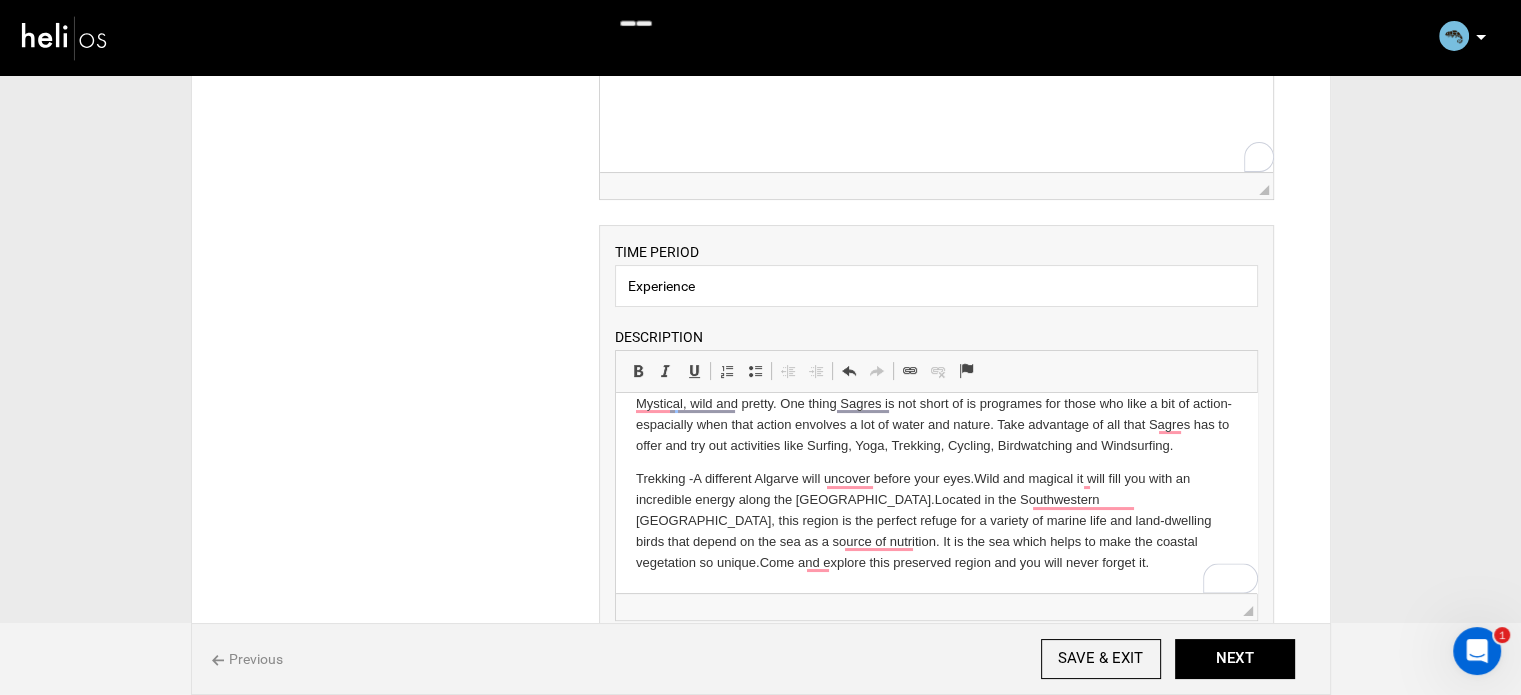 click on "Trekking -  A different Algarve will uncover before your eyes.  Wild and magical it will fill you with an incredible energy along the Vicentina Coast Natural Park.  Located in the Southwestern Portugal, this region is the perfect refuge for a variety of marine life and land-dwelling birds that depend on the sea as a source of nutrition. It is the sea which helps to make the coastal vegetation so unique.  Come and explore this preserved region and you will never forget it." at bounding box center (936, 521) 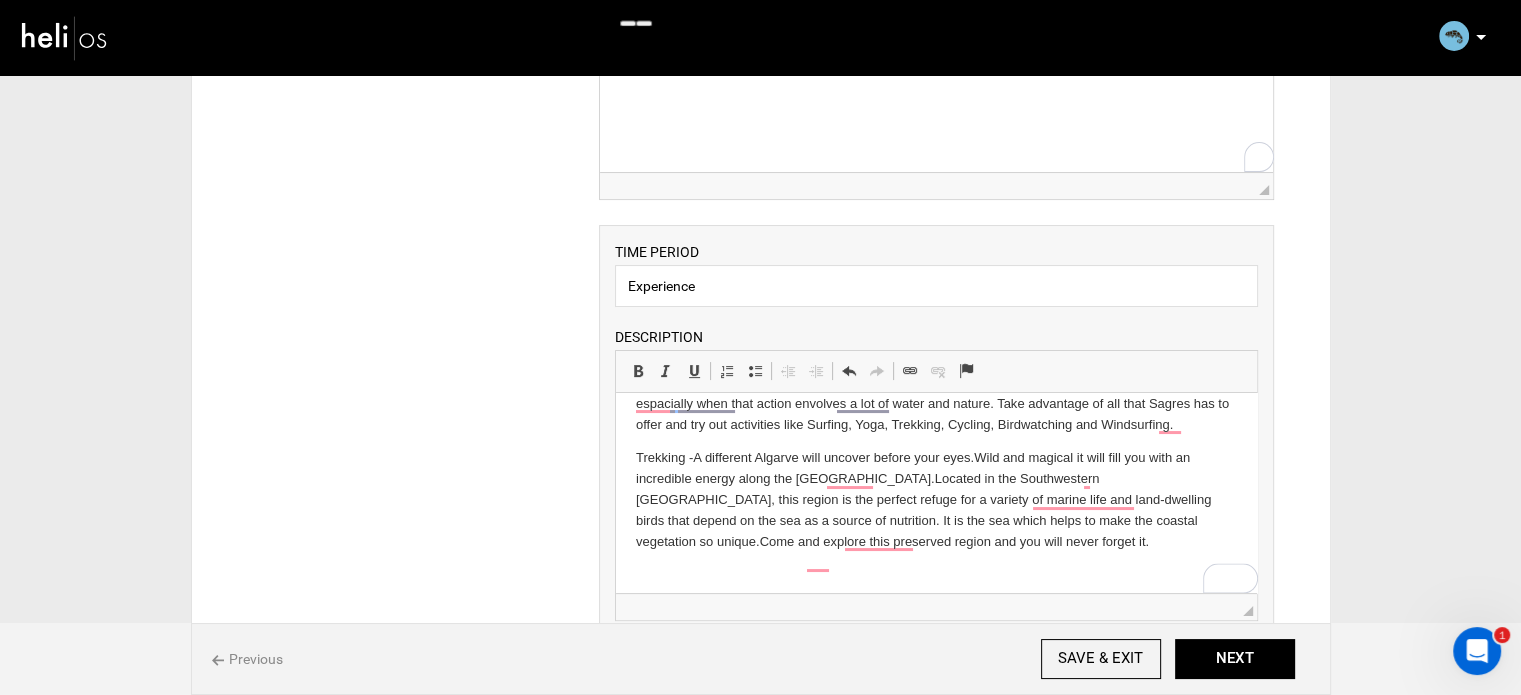 scroll, scrollTop: 74, scrollLeft: 0, axis: vertical 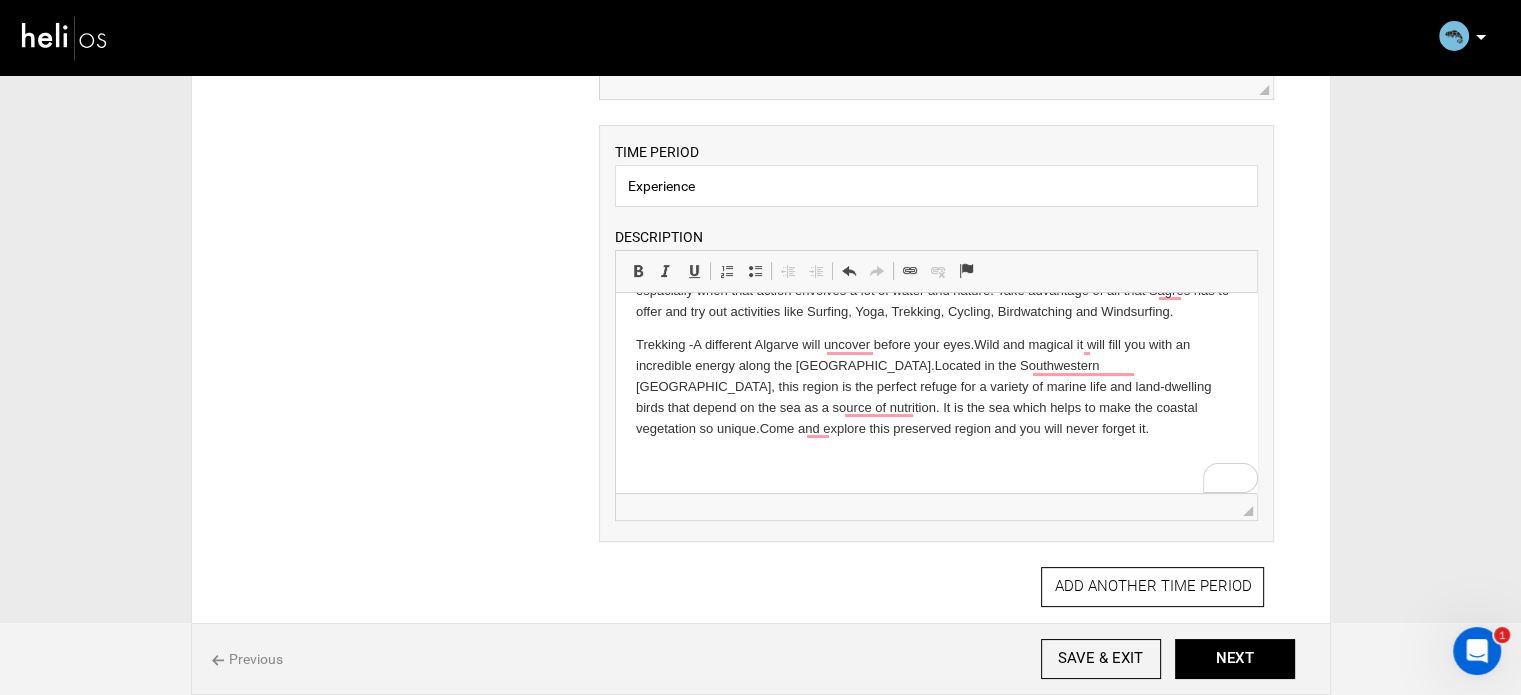 paste 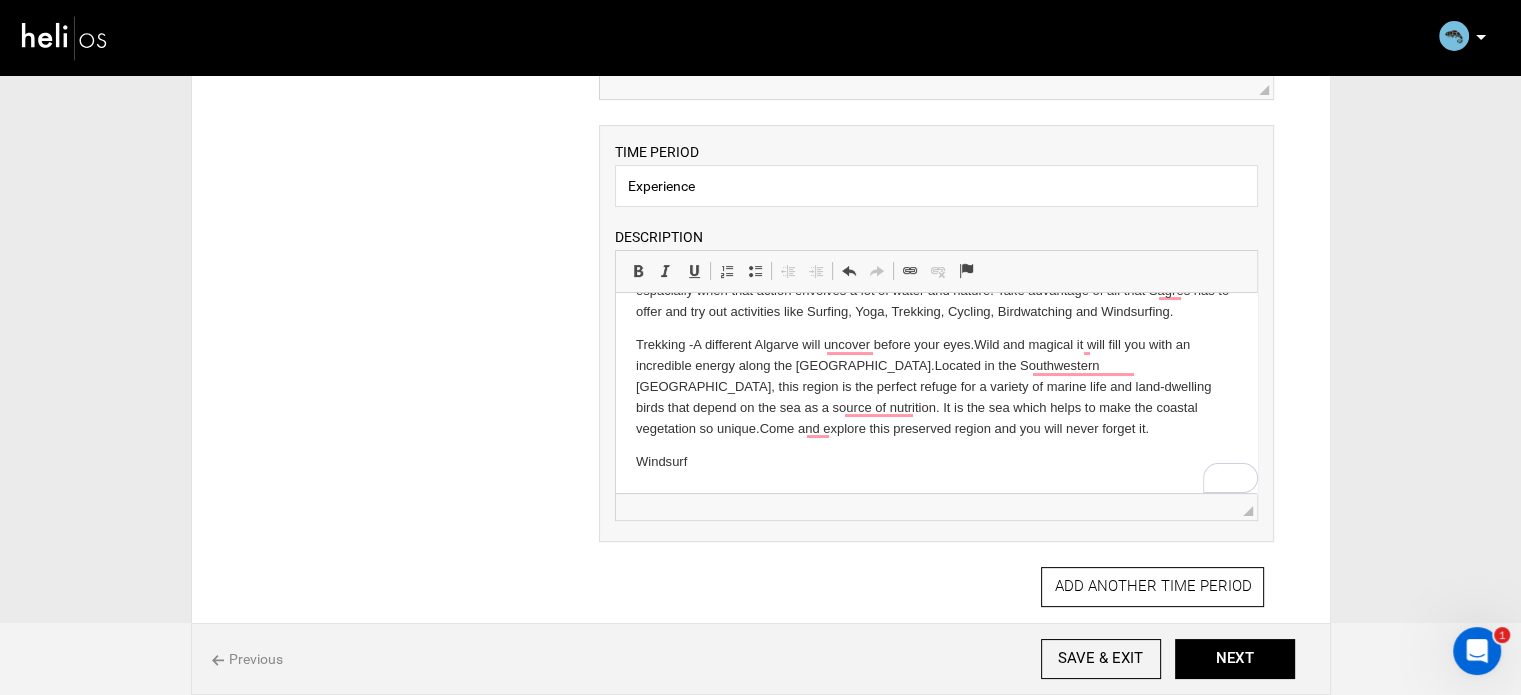 type 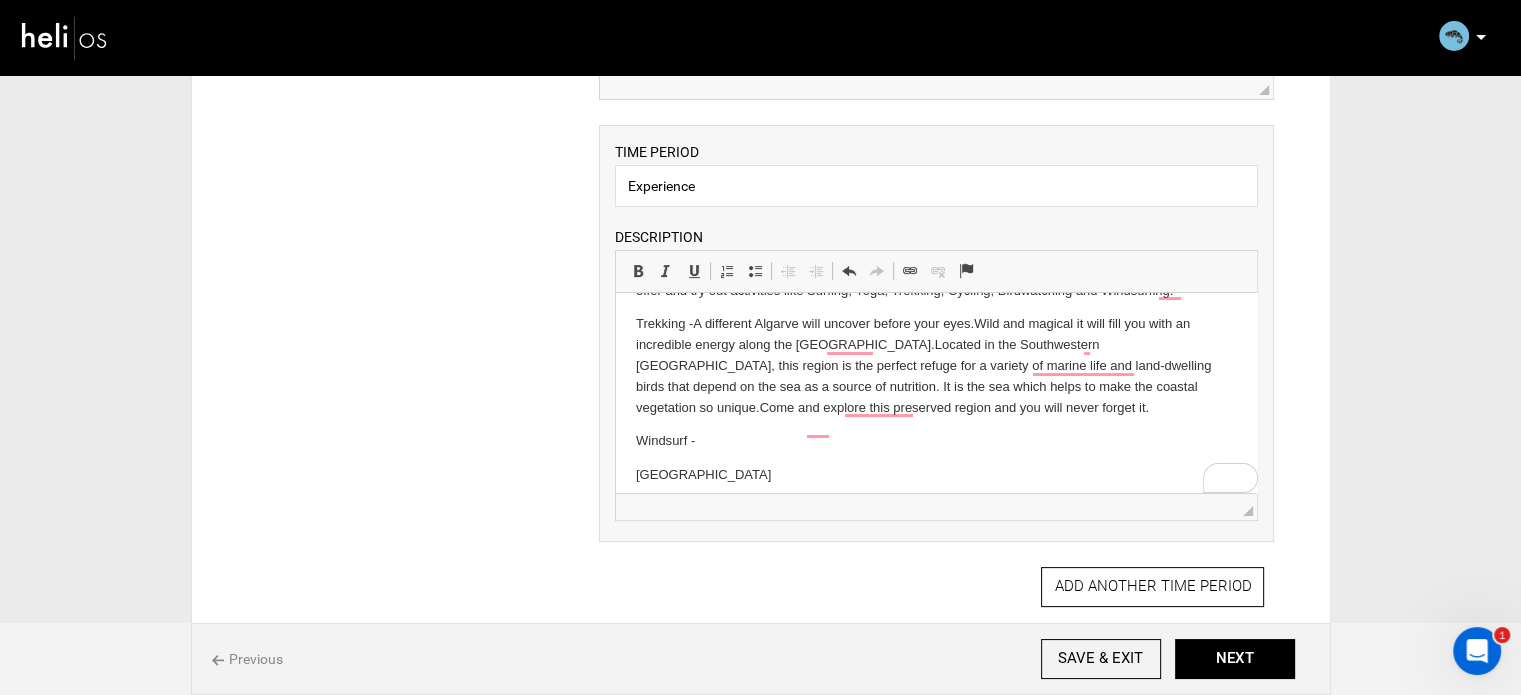 scroll, scrollTop: 352, scrollLeft: 0, axis: vertical 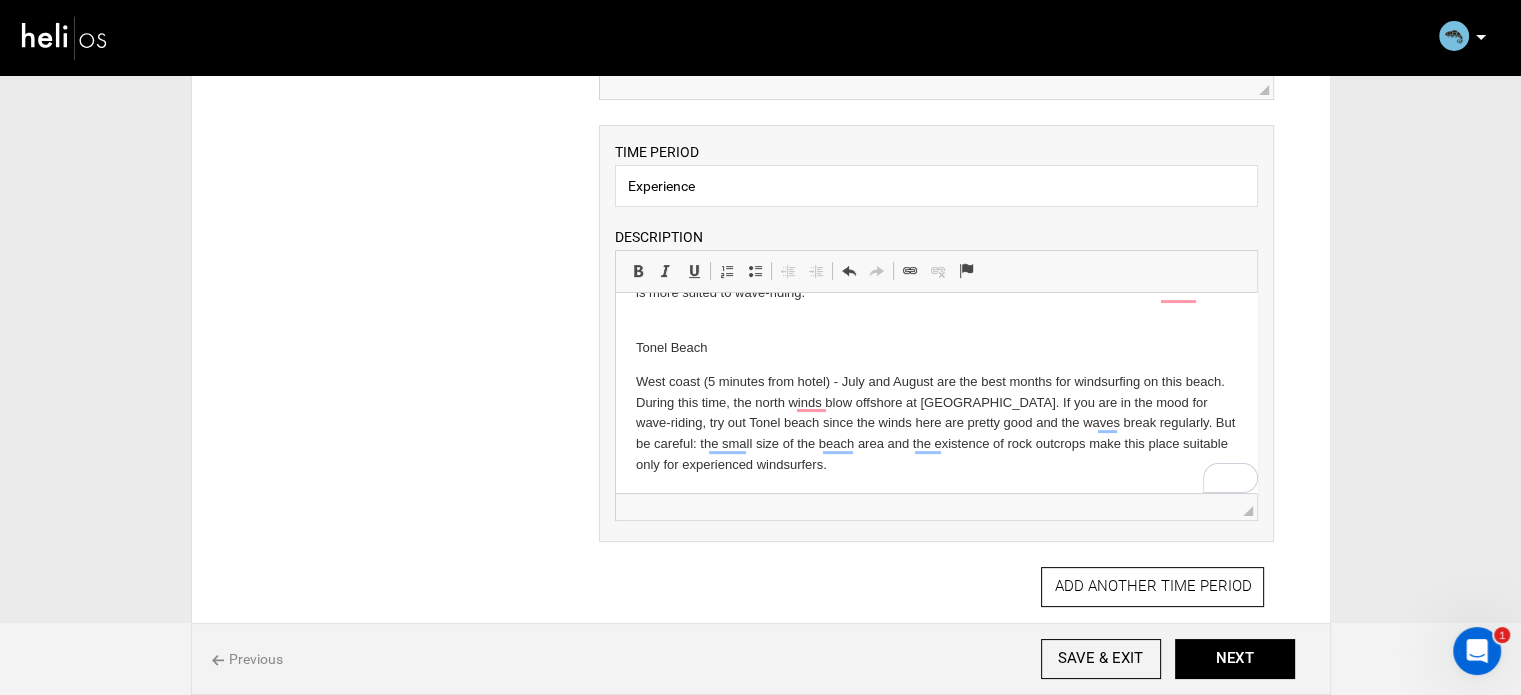 click on "West coast (5 minutes from hotel) - July and August are the best months for windsurfing on this beach. During this time, the north winds blow offshore at [GEOGRAPHIC_DATA]. If you are in the mood for wave-riding, try out Tonel beach since the winds here are pretty good and the waves break regularly. But be careful: the small size of the beach area and the existence of rock outcrops make this place suitable only for experienced windsurfers." at bounding box center [936, 424] 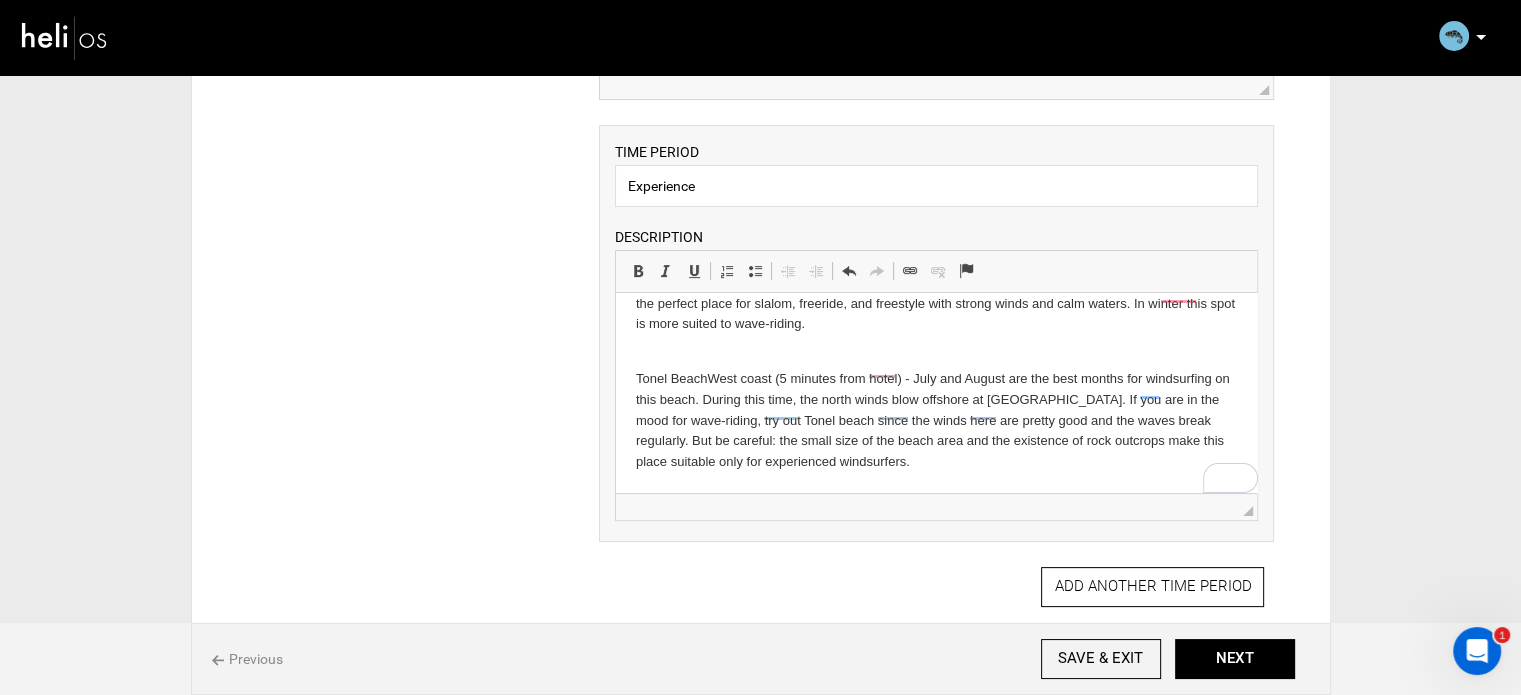 scroll, scrollTop: 341, scrollLeft: 0, axis: vertical 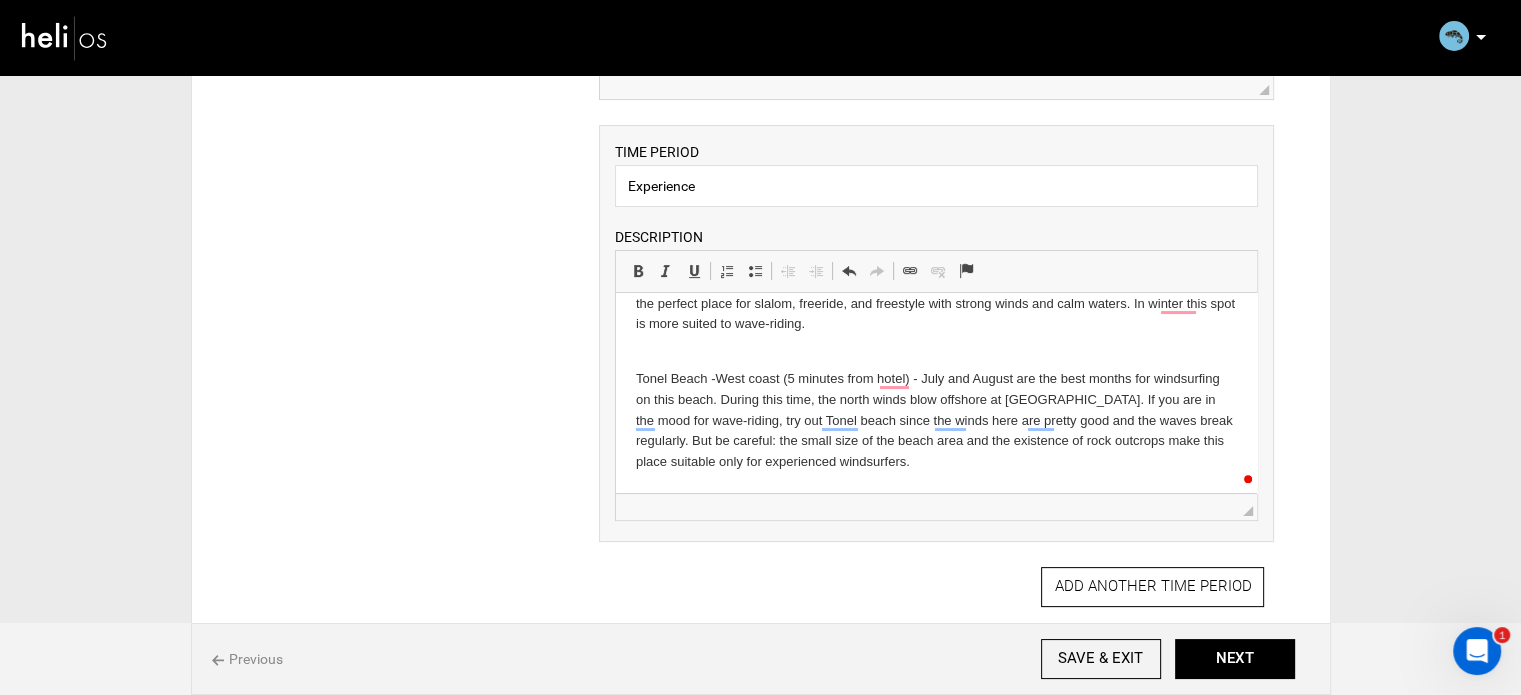 click on "[GEOGRAPHIC_DATA] -  West coast (5 minutes from hotel) - July and August are the best months for windsurfing on this beach. During this time, the north winds blow offshore at [GEOGRAPHIC_DATA]. If you are in the mood for wave-riding, try out Tonel beach since the winds here are pretty good and the waves break regularly. But be careful: the small size of the beach area and the existence of rock outcrops make this place suitable only for experienced windsurfers." at bounding box center [936, 410] 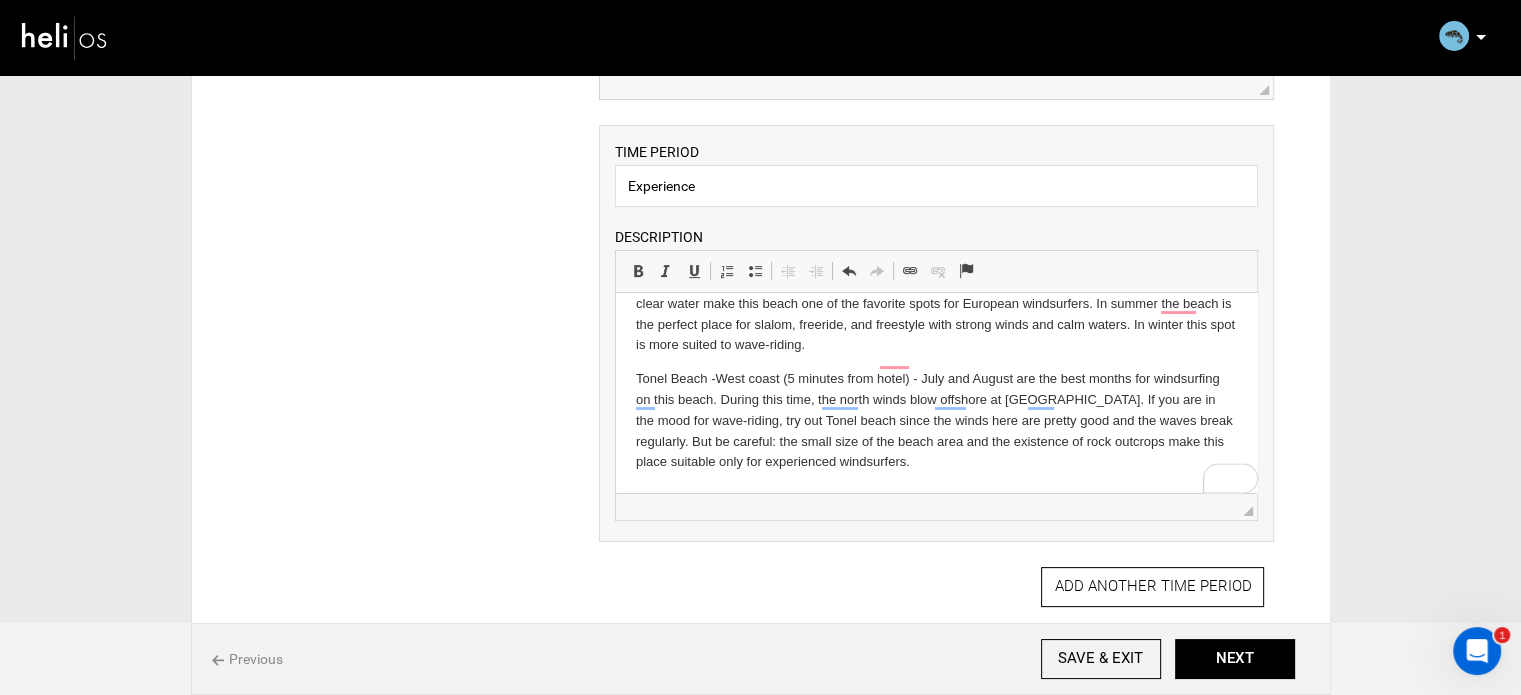 scroll, scrollTop: 320, scrollLeft: 0, axis: vertical 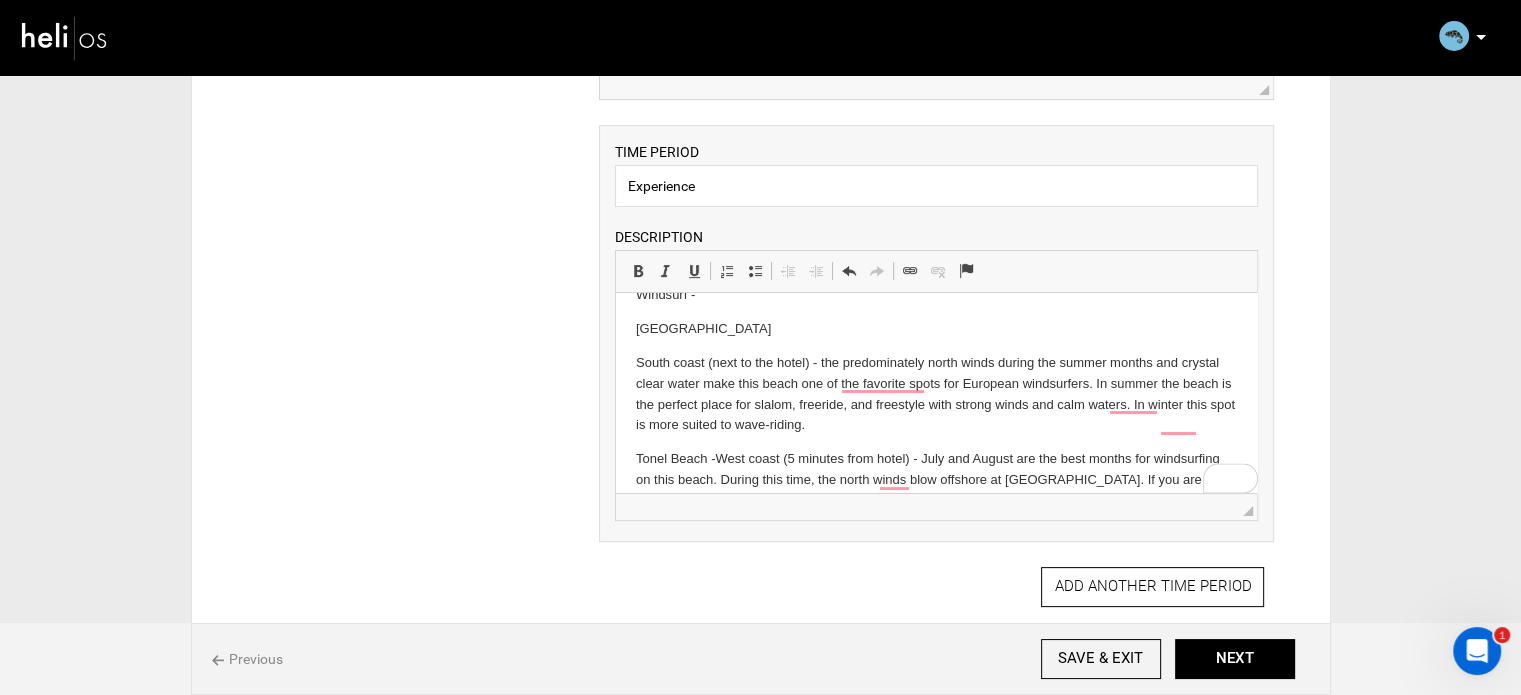 click on "Mystical, wild and pretty. One thing Sagres is not short of is programes for those who like a bit of action- espacially when that action envolves a lot of water and nature. Take advantage of all that Sagres has to offer and try out activities like Surfing, Yoga, Trekking, Cycling, Birdwatching and Windsurfing. Trekking -  A different [GEOGRAPHIC_DATA] will uncover before your eyes.  Wild and magical it will fill you with an incredible energy along the [GEOGRAPHIC_DATA].  Located in the Southwestern [GEOGRAPHIC_DATA], this region is the perfect refuge for a variety of marine life and land-dwelling birds that depend on the sea as a source of nutrition. It is the sea which helps to make the coastal vegetation so unique.  Come and explore this preserved region and you will never forget it. Windsurf -  [GEOGRAPHIC_DATA] [GEOGRAPHIC_DATA] -" at bounding box center (936, 323) 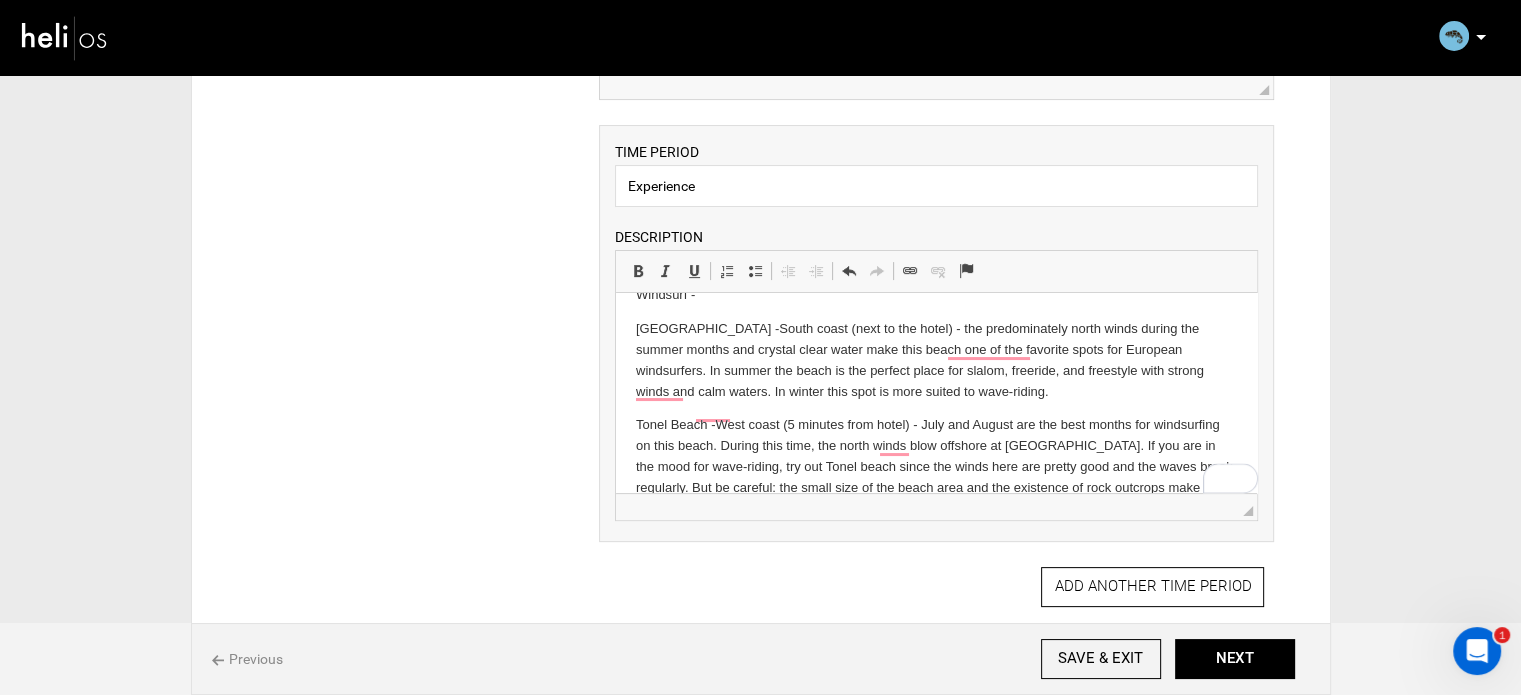 click on "Windsurf -" at bounding box center (936, 295) 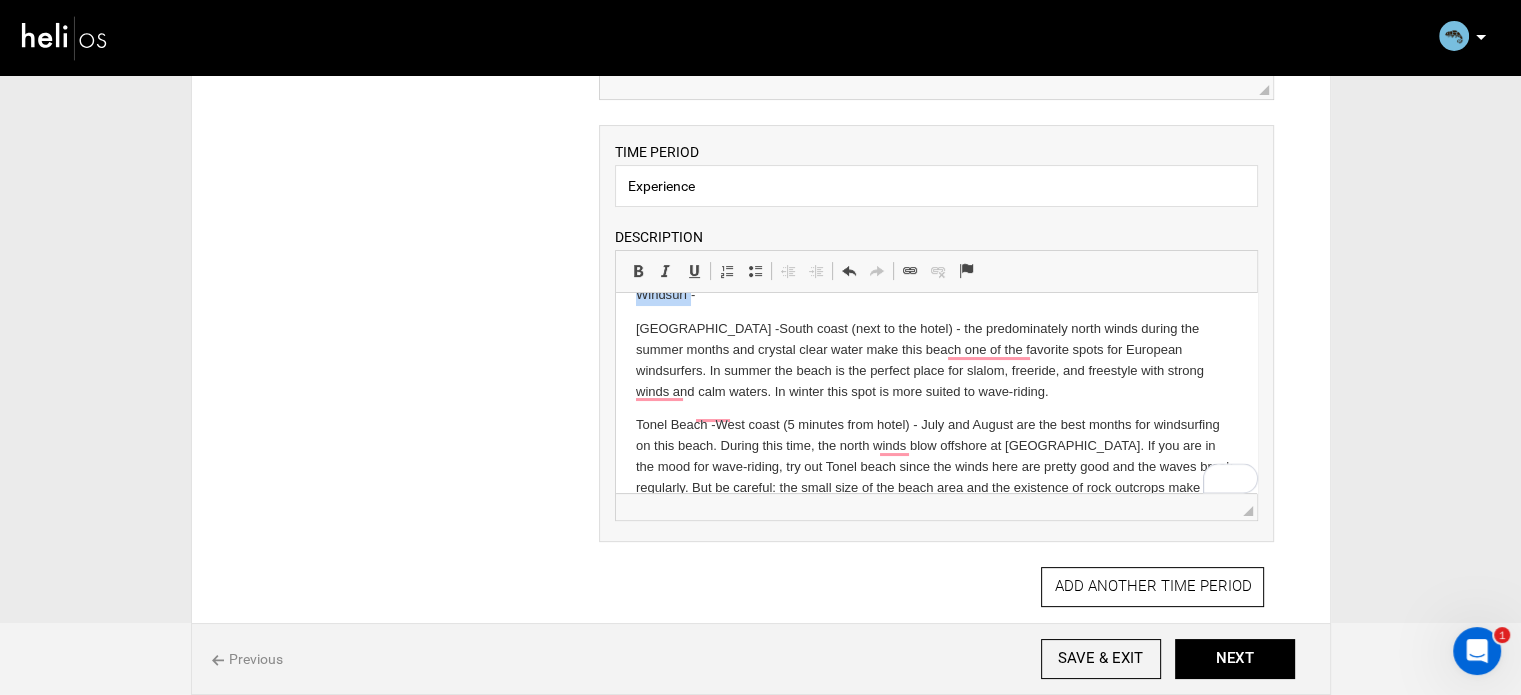 click on "Windsurf -" at bounding box center [936, 295] 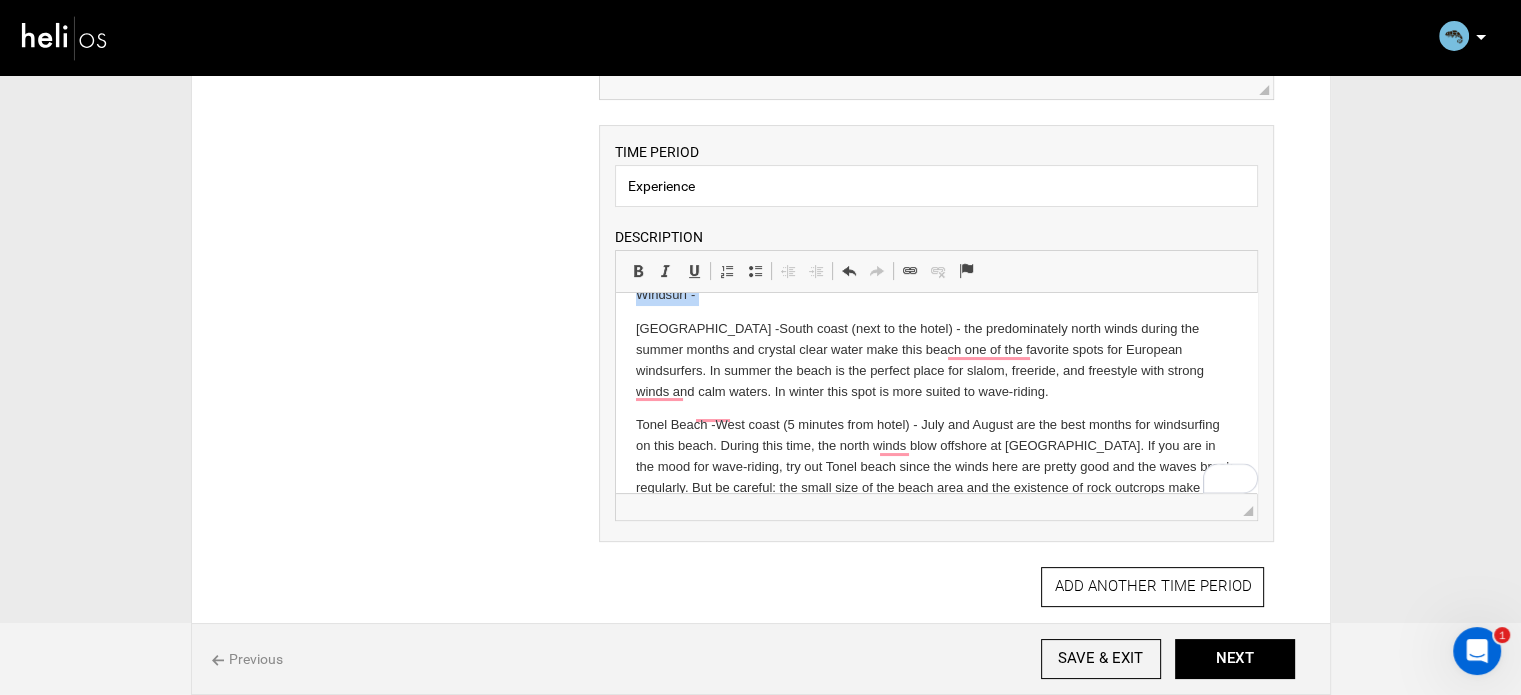 click on "Windsurf -" at bounding box center [936, 295] 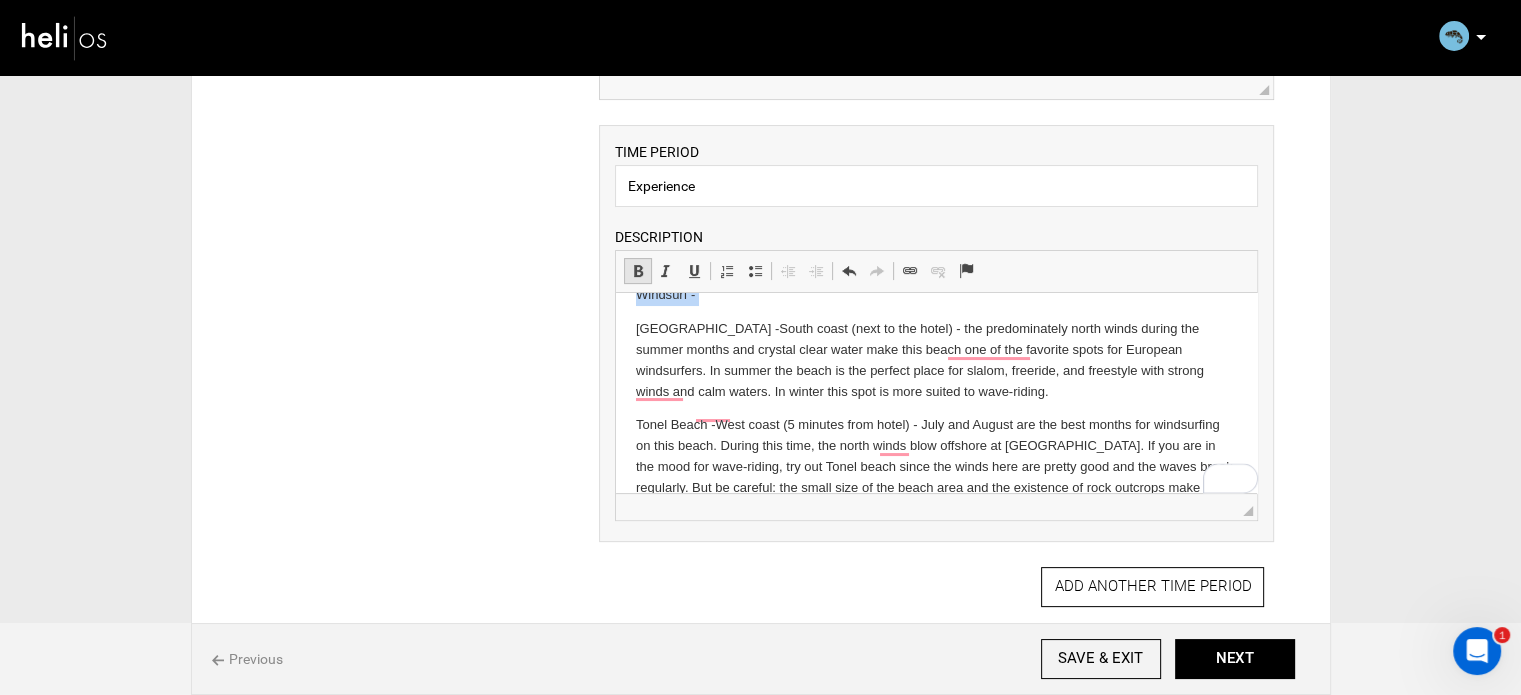 click at bounding box center (638, 271) 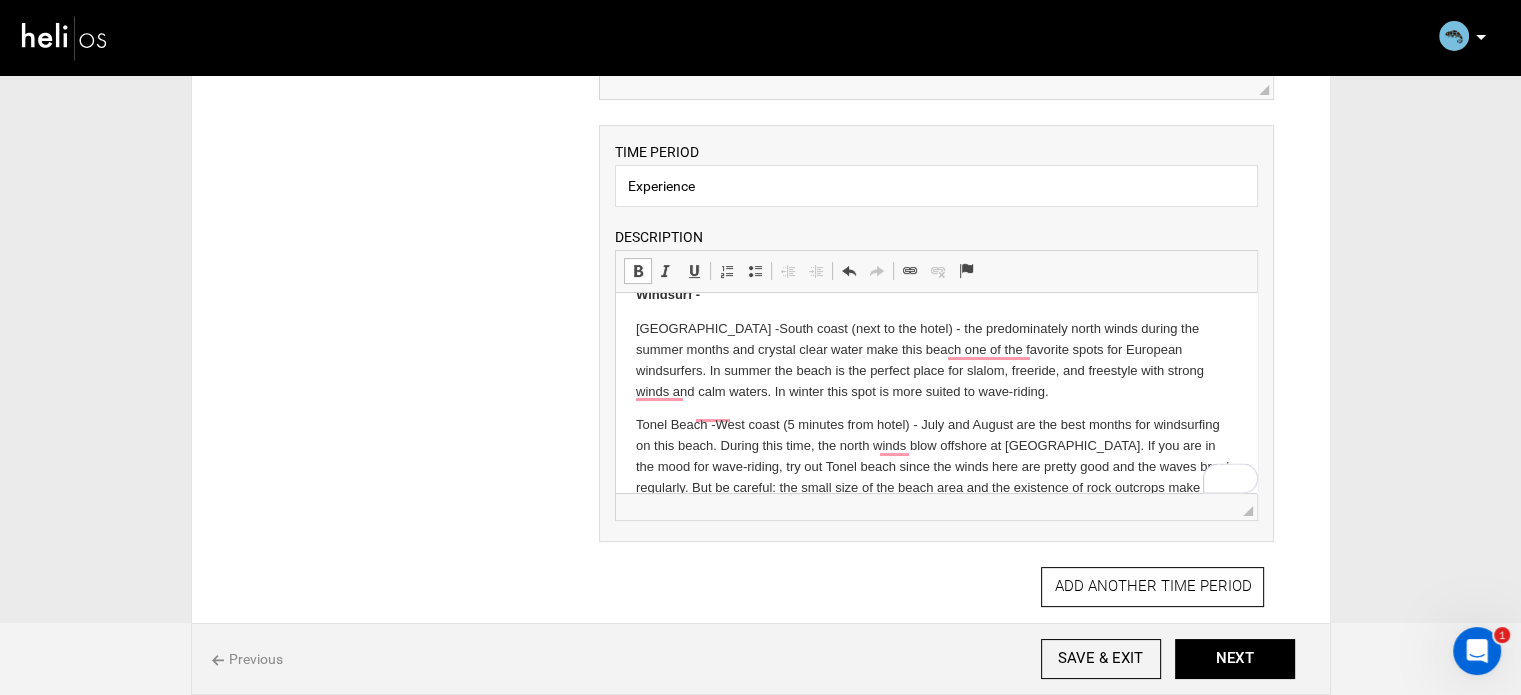 click on "Windsurf -" at bounding box center [936, 295] 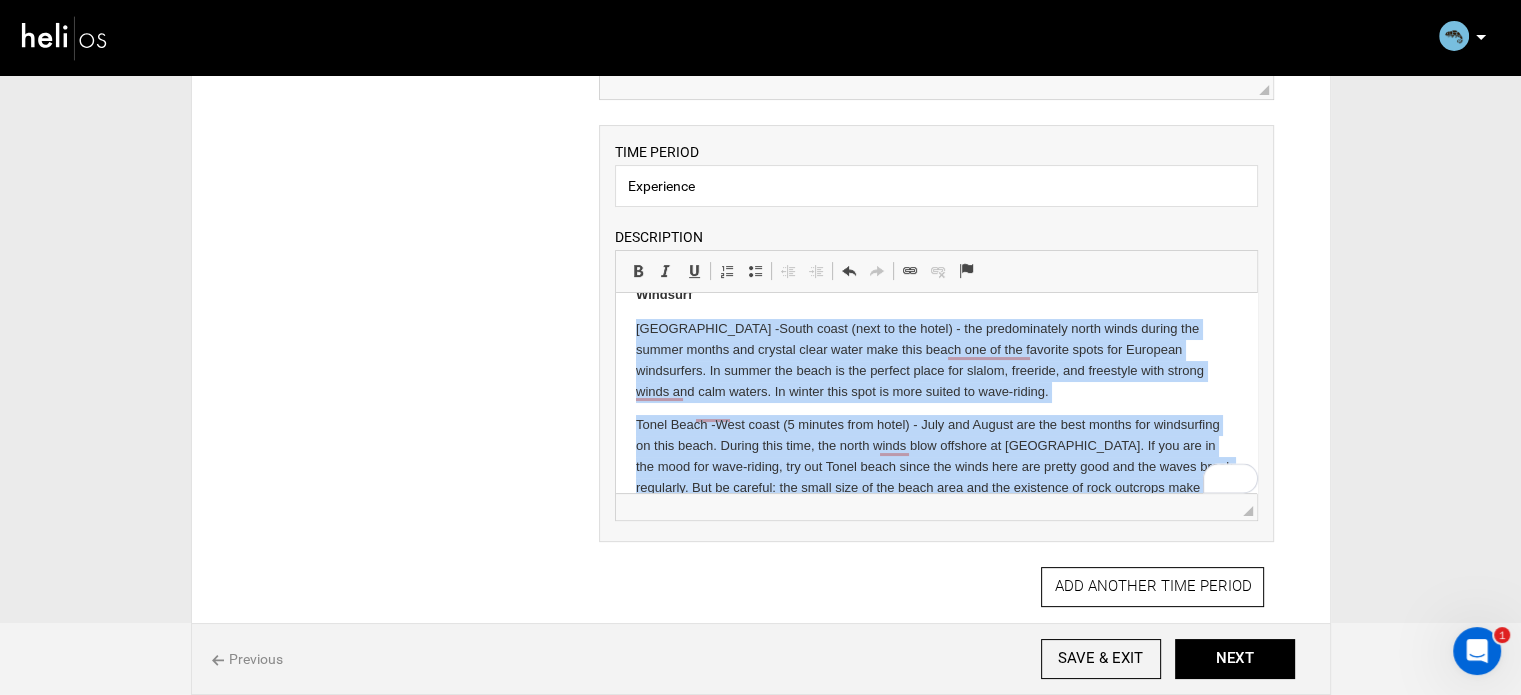 scroll, scrollTop: 287, scrollLeft: 0, axis: vertical 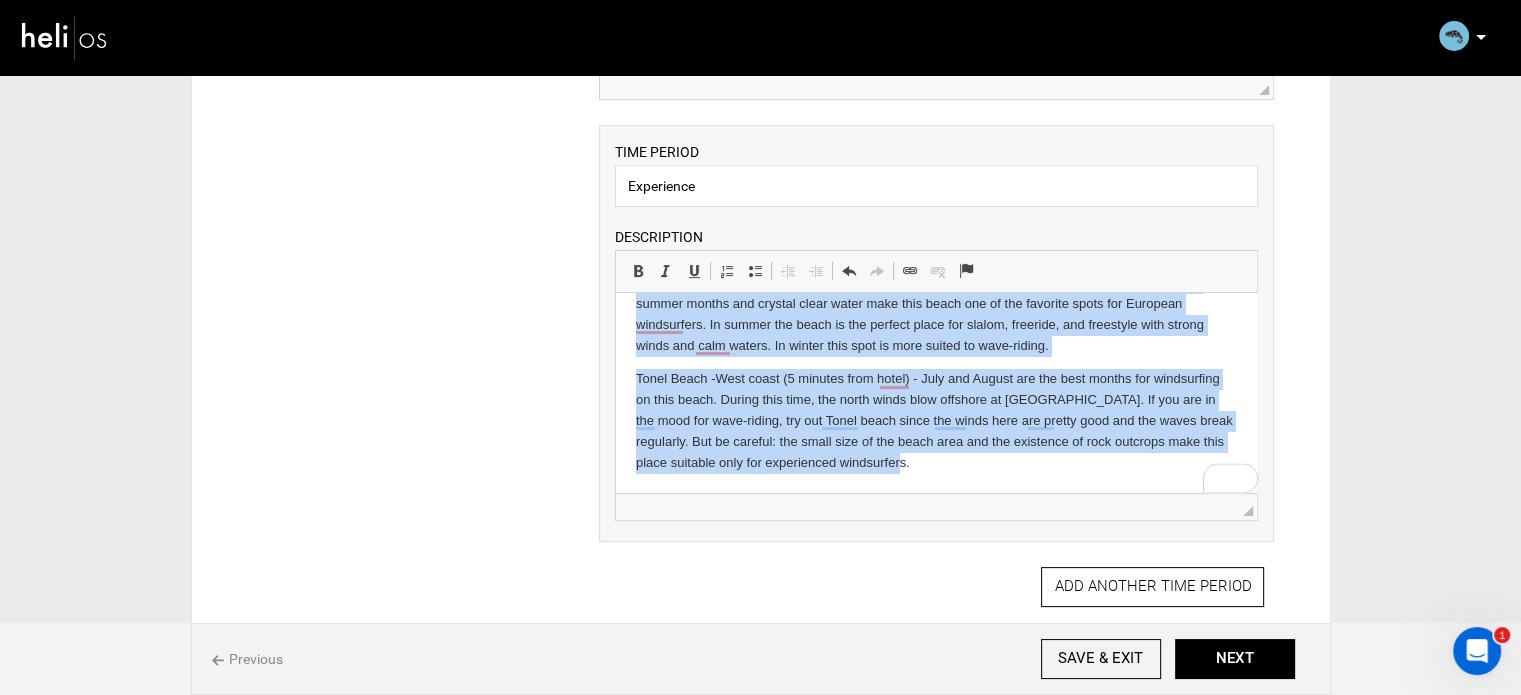 drag, startPoint x: 631, startPoint y: 345, endPoint x: 1039, endPoint y: 486, distance: 431.67697 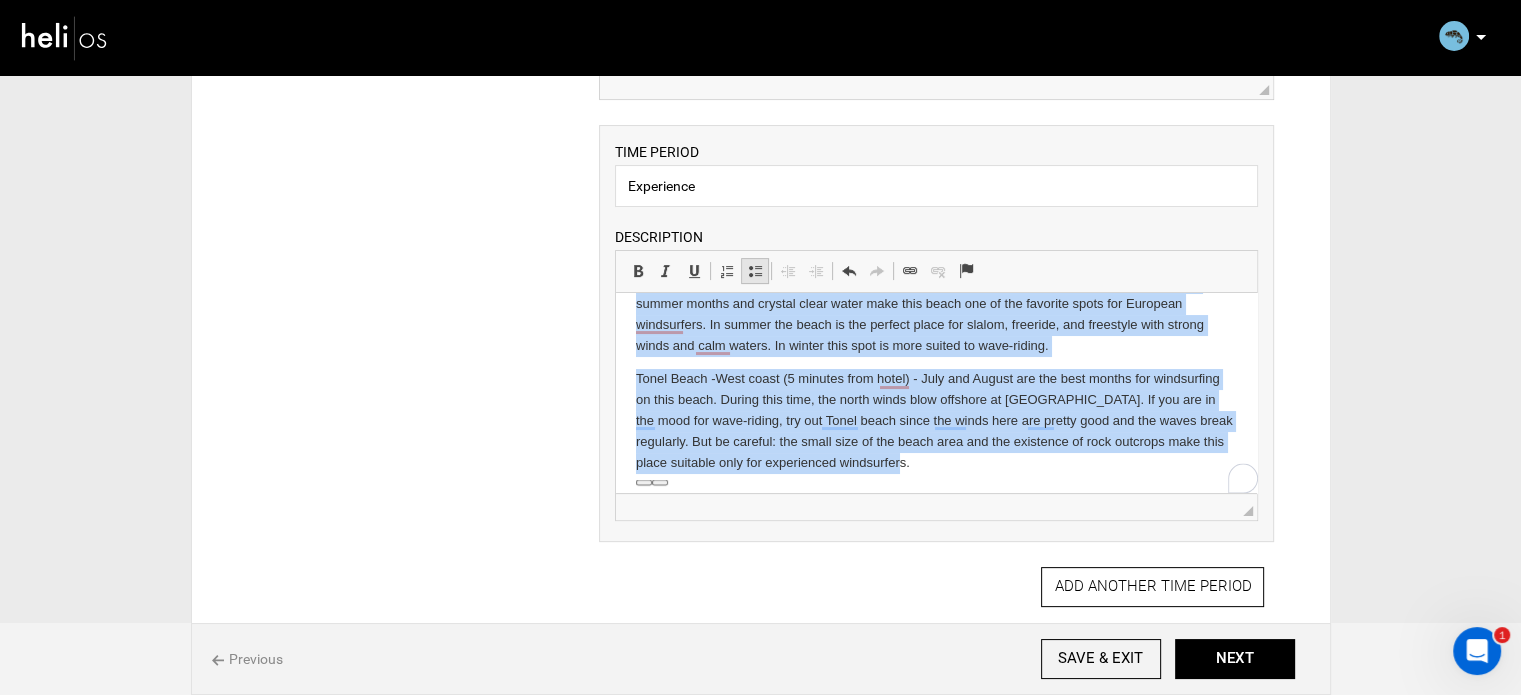 click on "Insert/Remove Bulleted List" at bounding box center (755, 271) 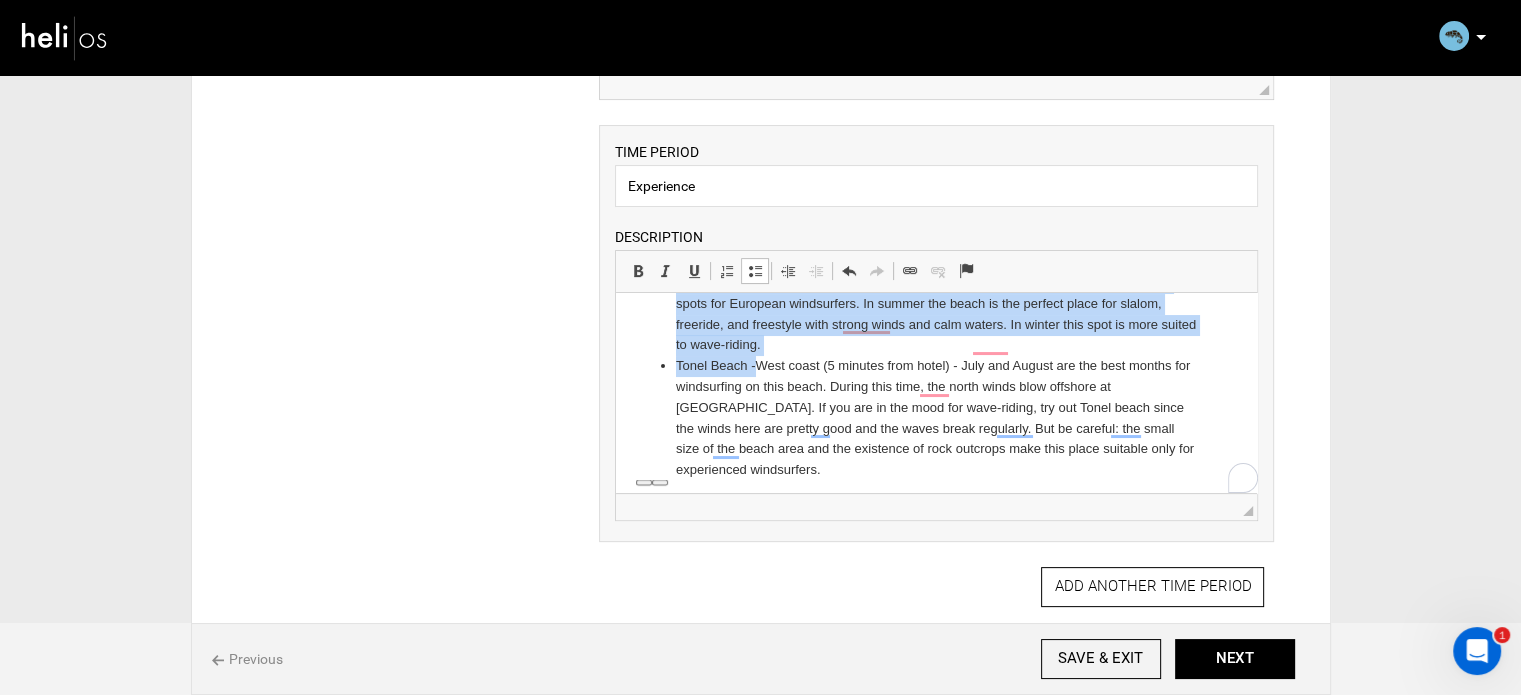 click on "Tonel Beach -  West coast (5 minutes from hotel) - July and August are the best months for windsurfing on this beach. During this time, the north winds blow offshore at Martinhal beach. If you are in the mood for wave-riding, try out Tonel beach since the winds here are pretty good and the waves break regularly. But be careful: the small size of the beach area and the existence of rock outcrops make this place suitable only for experienced windsurfers." at bounding box center (936, 418) 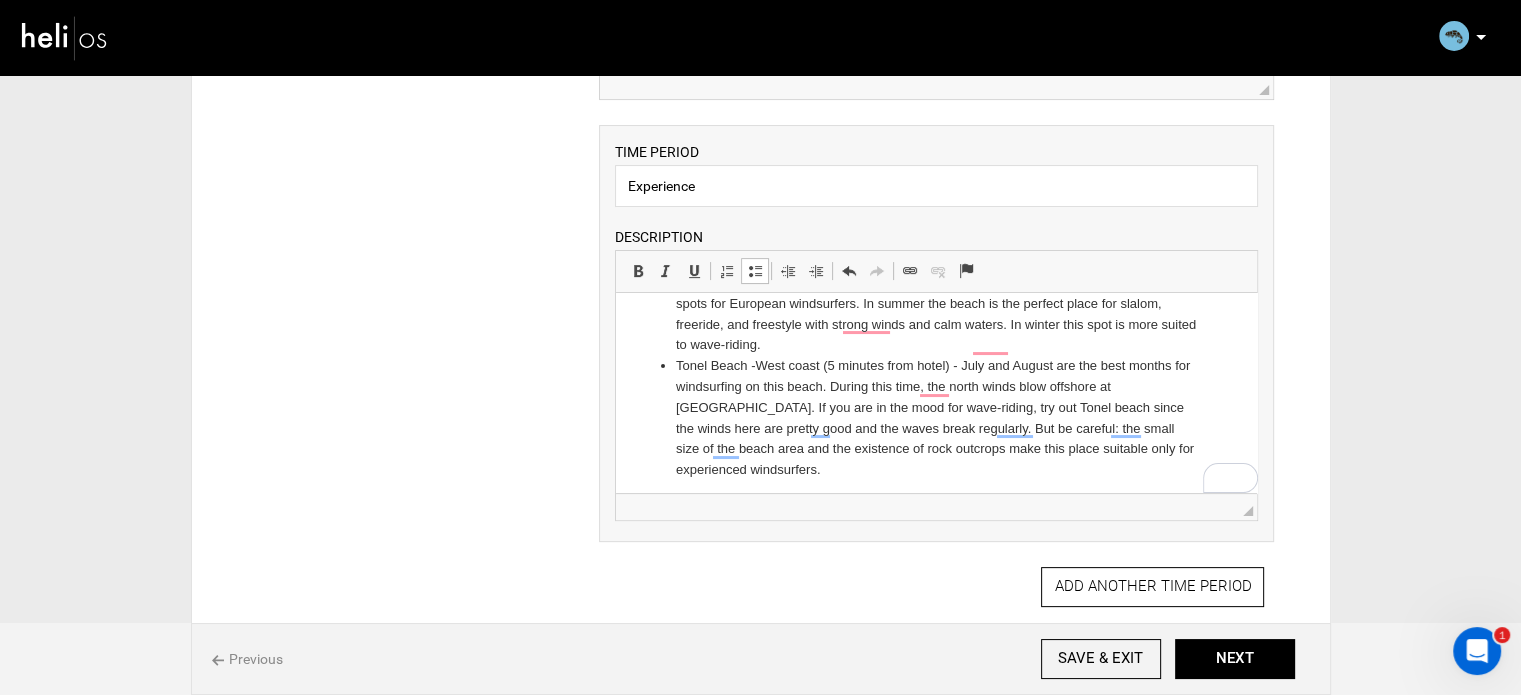 click on "Tonel Beach -  West coast (5 minutes from hotel) - July and August are the best months for windsurfing on this beach. During this time, the north winds blow offshore at Martinhal beach. If you are in the mood for wave-riding, try out Tonel beach since the winds here are pretty good and the waves break regularly. But be careful: the small size of the beach area and the existence of rock outcrops make this place suitable only for experienced windsurfers." at bounding box center (936, 418) 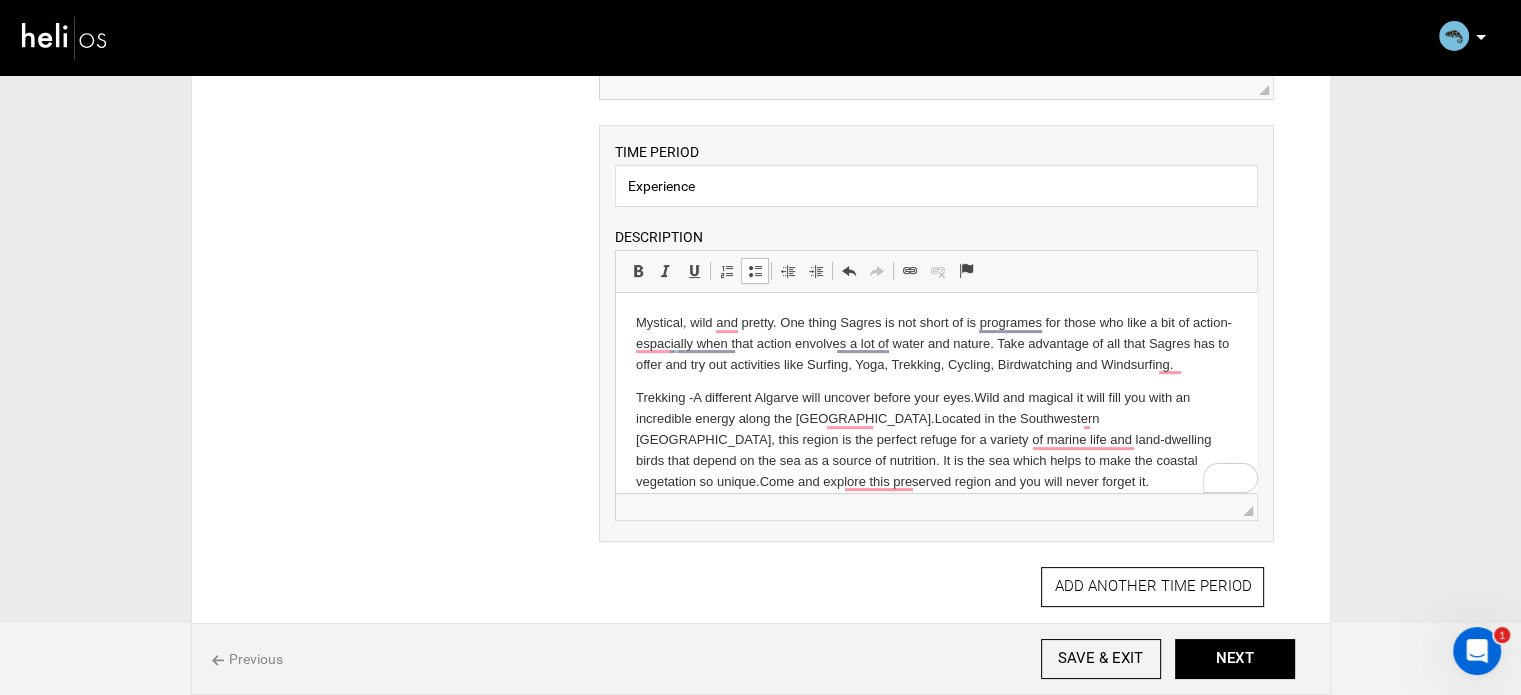 scroll, scrollTop: 0, scrollLeft: 0, axis: both 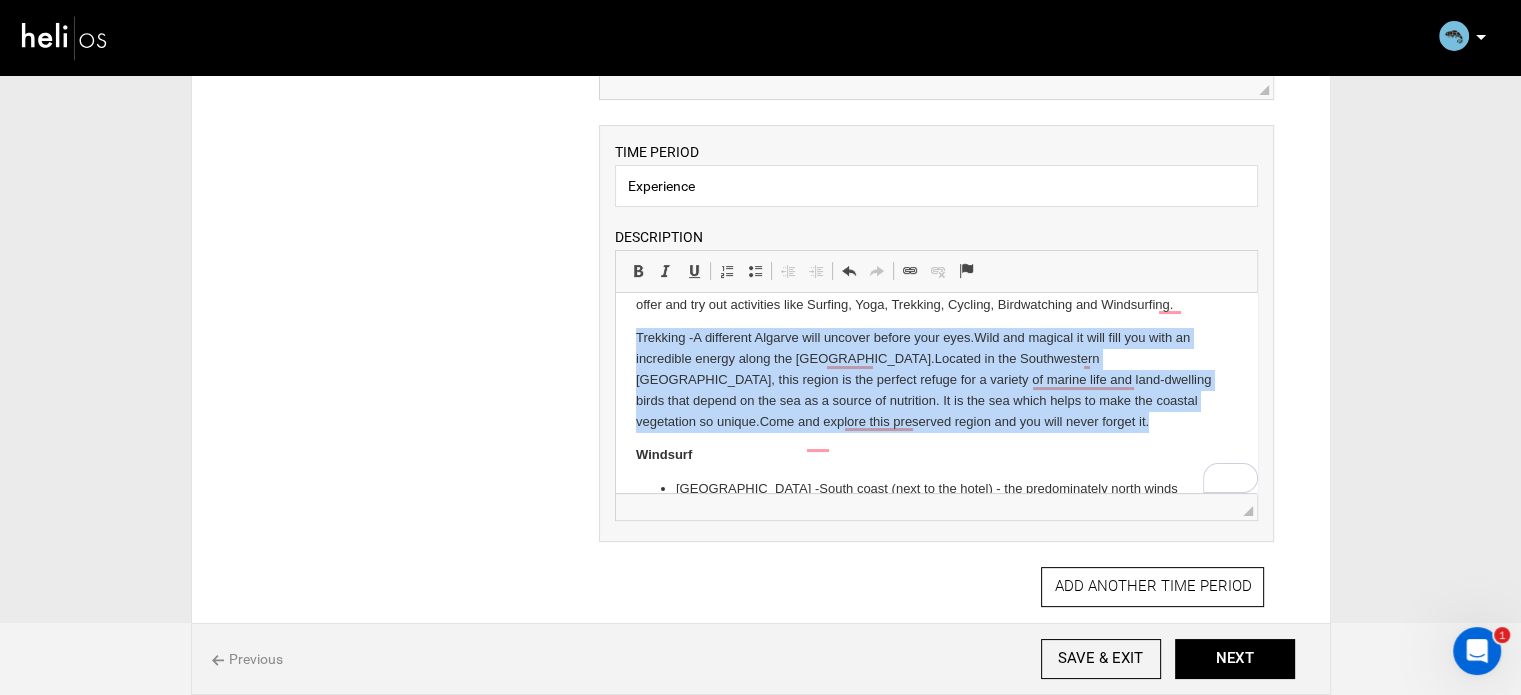 drag, startPoint x: 631, startPoint y: 413, endPoint x: 976, endPoint y: 439, distance: 345.97833 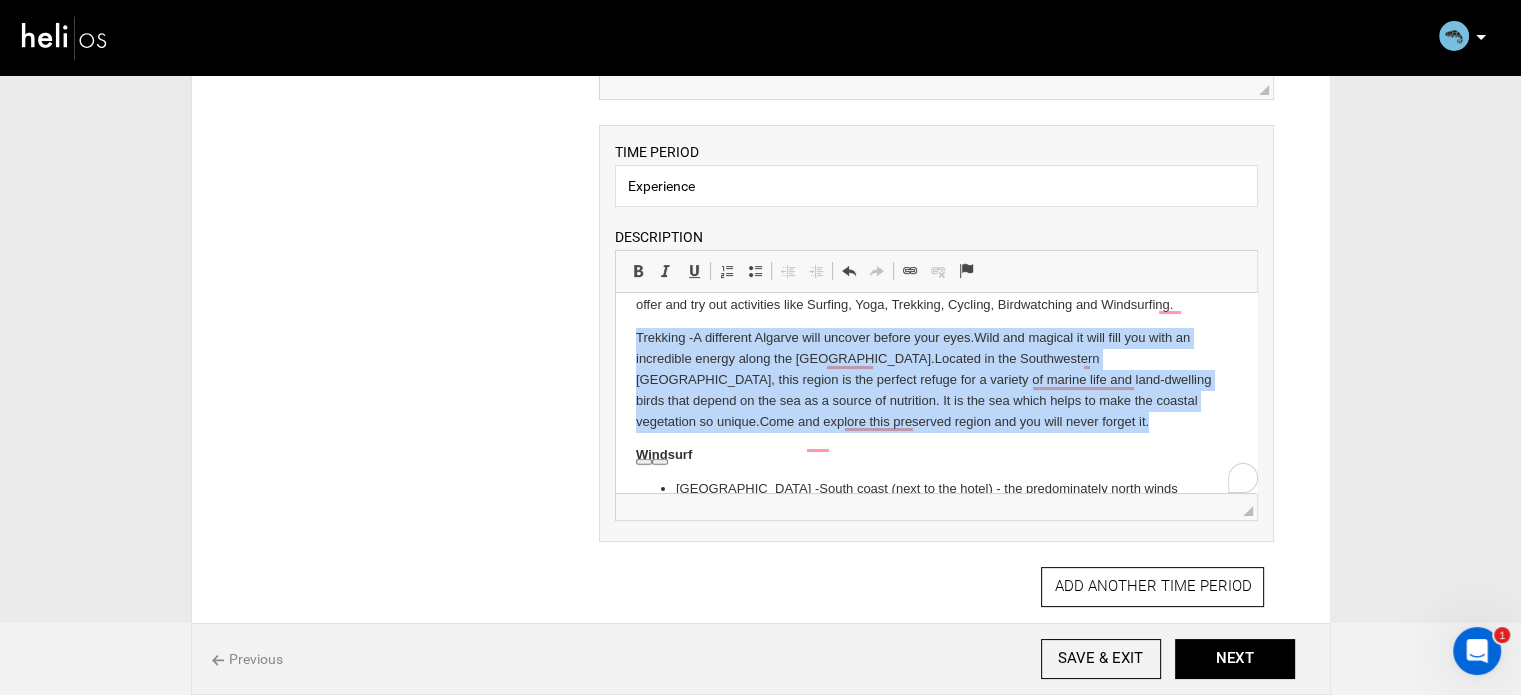 copy on "Trekking -  A different Algarve will uncover before your eyes.  Wild and magical it will fill you with an incredible energy along the Vicentina Coast Natural Park.  Located in the Southwestern Portugal, this region is the perfect refuge for a variety of marine life and land-dwelling birds that depend on the sea as a source of nutrition. It is the sea which helps to make the coastal vegetation so unique.  Come and explore this preserved region and you will never forget it." 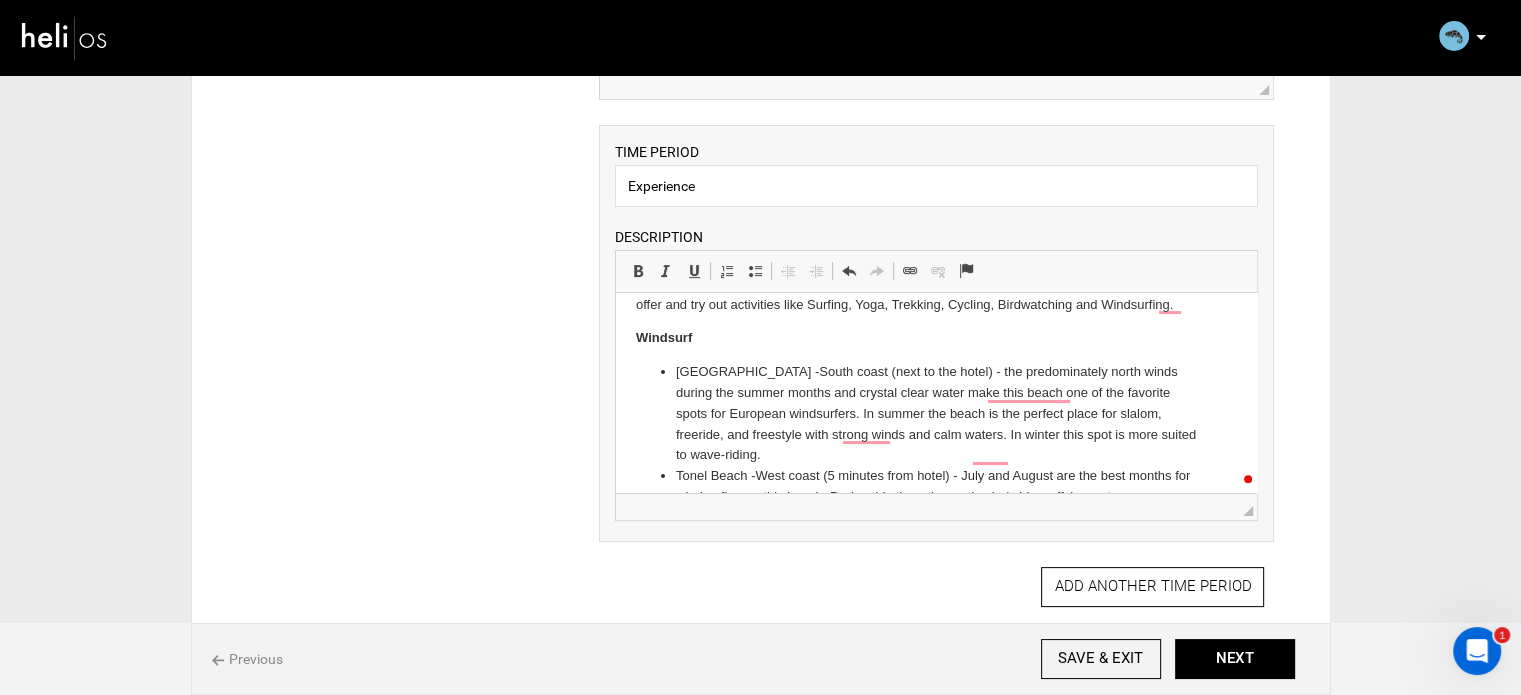 scroll, scrollTop: 15, scrollLeft: 0, axis: vertical 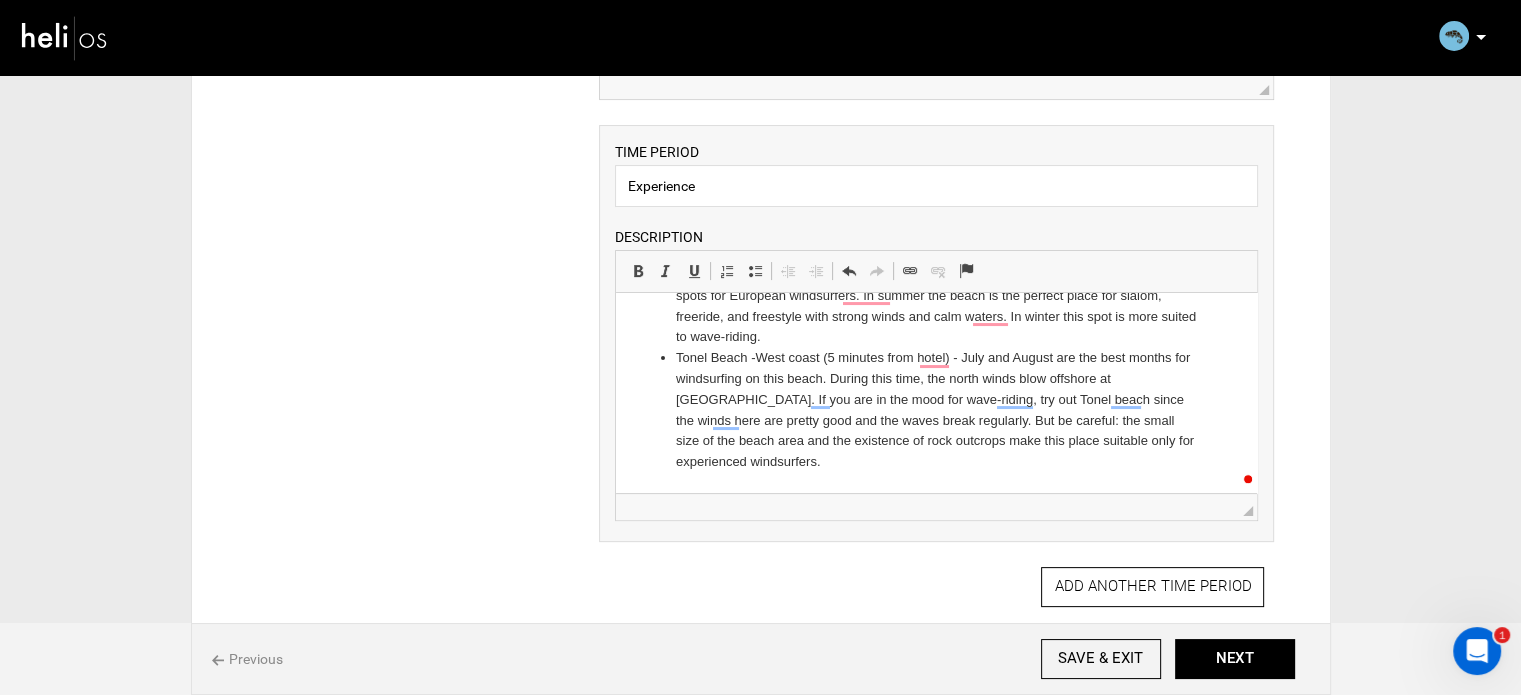 click on "Tonel Beach -  West coast (5 minutes from hotel) - July and August are the best months for windsurfing on this beach. During this time, the north winds blow offshore at Martinhal beach. If you are in the mood for wave-riding, try out Tonel beach since the winds here are pretty good and the waves break regularly. But be careful: the small size of the beach area and the existence of rock outcrops make this place suitable only for experienced windsurfers." at bounding box center [936, 410] 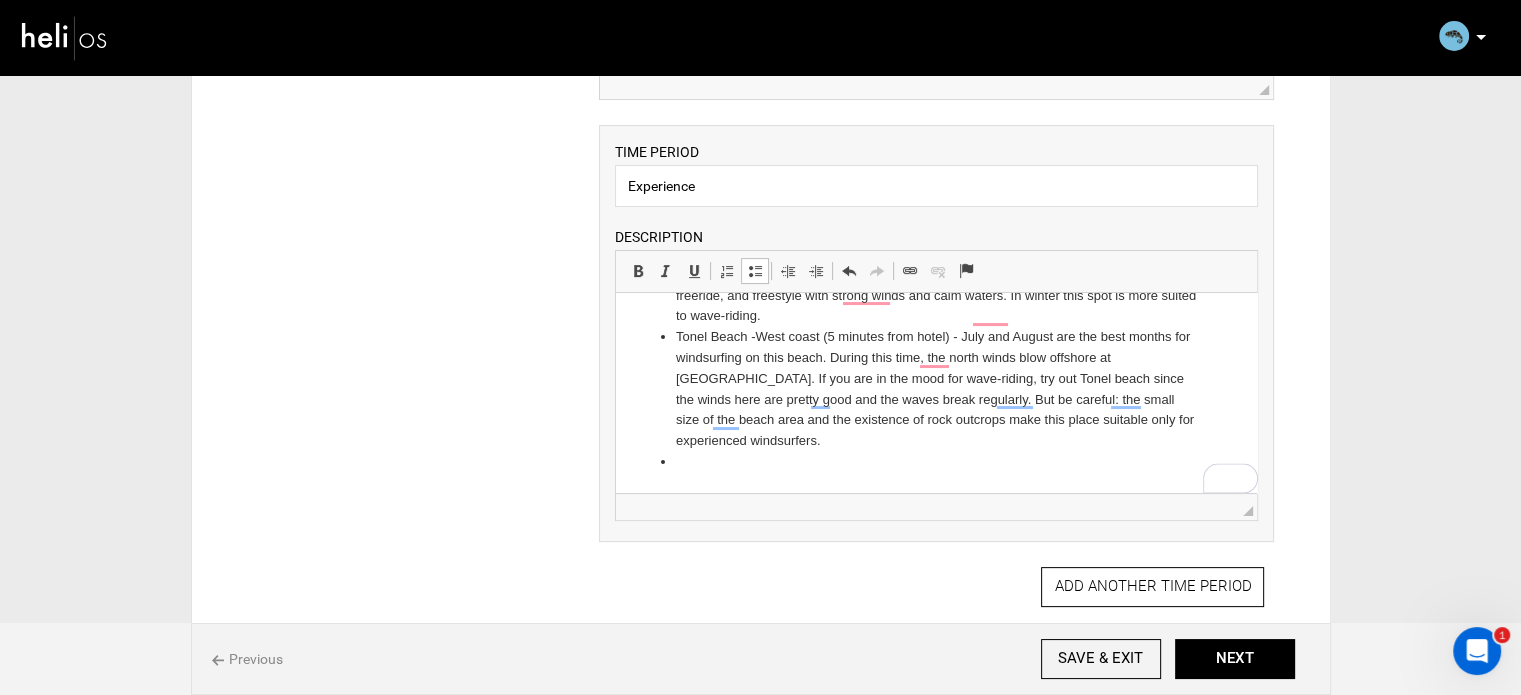 click at bounding box center [755, 271] 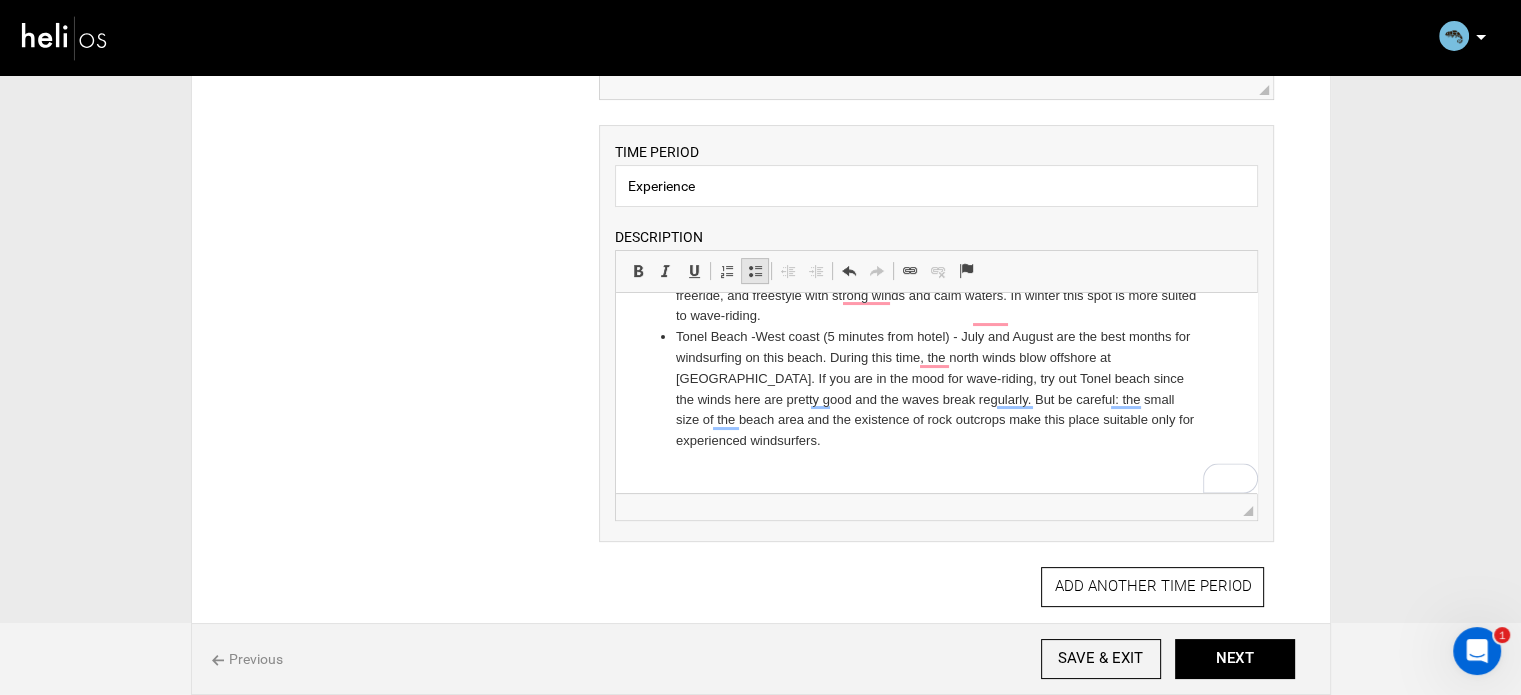 scroll, scrollTop: 292, scrollLeft: 0, axis: vertical 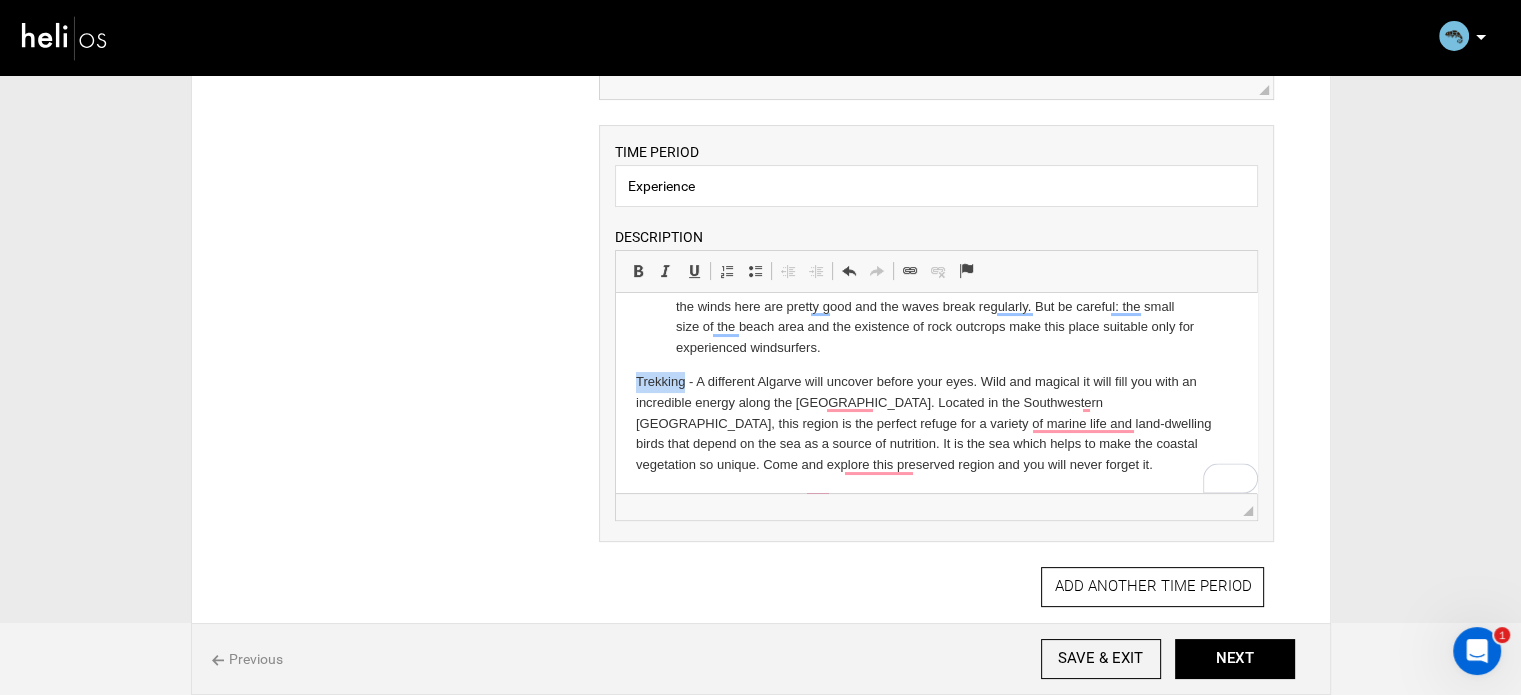 drag, startPoint x: 640, startPoint y: 404, endPoint x: 684, endPoint y: 404, distance: 44 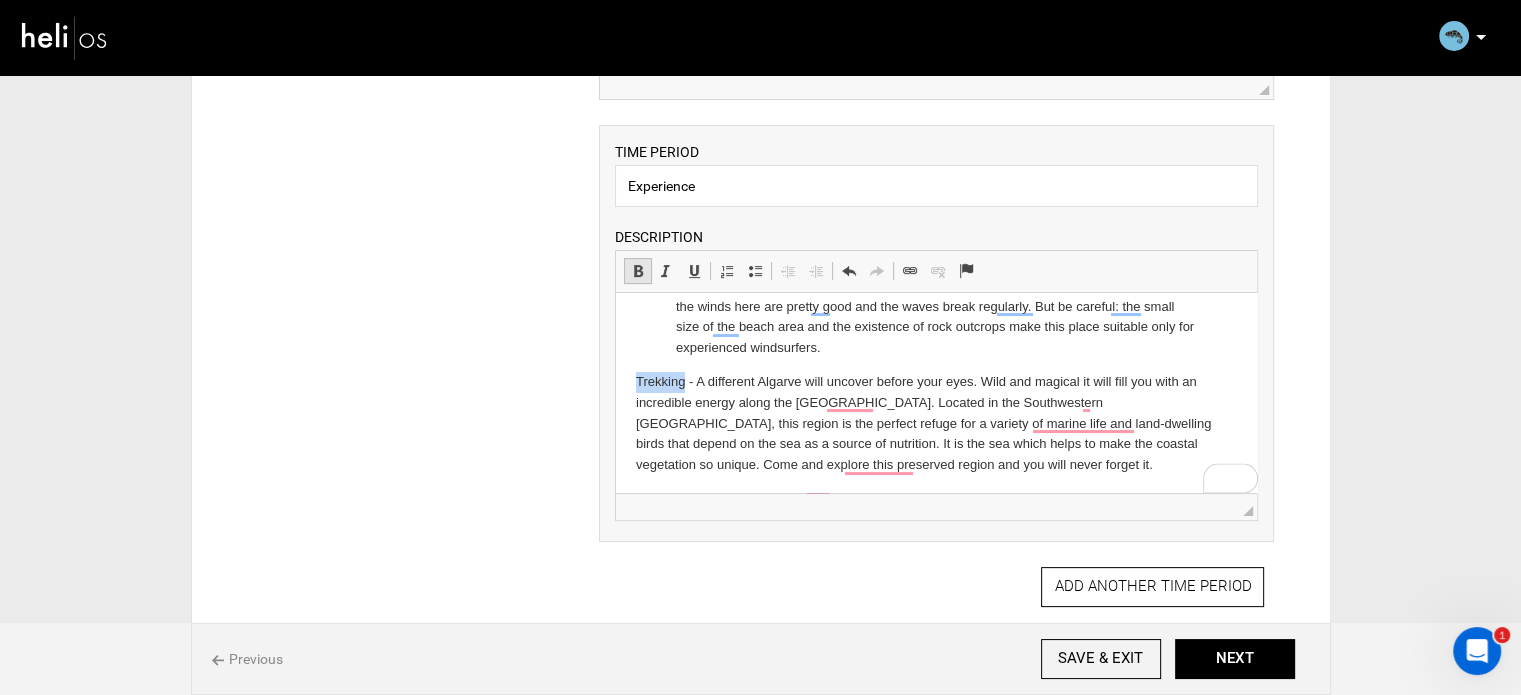 click at bounding box center (638, 271) 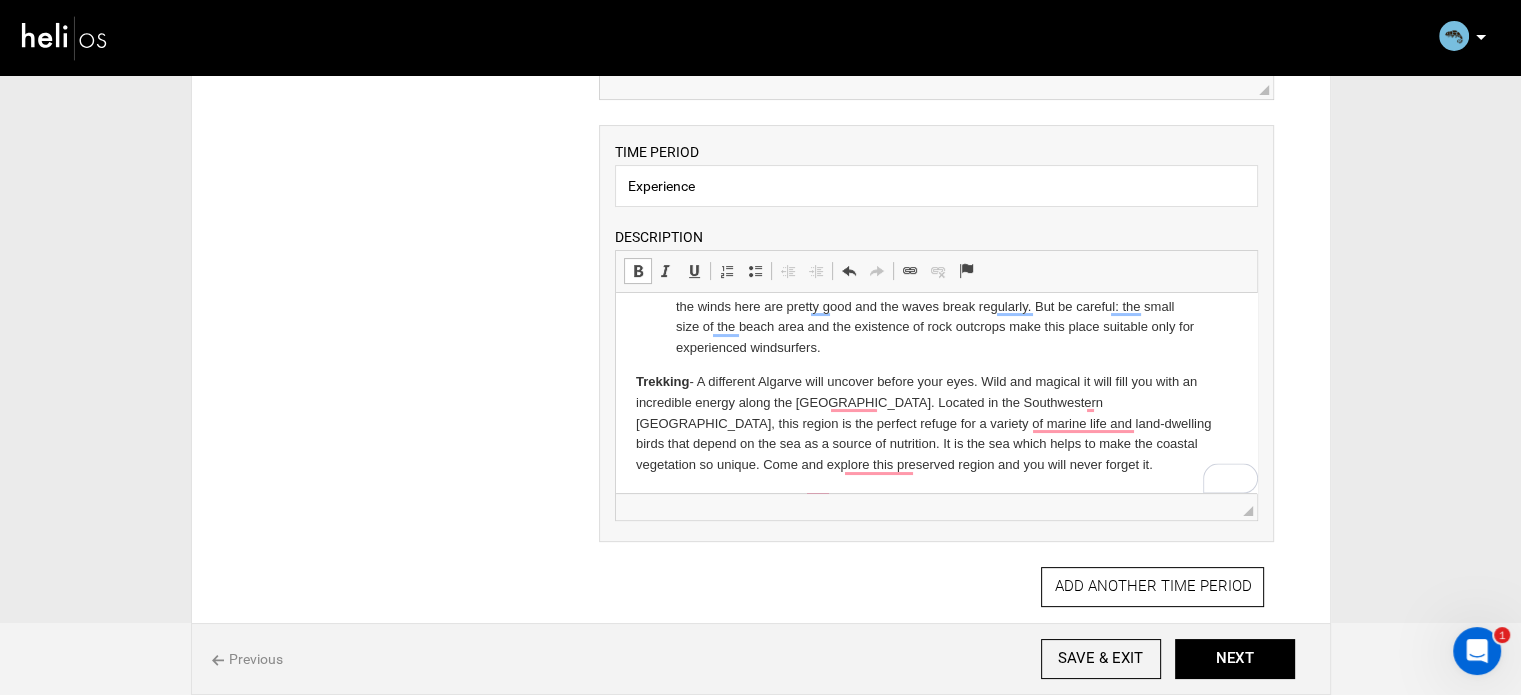 click on "Trekking  - A different Algarve will uncover before your eyes. Wild and magical it will fill you with an incredible energy along the Vicentina Coast Natural Park. Located in the Southwestern Portugal, this region is the perfect refuge for a variety of marine life and land-dwelling birds that depend on the sea as a source of nutrition. It is the sea which helps to make the coastal vegetation so unique. Come and explore this preserved region and you will never forget it." at bounding box center (936, 424) 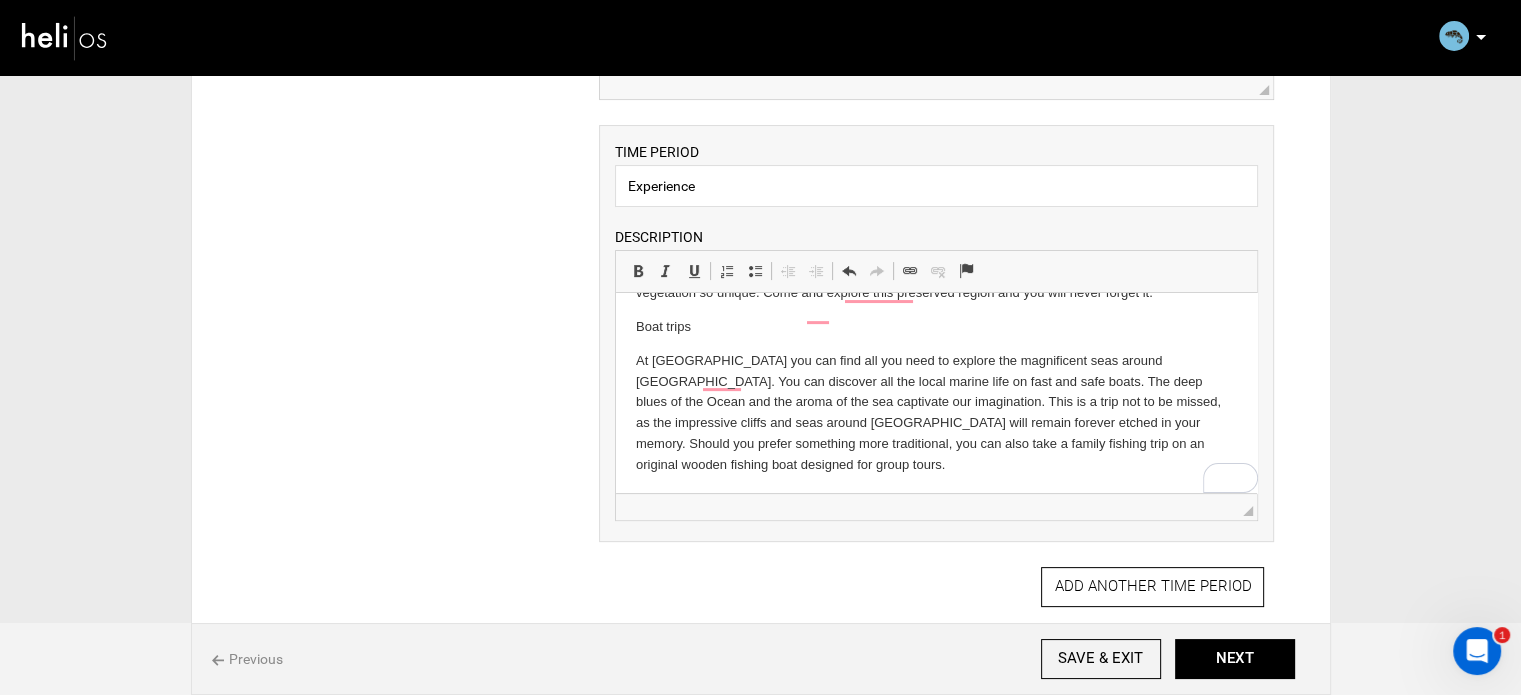 click on "Mystical, wild and pretty. One thing Sagres is not short of is programes for those who like a bit of action- espacially when that action envolves a lot of water and nature. Take advantage of all that Sagres has to offer and try out activities like Surfing, Yoga, Trekking, Cycling, Birdwatching and Windsurfing. Windsurf Martinhal Beach -  South coast (next to the hotel) - the predominately north winds during the summer months and crystal clear water make this beach one of the favorite spots for European windsurfers. In summer the beach is the perfect place for slalom, freeride, and freestyle with strong winds and calm waters. In winter this spot is more suited to wave-riding. Tonel Beach -  Trekking Boat trips" at bounding box center [936, 162] 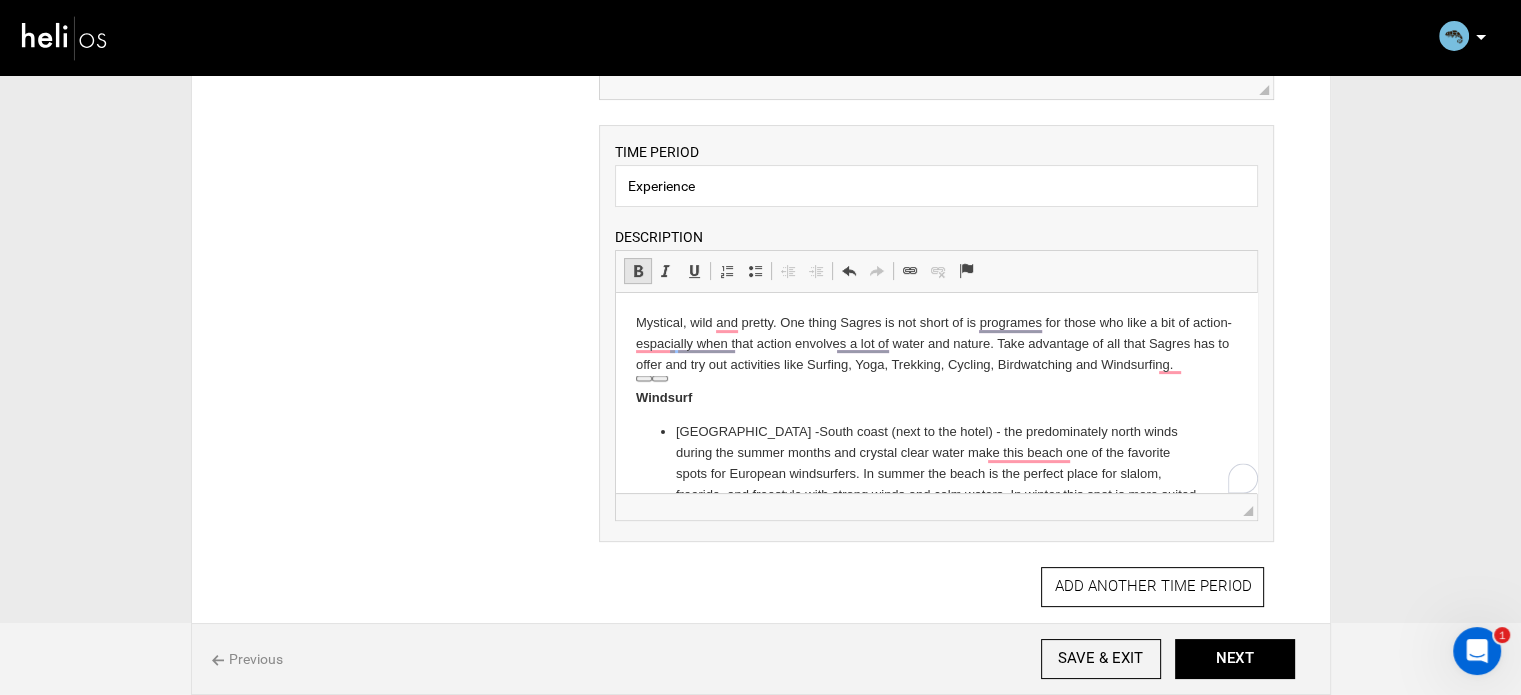 click on "Bold Keyboard shortcut Ctrl+B" at bounding box center [638, 271] 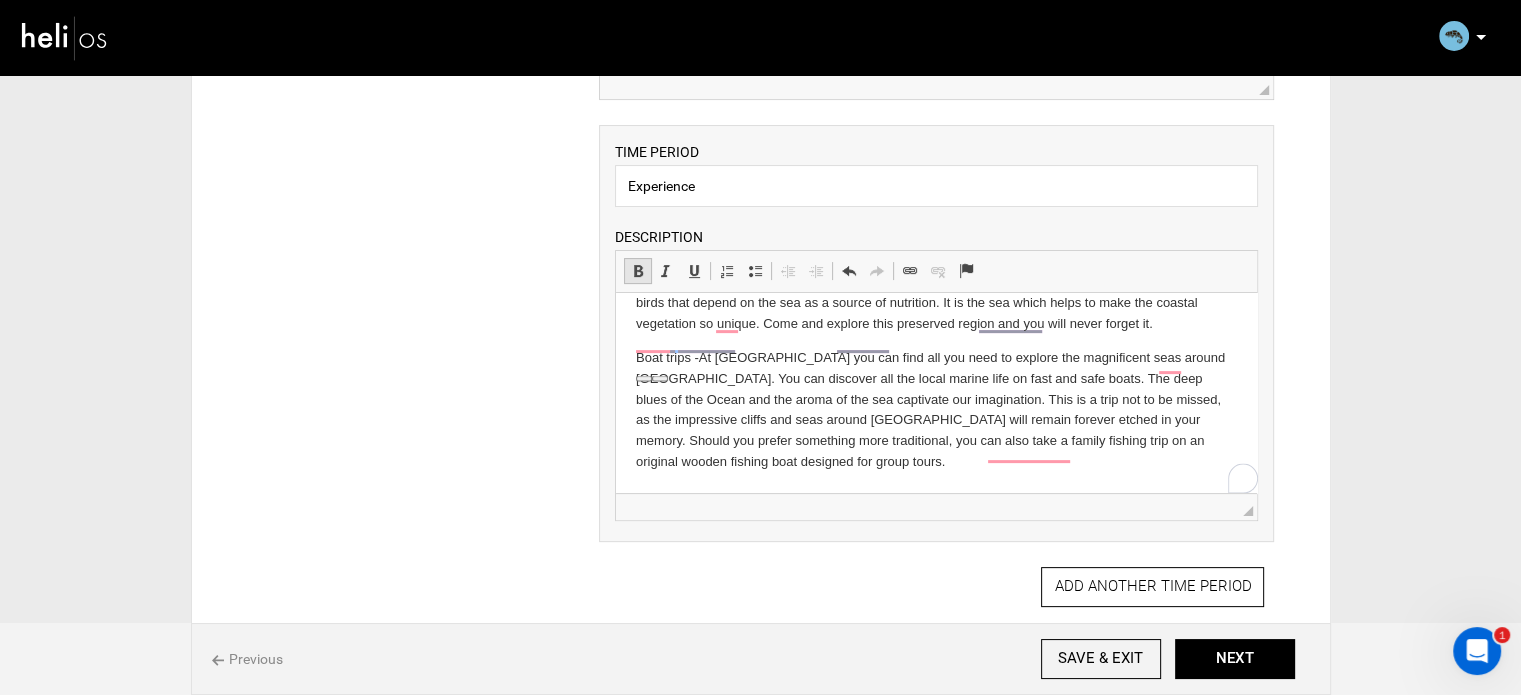 scroll, scrollTop: 400, scrollLeft: 0, axis: vertical 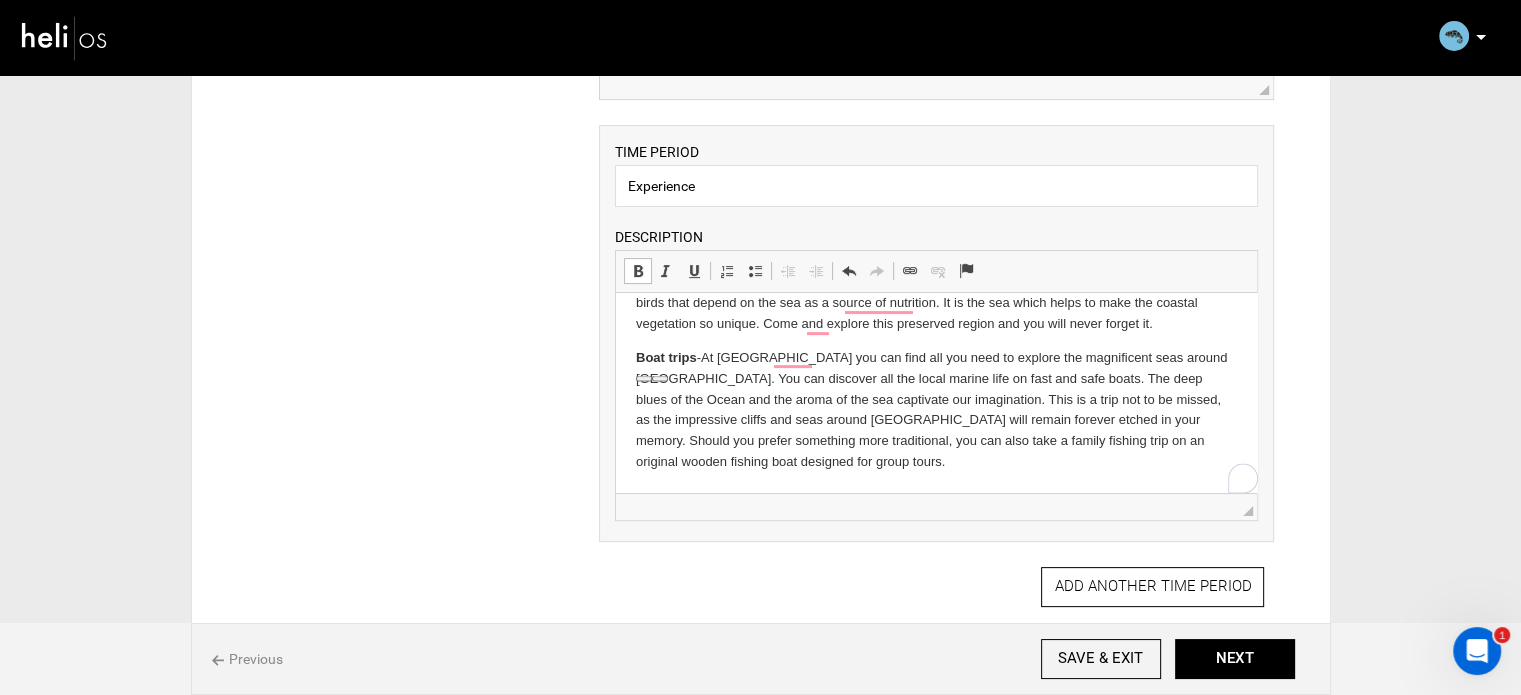 click on "Boat trips  -  At Baleeira harbor you can find all you need to explore the magnificent seas around Sagres. You can discover all the local marine life on fast and safe boats. The deep blues of the Ocean and the aroma of the sea captivate our imagination. This is a trip not to be missed, as the impressive cliffs and seas around Sagres will remain forever etched in your memory. Should you prefer something more traditional, you can also take a family fishing trip on an original wooden fishing boat designed for group tours." at bounding box center (936, 410) 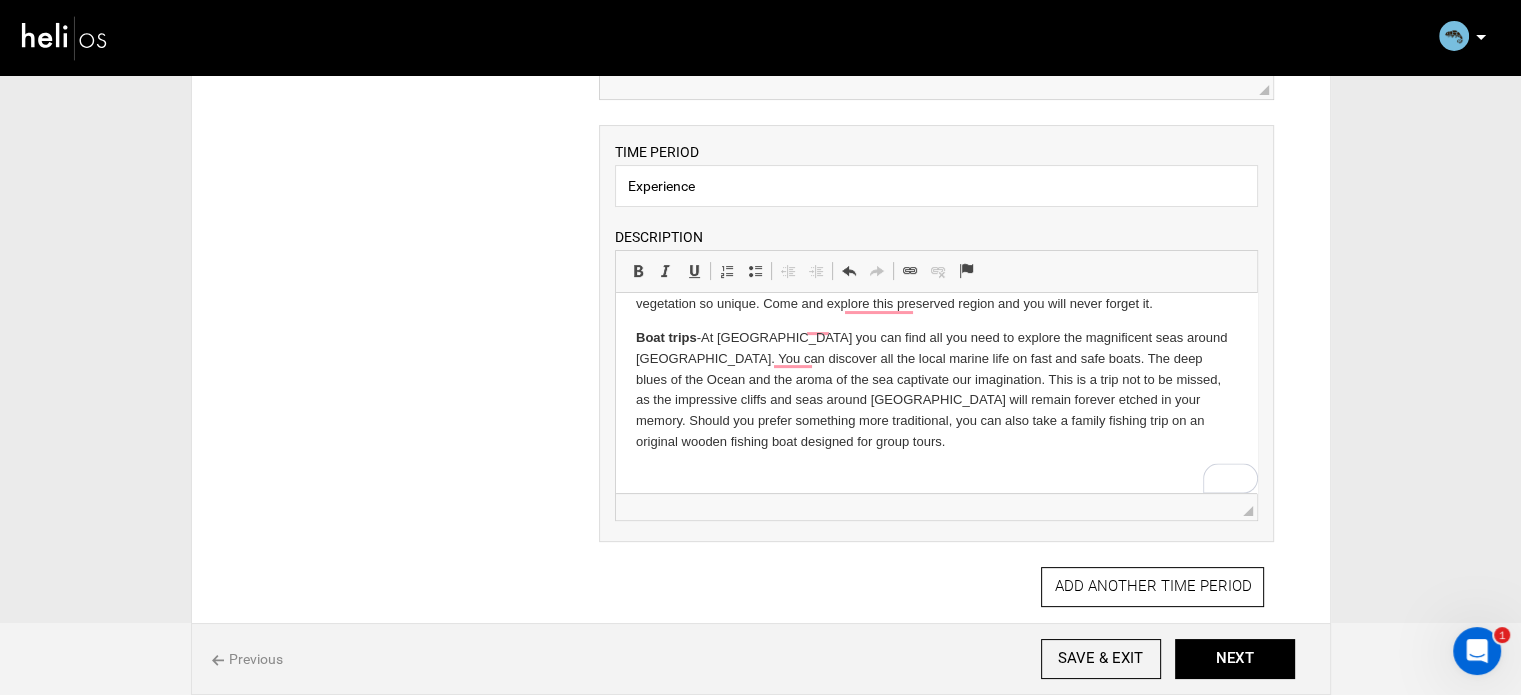 scroll, scrollTop: 464, scrollLeft: 0, axis: vertical 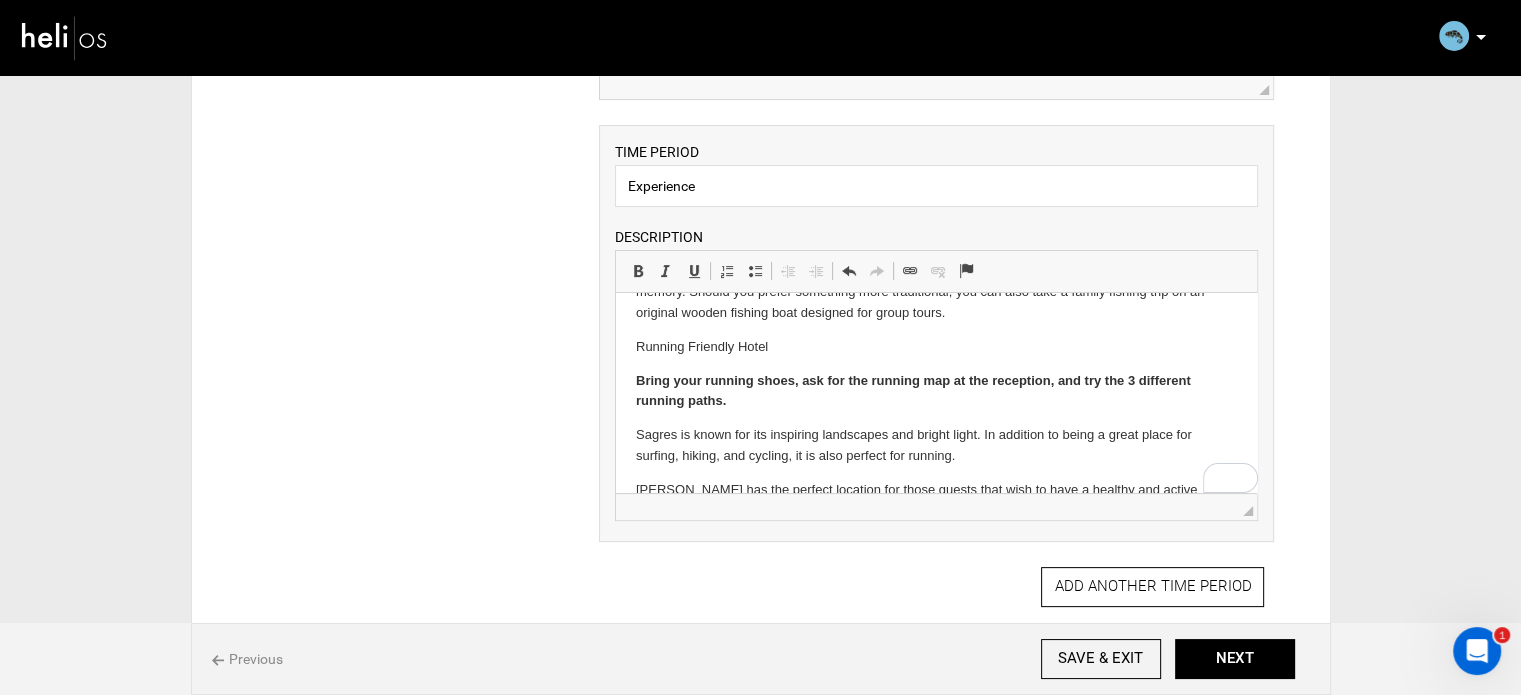 click on "Bring your running shoes, ask for the running map at the reception, and try the 3 different running paths." at bounding box center (936, 392) 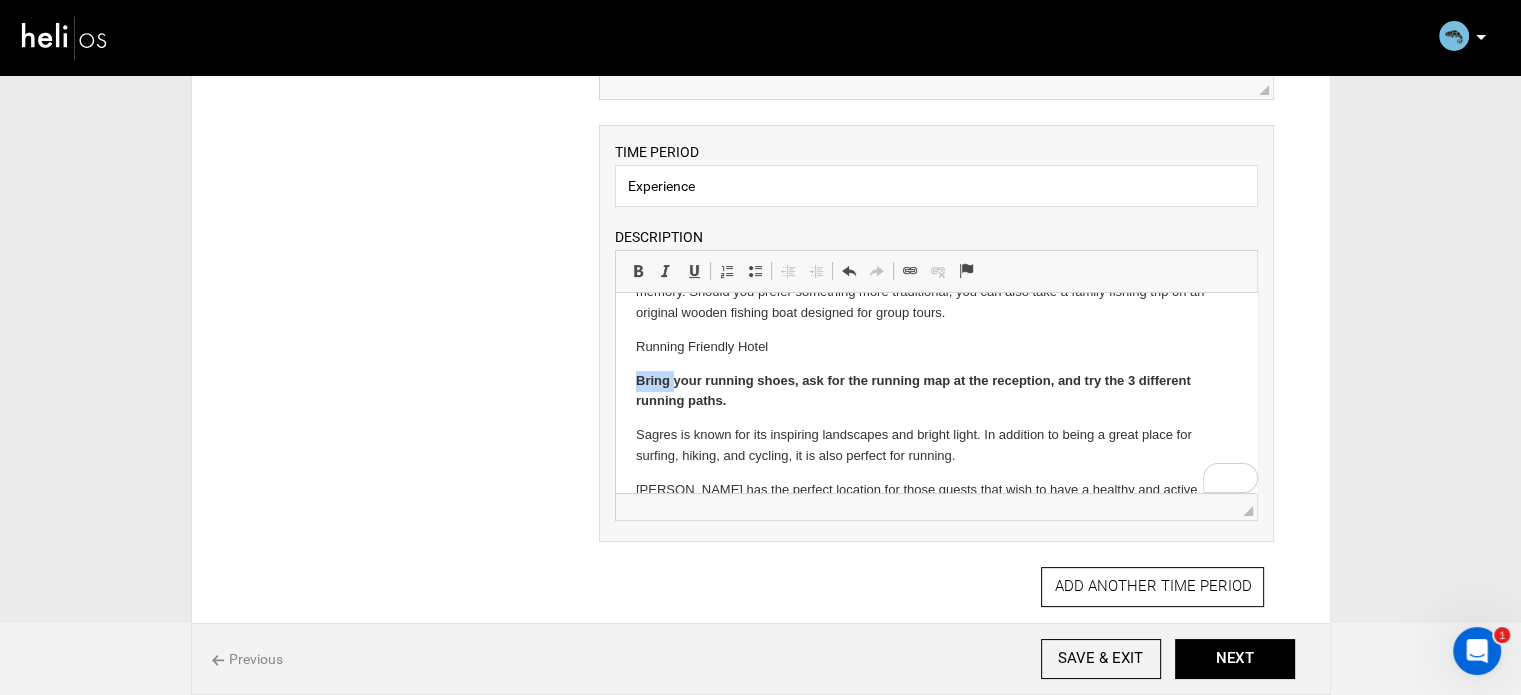 click on "Bring your running shoes, ask for the running map at the reception, and try the 3 different running paths." at bounding box center [936, 392] 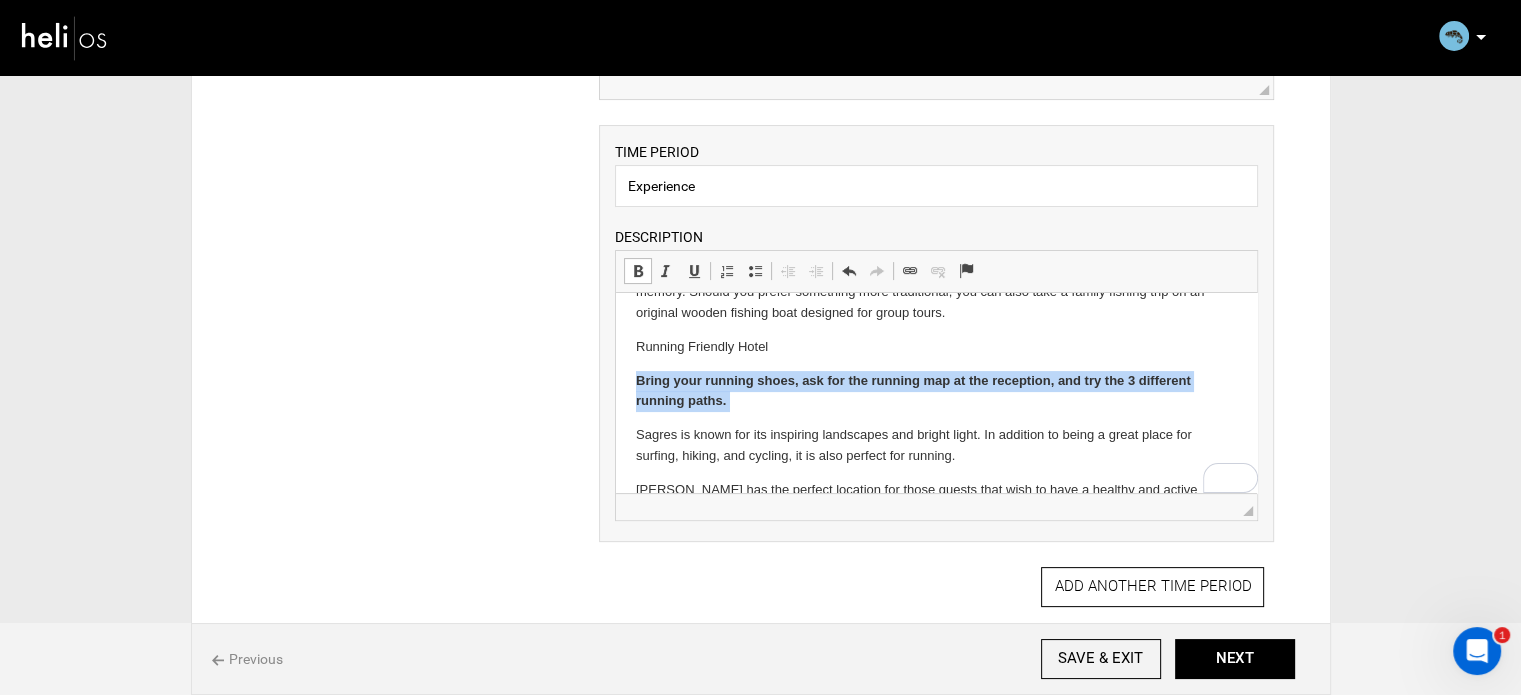 click on "Bring your running shoes, ask for the running map at the reception, and try the 3 different running paths." at bounding box center (936, 392) 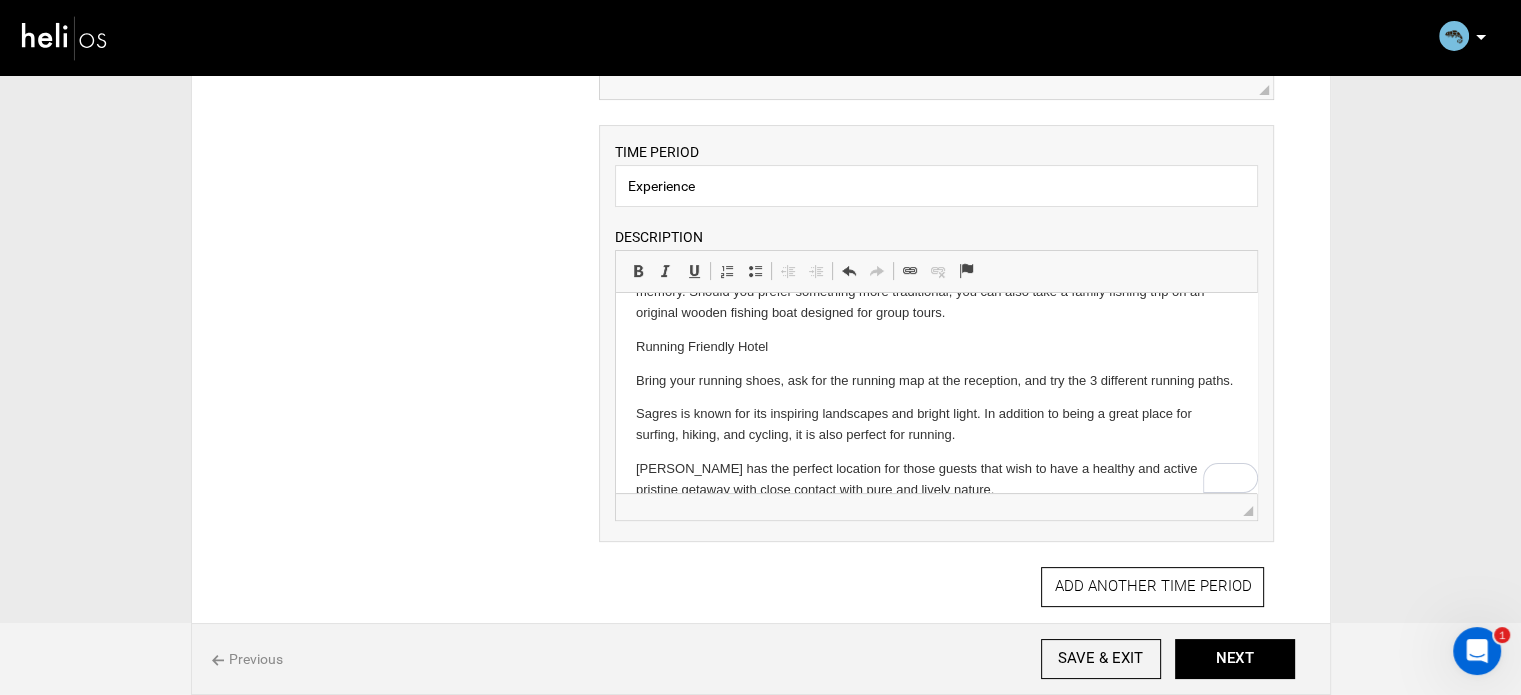 click on "Mystical, wild and pretty. One thing Sagres is not short of is programes for those who like a bit of action- espacially when that action envolves a lot of water and nature. Take advantage of all that Sagres has to offer and try out activities like Surfing, Yoga, Trekking, Cycling, Birdwatching and Windsurfing. Windsurf Martinhal Beach -  South coast (next to the hotel) - the predominately north winds during the summer months and crystal clear water make this beach one of the favorite spots for European windsurfers. In summer the beach is the perfect place for slalom, freeride, and freestyle with strong winds and calm waters. In winter this spot is more suited to wave-riding. Tonel Beach -  Trekking Boat trips  -  Running Friendly Hotel Bring your running shoes, ask for the running map at the reception, and try the 3 different running paths. Sagres is known for its inspiring landscapes and bright light. In addition to being a great place for surfing, hiking, and cycling, it is also perfect for running." at bounding box center (936, 143) 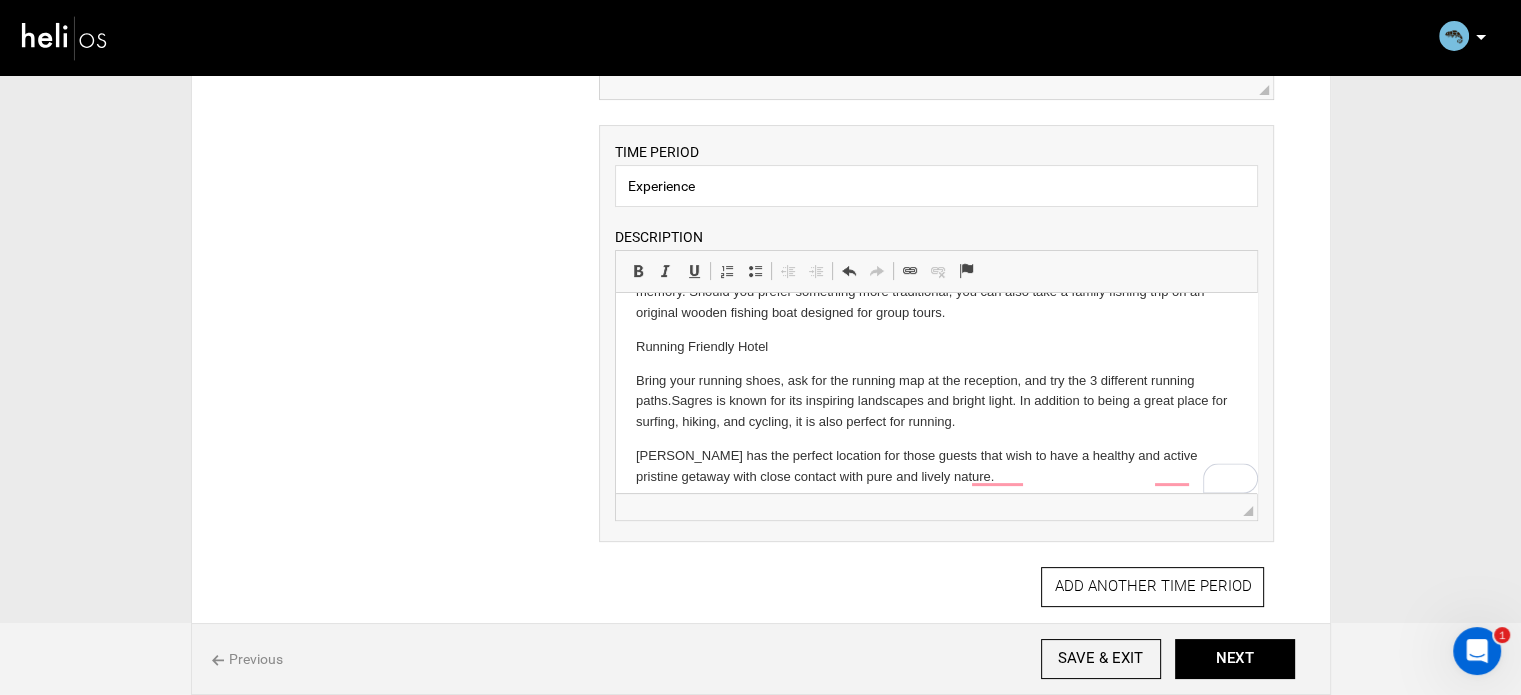 type 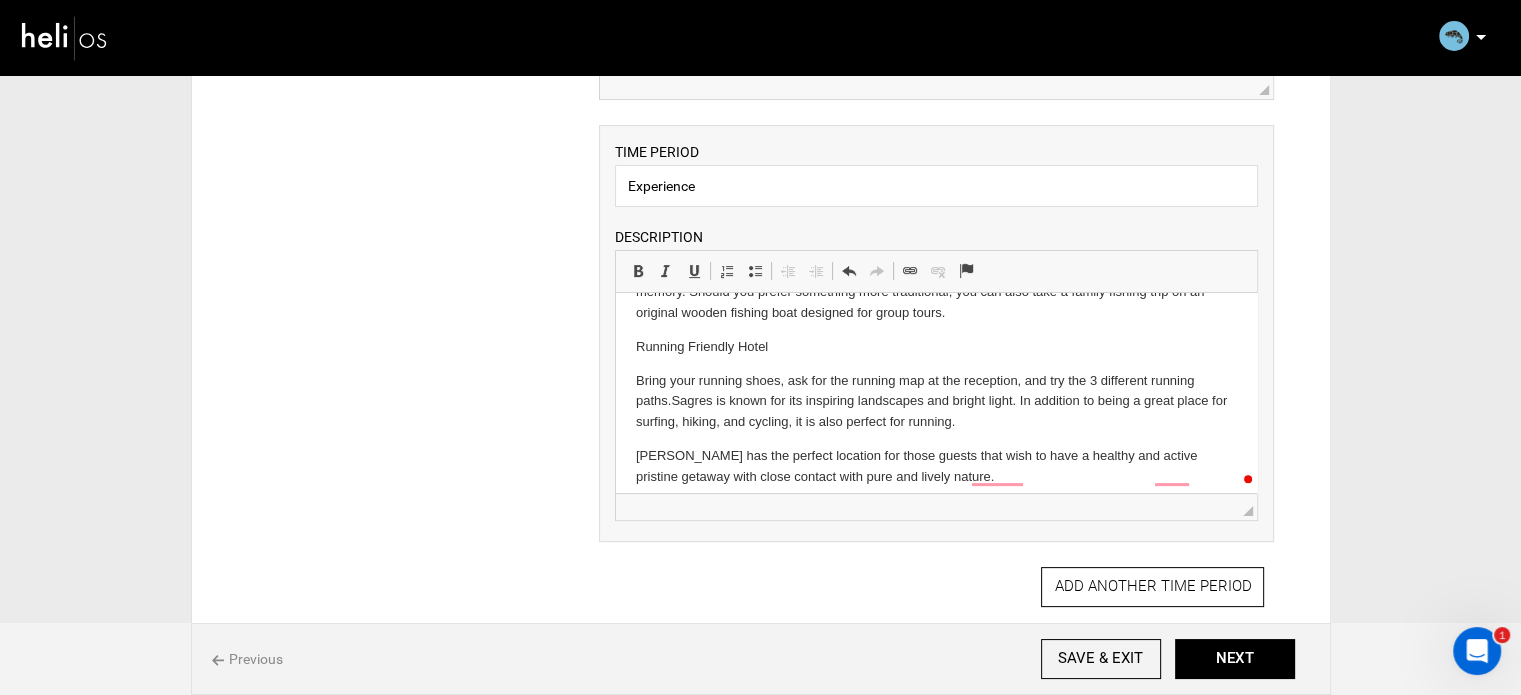 click on "Mystical, wild and pretty. One thing Sagres is not short of is programes for those who like a bit of action- espacially when that action envolves a lot of water and nature. Take advantage of all that Sagres has to offer and try out activities like Surfing, Yoga, Trekking, Cycling, Birdwatching and Windsurfing. Windsurf Martinhal Beach -  South coast (next to the hotel) - the predominately north winds during the summer months and crystal clear water make this beach one of the favorite spots for European windsurfers. In summer the beach is the perfect place for slalom, freeride, and freestyle with strong winds and calm waters. In winter this spot is more suited to wave-riding. Tonel Beach -  Trekking Boat trips  -  Running Friendly Hotel Bring your running shoes, ask for the running map at the reception, and try the 3 different running paths.  Sagres is known for its inspiring landscapes and bright light. In addition to being a great place for surfing, hiking, and cycling, it is also perfect for running." at bounding box center (936, 136) 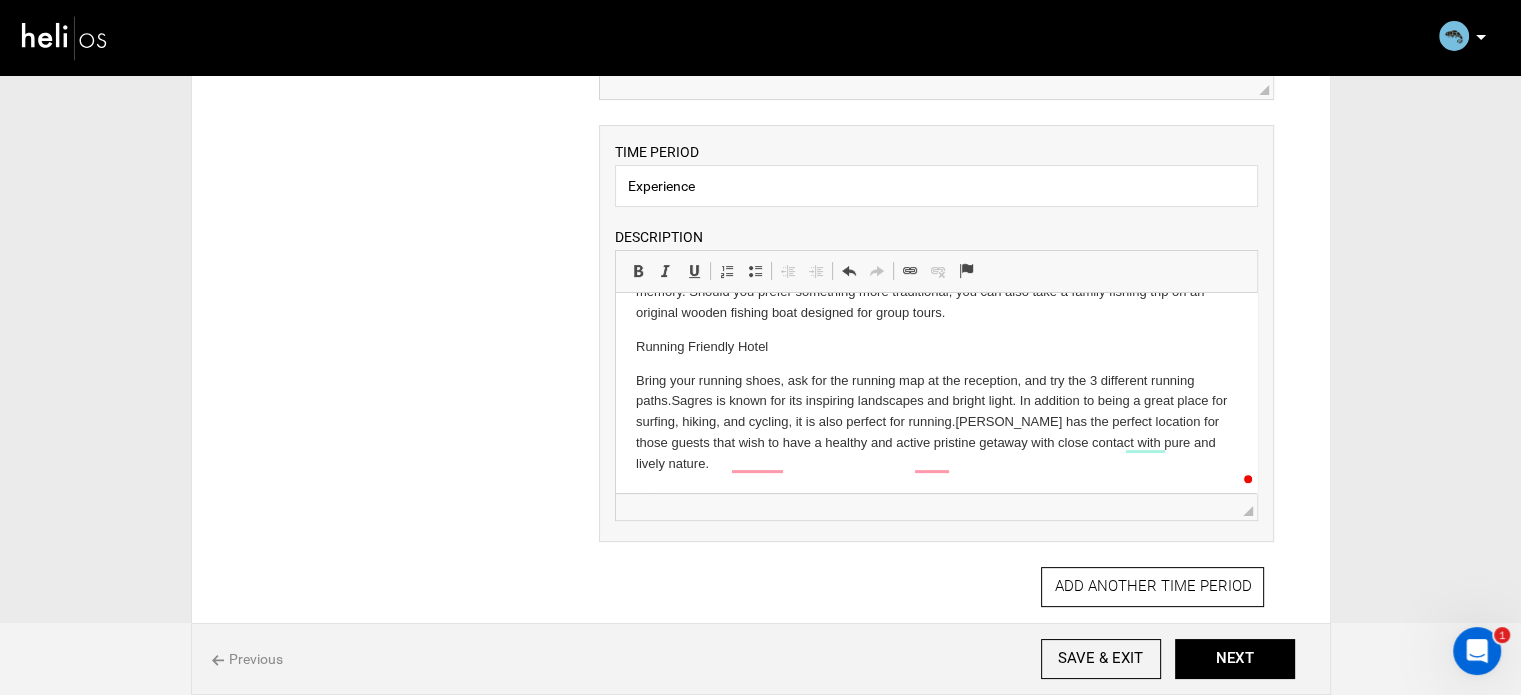 scroll, scrollTop: 659, scrollLeft: 0, axis: vertical 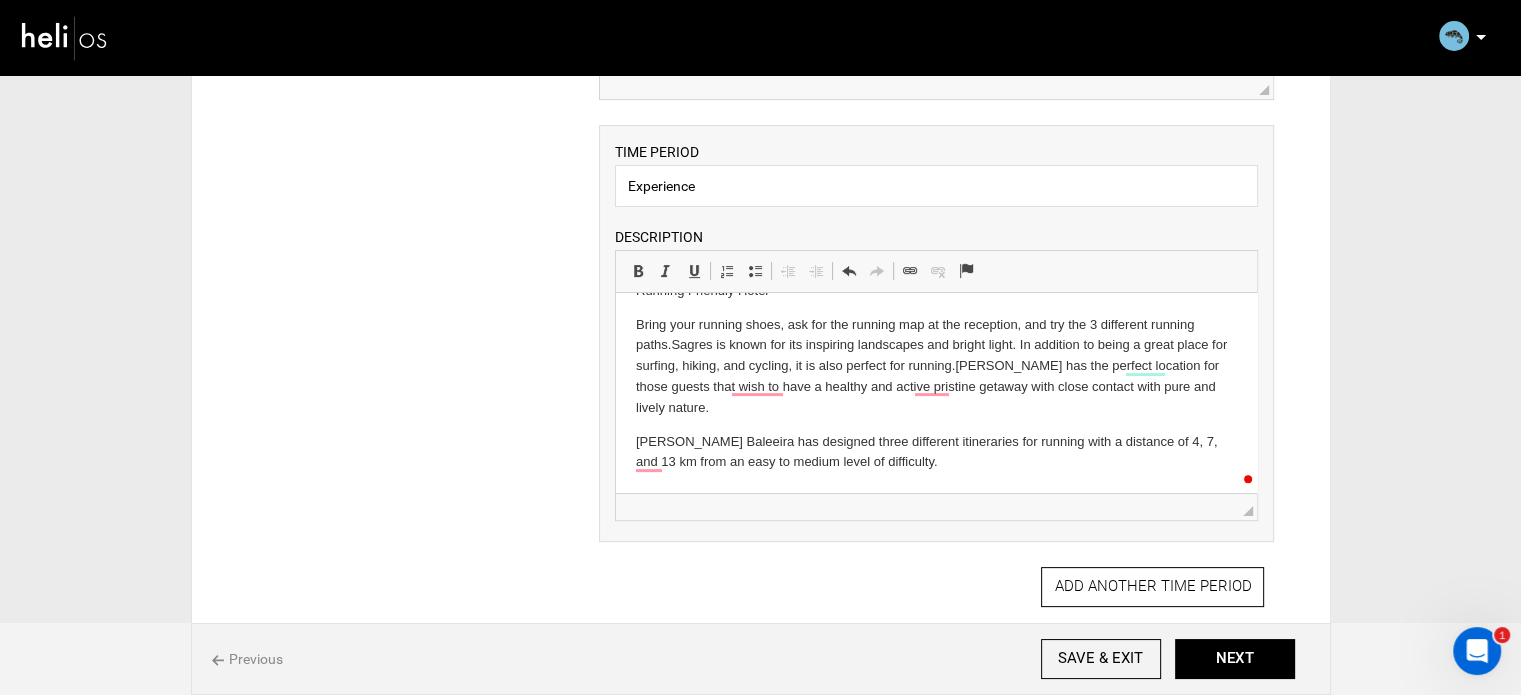 click on "Mystical, wild and pretty. One thing Sagres is not short of is programes for those who like a bit of action- espacially when that action envolves a lot of water and nature. Take advantage of all that Sagres has to offer and try out activities like Surfing, Yoga, Trekking, Cycling, Birdwatching and Windsurfing. Windsurf Martinhal Beach -  South coast (next to the hotel) - the predominately north winds during the summer months and crystal clear water make this beach one of the favorite spots for European windsurfers. In summer the beach is the perfect place for slalom, freeride, and freestyle with strong winds and calm waters. In winter this spot is more suited to wave-riding. Tonel Beach -  Trekking Boat trips  -  Running Friendly Hotel Bring your running shoes, ask for the running map at the reception, and try the 3 different running paths.  Sagres is known for its inspiring landscapes and bright light. In addition to being a great place for surfing, hiking, and cycling, it is also perfect for running." at bounding box center [936, 74] 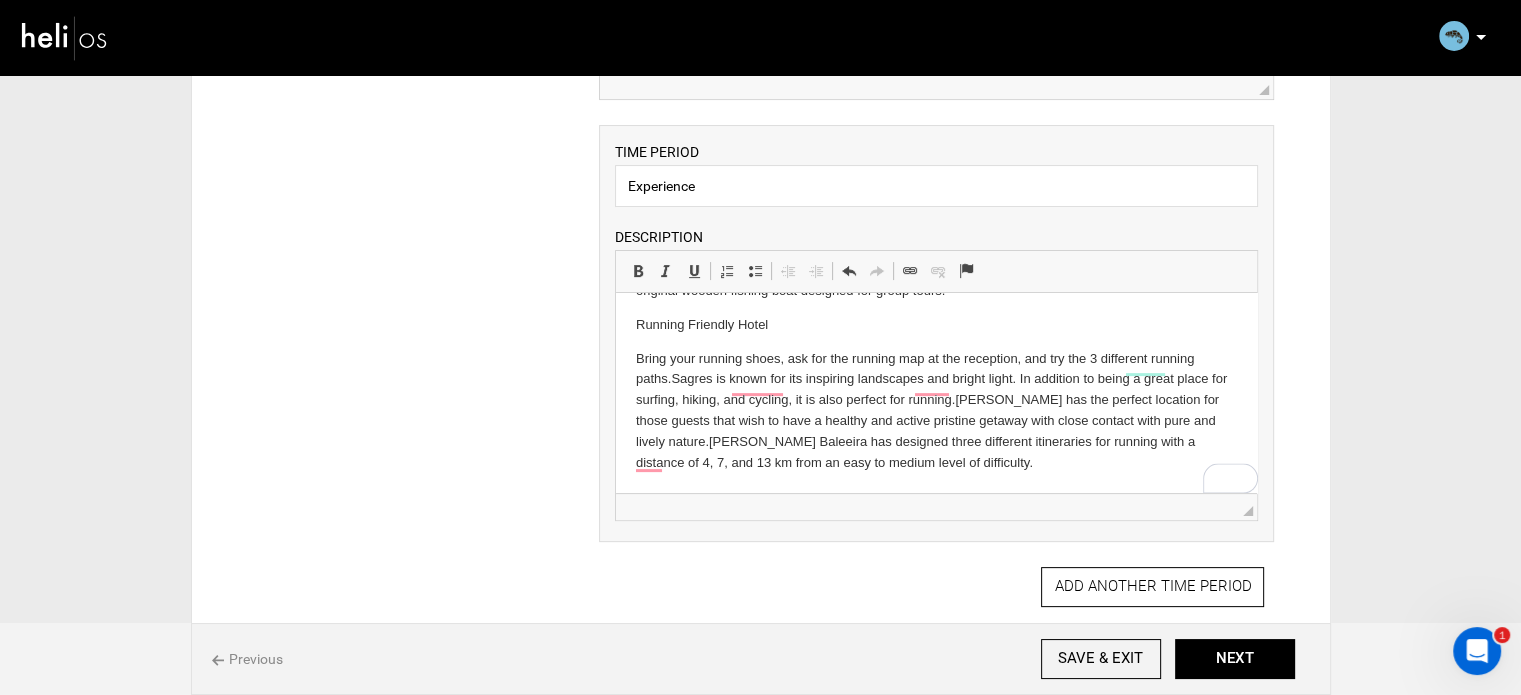 scroll, scrollTop: 625, scrollLeft: 0, axis: vertical 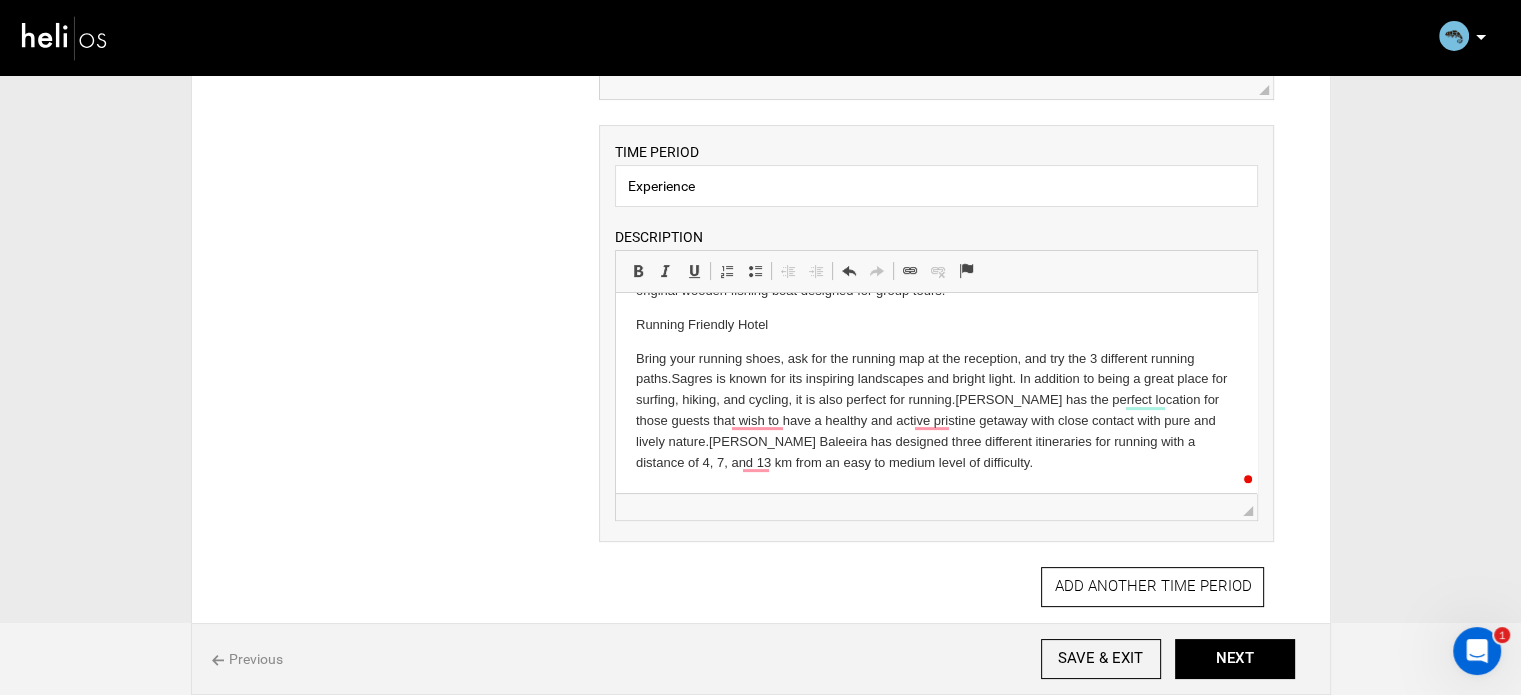 click on "Mystical, wild and pretty. One thing Sagres is not short of is programes for those who like a bit of action- espacially when that action envolves a lot of water and nature. Take advantage of all that Sagres has to offer and try out activities like Surfing, Yoga, Trekking, Cycling, Birdwatching and Windsurfing. Windsurf Martinhal Beach -  South coast (next to the hotel) - the predominately north winds during the summer months and crystal clear water make this beach one of the favorite spots for European windsurfers. In summer the beach is the perfect place for slalom, freeride, and freestyle with strong winds and calm waters. In winter this spot is more suited to wave-riding. Tonel Beach -  Trekking Boat trips  -  Running Friendly Hotel Bring your running shoes, ask for the running map at the reception, and try the 3 different running paths.  Sagres is known for its inspiring landscapes and bright light. In addition to being a great place for surfing, hiking, and cycling, it is also perfect for running." at bounding box center [936, 91] 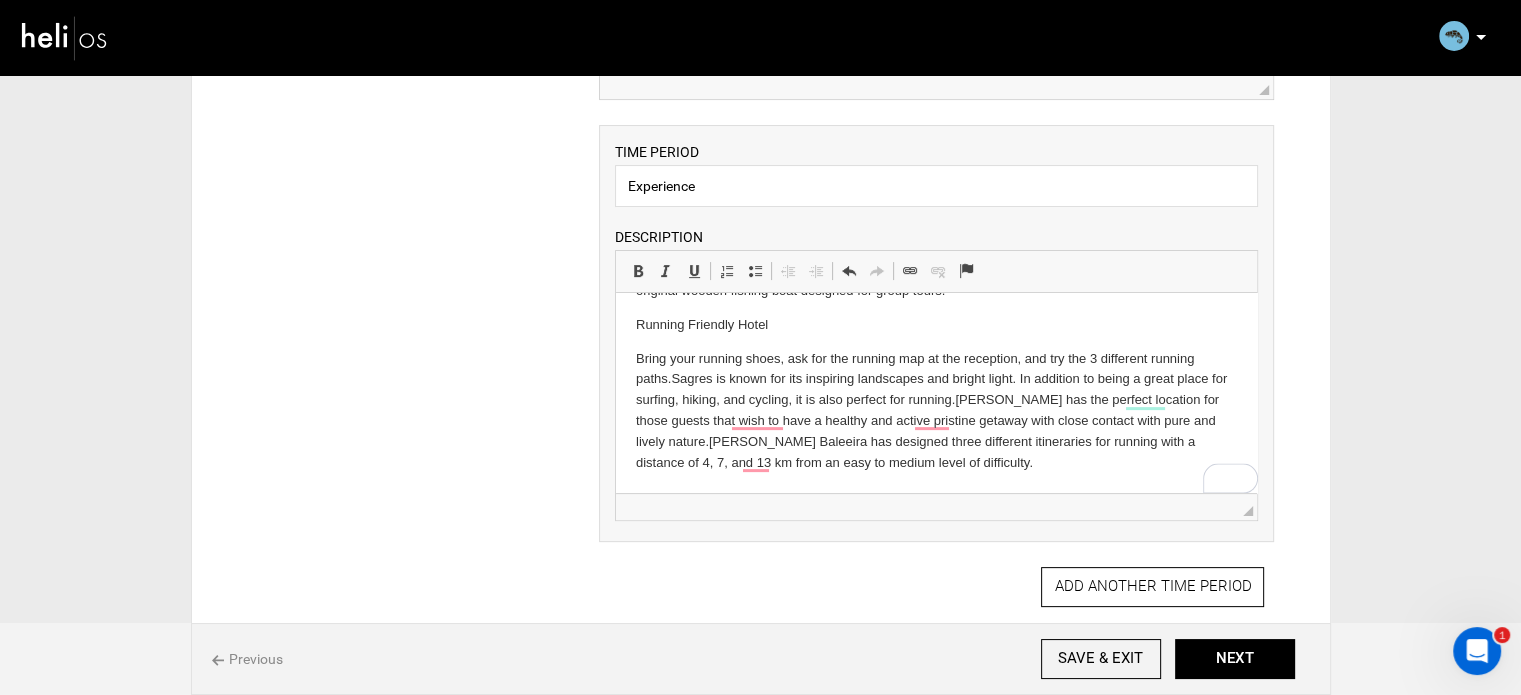 scroll, scrollTop: 591, scrollLeft: 0, axis: vertical 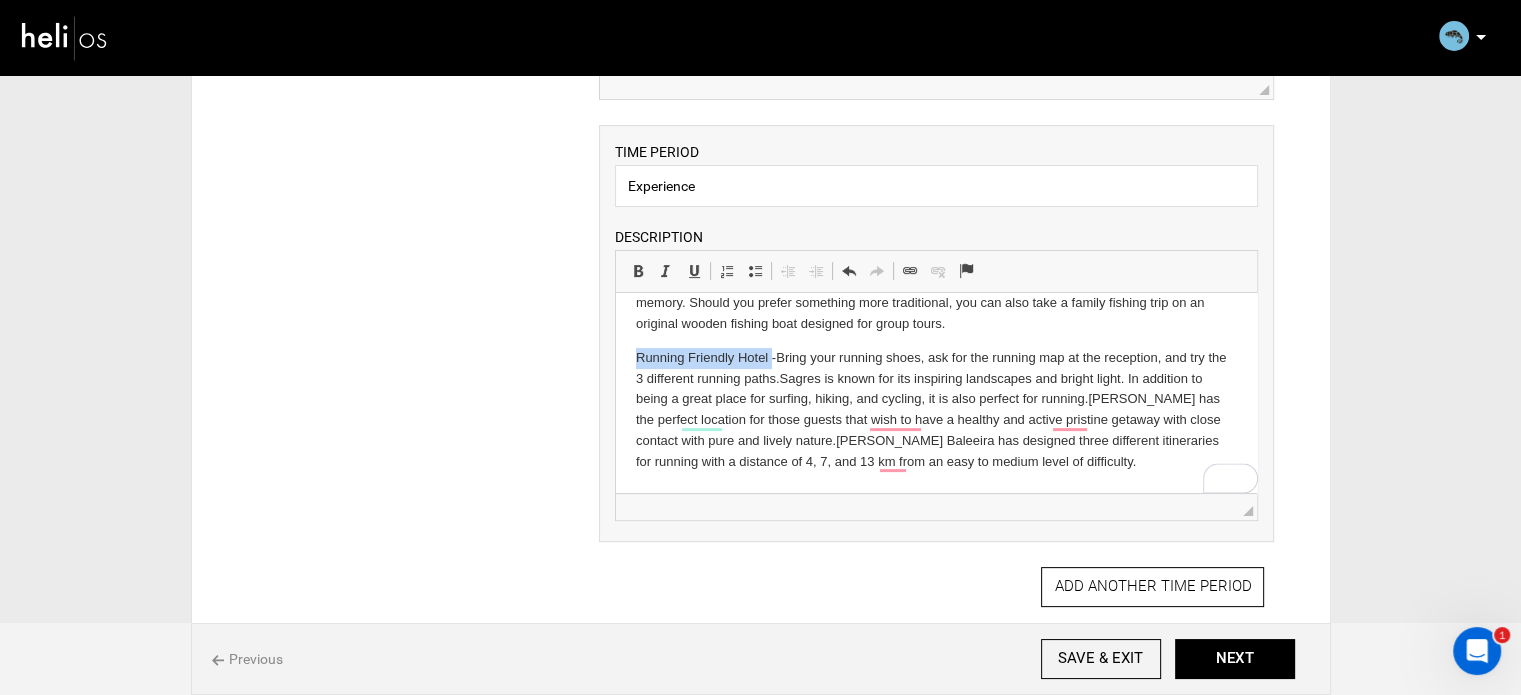 drag, startPoint x: 636, startPoint y: 357, endPoint x: 770, endPoint y: 349, distance: 134.23859 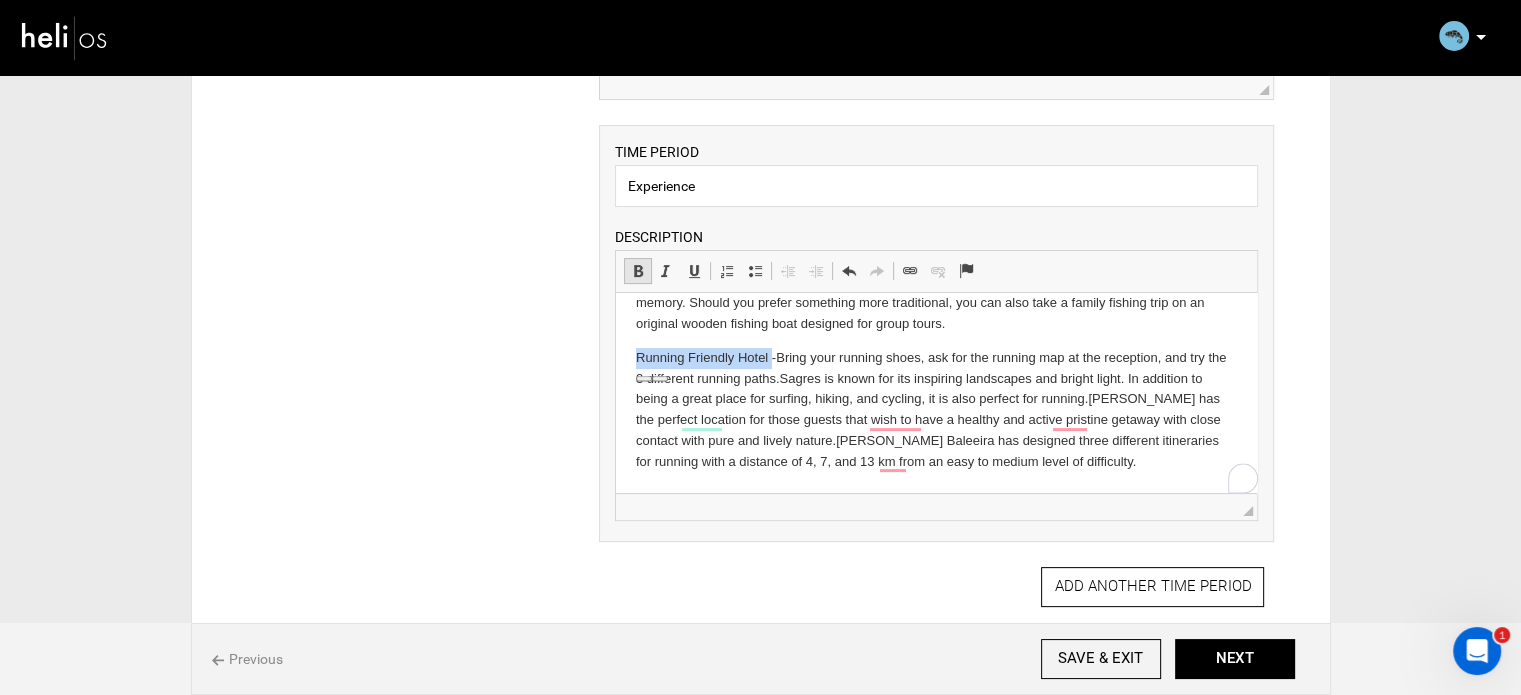 click at bounding box center [638, 271] 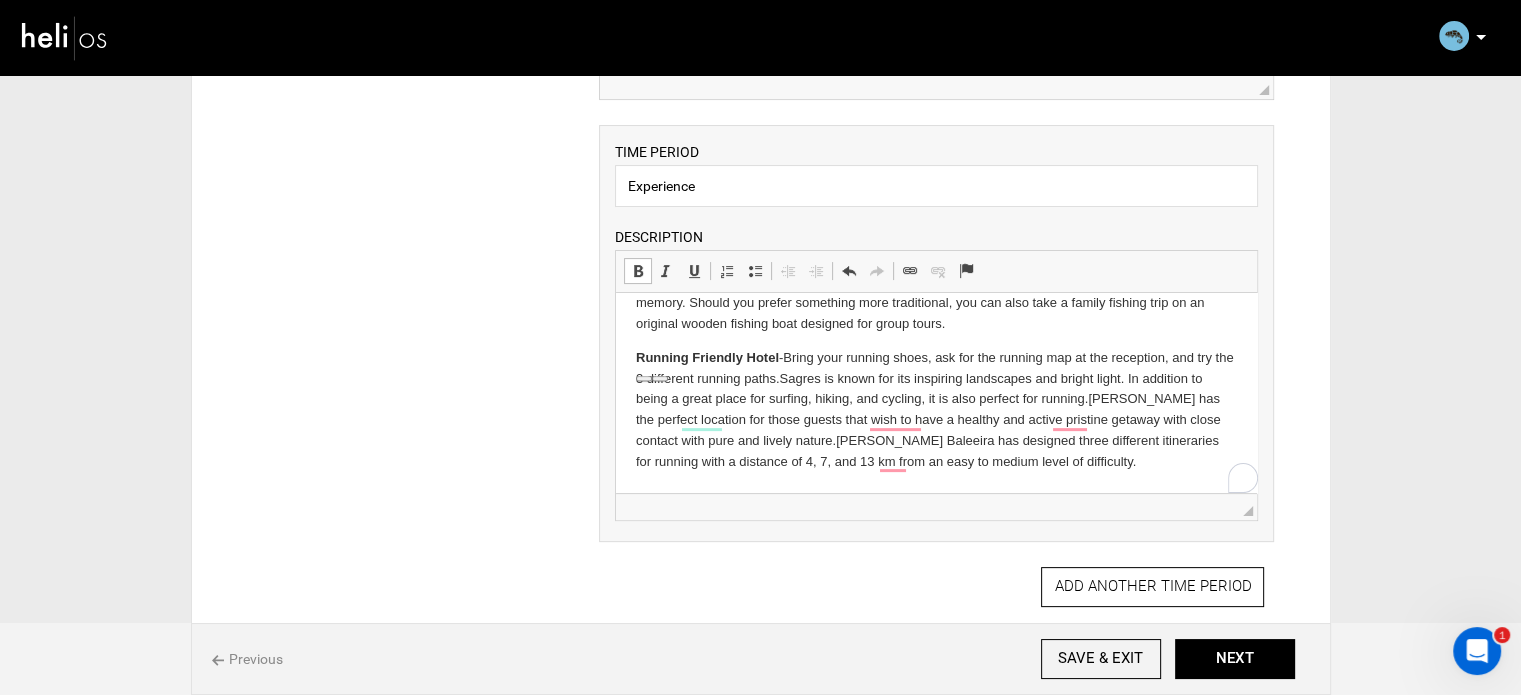 click on "Running Friendly Hotel  -  Bring your running shoes, ask for the running map at the reception, and try the 3 different running paths.  Sagres is known for its inspiring landscapes and bright light. In addition to being a great place for surfing, hiking, and cycling, it is also perfect for running.  Memmo Baleeira has the perfect location for those guests that wish to have a healthy and active pristine getaway with close contact with pure and lively nature.  Memmo Baleeira has designed three different itineraries for running with a distance of 4, 7, and 13 km from an easy to medium level of difficulty." at bounding box center [936, 410] 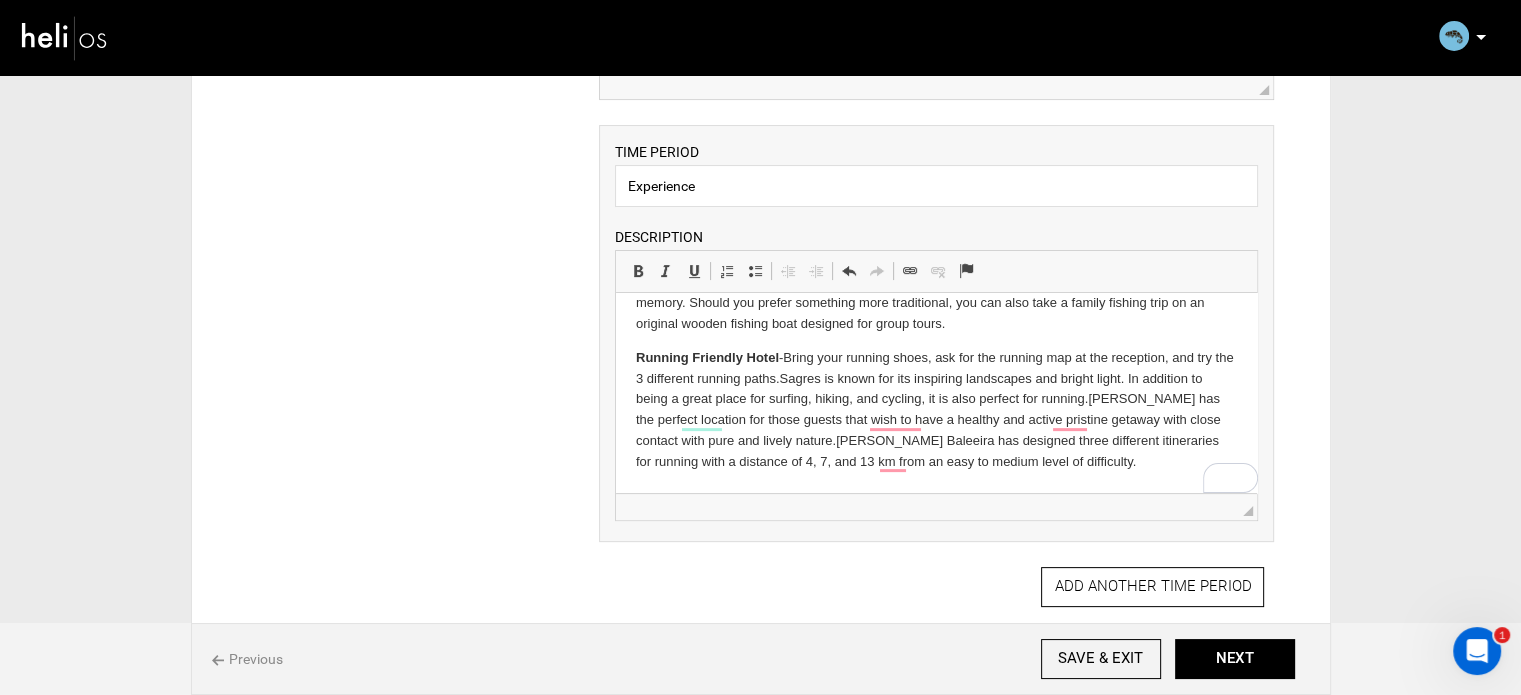 scroll, scrollTop: 601, scrollLeft: 0, axis: vertical 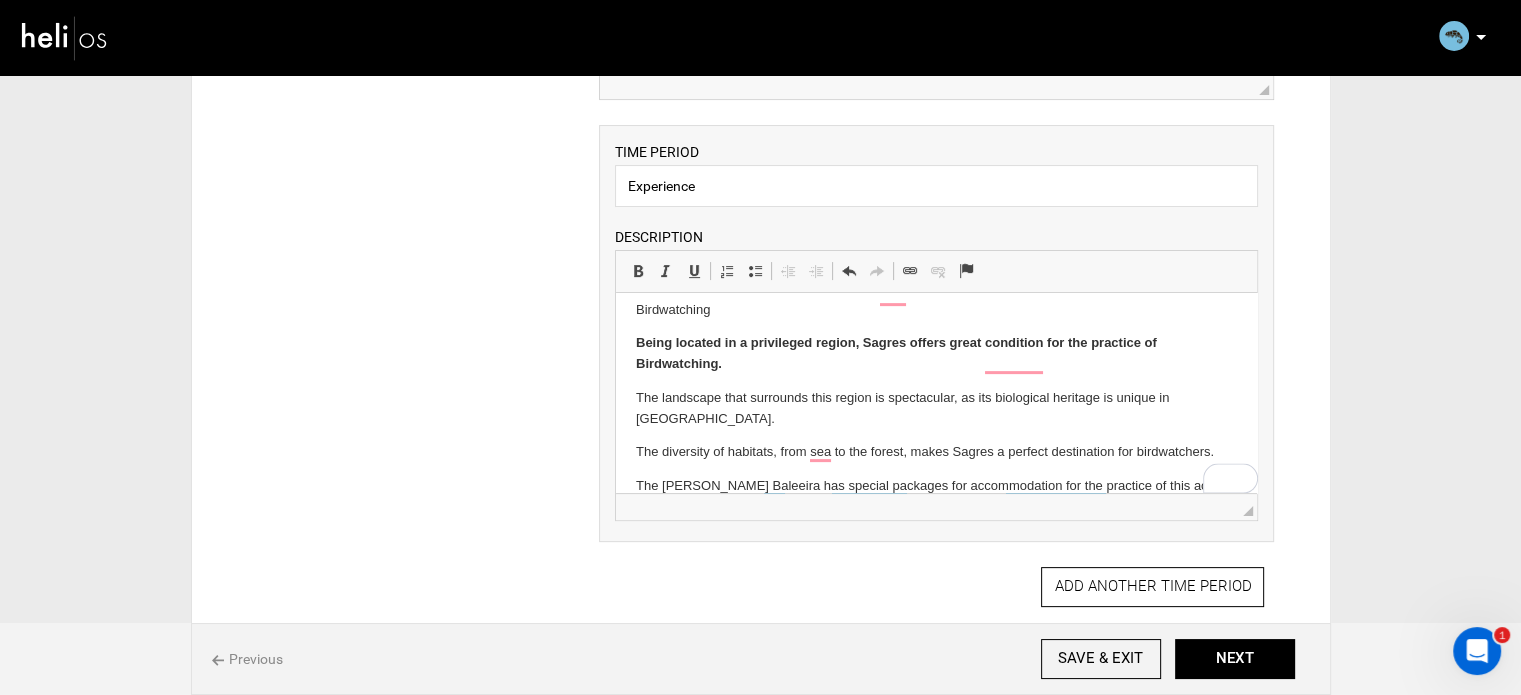 click on "Being located in a privileged region, Sagres offers great condition for the practice of Birdwatching." 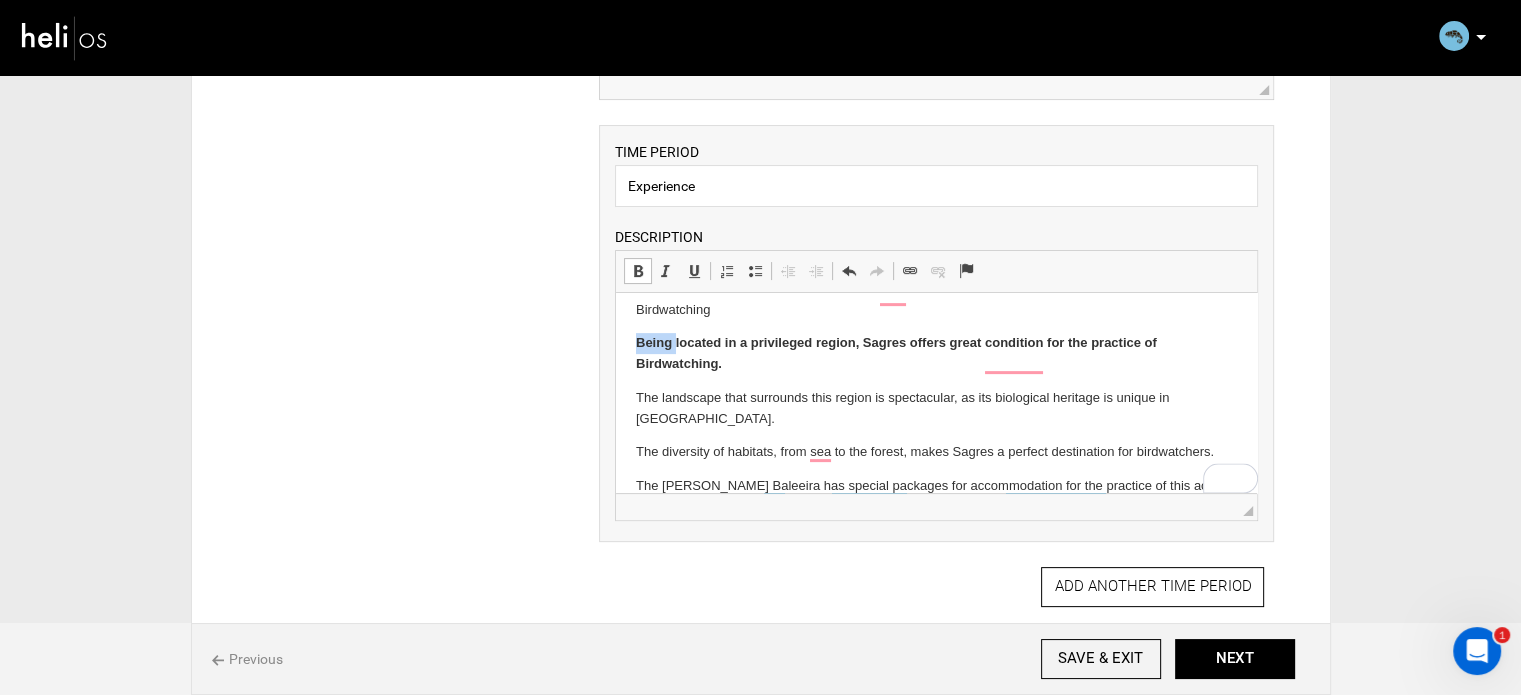 click on "Being located in a privileged region, Sagres offers great condition for the practice of Birdwatching." 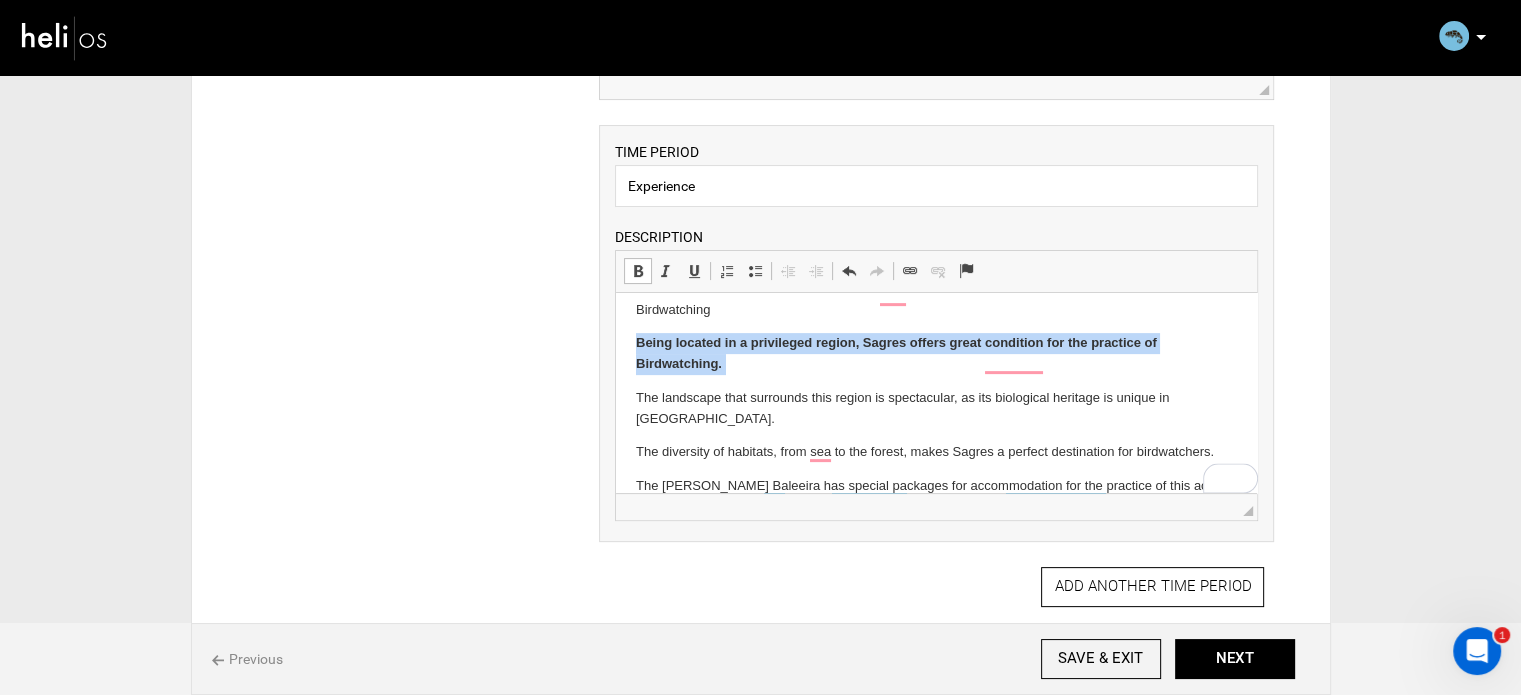click on "Being located in a privileged region, Sagres offers great condition for the practice of Birdwatching." 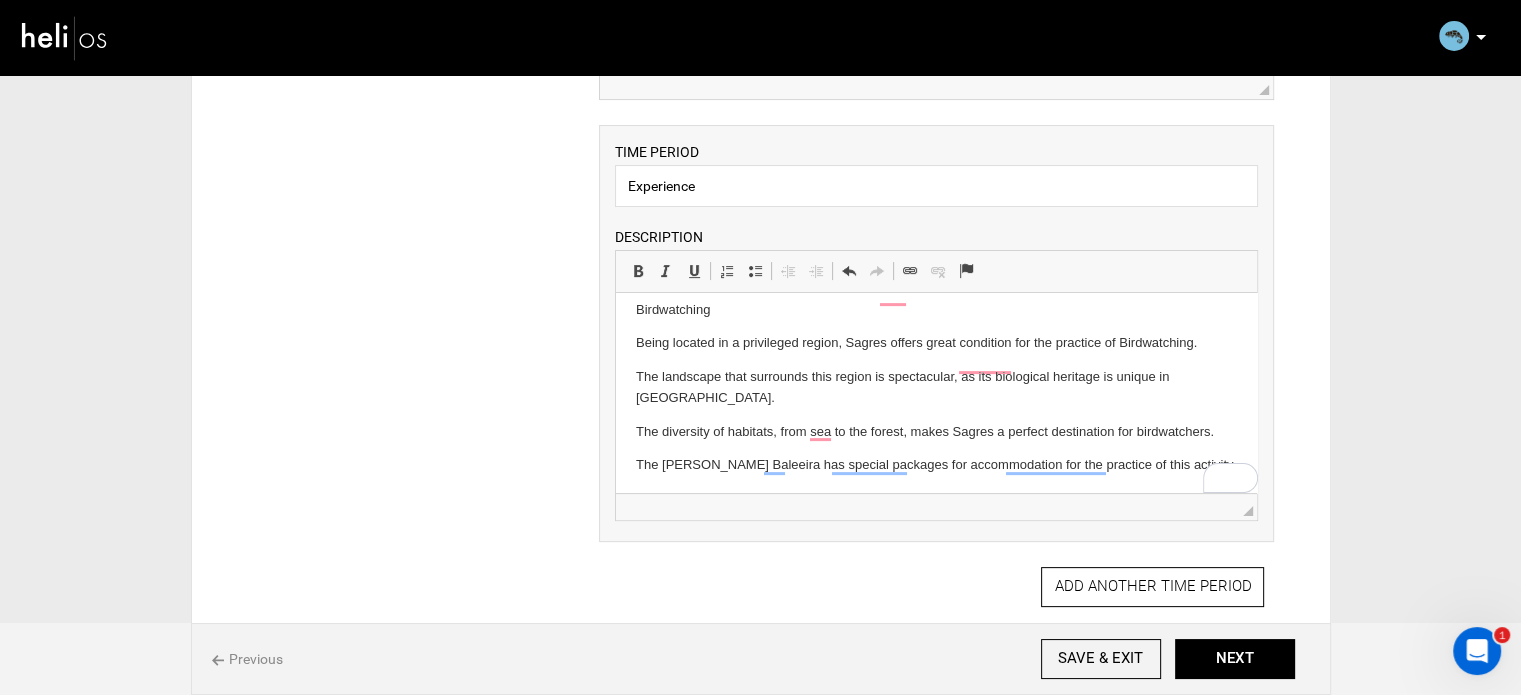 click on "The landscape that surrounds this region is spectacular, as its biological heritage is unique in Europe." 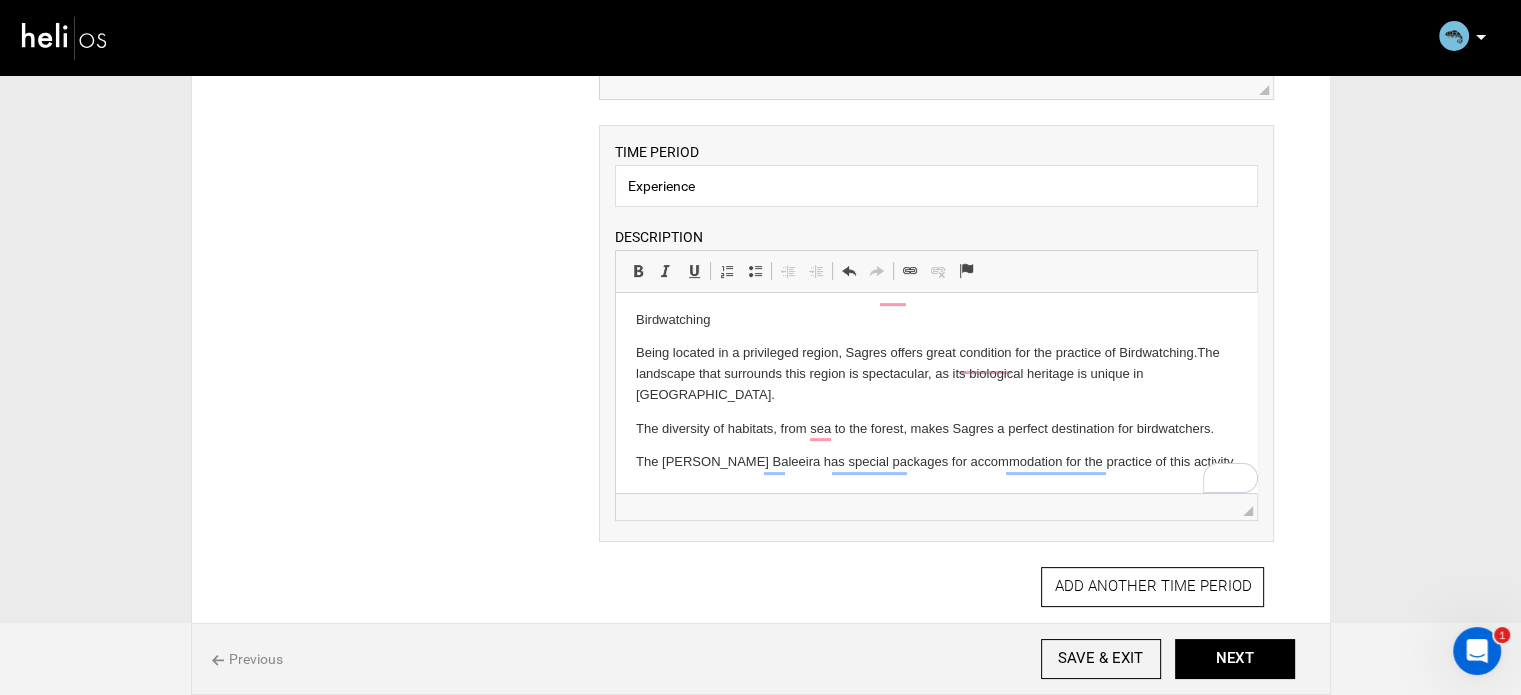 scroll, scrollTop: 747, scrollLeft: 0, axis: vertical 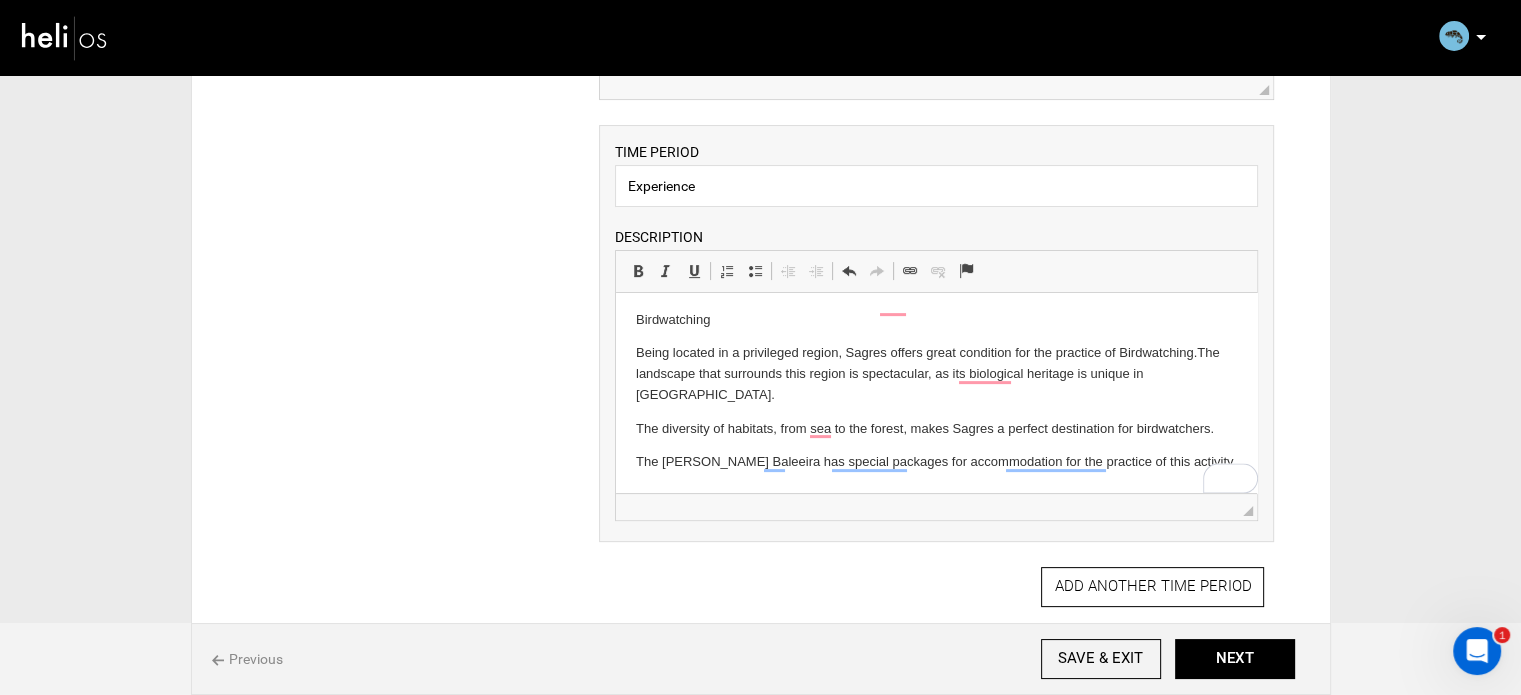 click on "Mystical, wild and pretty. One thing Sagres is not short of is programes for those who like a bit of action- espacially when that action envolves a lot of water and nature. Take advantage of all that Sagres has to offer and try out activities like Surfing, Yoga, Trekking, Cycling, Birdwatching and Windsurfing. Windsurf Martinhal Beach -  South coast (next to the hotel) - the predominately north winds during the summer months and crystal clear water make this beach one of the favorite spots for European windsurfers. In summer the beach is the perfect place for slalom, freeride, and freestyle with strong winds and calm waters. In winter this spot is more suited to wave-riding. Tonel Beach -  Trekking Boat trips  -  Running Friendly Hotel  -  Bring your running shoes, ask for the running map at the reception, and try the 3 different running paths.  Sagres is known for its inspiring landscapes and bright light. In addition to being a great place for surfing, hiking, and cycling, it is also perfect for running." 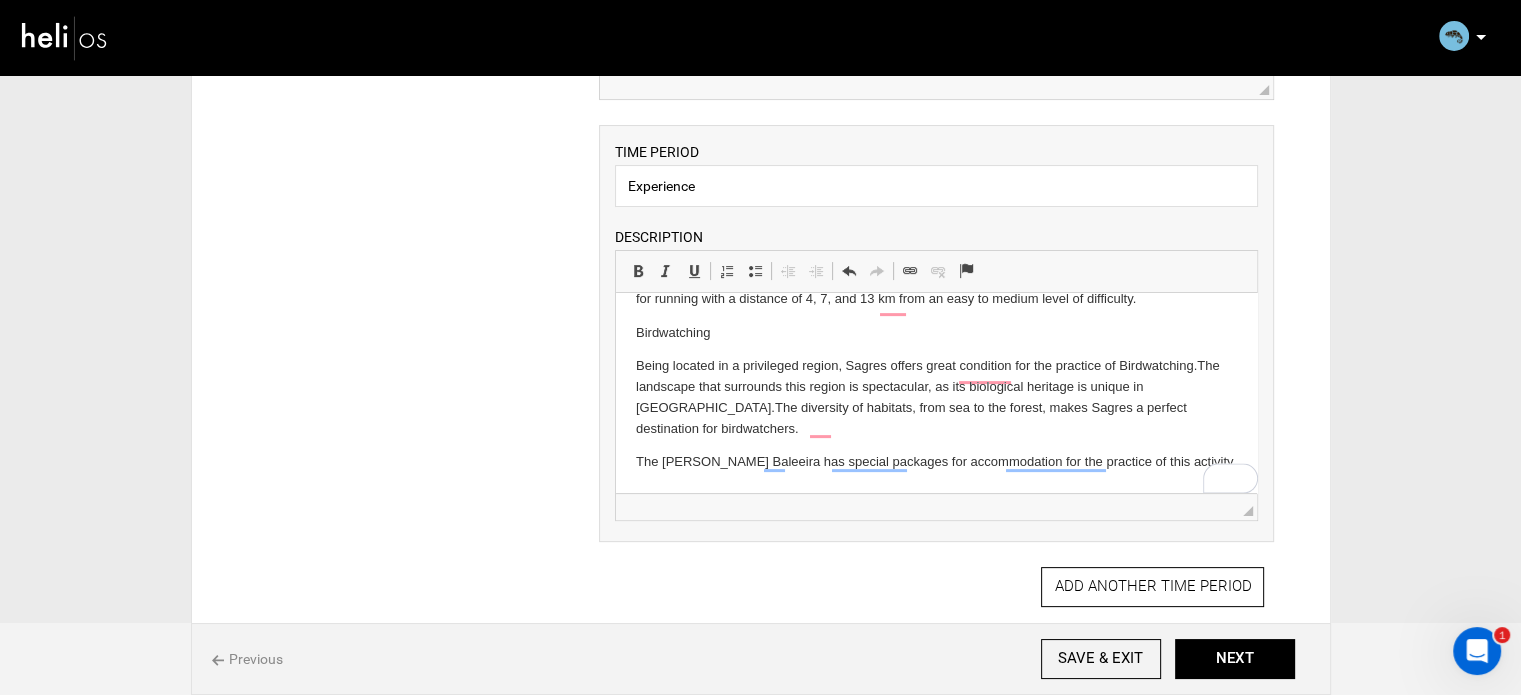 scroll 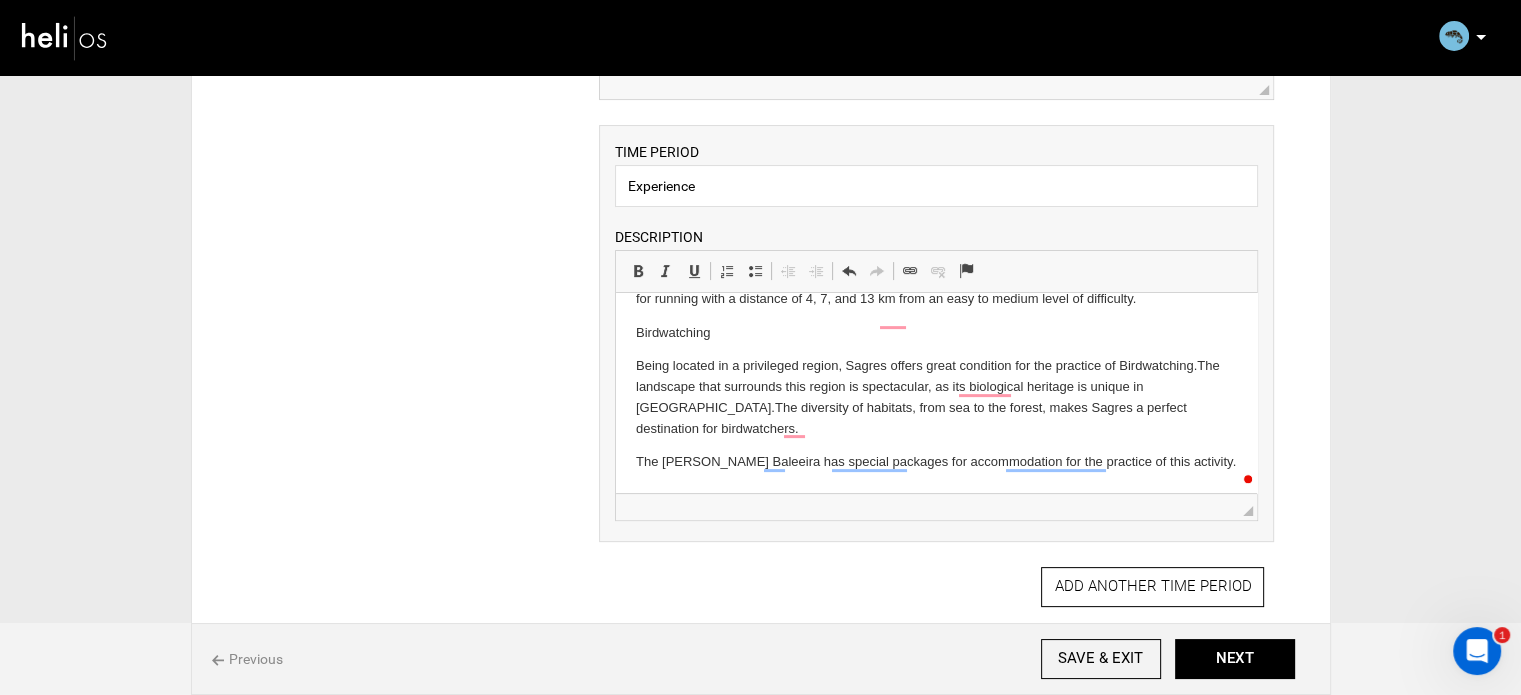 drag, startPoint x: 16, startPoint y: 168, endPoint x: 591, endPoint y: 453, distance: 641.75543 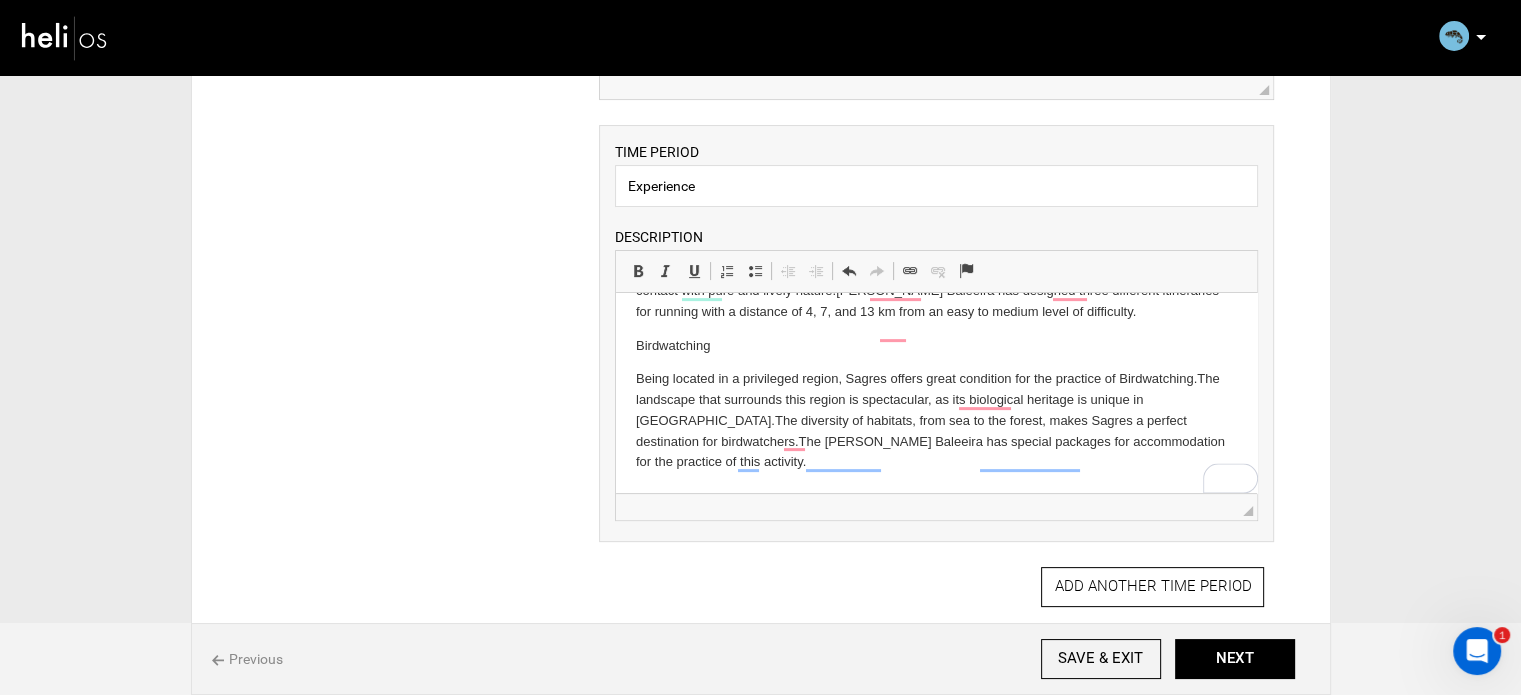 drag, startPoint x: 14, startPoint y: 100, endPoint x: 612, endPoint y: 399, distance: 668.58435 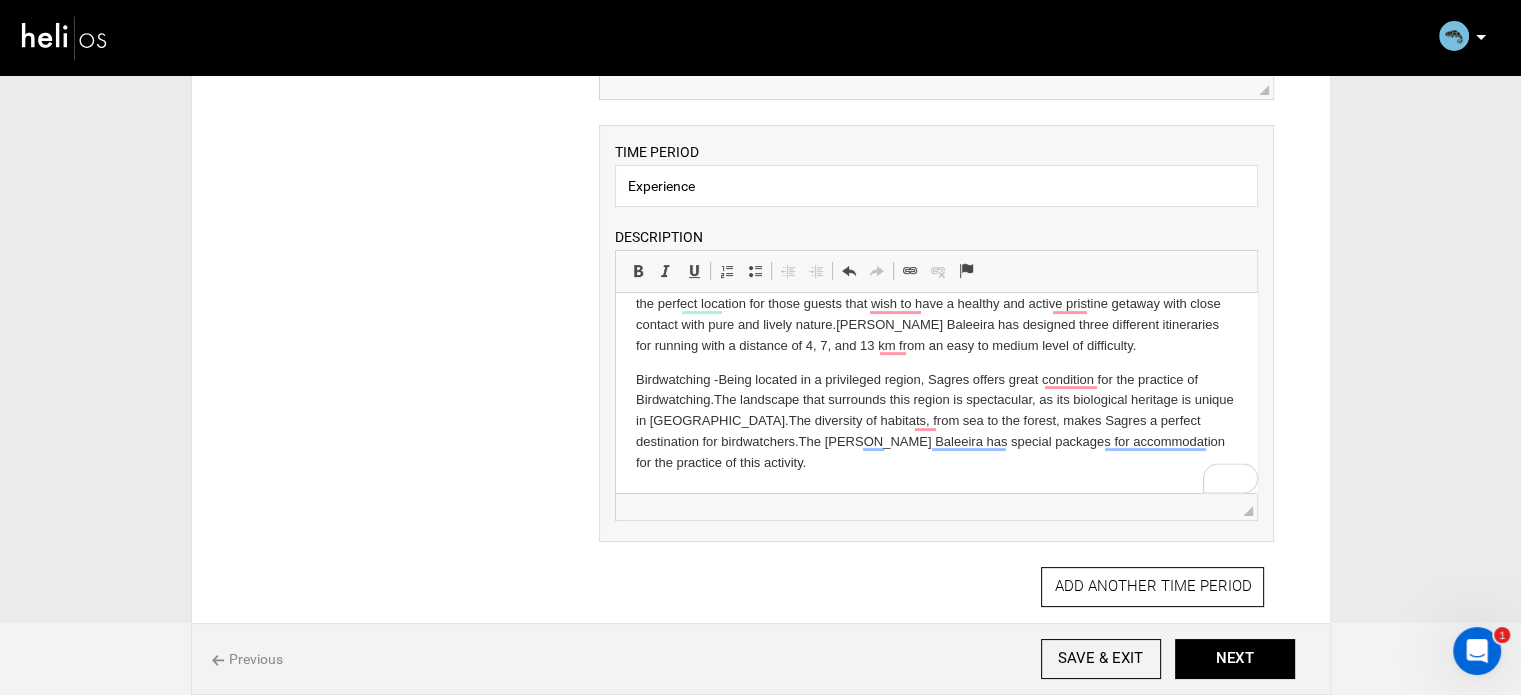 drag, startPoint x: 20, startPoint y: 87, endPoint x: 105, endPoint y: 88, distance: 85.00588 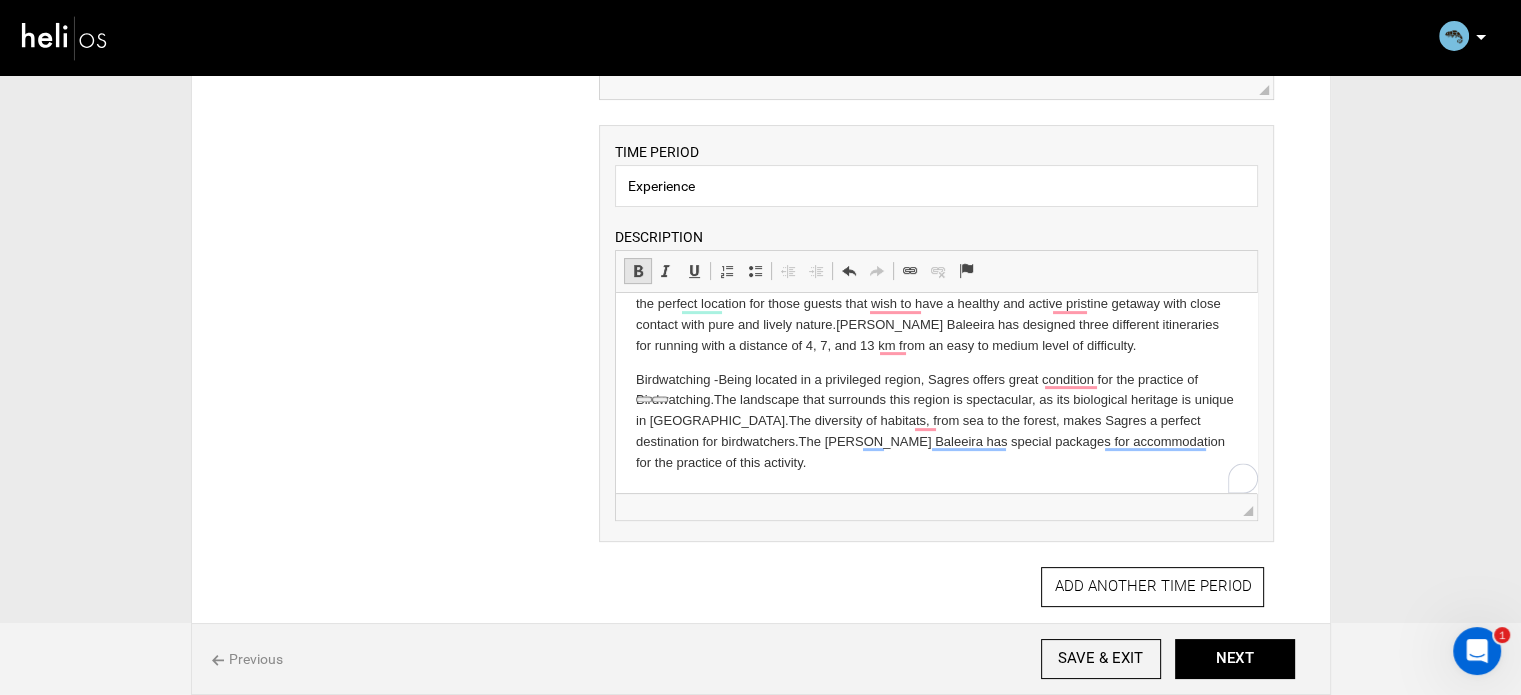 click 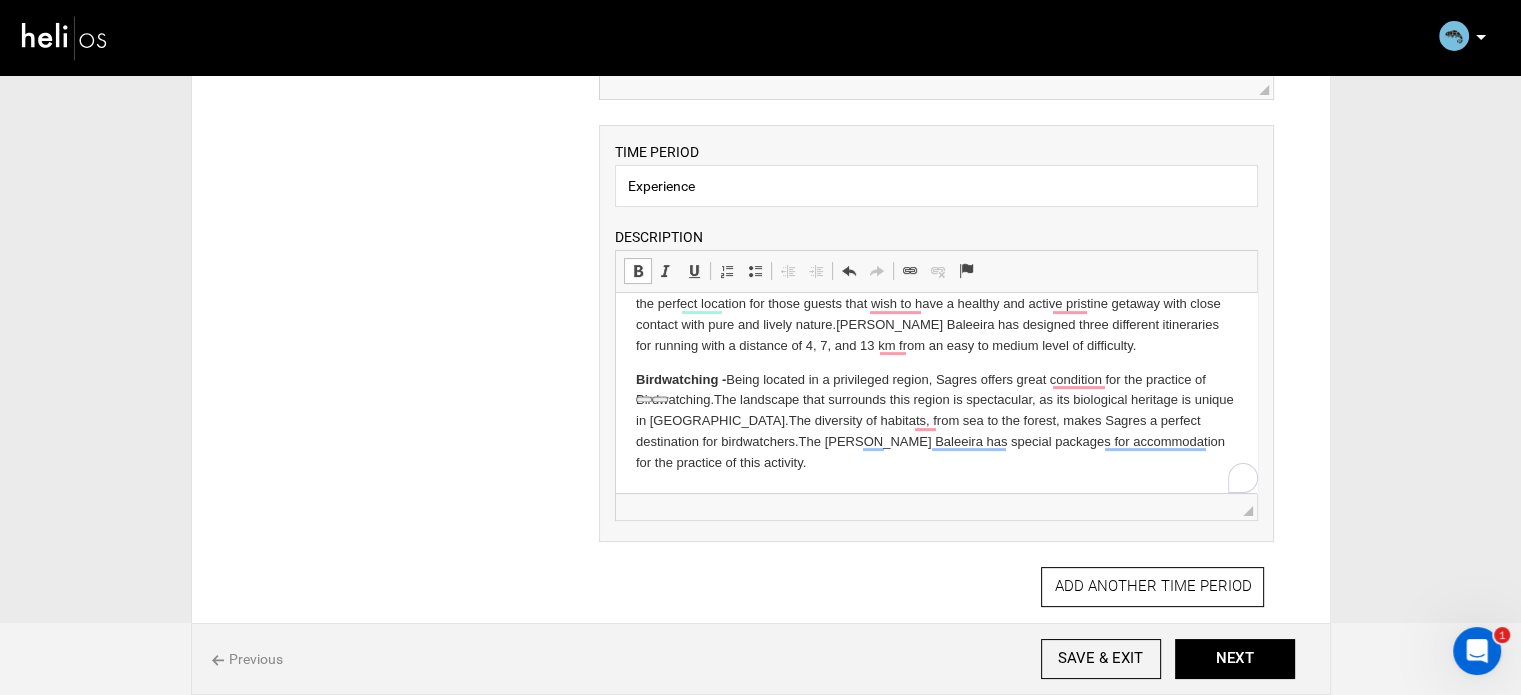 click on "Birdwatching -" 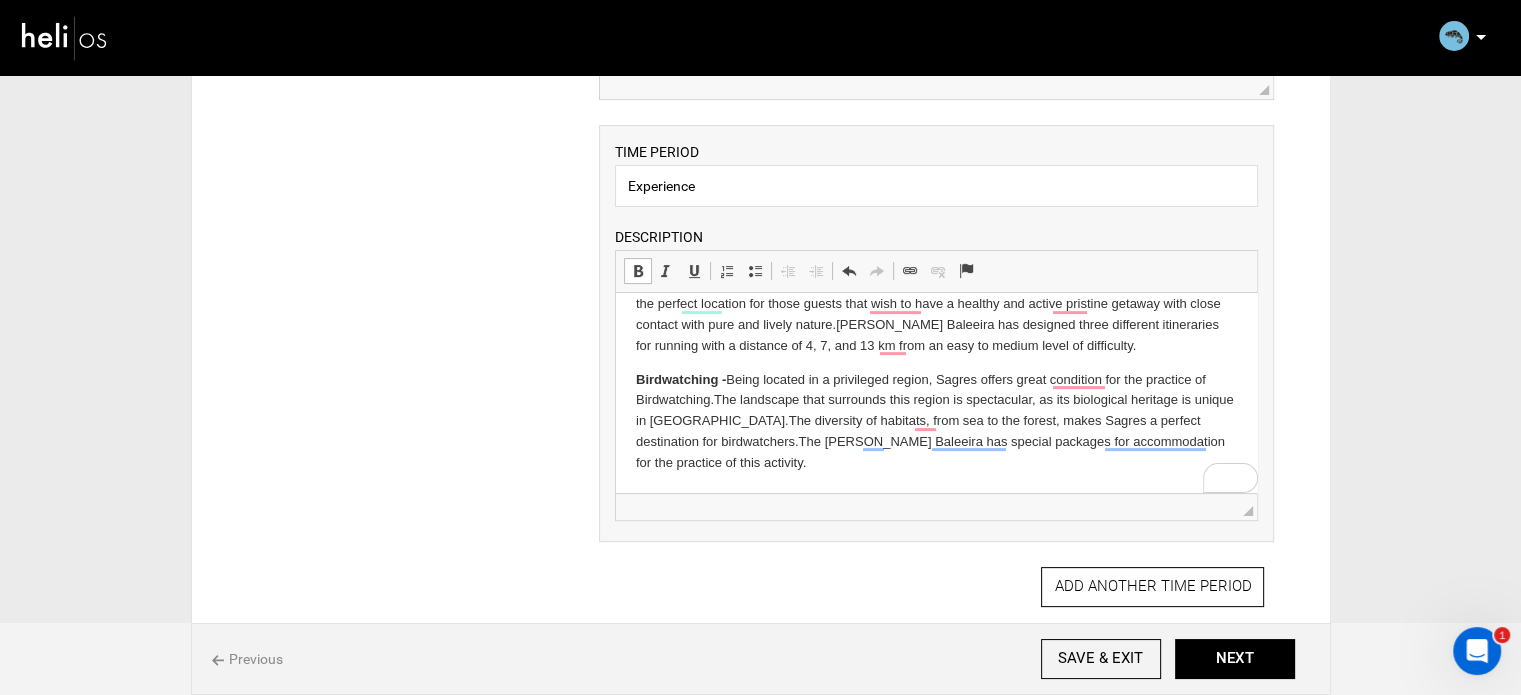 click on "Birdwatching -" 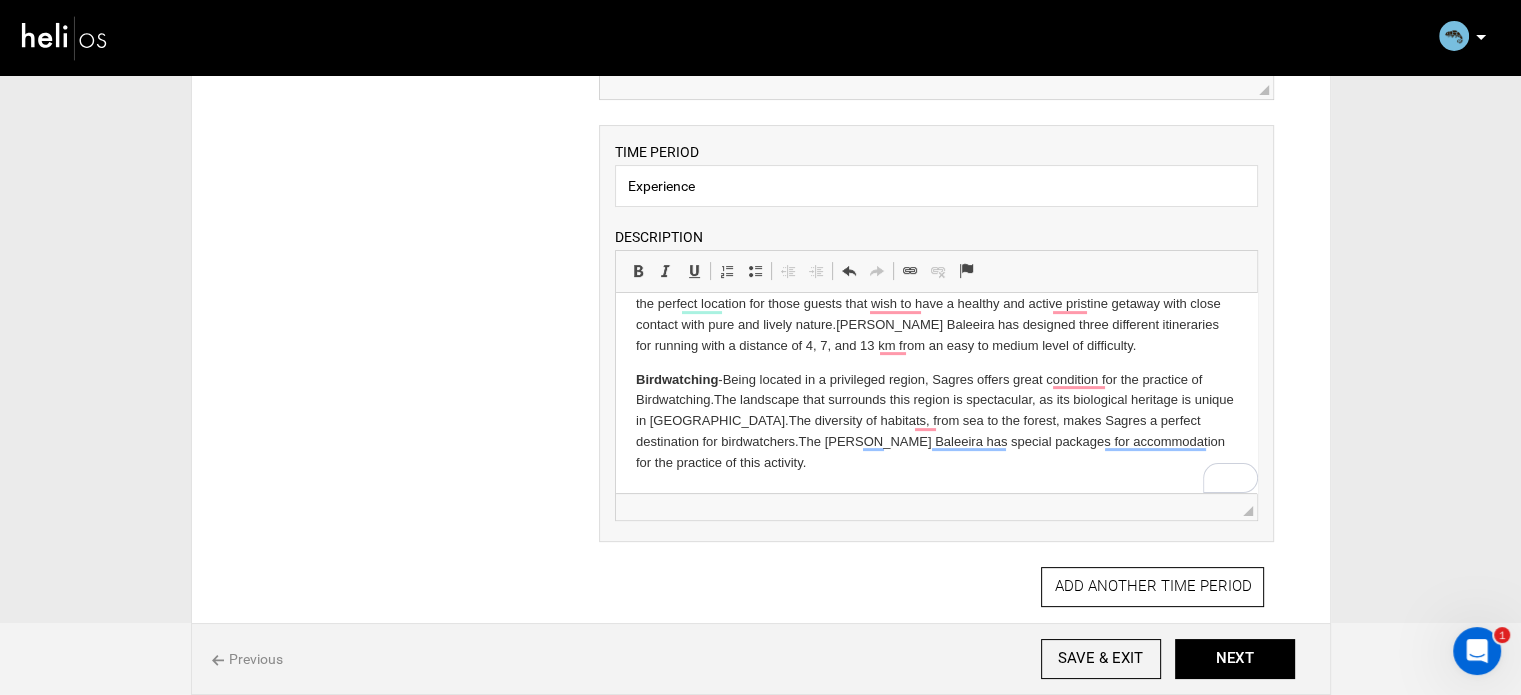 click on "Birdwatching  -  Being located in a privileged region, Sagres offers great condition for the practice of Birdwatching.  The landscape that surrounds this region is spectacular, as its biological heritage is unique in Europe.  The diversity of habitats, from sea to the forest, makes Sagres a perfect destination for birdwatchers.  The Memmo Baleeira has special packages for accommodation for the practice of this activity." 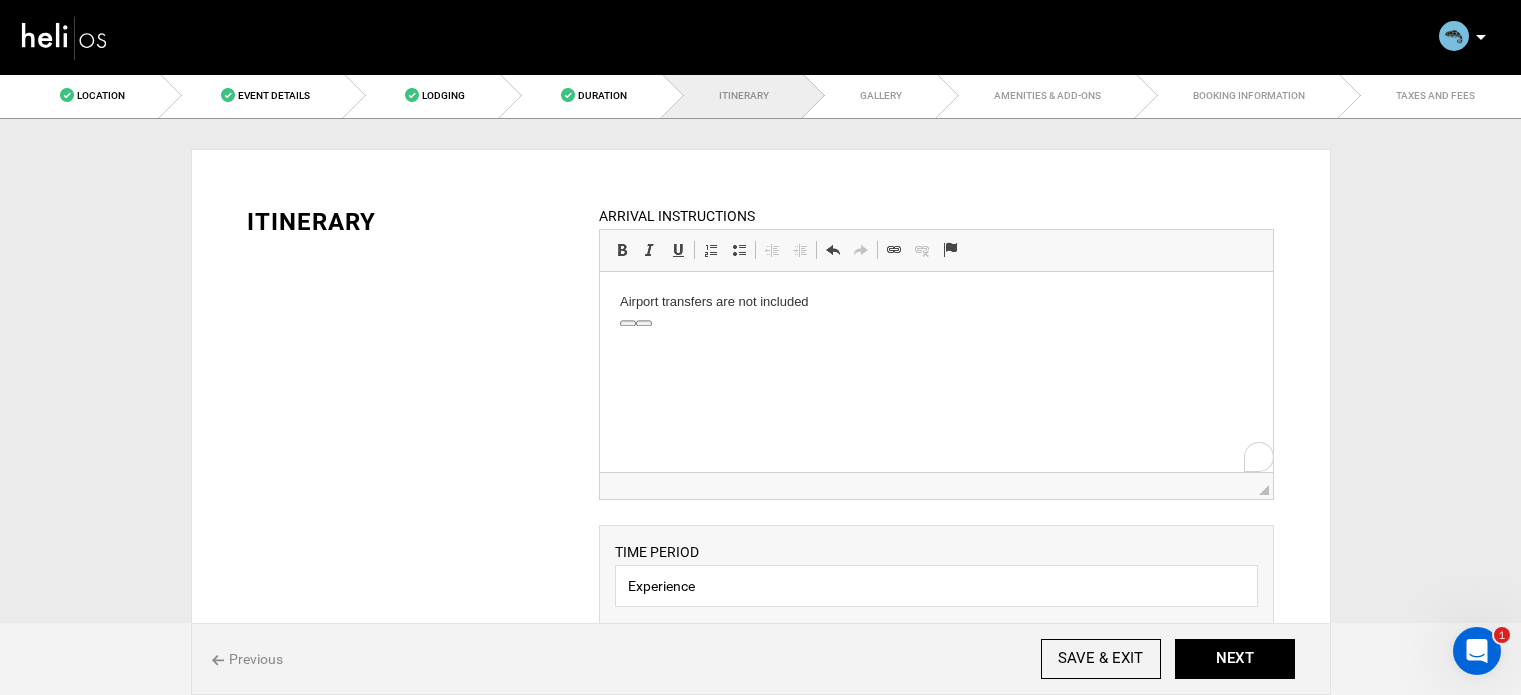 scroll, scrollTop: 400, scrollLeft: 0, axis: vertical 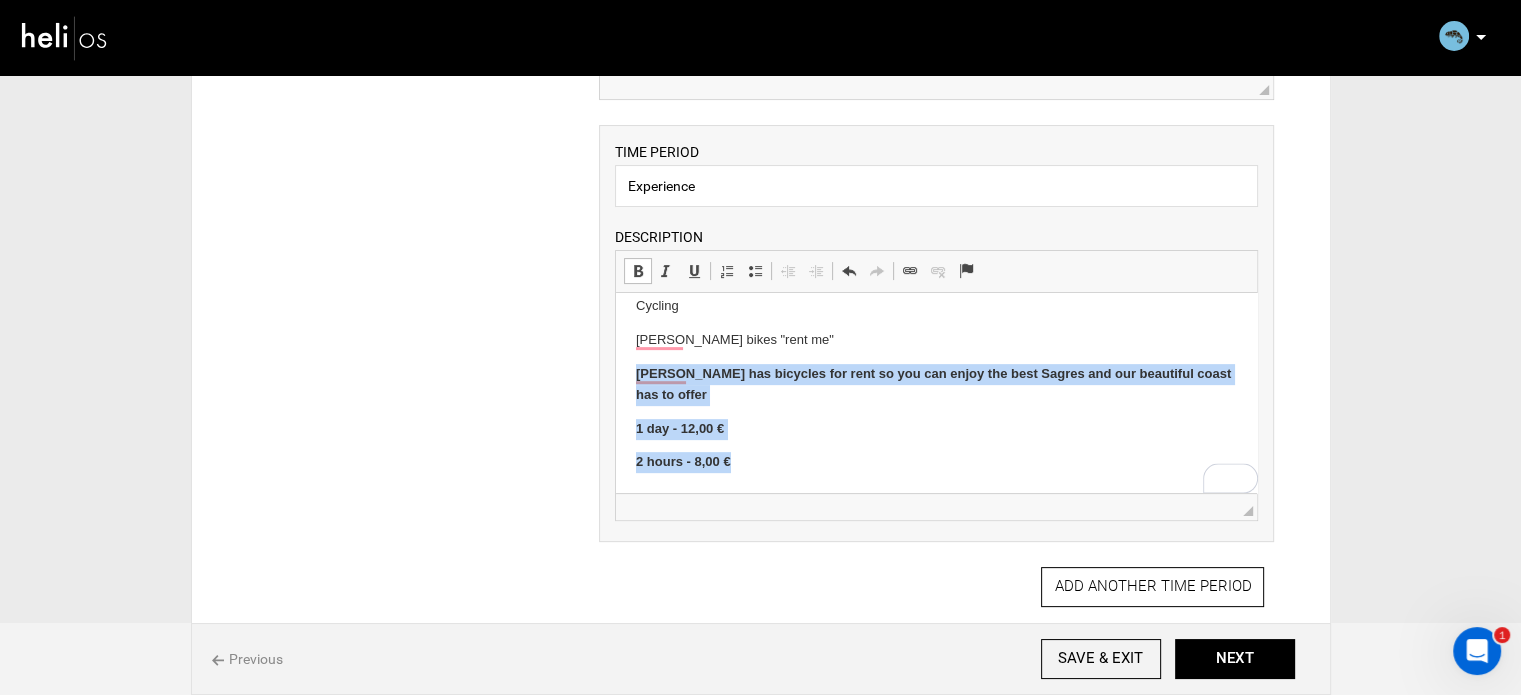 drag, startPoint x: 635, startPoint y: 397, endPoint x: 746, endPoint y: 484, distance: 141.0319 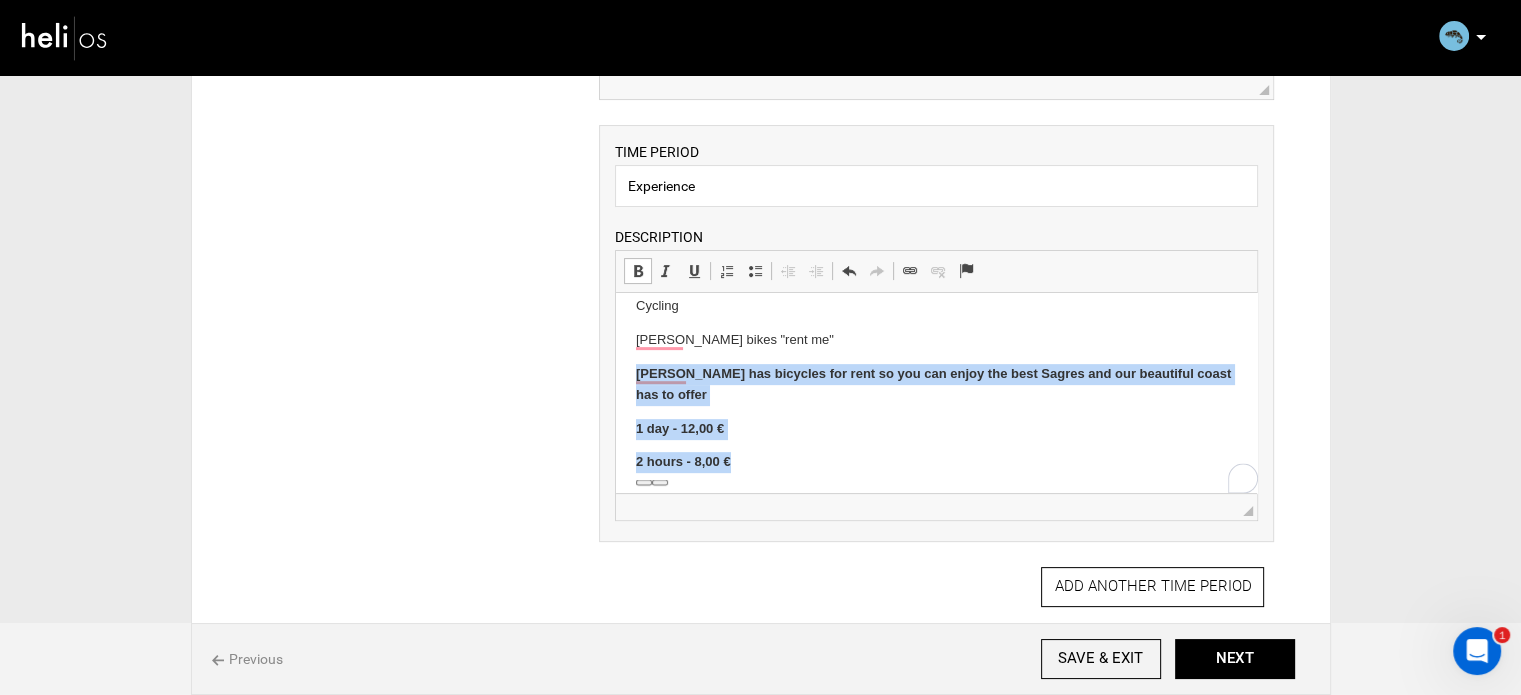 click at bounding box center [638, 271] 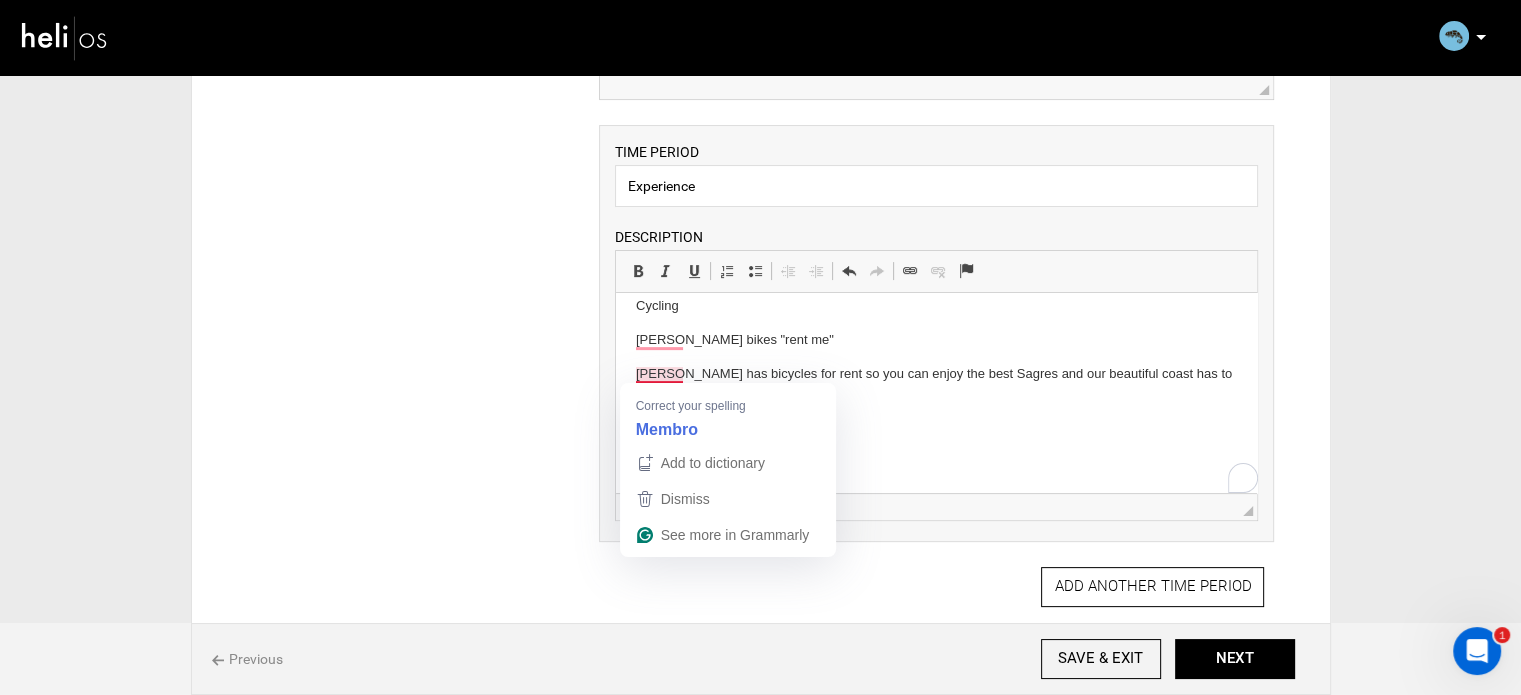 click on "[PERSON_NAME] has bicycles for rent so you can enjoy the best Sagres and our beautiful coast has to offer" at bounding box center [936, 385] 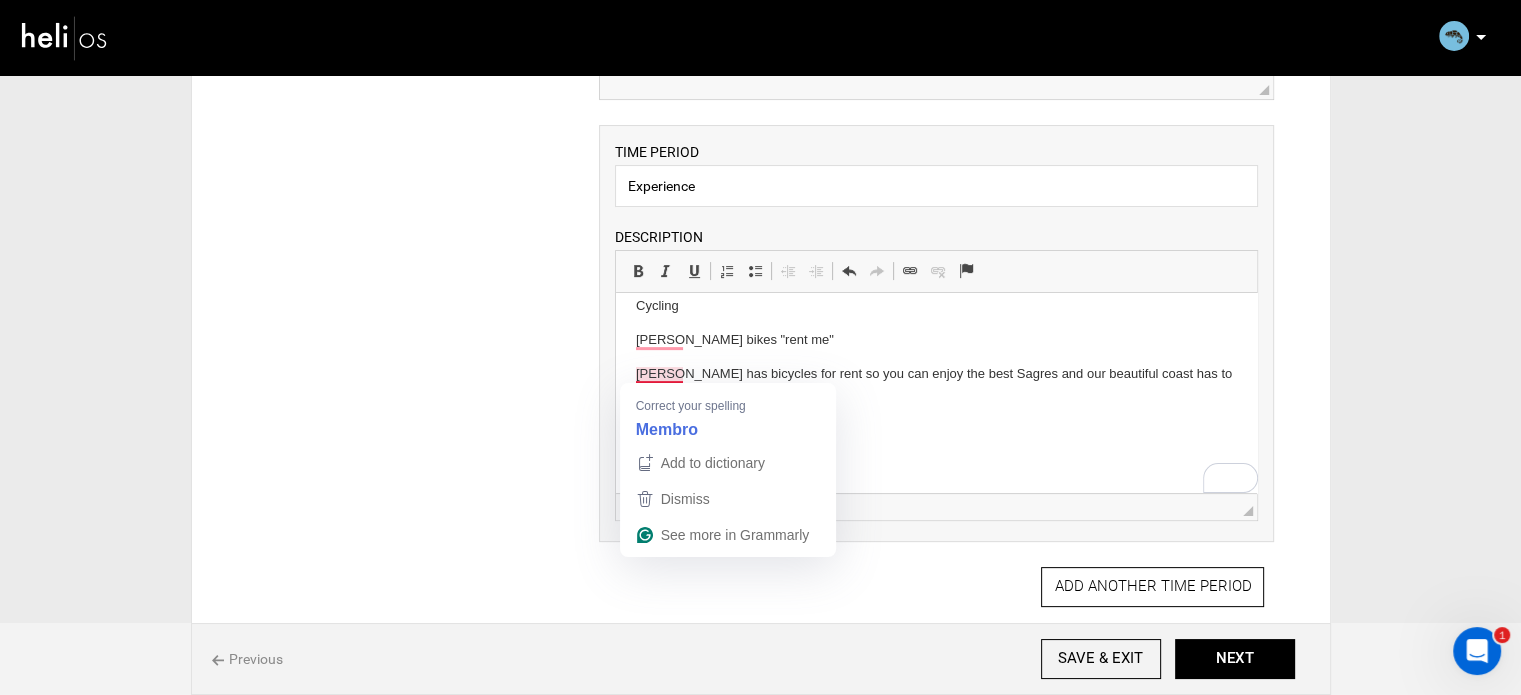 click on "[PERSON_NAME] has bicycles for rent so you can enjoy the best Sagres and our beautiful coast has to offer" at bounding box center (936, 385) 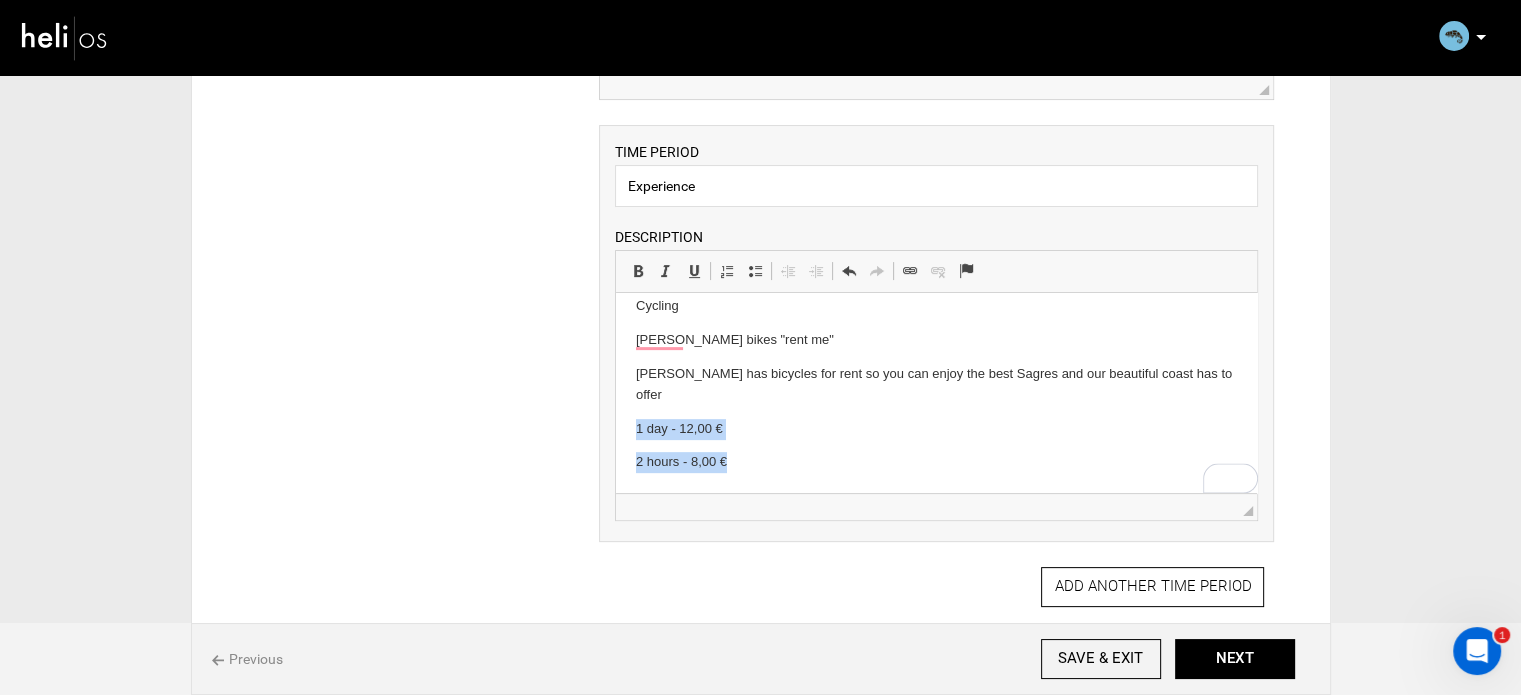 drag, startPoint x: 664, startPoint y: 433, endPoint x: 762, endPoint y: 459, distance: 101.390335 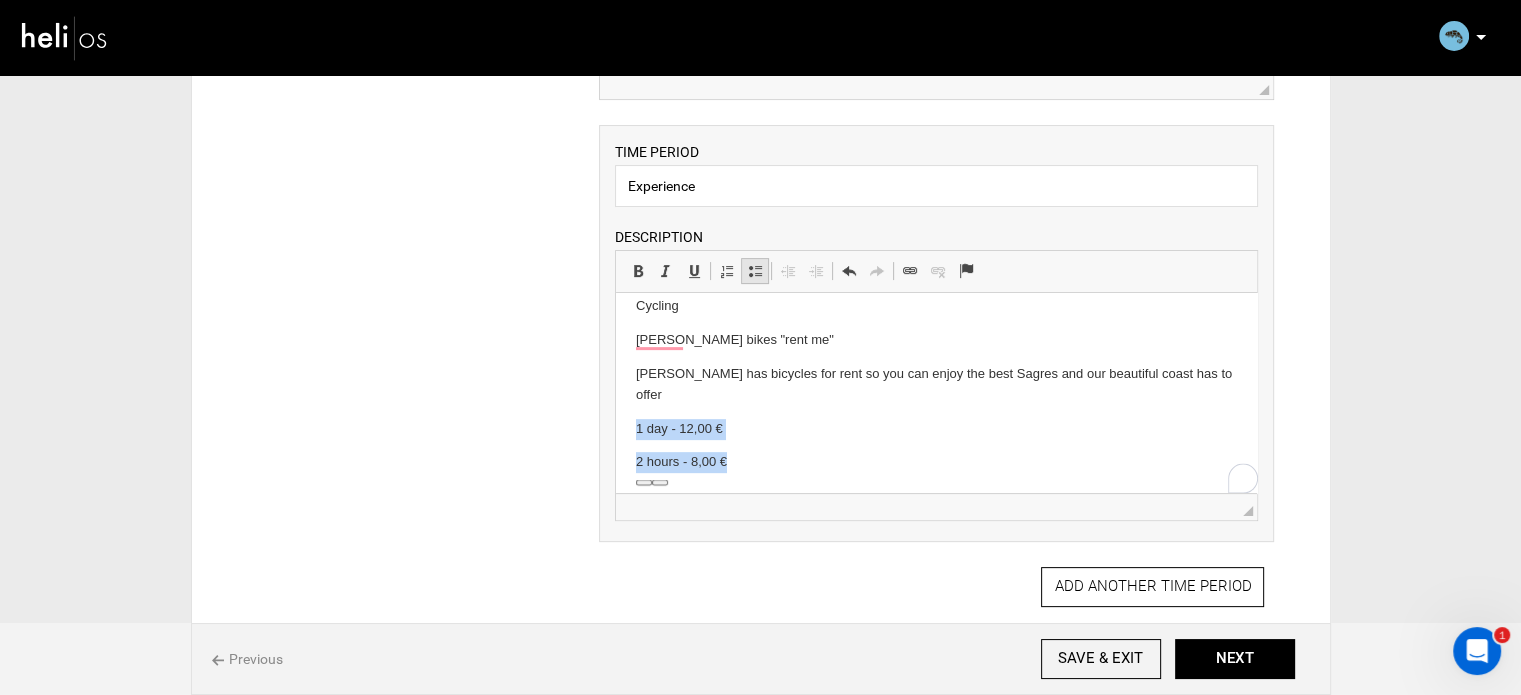 click at bounding box center [755, 271] 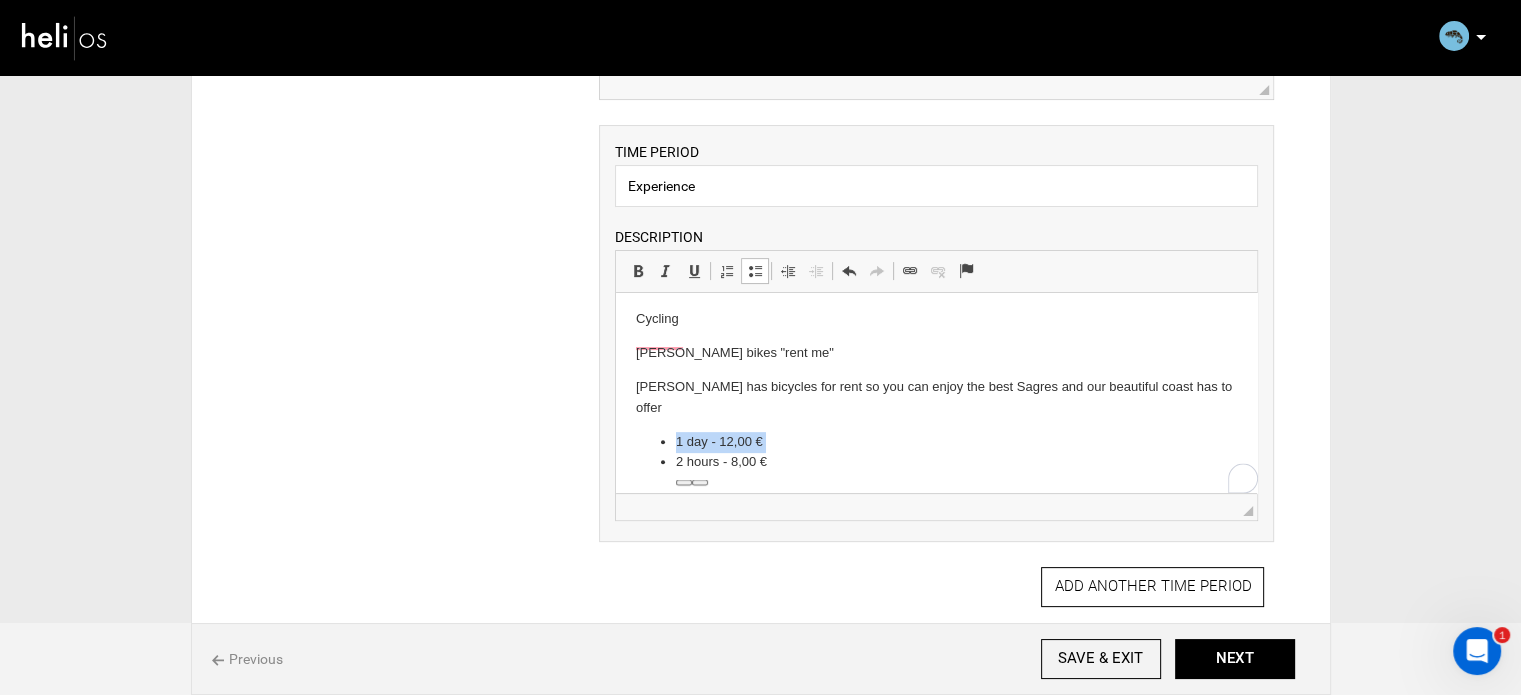 scroll, scrollTop: 885, scrollLeft: 0, axis: vertical 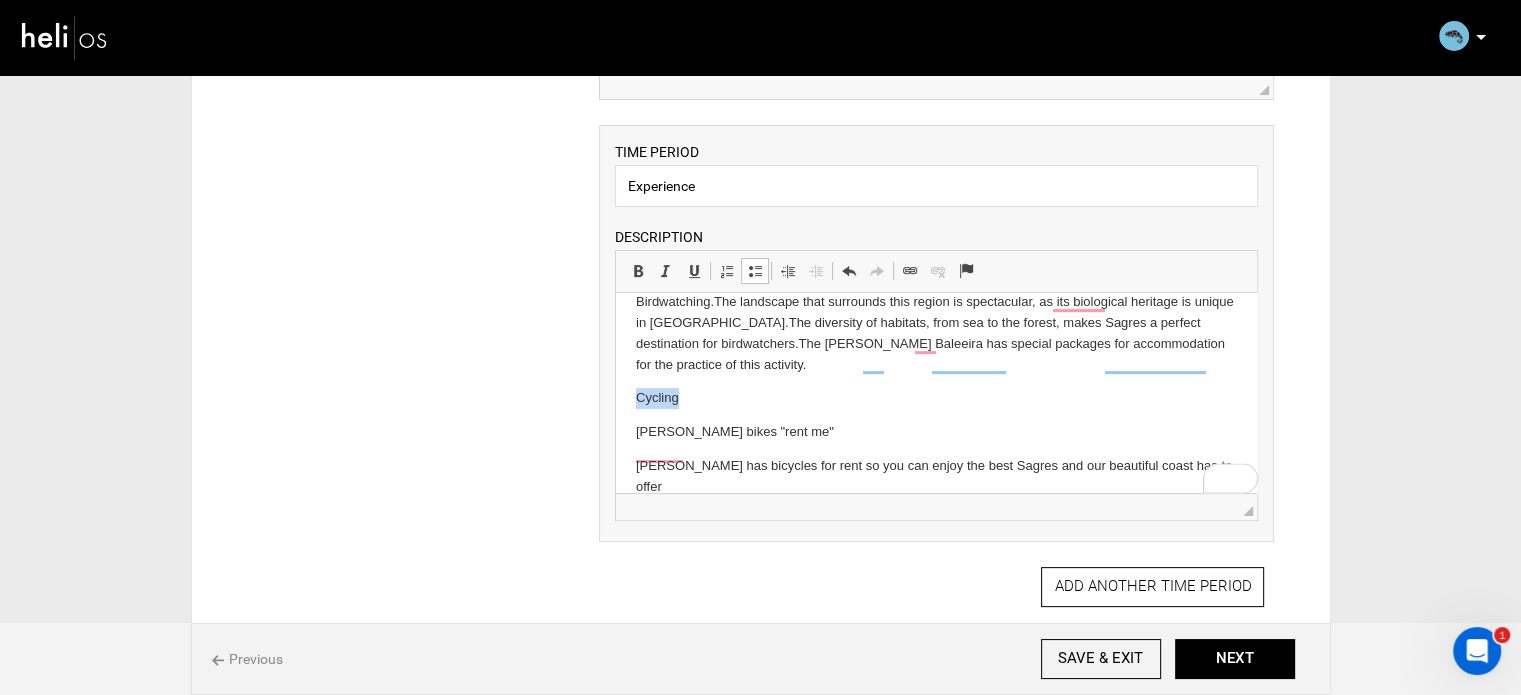 drag, startPoint x: 689, startPoint y: 422, endPoint x: 628, endPoint y: 389, distance: 69.354164 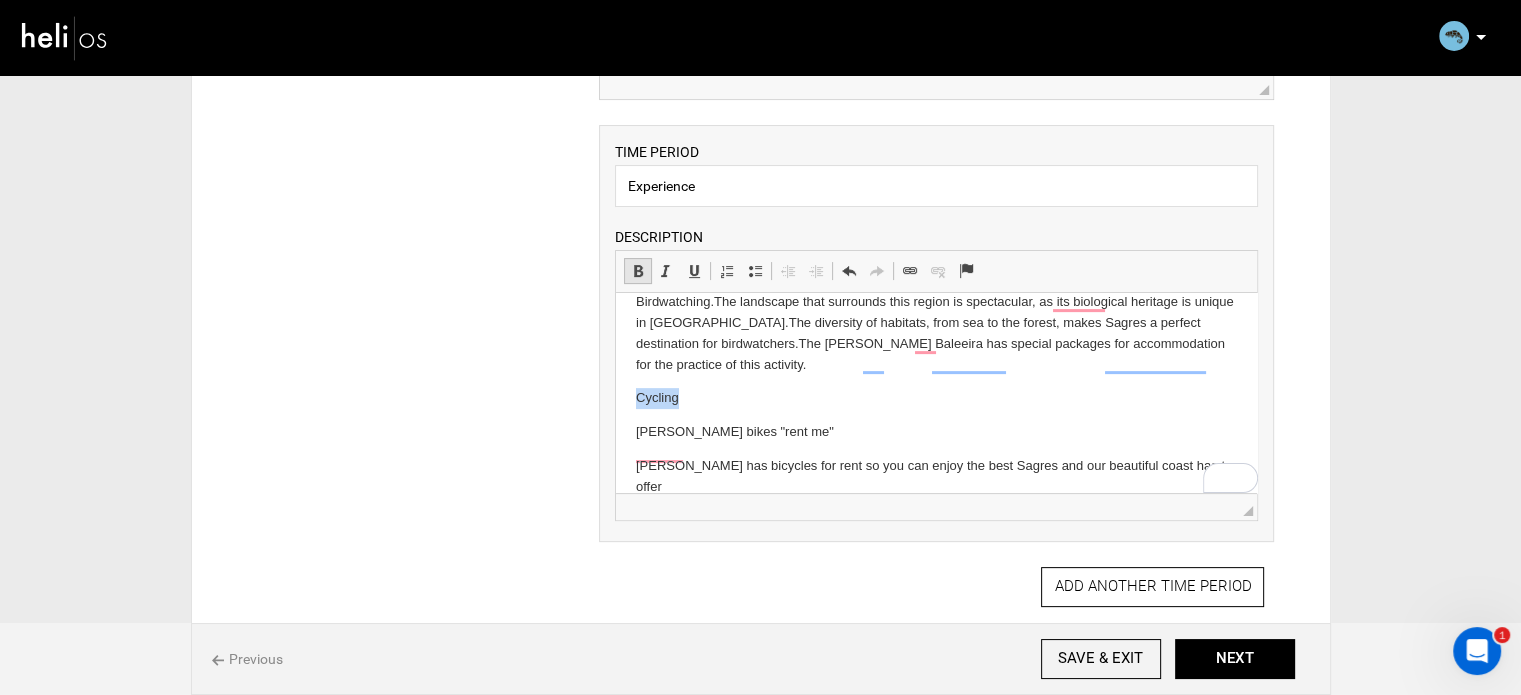 click at bounding box center (638, 271) 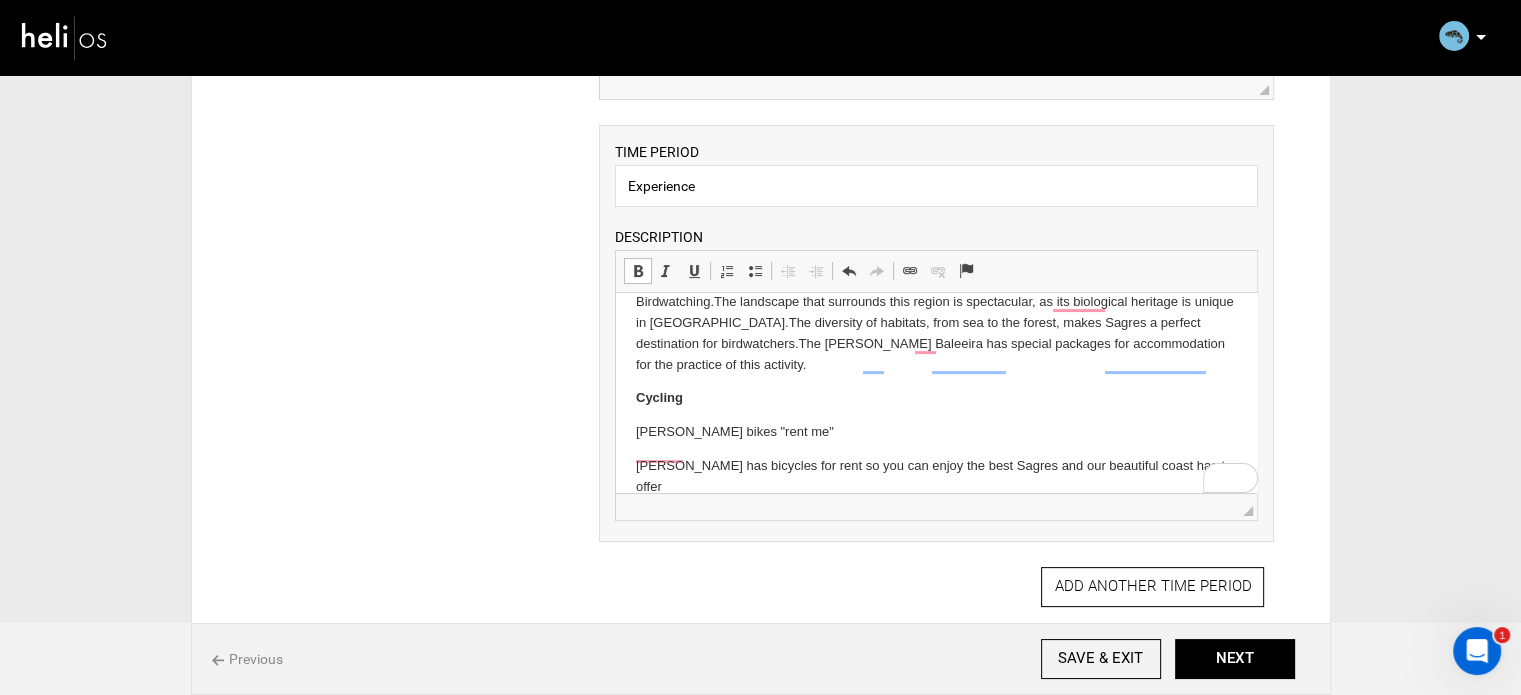 click on "[PERSON_NAME] bikes "rent me"" at bounding box center [936, 432] 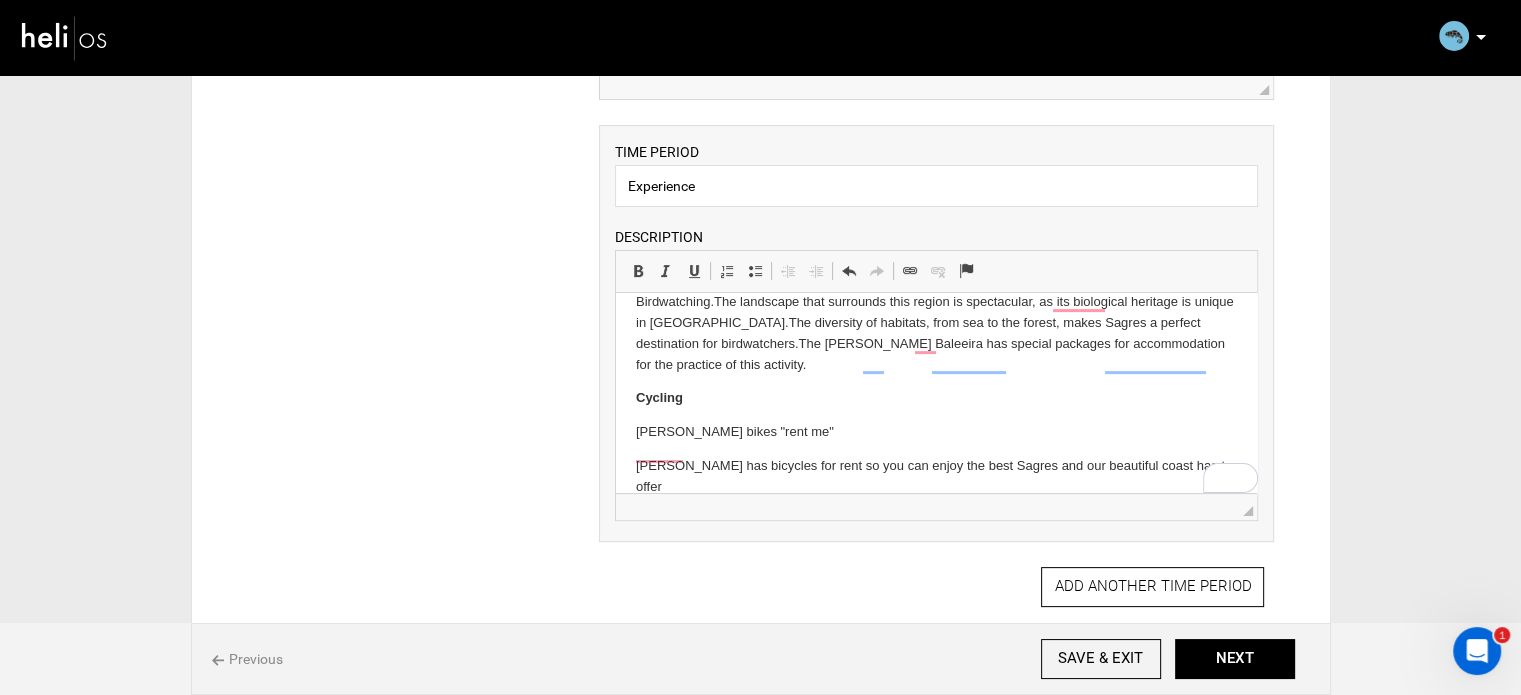 click on "[PERSON_NAME] bikes "rent me"" at bounding box center [936, 432] 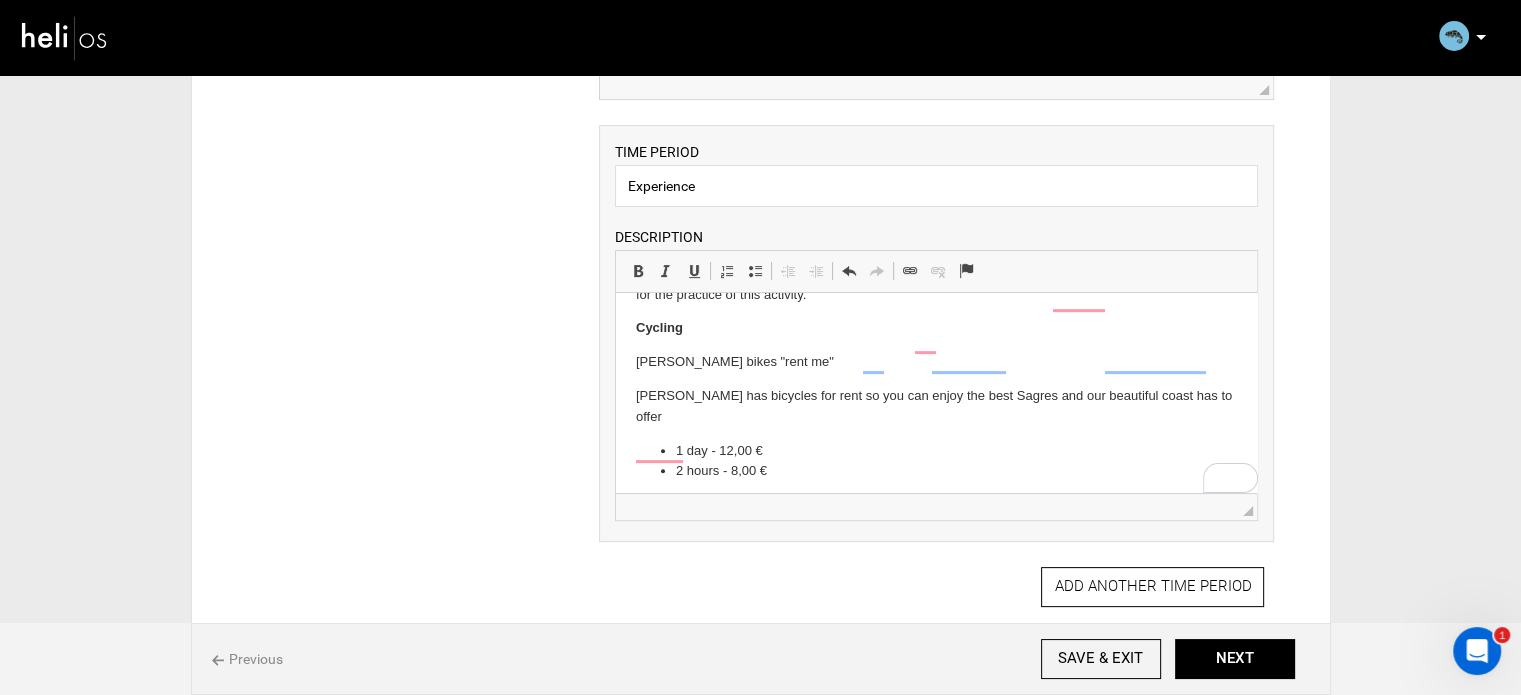 scroll, scrollTop: 885, scrollLeft: 0, axis: vertical 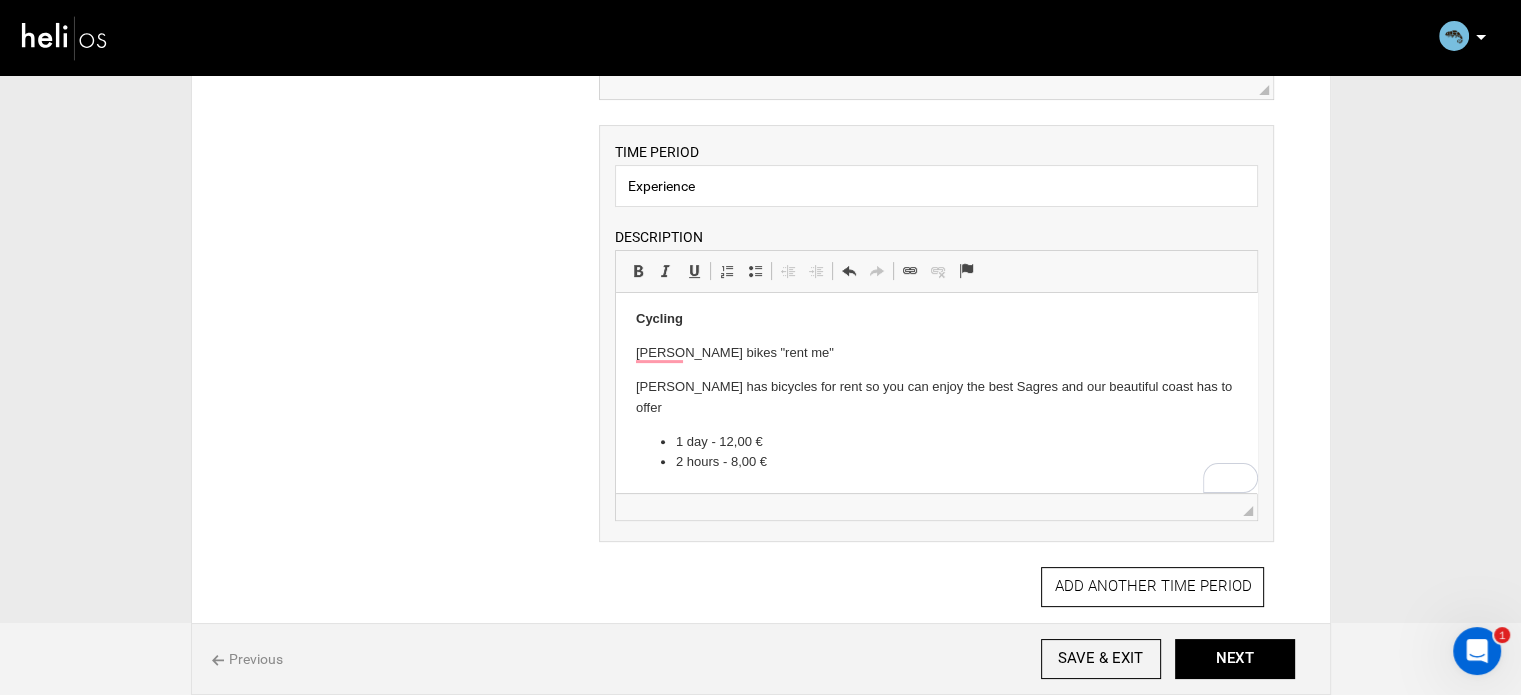 click on "Mystical, wild and pretty. One thing Sagres is not short of is programes for those who like a bit of action- espacially when that action envolves a lot of water and nature. Take advantage of all that Sagres has to offer and try out activities like Surfing, Yoga, Trekking, Cycling, Birdwatching and Windsurfing. [GEOGRAPHIC_DATA] -  South coast (next to the hotel) - the predominately north winds during the summer months and crystal clear water make this beach one of the favorite spots for European windsurfers. In summer the beach is the perfect place for slalom, freeride, and freestyle with strong winds and calm waters. In winter this spot is more suited to wave-riding. Tonel Beach -  Trekking Boat trips  -  Running Friendly Hotel  -  Bring your running shoes, ask for the running map at the reception, and try the 3 different running paths.  Sagres is known for its inspiring landscapes and bright light. In addition to being a great place for surfing, hiking, and cycling, it is also perfect for running." at bounding box center [936, -39] 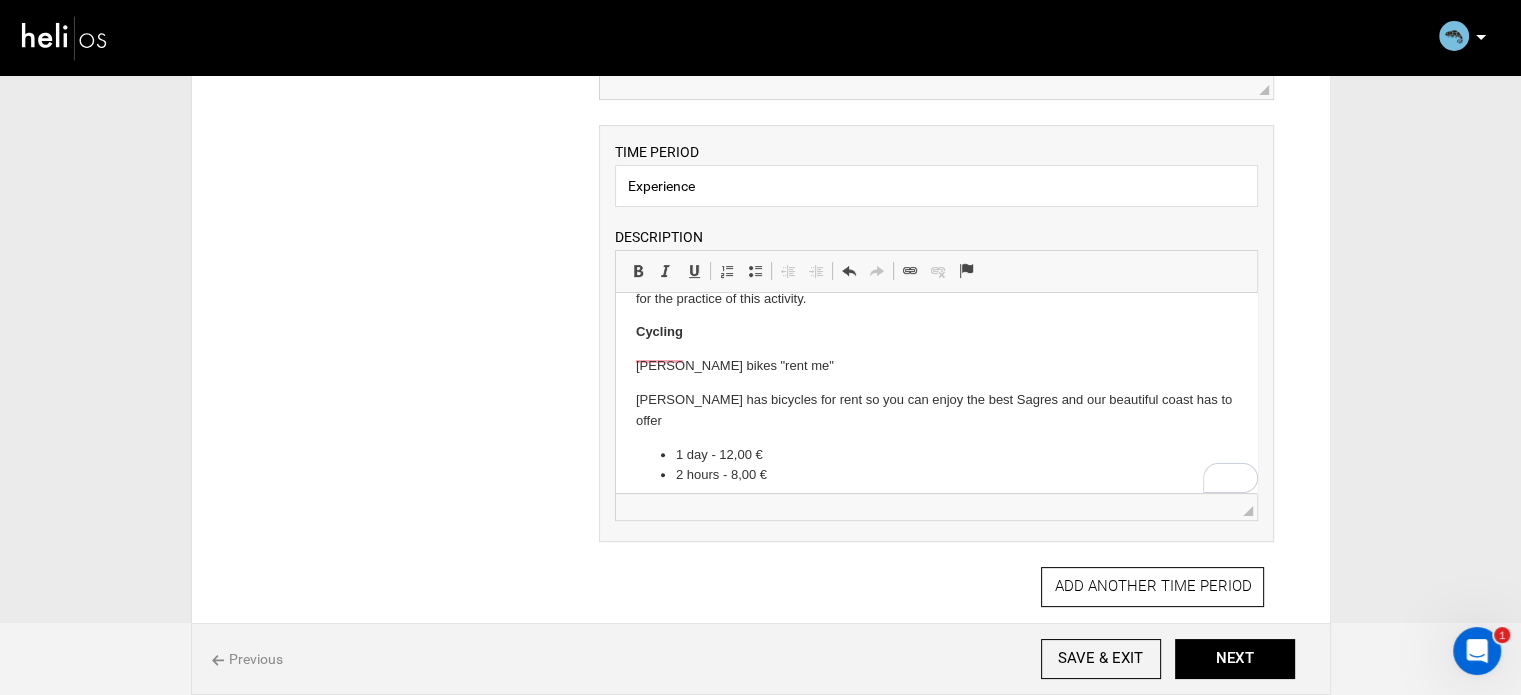 scroll, scrollTop: 851, scrollLeft: 0, axis: vertical 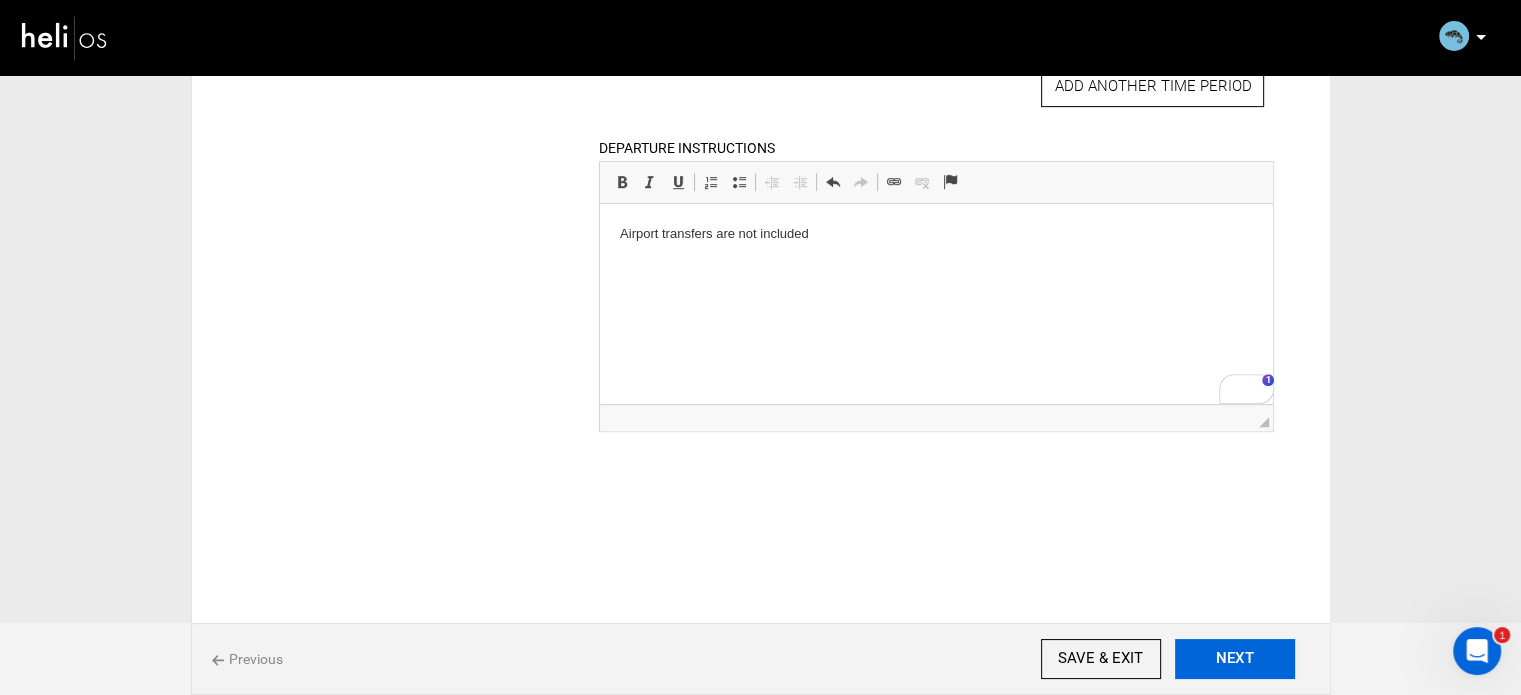 click on "NEXT" at bounding box center (1235, 659) 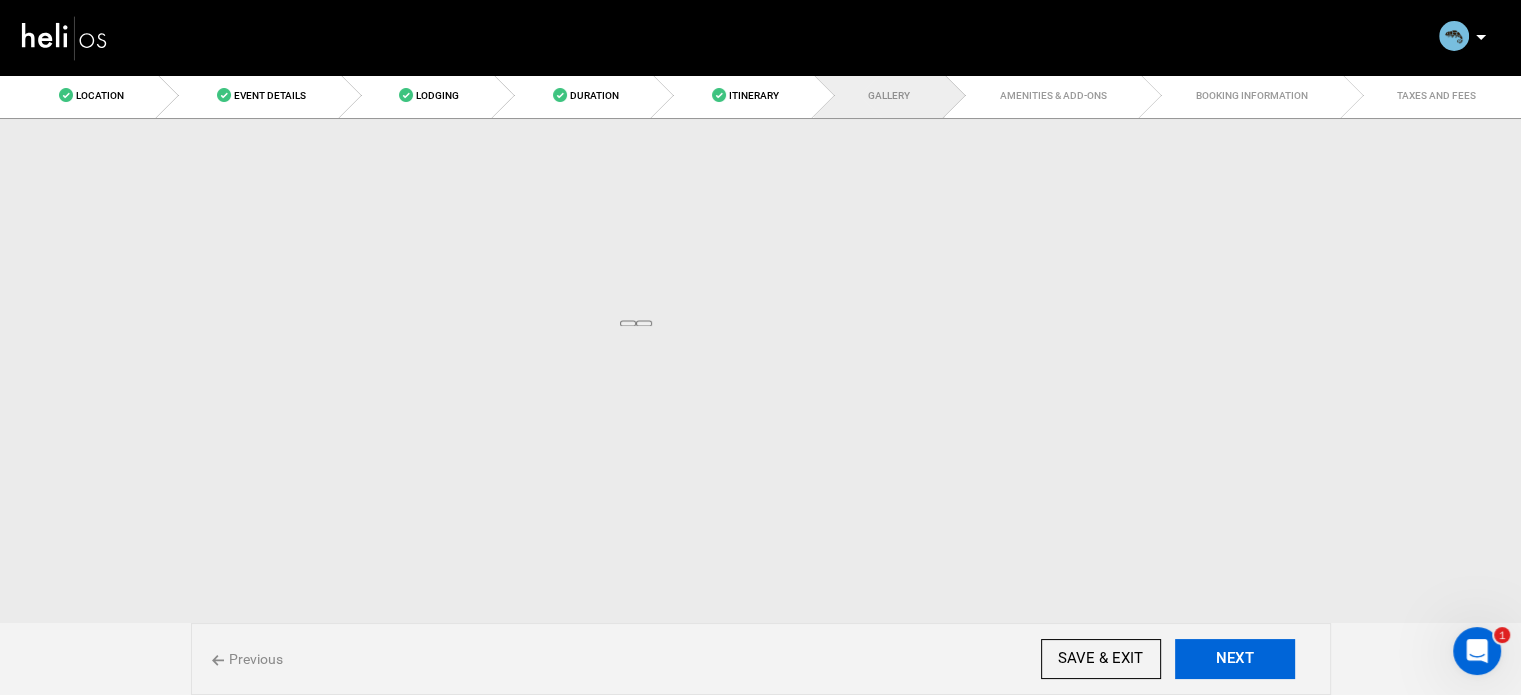 scroll, scrollTop: 0, scrollLeft: 0, axis: both 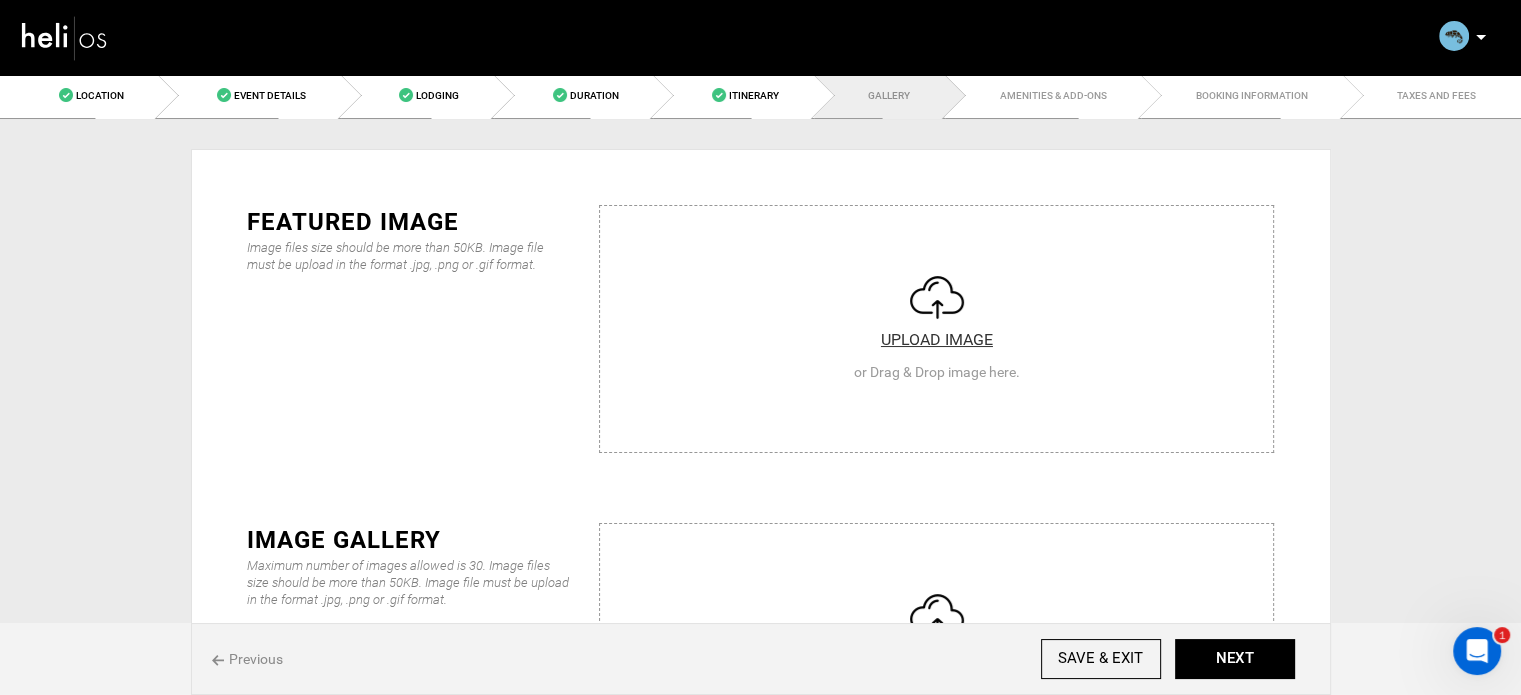 drag, startPoint x: 516, startPoint y: 51, endPoint x: 535, endPoint y: 46, distance: 19.646883 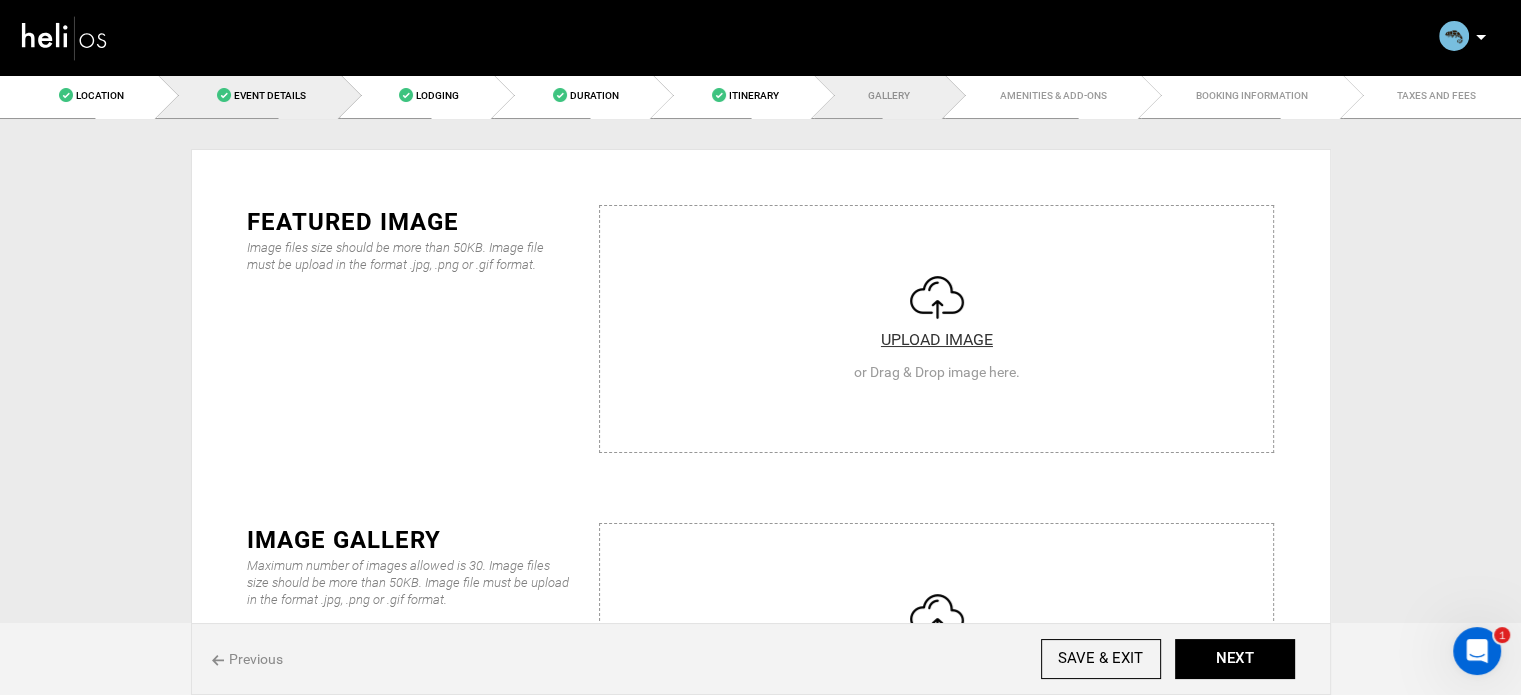 click on "Event Details" at bounding box center [249, 95] 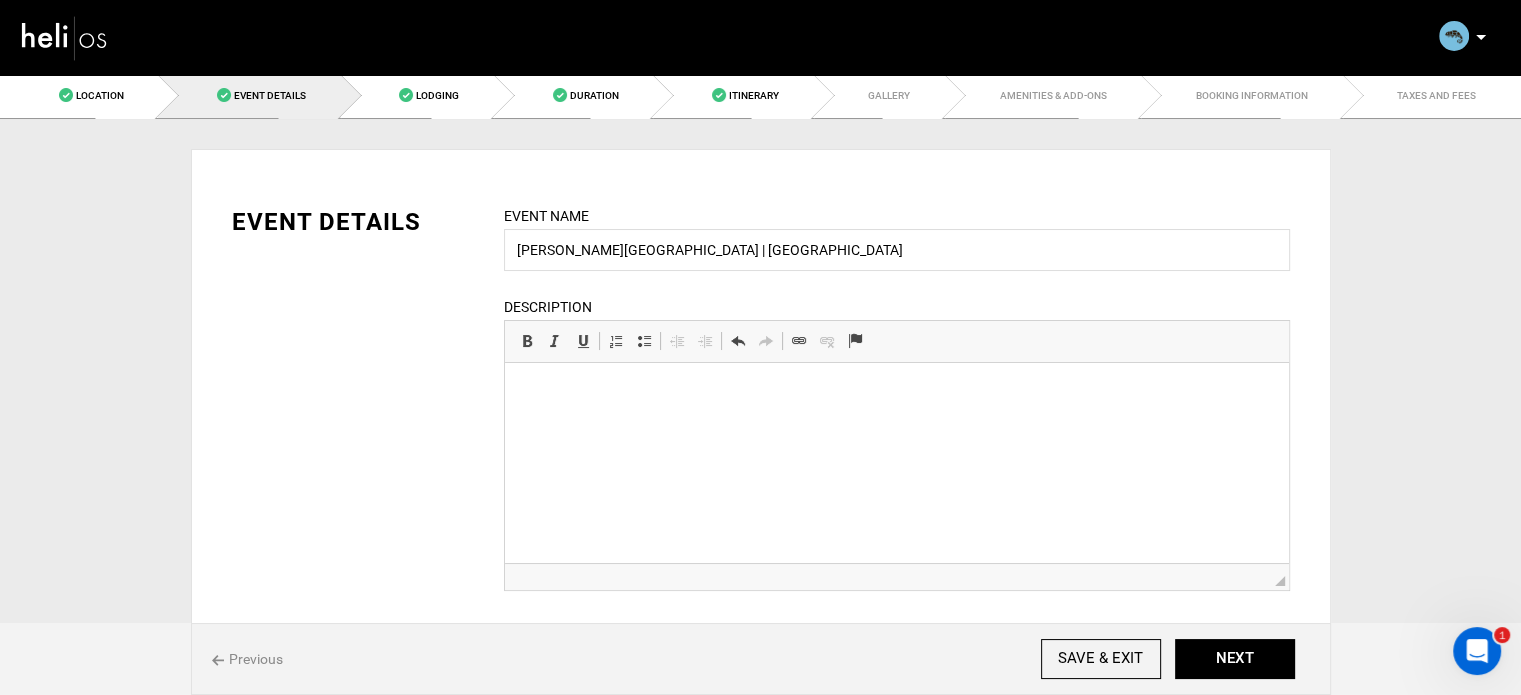 scroll, scrollTop: 0, scrollLeft: 0, axis: both 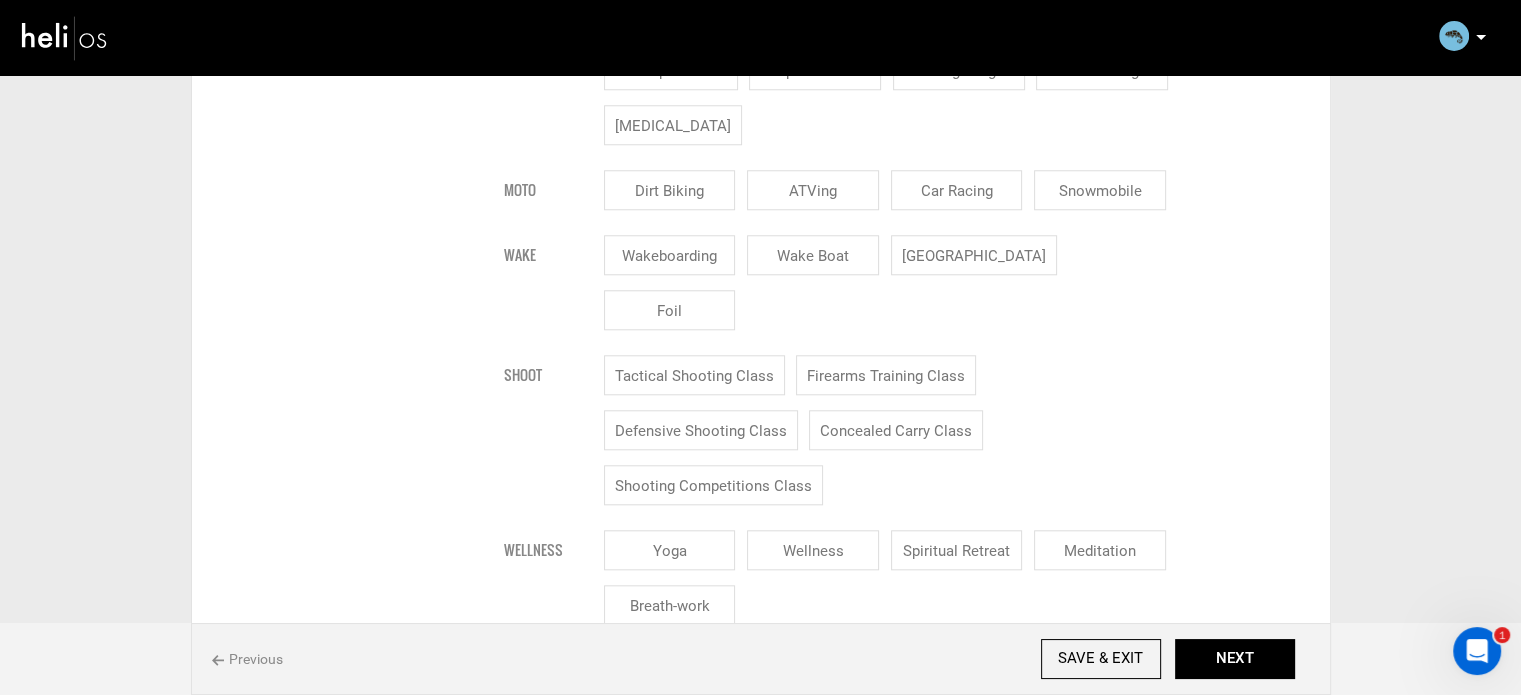 click on "Wellness" at bounding box center (813, 550) 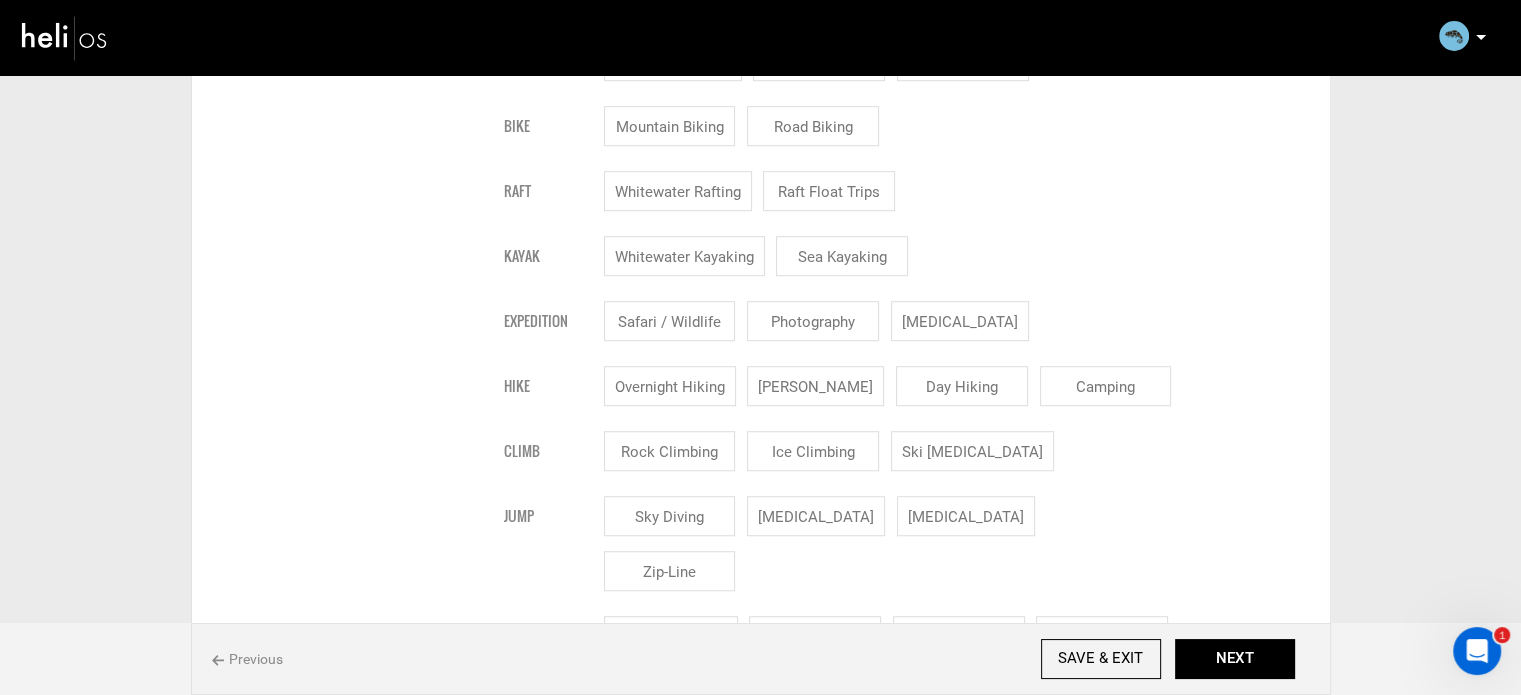scroll, scrollTop: 1300, scrollLeft: 0, axis: vertical 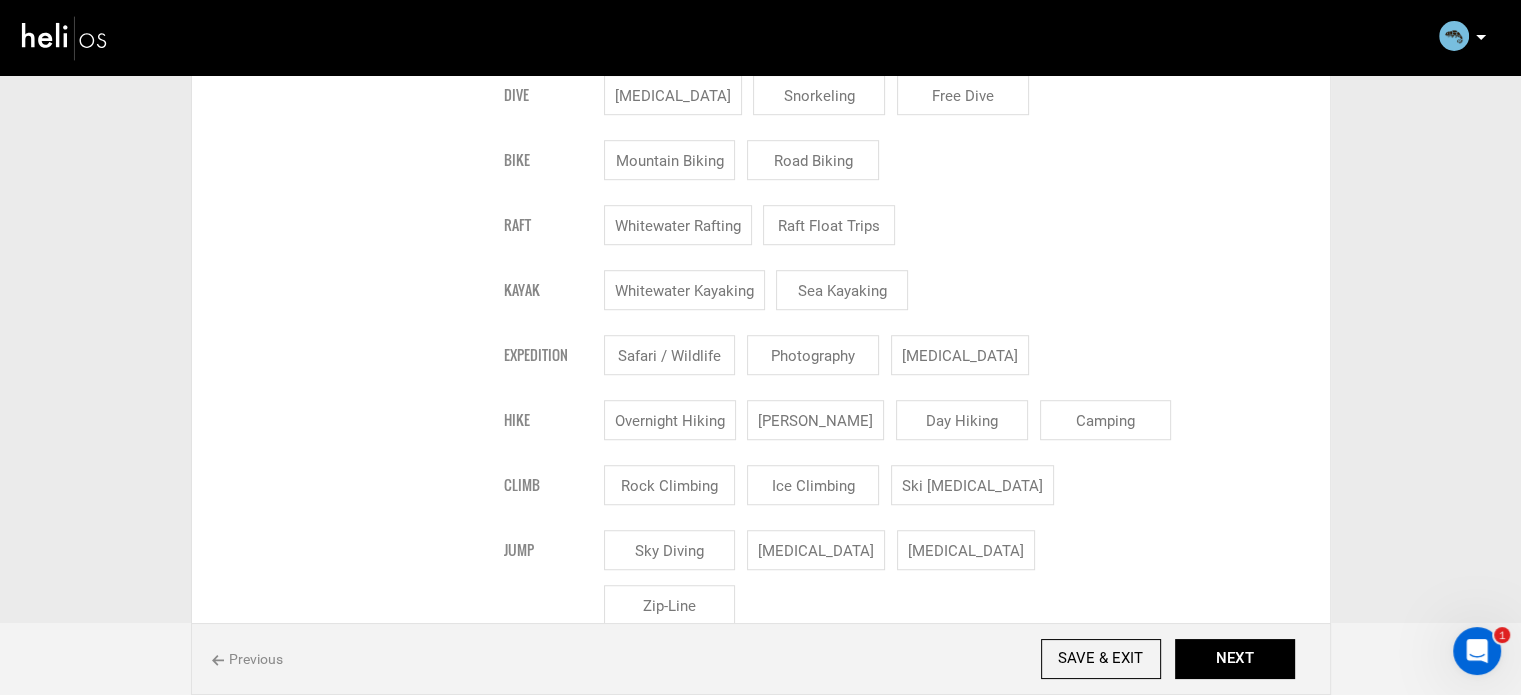 click on "Photography" at bounding box center [813, 355] 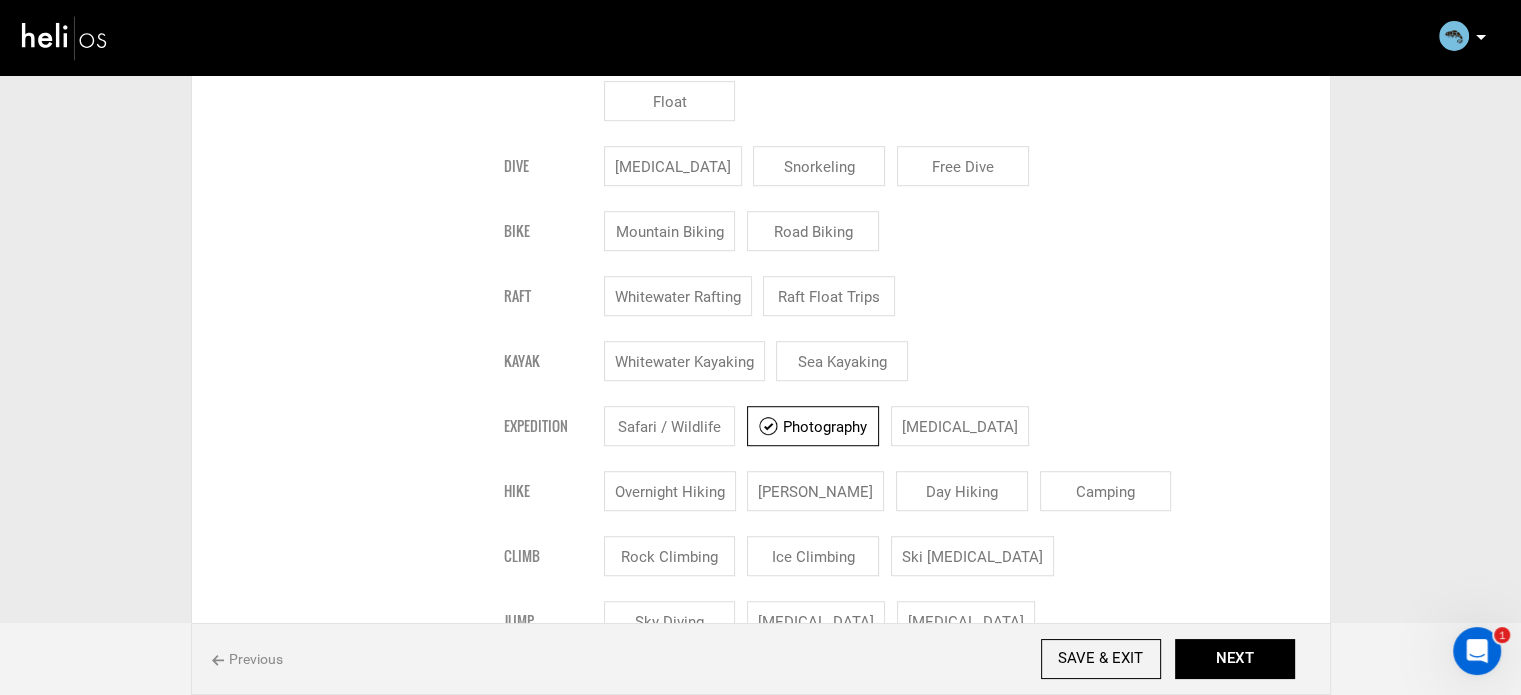 scroll, scrollTop: 1200, scrollLeft: 0, axis: vertical 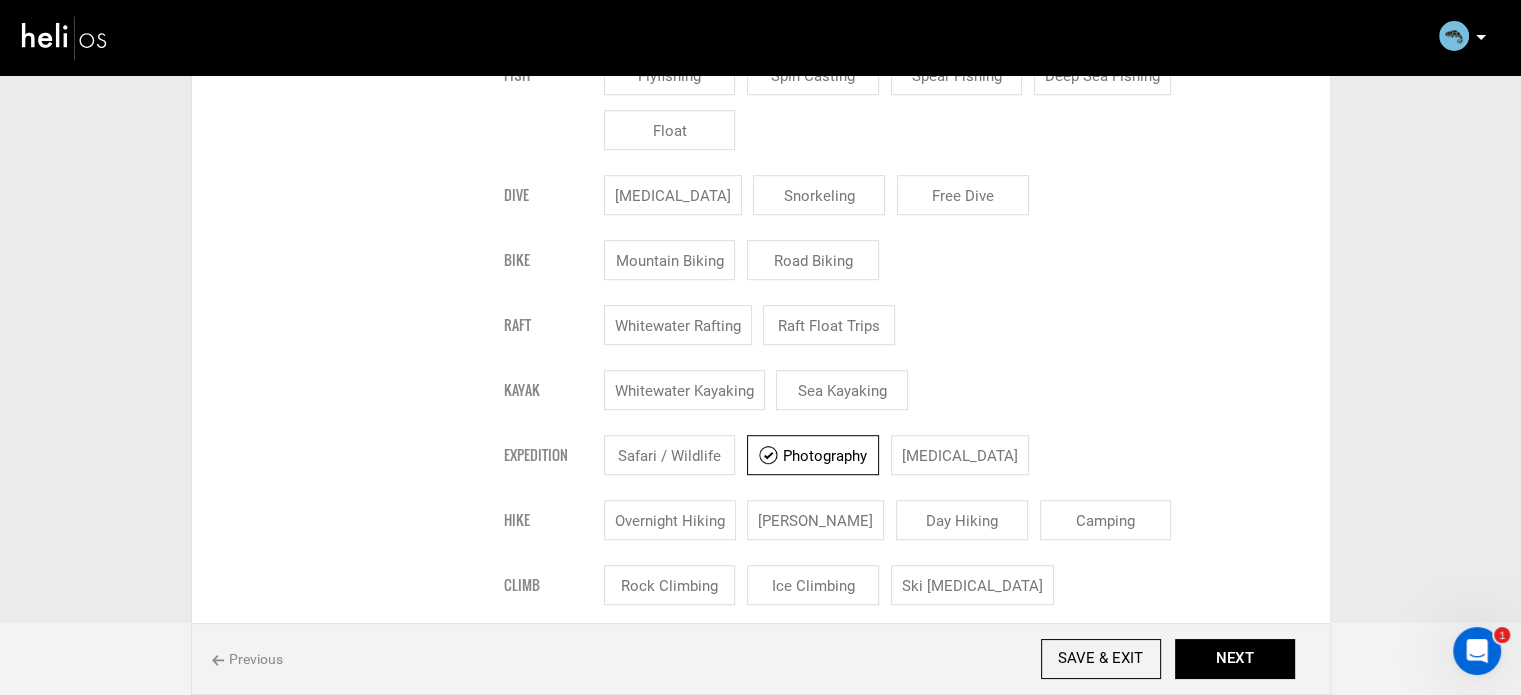 click on "Snorkeling" at bounding box center [819, 195] 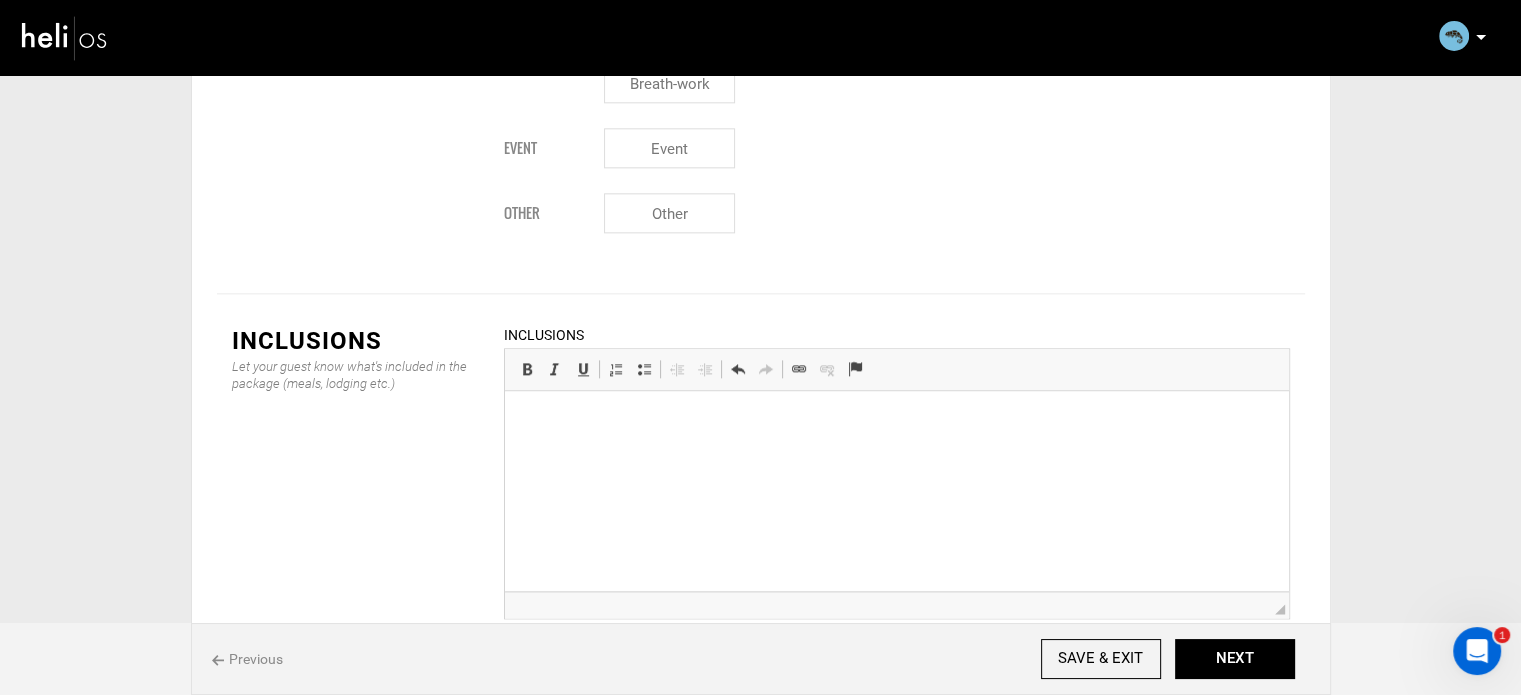 scroll, scrollTop: 2400, scrollLeft: 0, axis: vertical 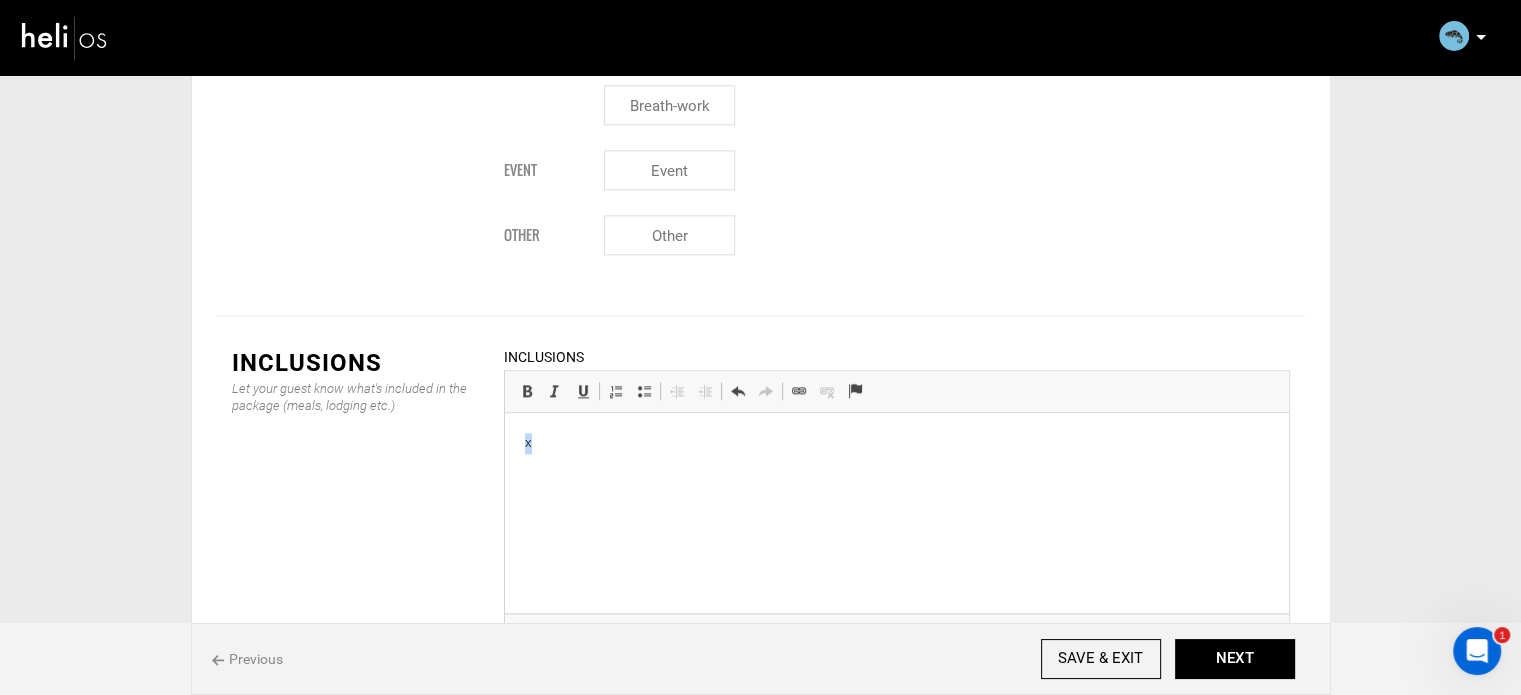 click on "x" at bounding box center [896, 443] 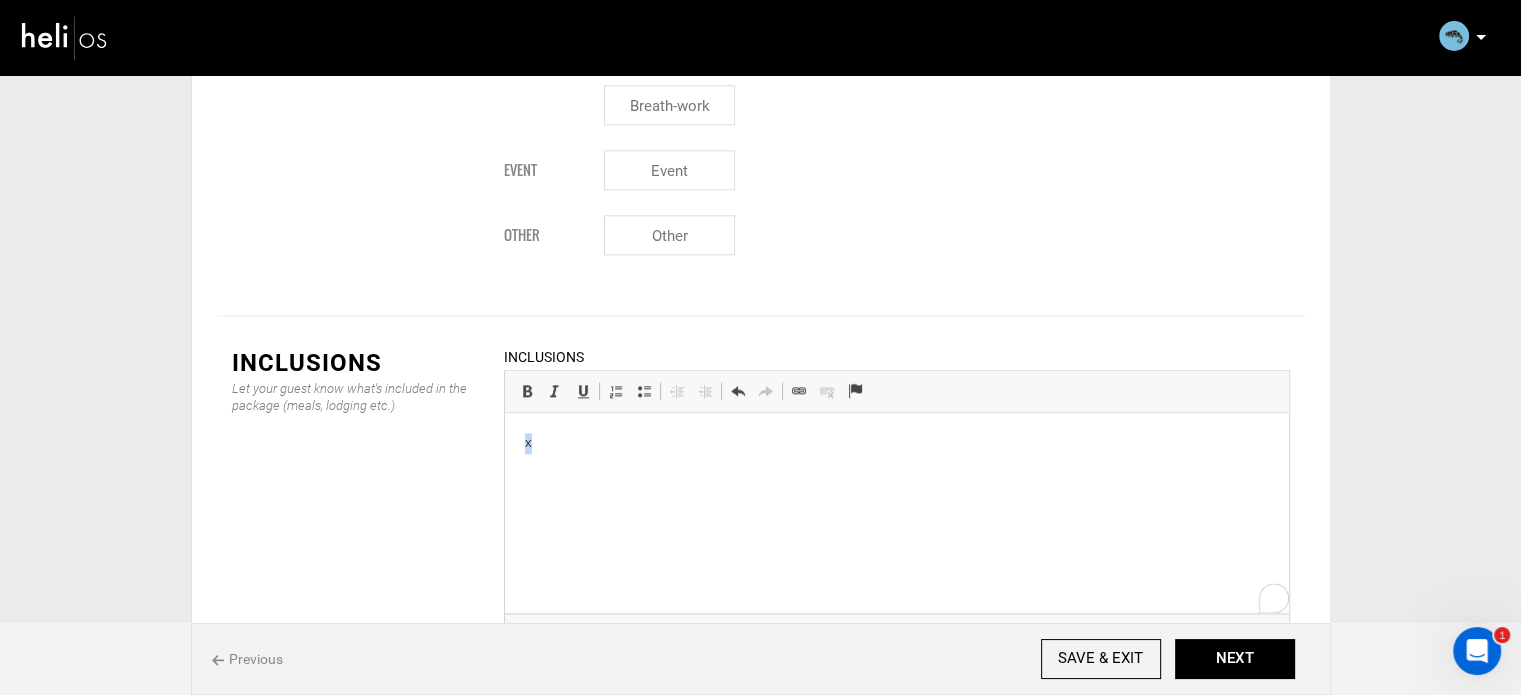 type 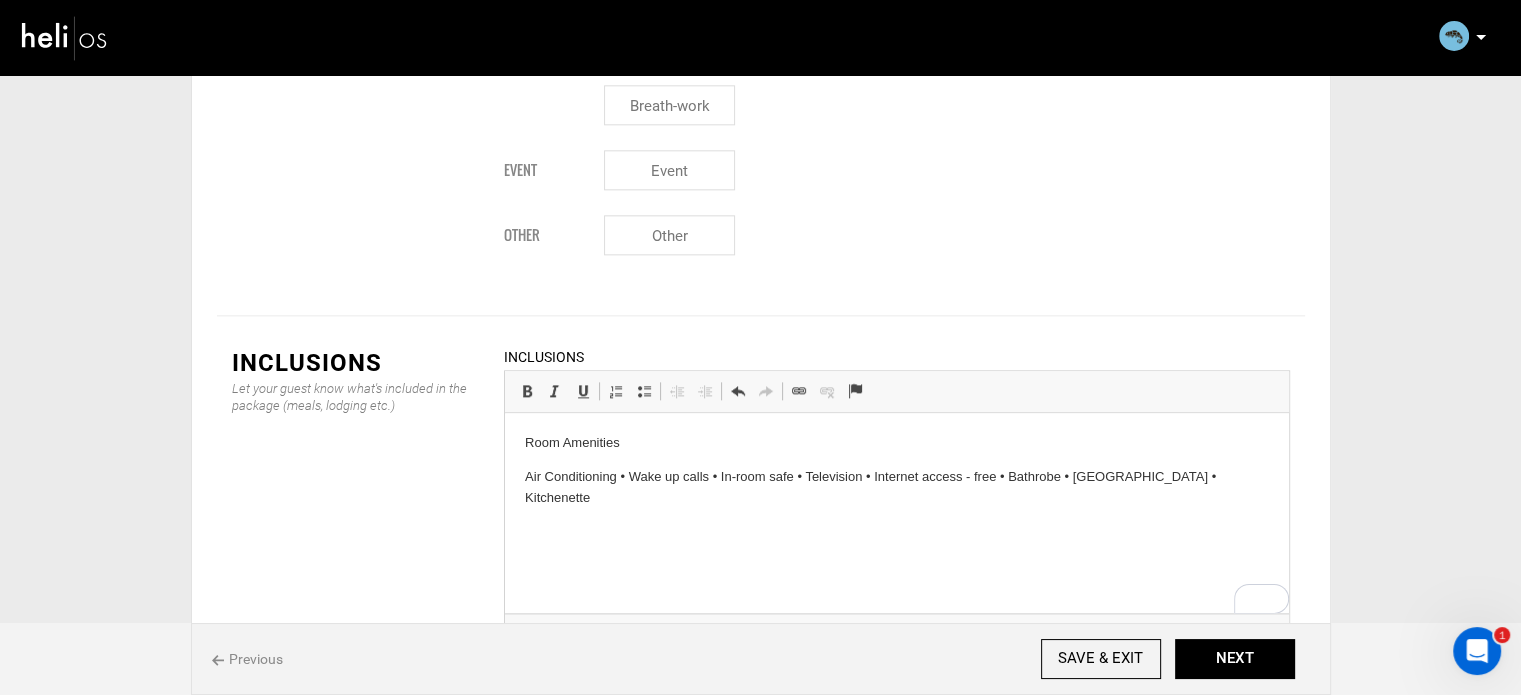 click on "Air Conditioning • Wake up calls • In-room safe • Television • Internet access - free • Bathrobe • [GEOGRAPHIC_DATA] • Kitchenette" at bounding box center [896, 488] 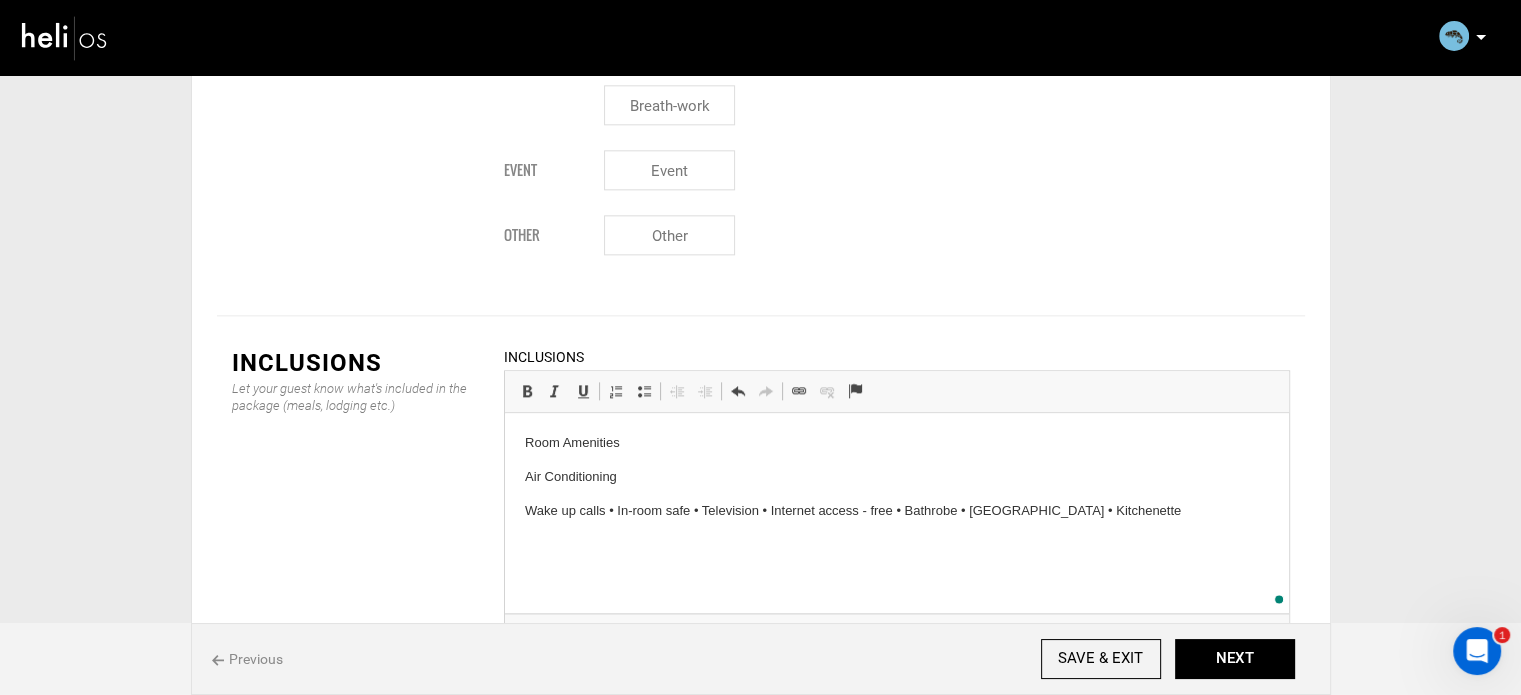 click on "Wake up calls • In-room safe • Television • Internet access - free • Bathrobe • [GEOGRAPHIC_DATA] • Kitchenette" at bounding box center (896, 511) 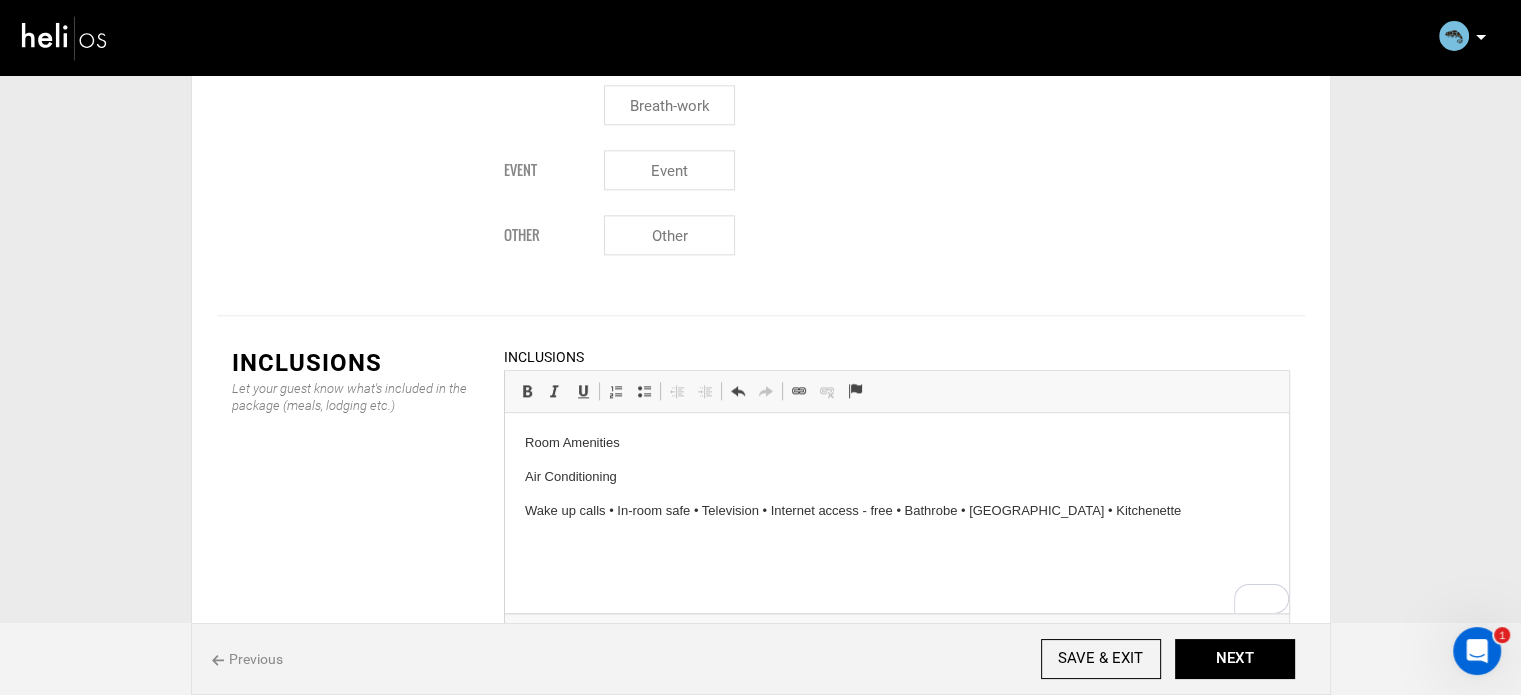 click on "Wake up calls • In-room safe • Television • Internet access - free • Bathrobe • [GEOGRAPHIC_DATA] • Kitchenette" at bounding box center (896, 511) 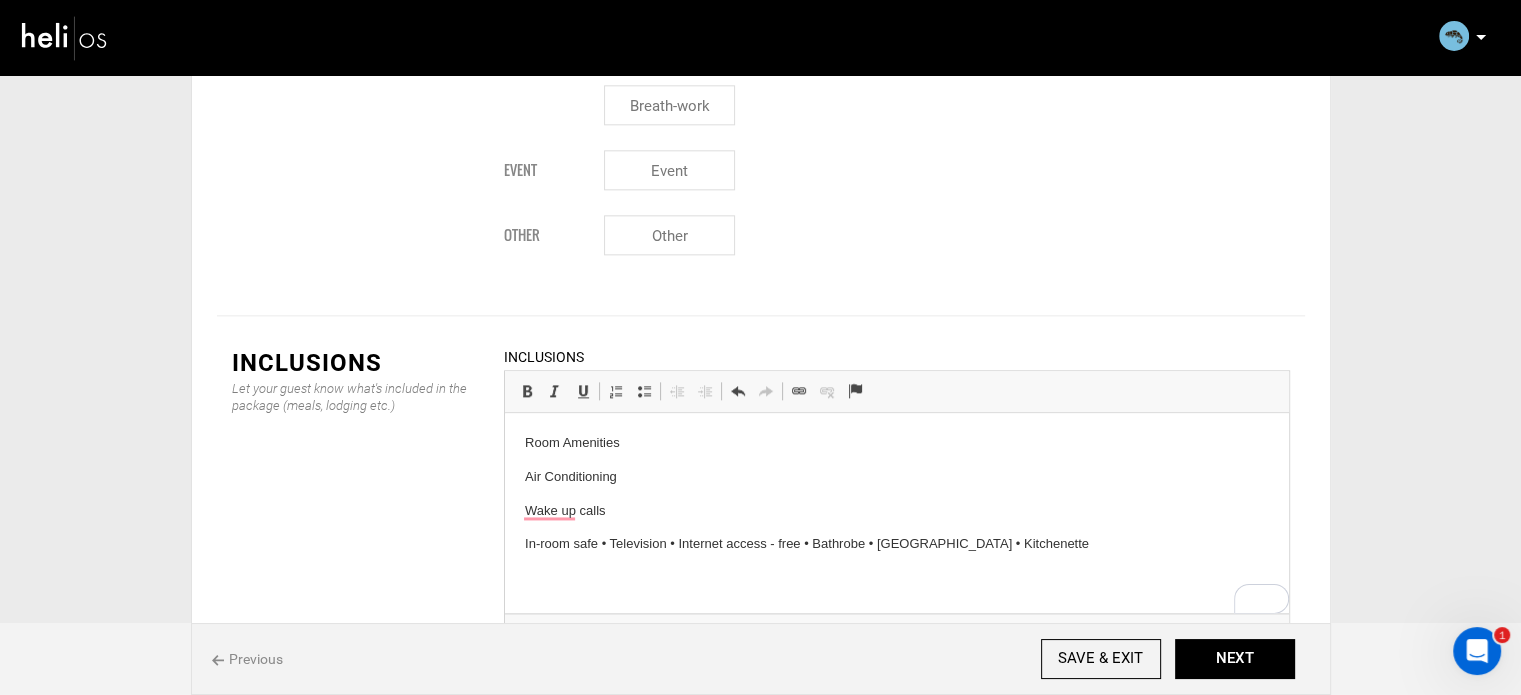 click on "In-room safe • Television • Internet access - free • Bathrobe • [GEOGRAPHIC_DATA] • Kitchenette" at bounding box center (896, 544) 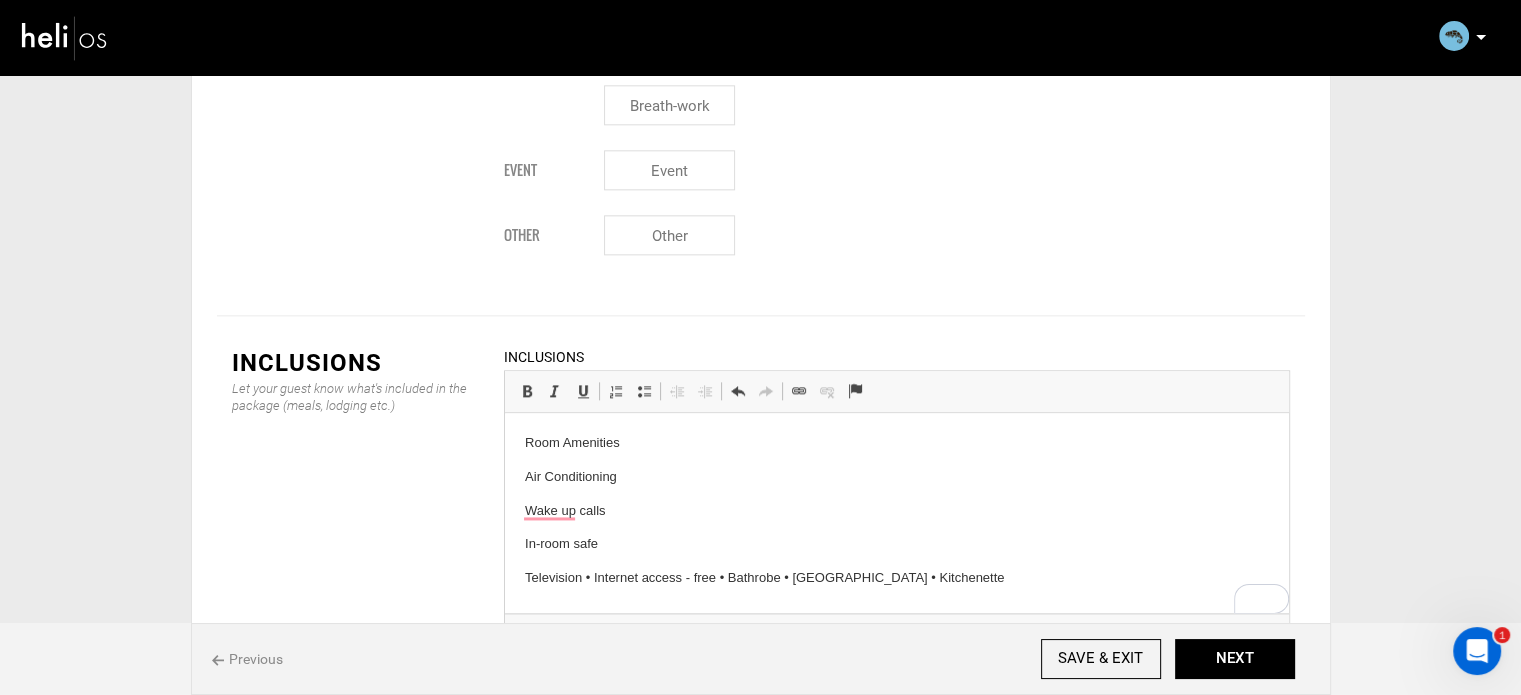 click on "Television • Internet access - free • Bathrobe • [GEOGRAPHIC_DATA] • Kitchenette" at bounding box center [896, 578] 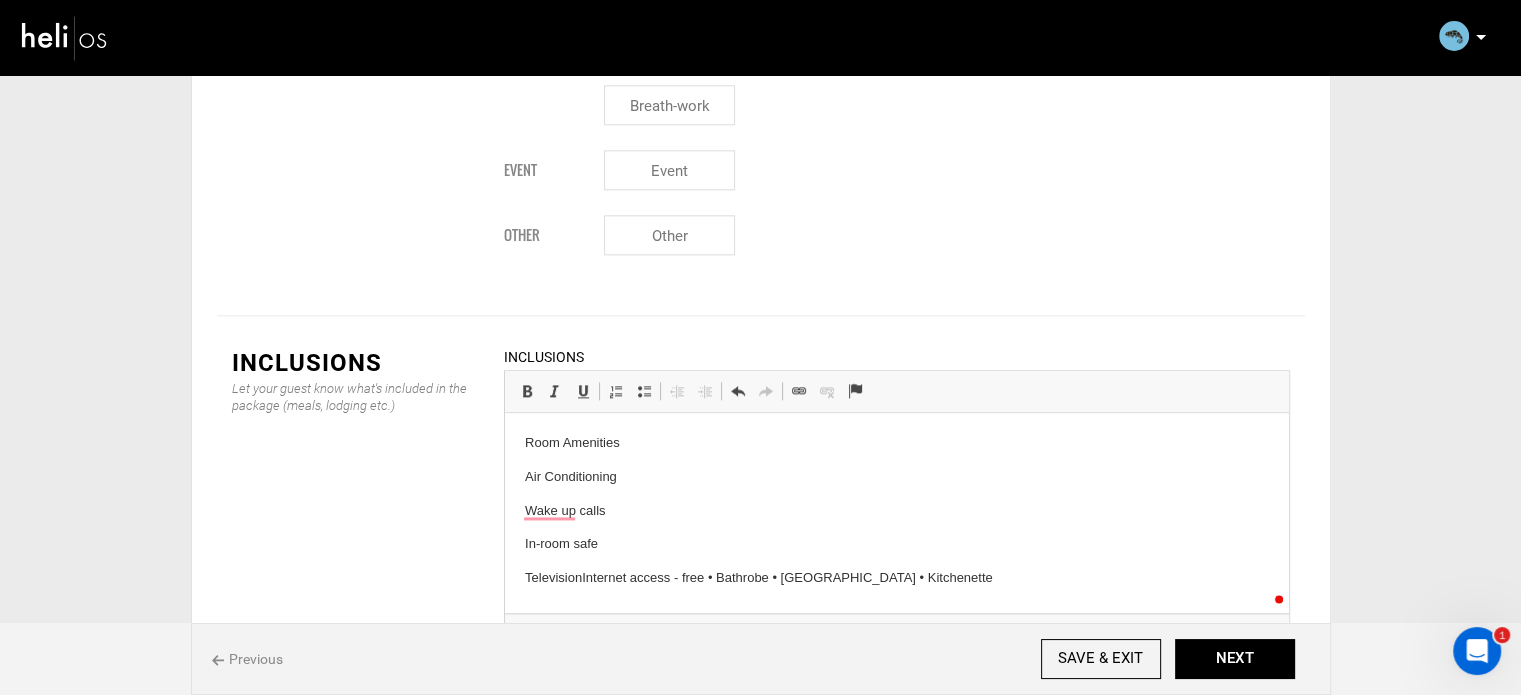 scroll, scrollTop: 6, scrollLeft: 0, axis: vertical 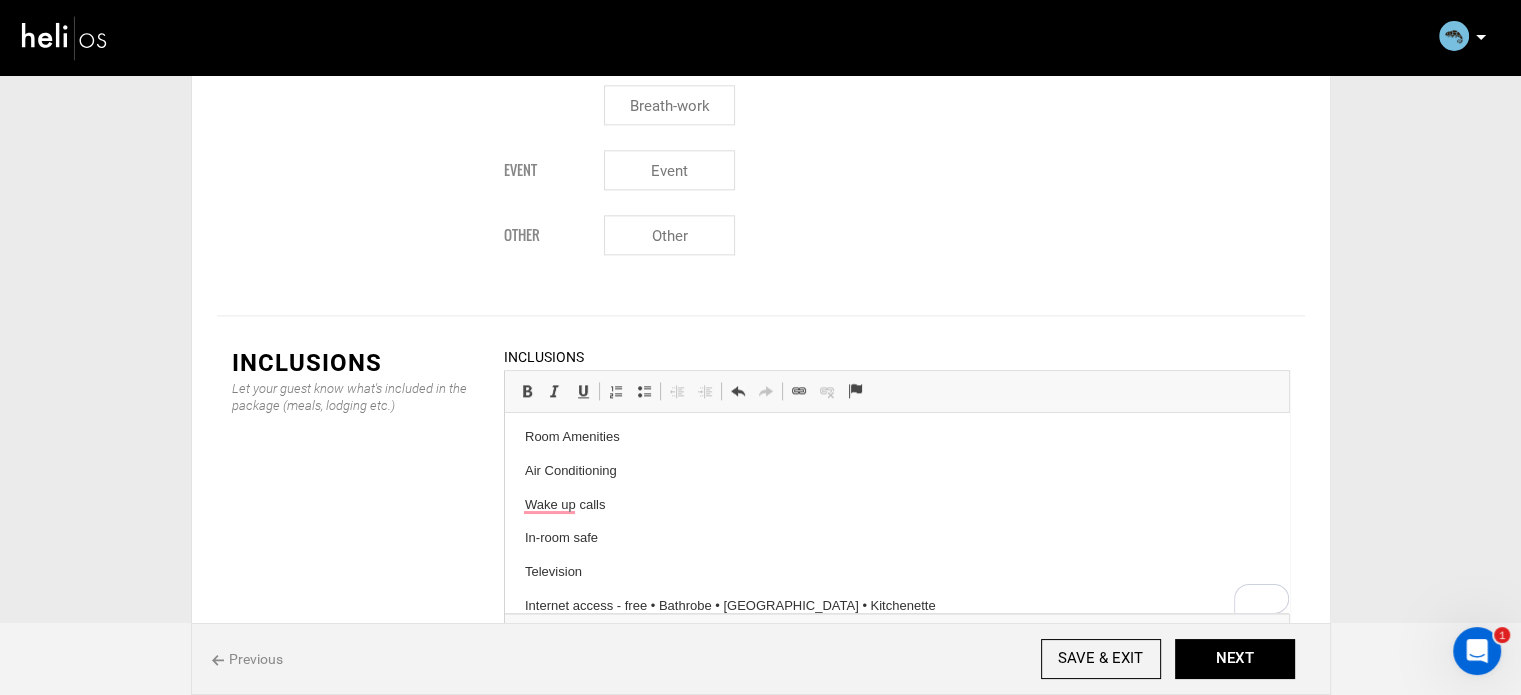 click on "Internet access - free • Bathrobe • [GEOGRAPHIC_DATA] • Kitchenette" at bounding box center [896, 606] 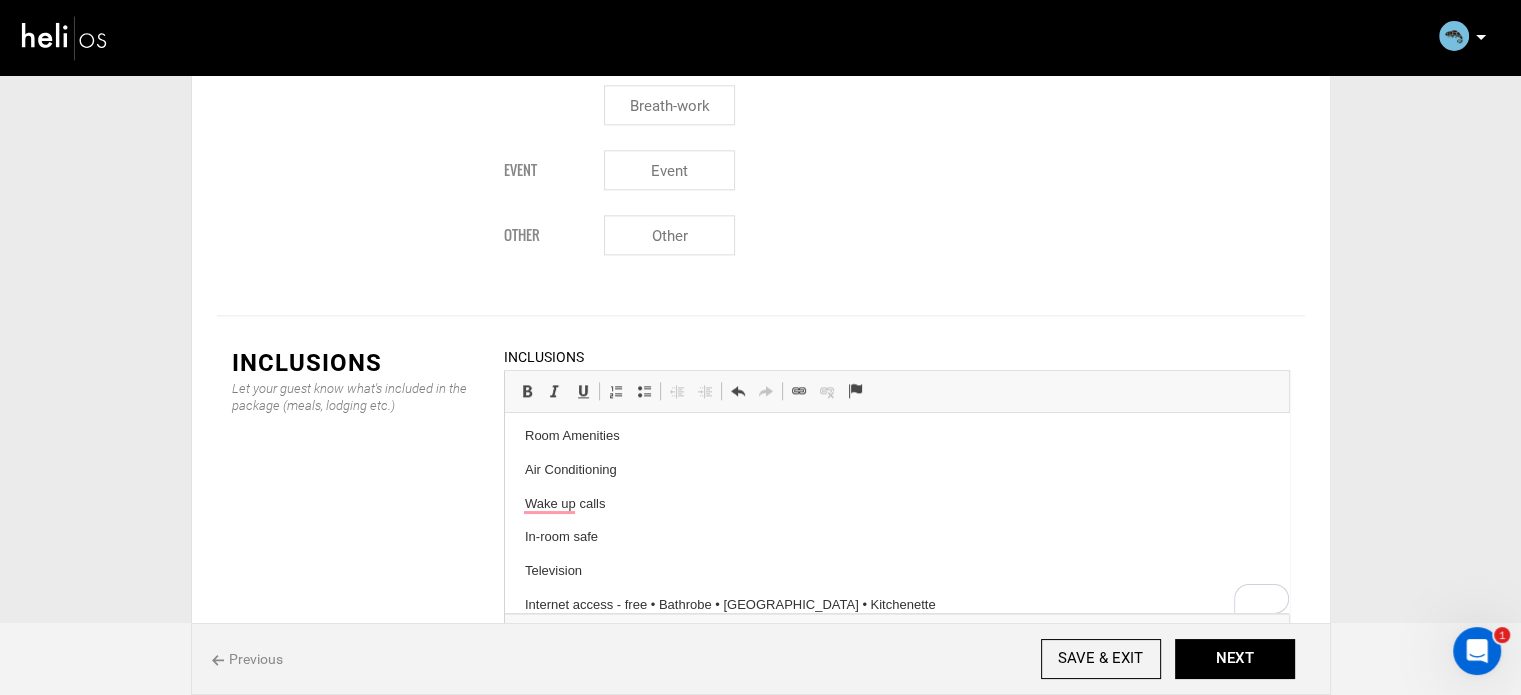 scroll, scrollTop: 7, scrollLeft: 0, axis: vertical 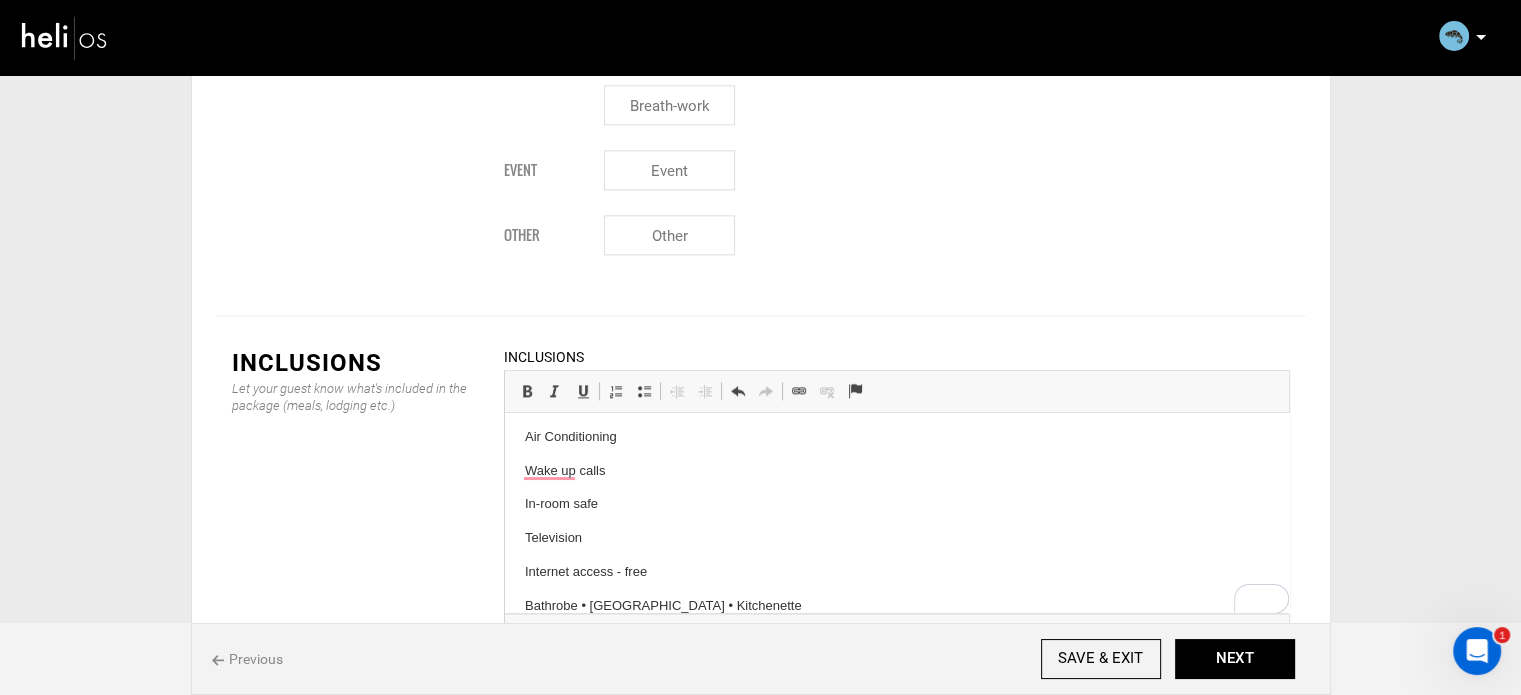 click on "Bathrobe • [GEOGRAPHIC_DATA] • Kitchenette" at bounding box center (896, 606) 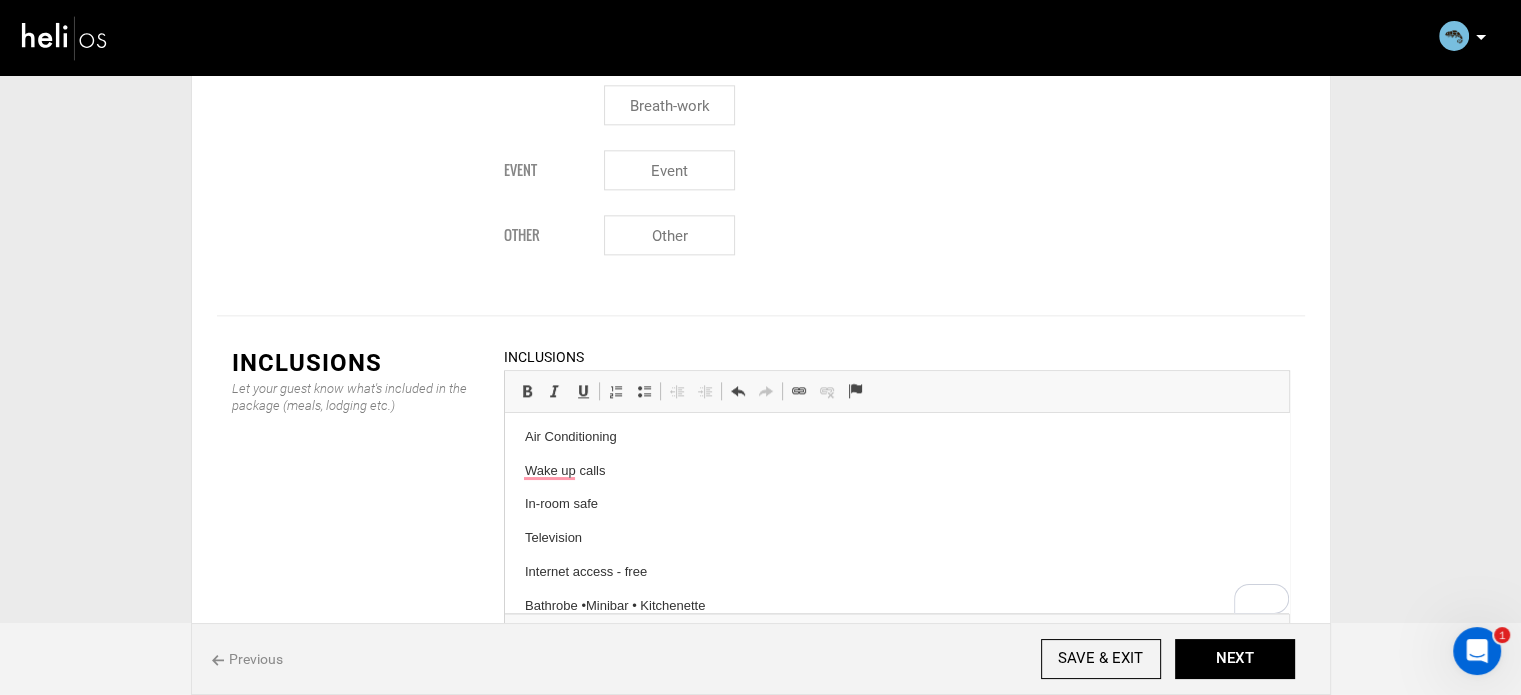 scroll, scrollTop: 40, scrollLeft: 0, axis: vertical 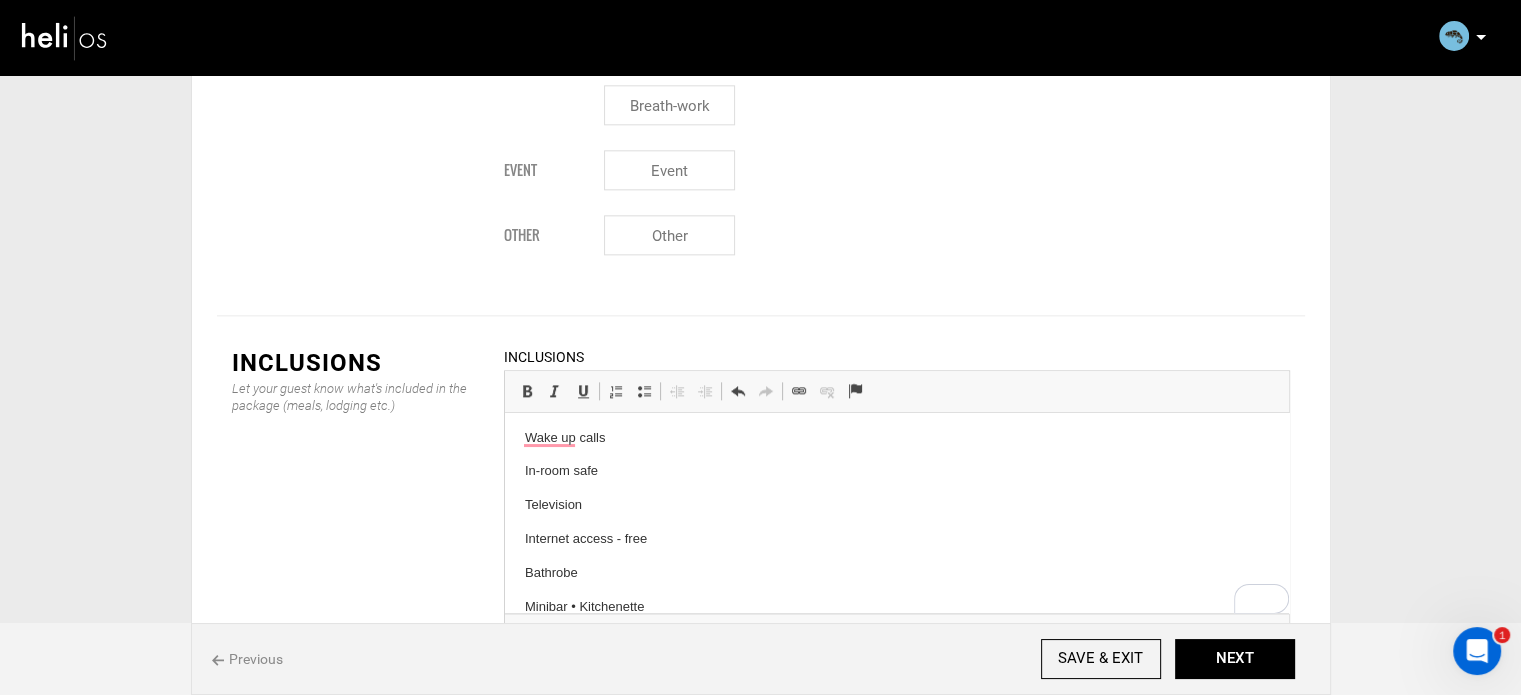 click on "Minibar • Kitchenette" at bounding box center (896, 607) 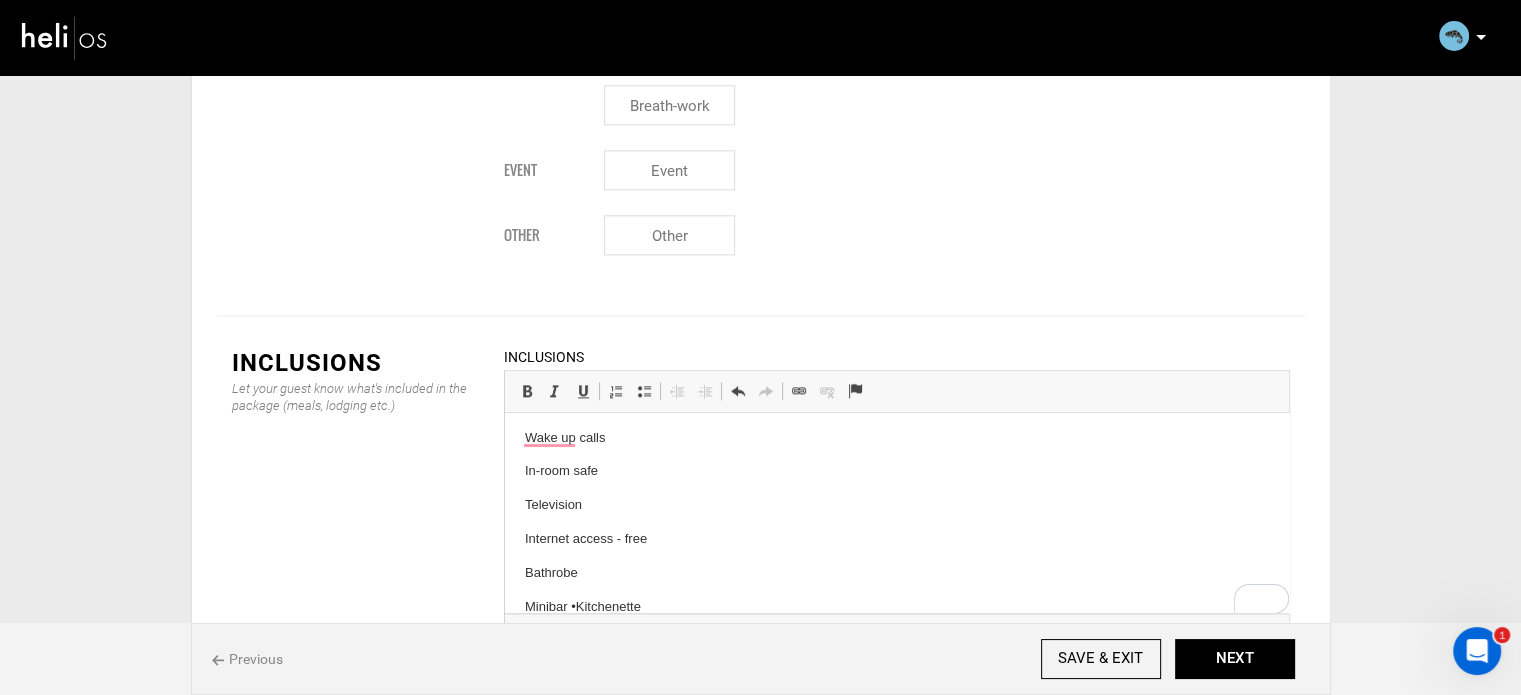 scroll, scrollTop: 74, scrollLeft: 0, axis: vertical 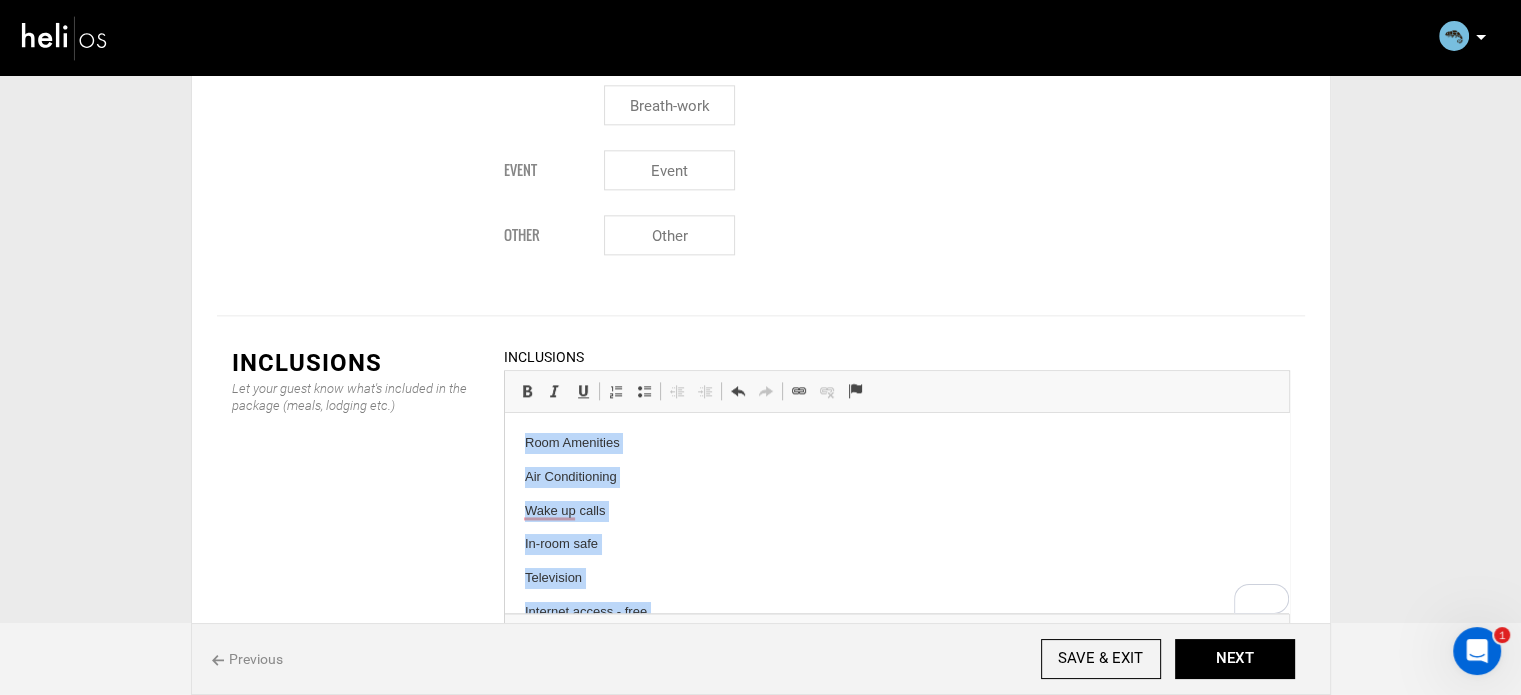 drag, startPoint x: 603, startPoint y: 607, endPoint x: 511, endPoint y: 420, distance: 208.40585 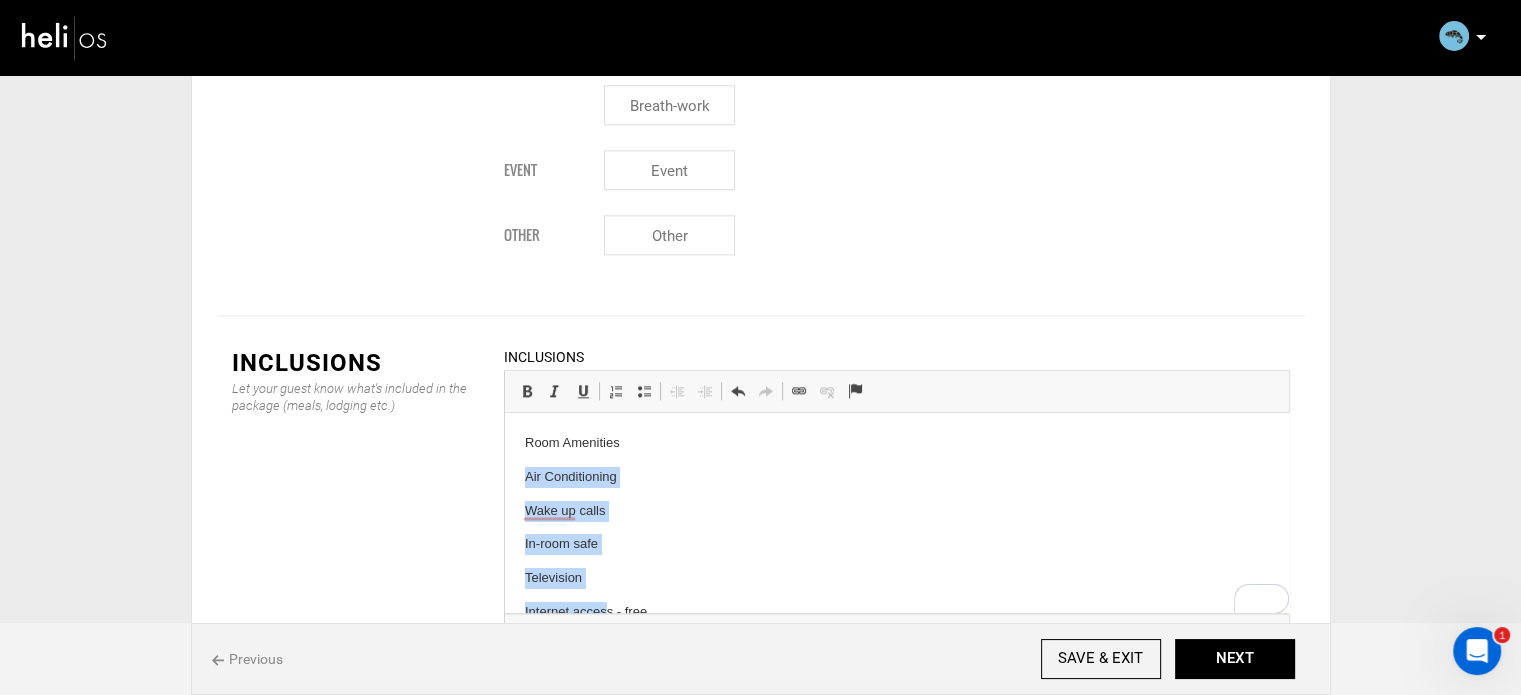scroll, scrollTop: 131, scrollLeft: 0, axis: vertical 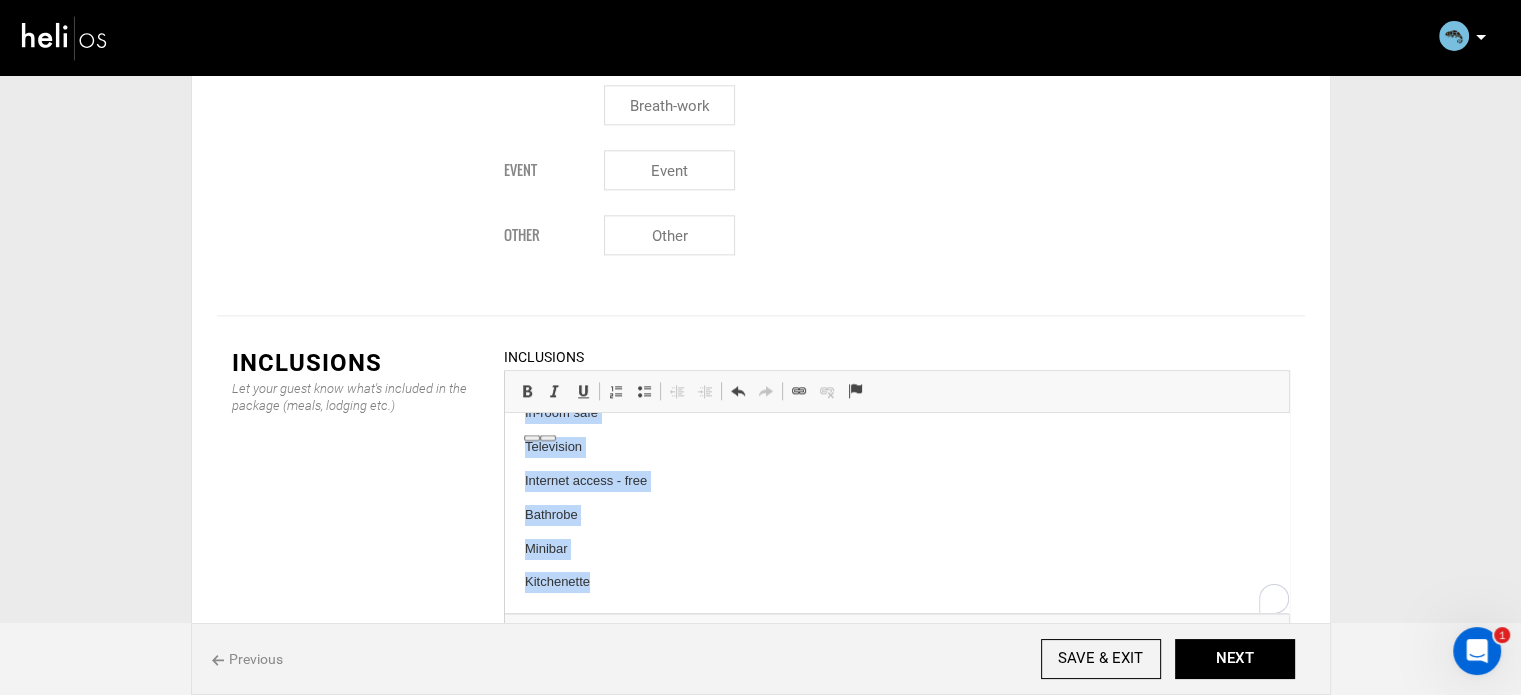 drag, startPoint x: 521, startPoint y: 474, endPoint x: 618, endPoint y: 617, distance: 172.79468 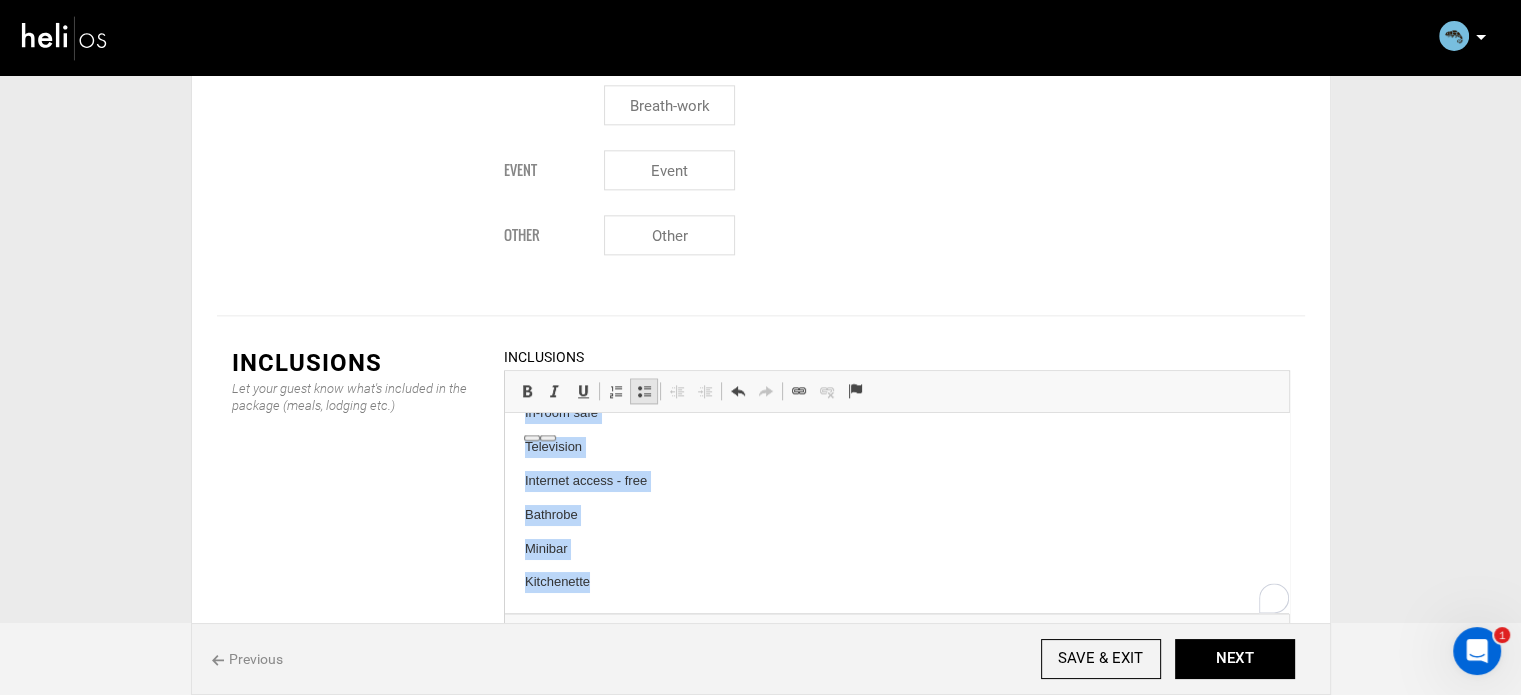 click at bounding box center (644, 391) 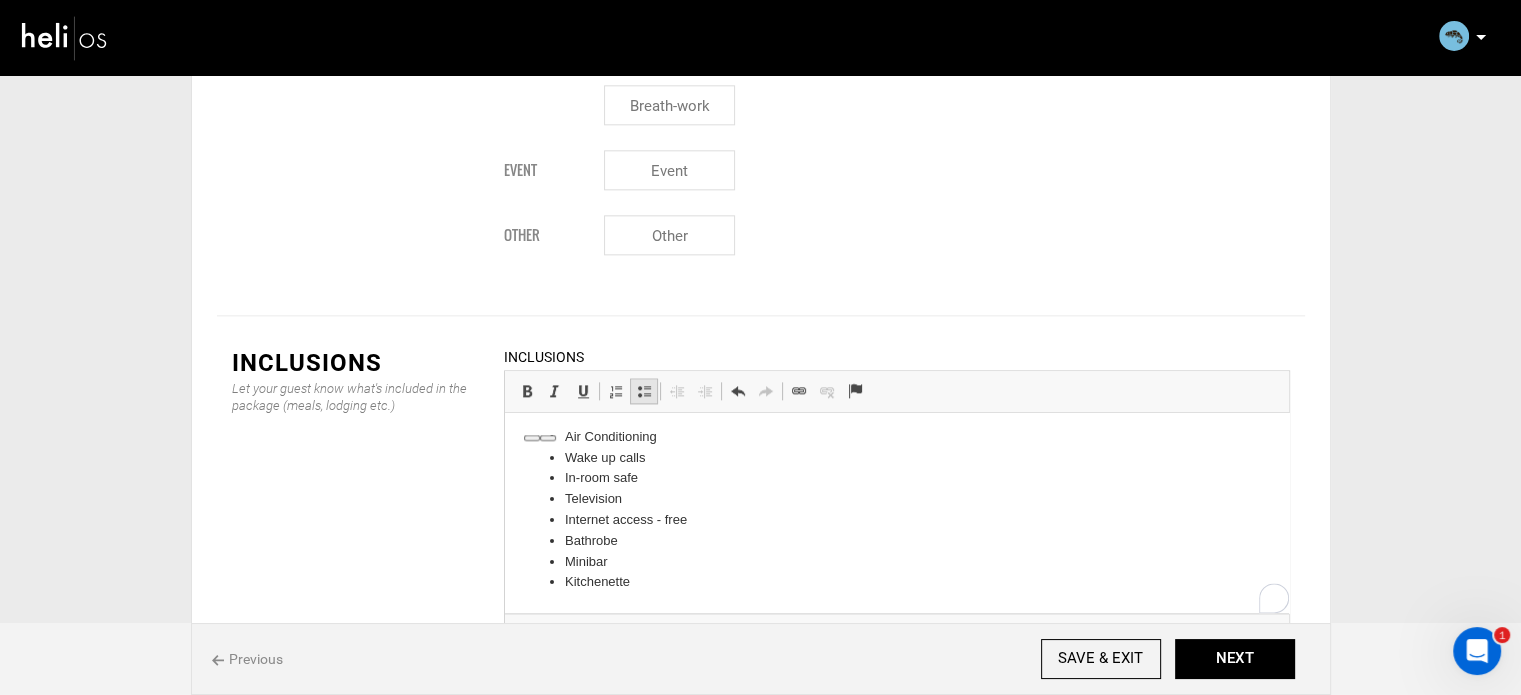 scroll, scrollTop: 40, scrollLeft: 0, axis: vertical 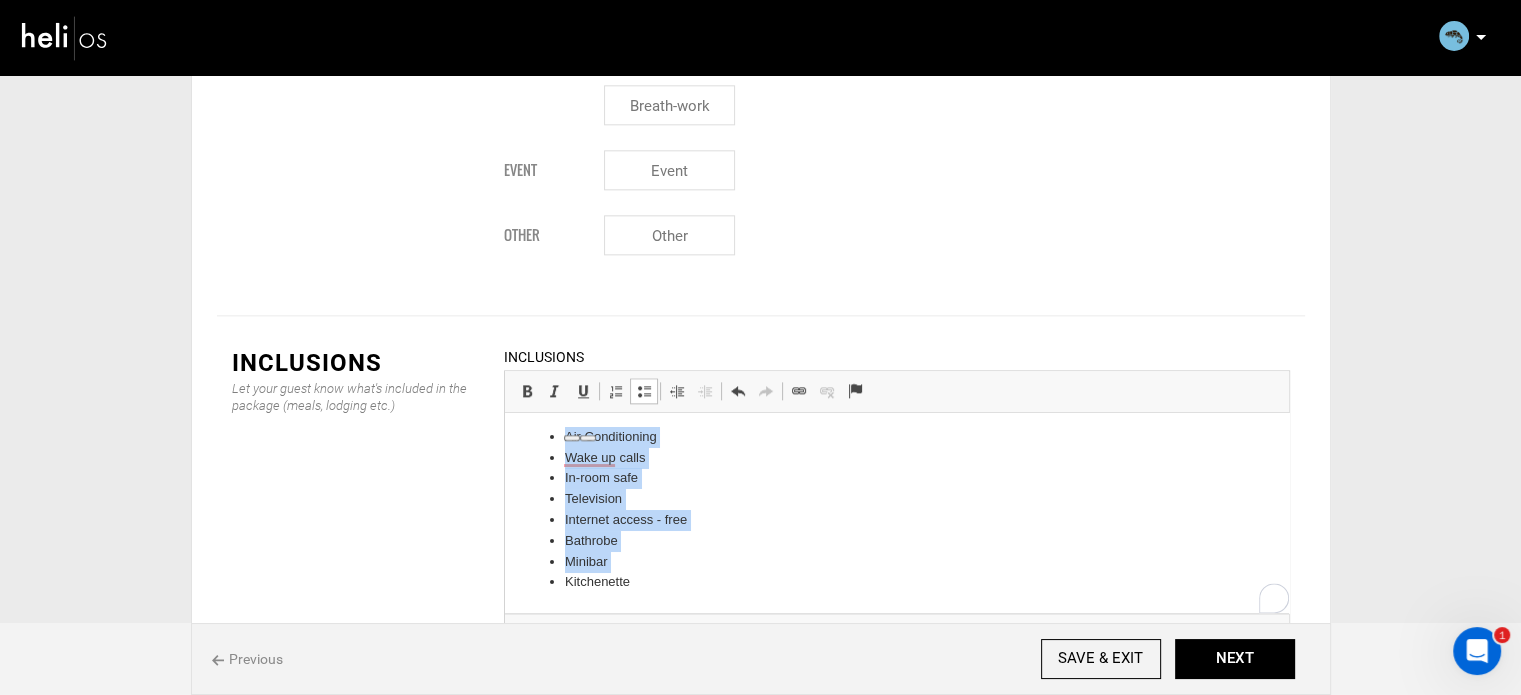 click on "Kitchenette" at bounding box center (896, 582) 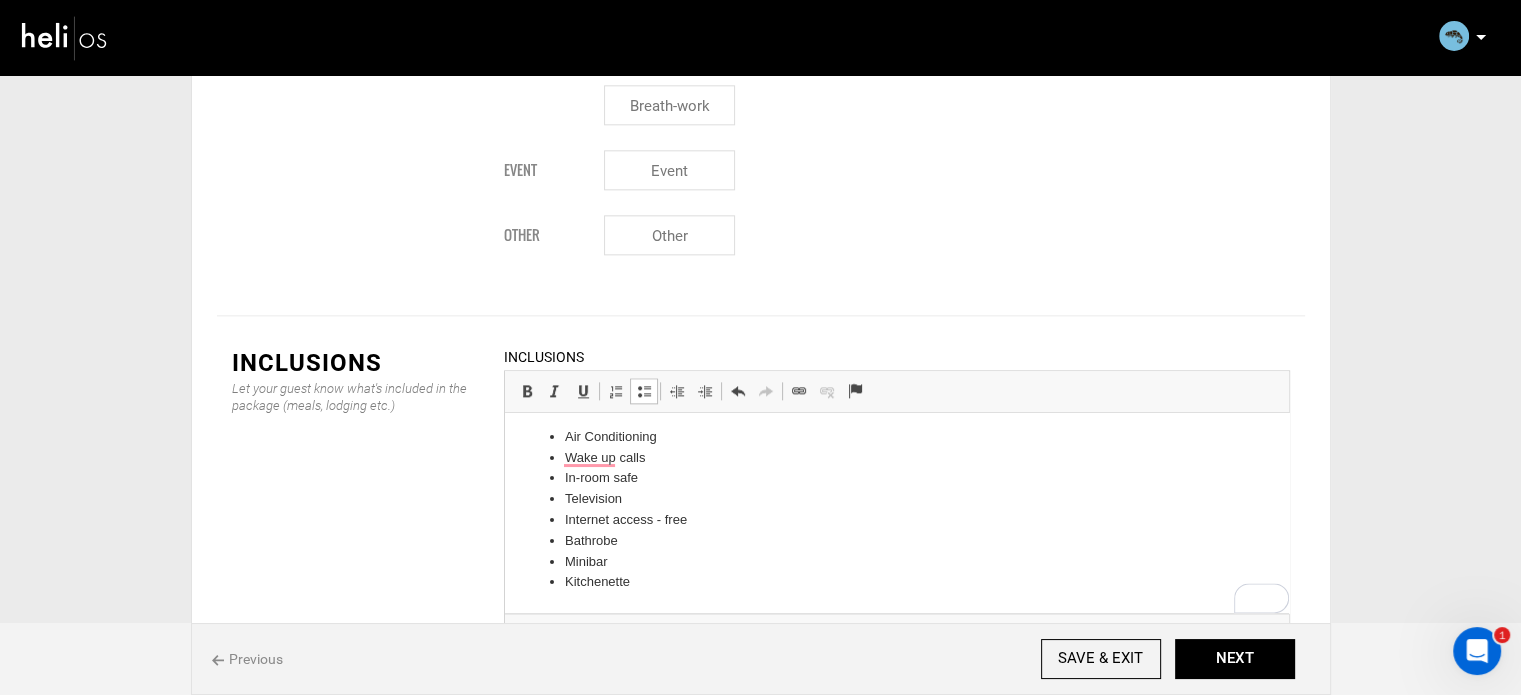 scroll, scrollTop: 0, scrollLeft: 0, axis: both 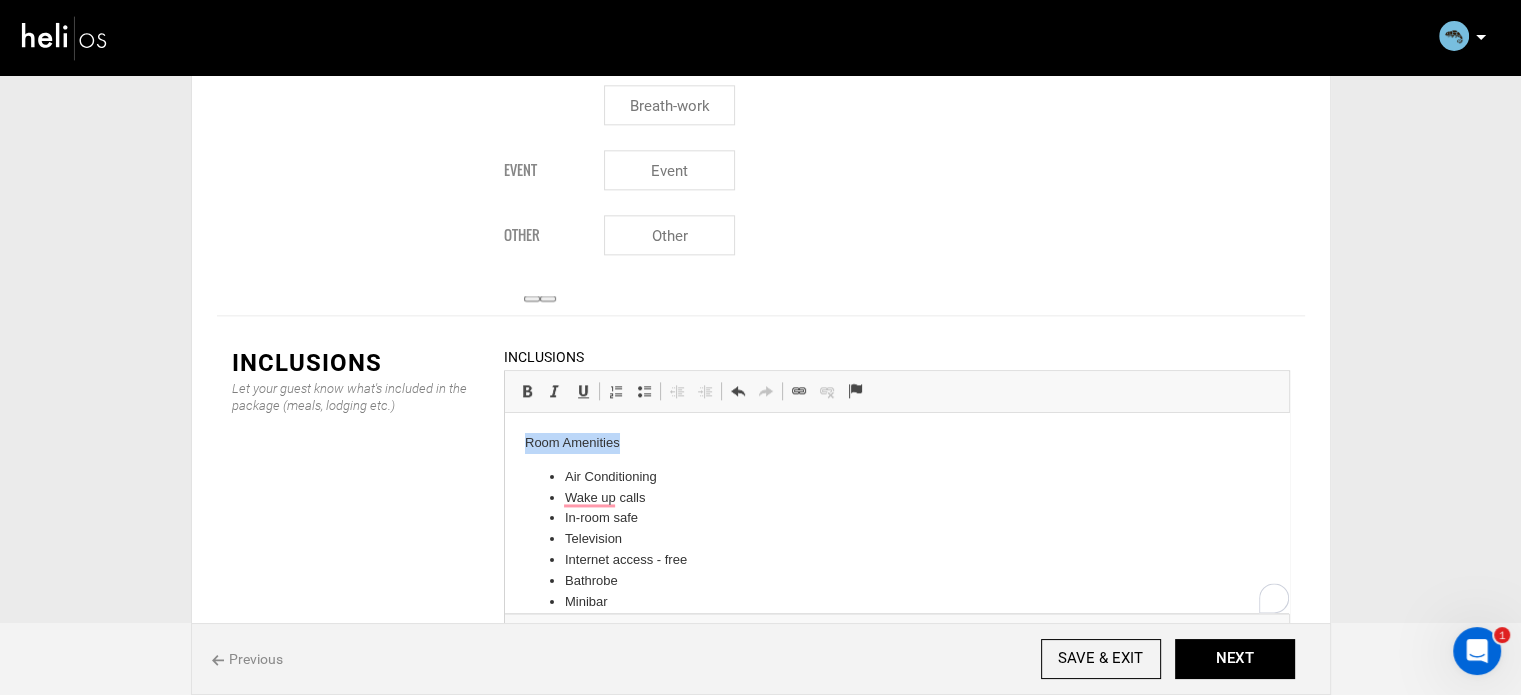 click on "Bold Keyboard shortcut Ctrl+B" at bounding box center (527, 391) 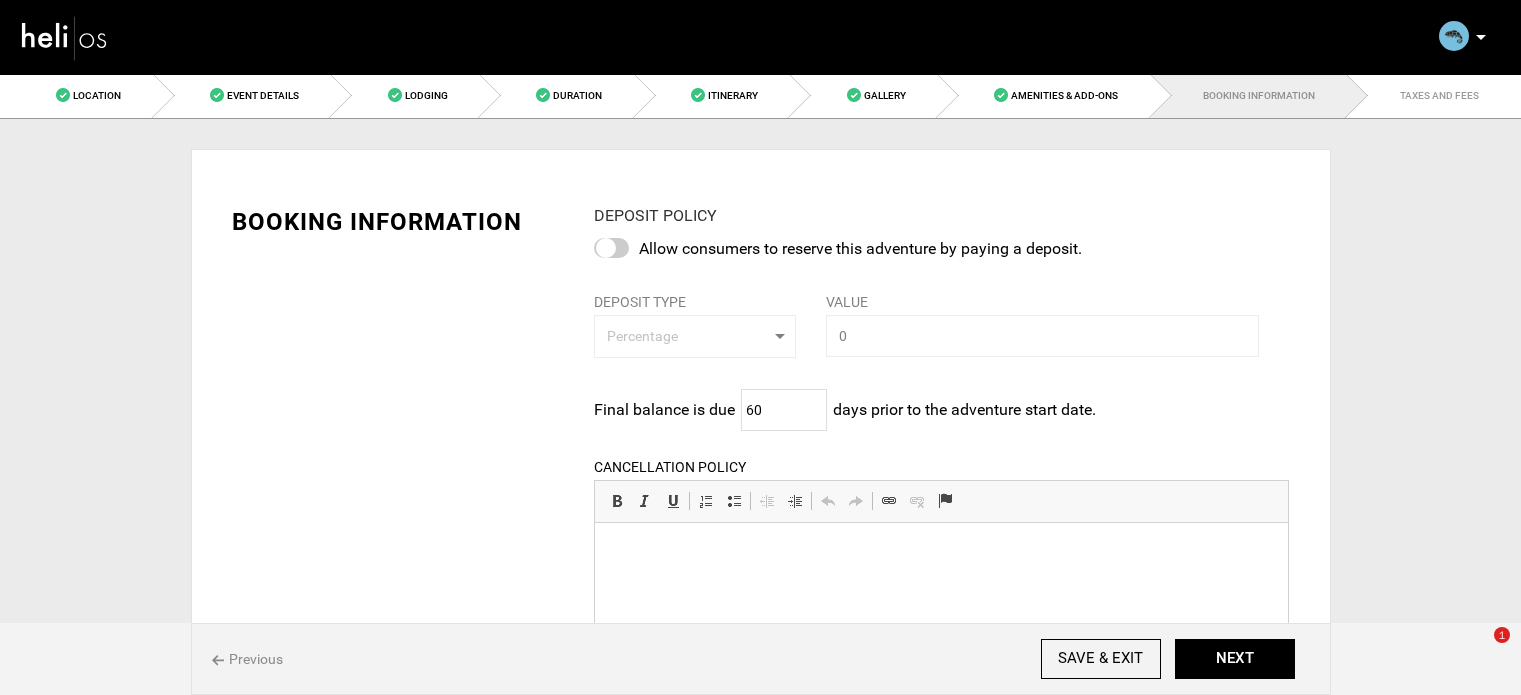 scroll, scrollTop: 200, scrollLeft: 0, axis: vertical 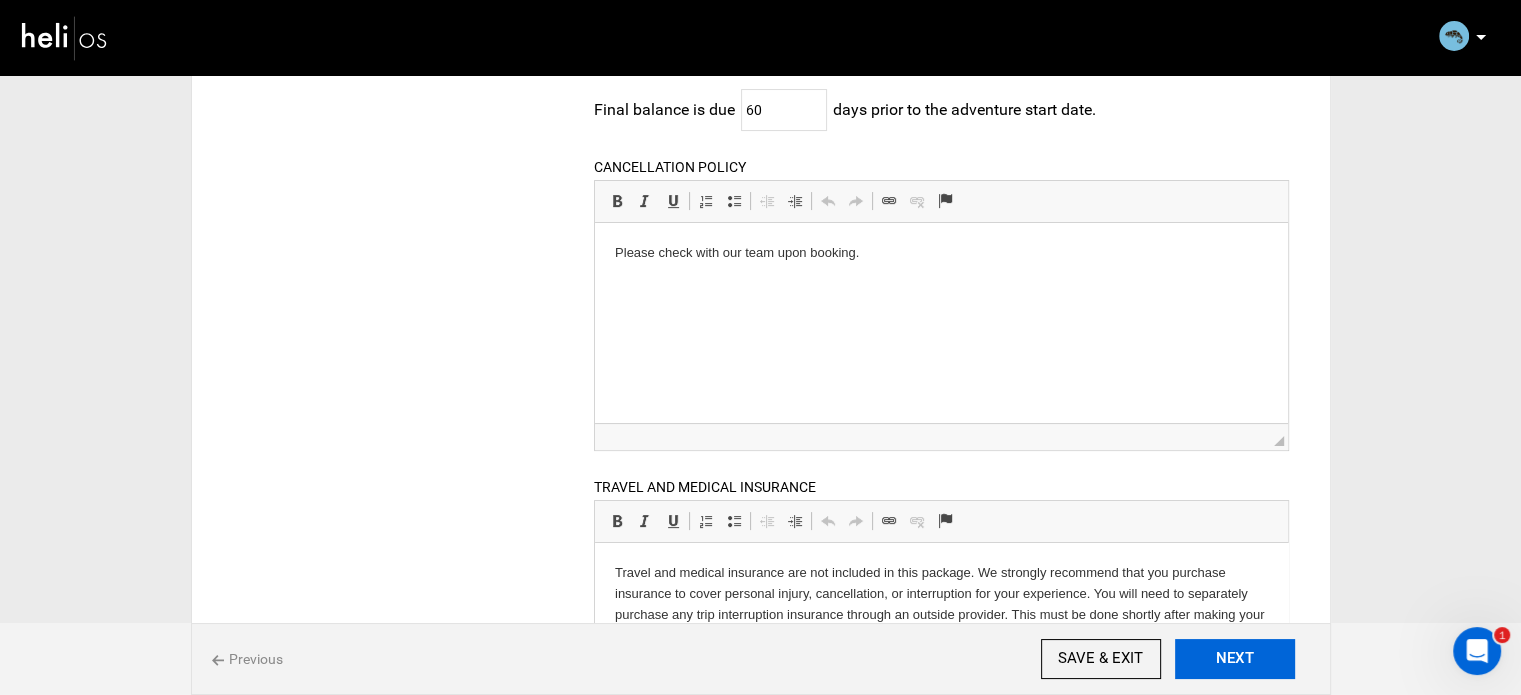 click on "NEXT" at bounding box center [1235, 659] 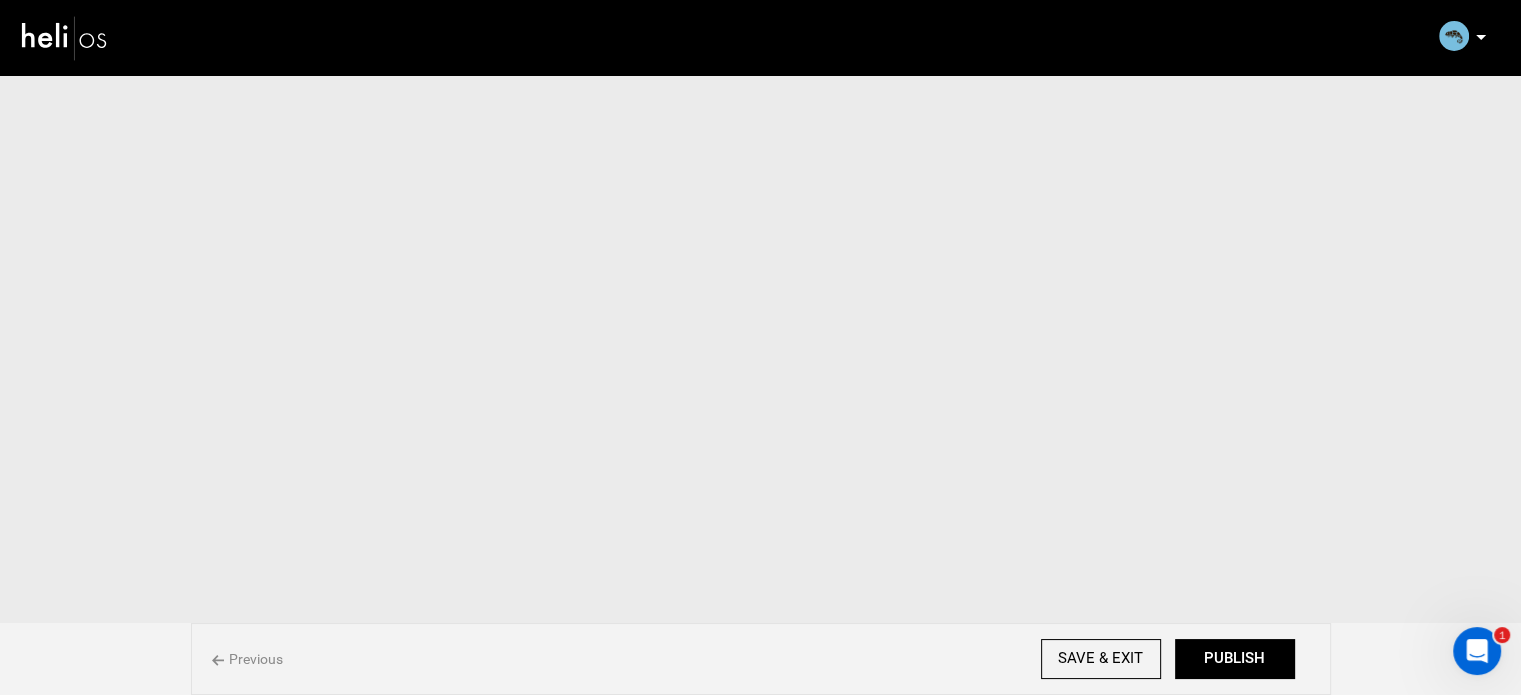 scroll, scrollTop: 0, scrollLeft: 0, axis: both 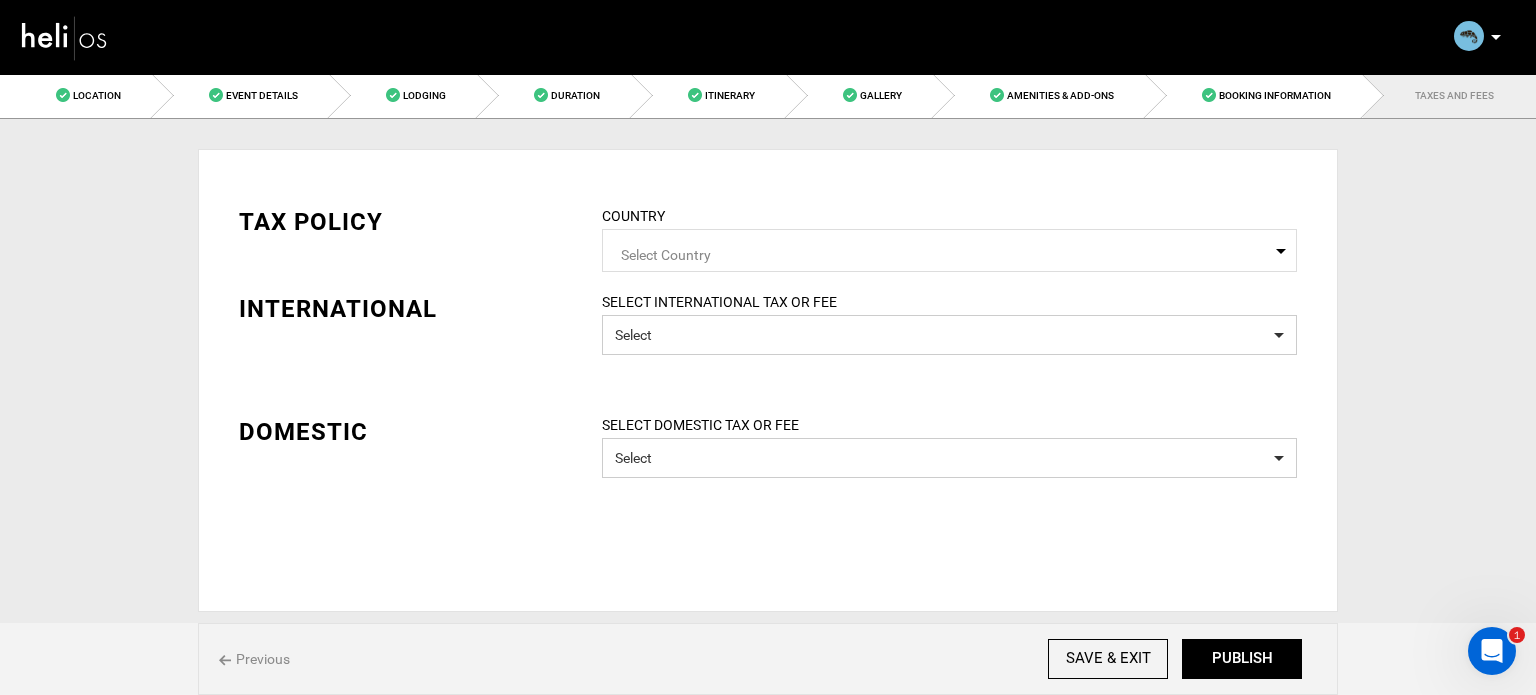 click on "Select Country" at bounding box center [949, 252] 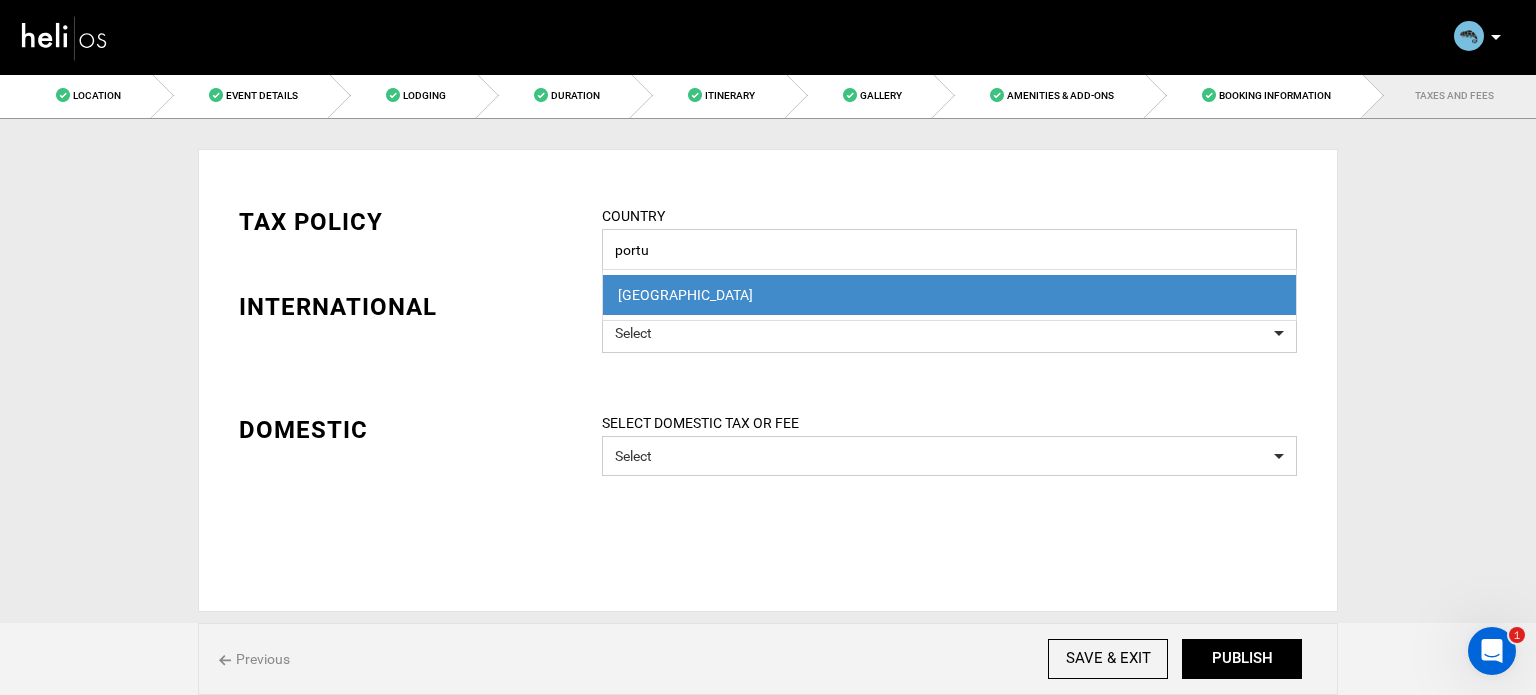 type on "portu" 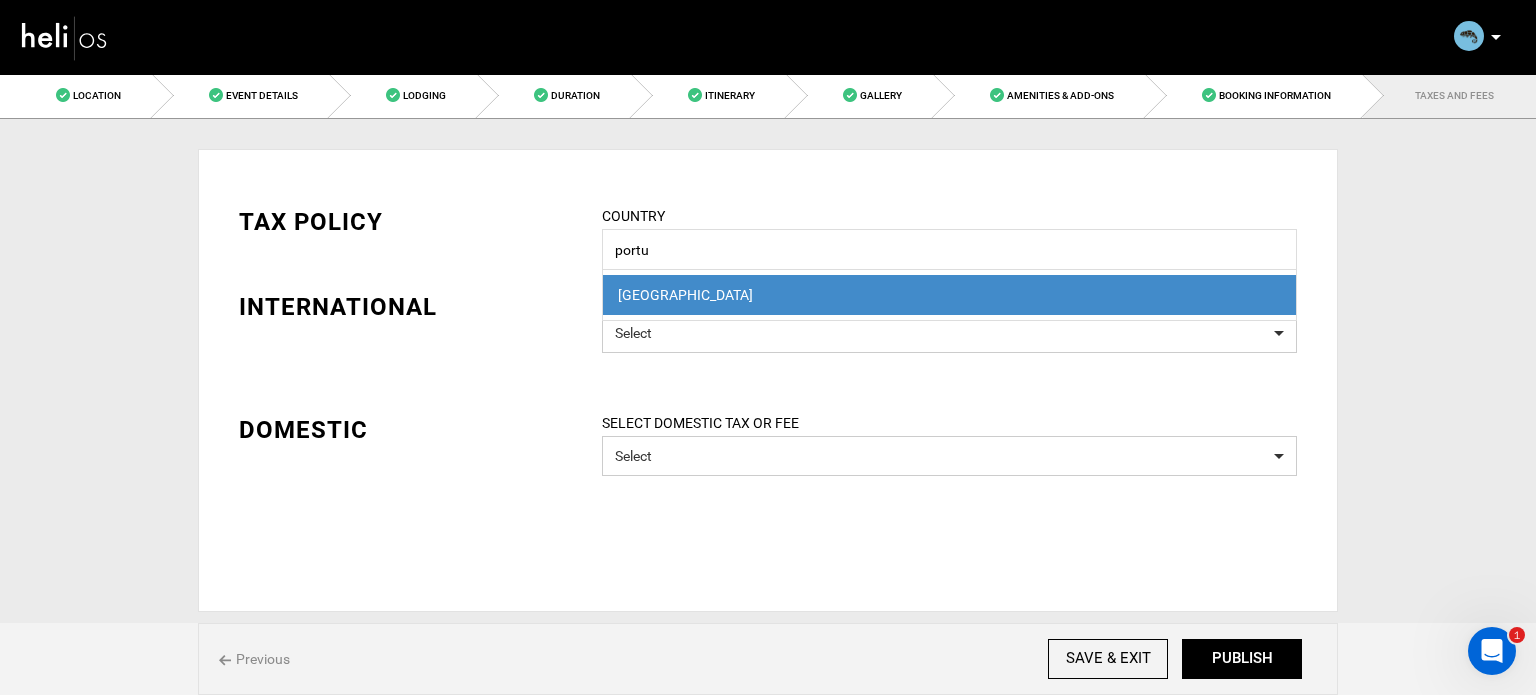 click on "[GEOGRAPHIC_DATA]" at bounding box center (949, 295) 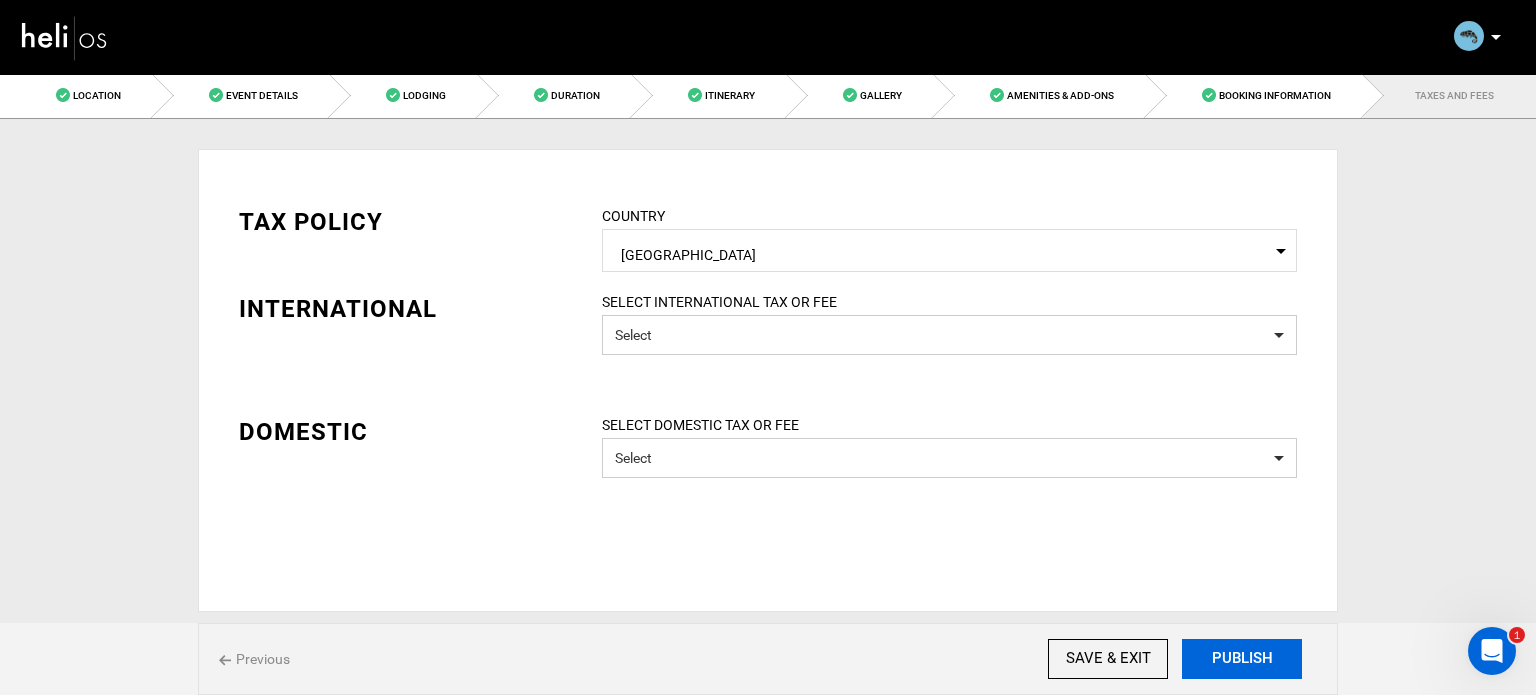 click on "PUBLISH" at bounding box center (1242, 659) 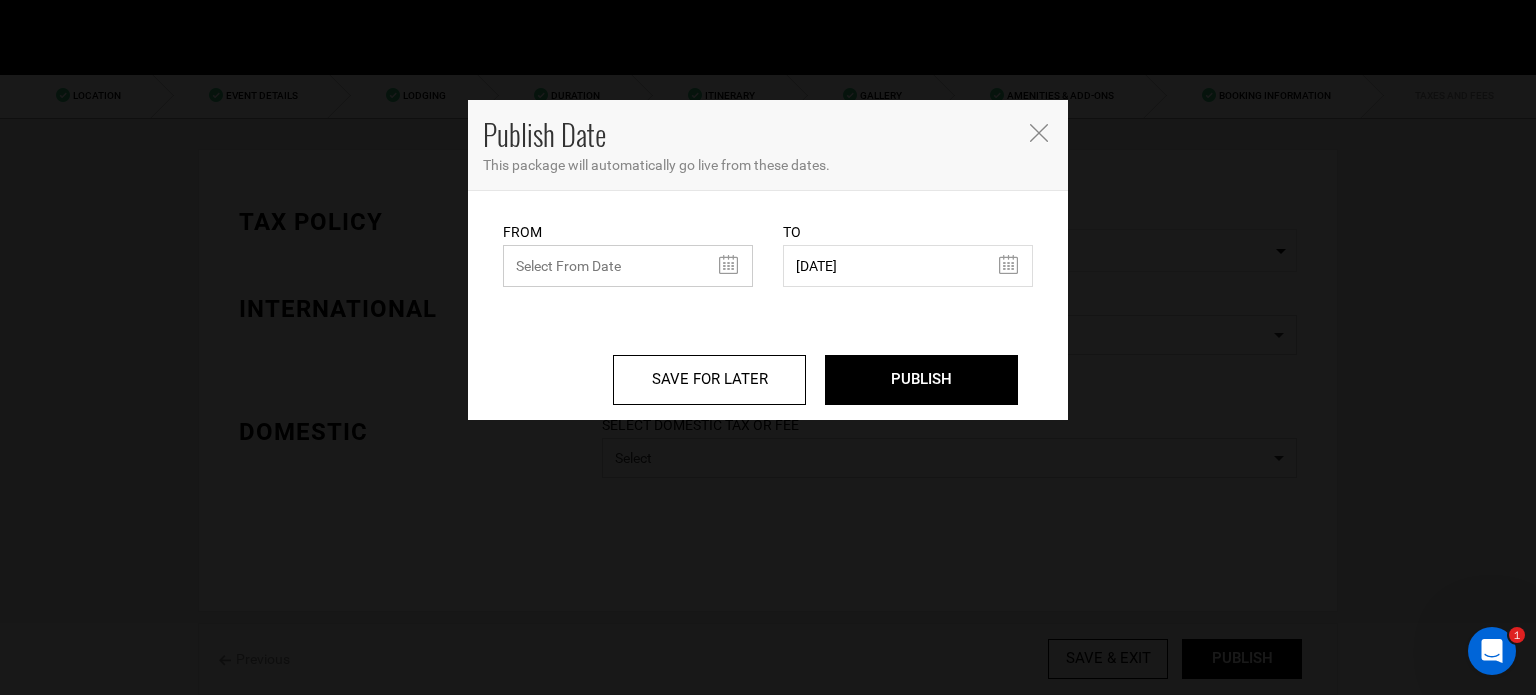click at bounding box center (628, 266) 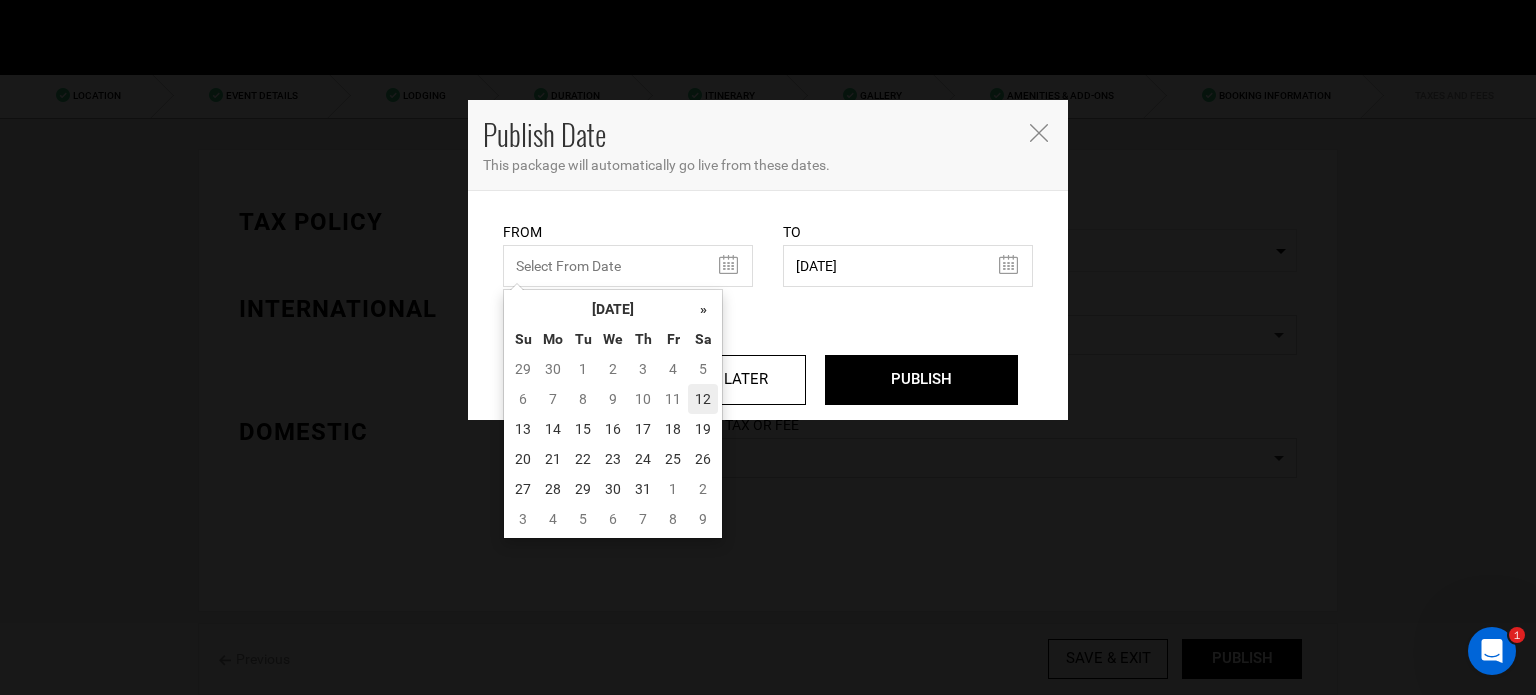 click on "12" at bounding box center [703, 399] 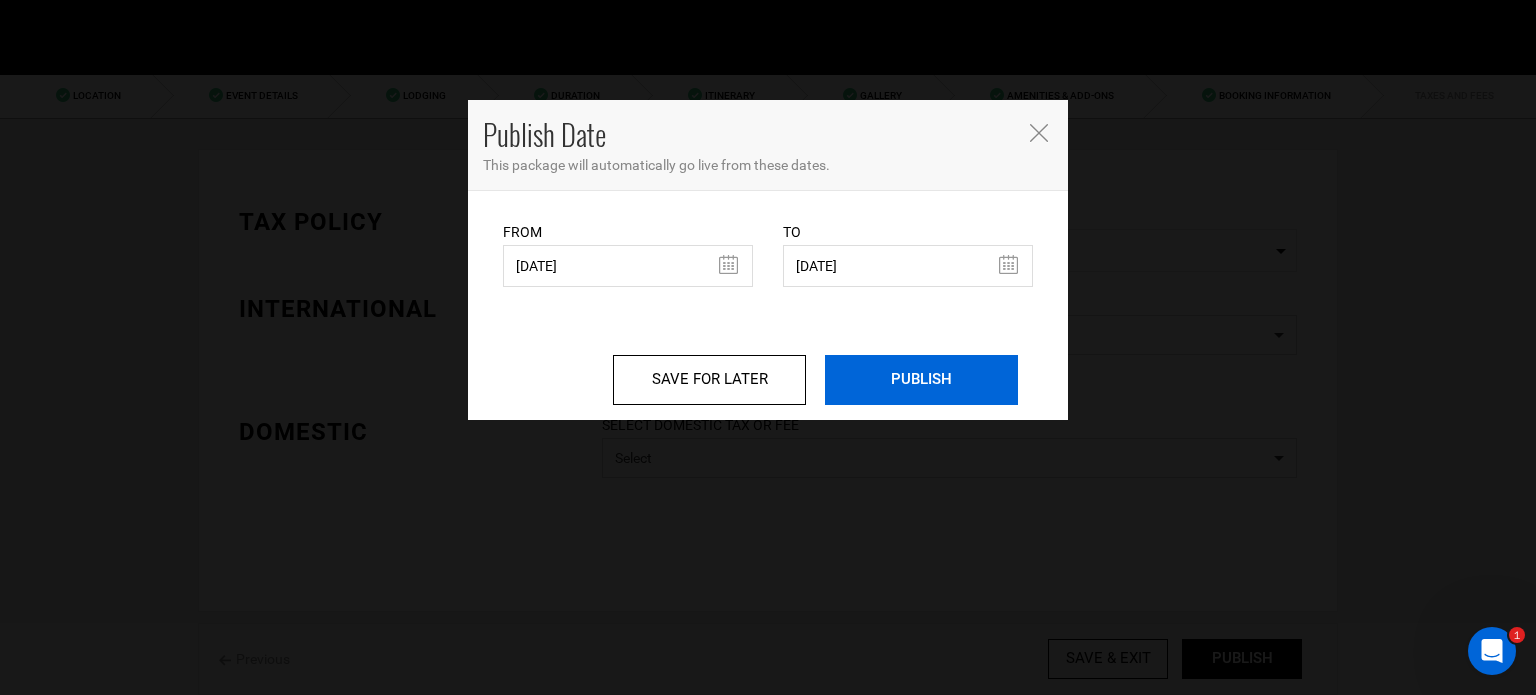 click on "PUBLISH" at bounding box center (921, 380) 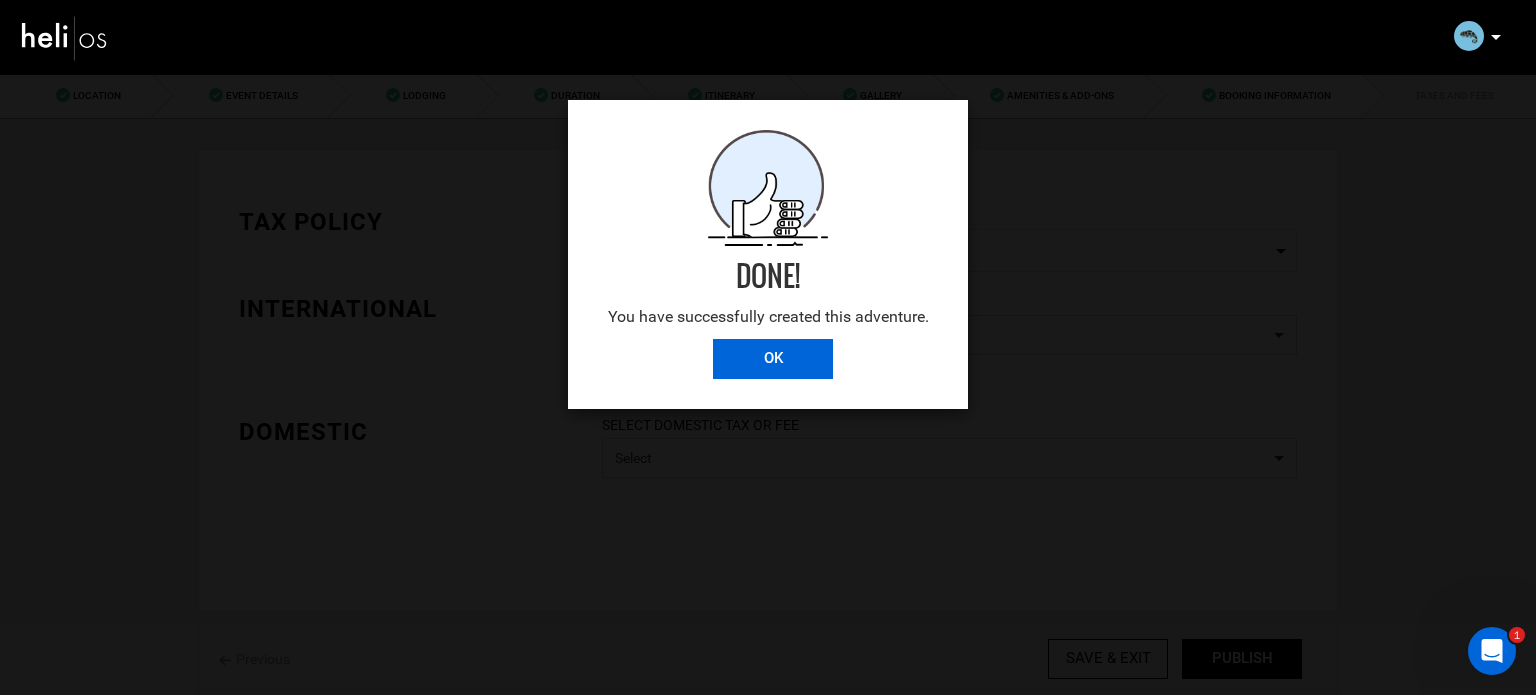 click on "OK" at bounding box center [773, 359] 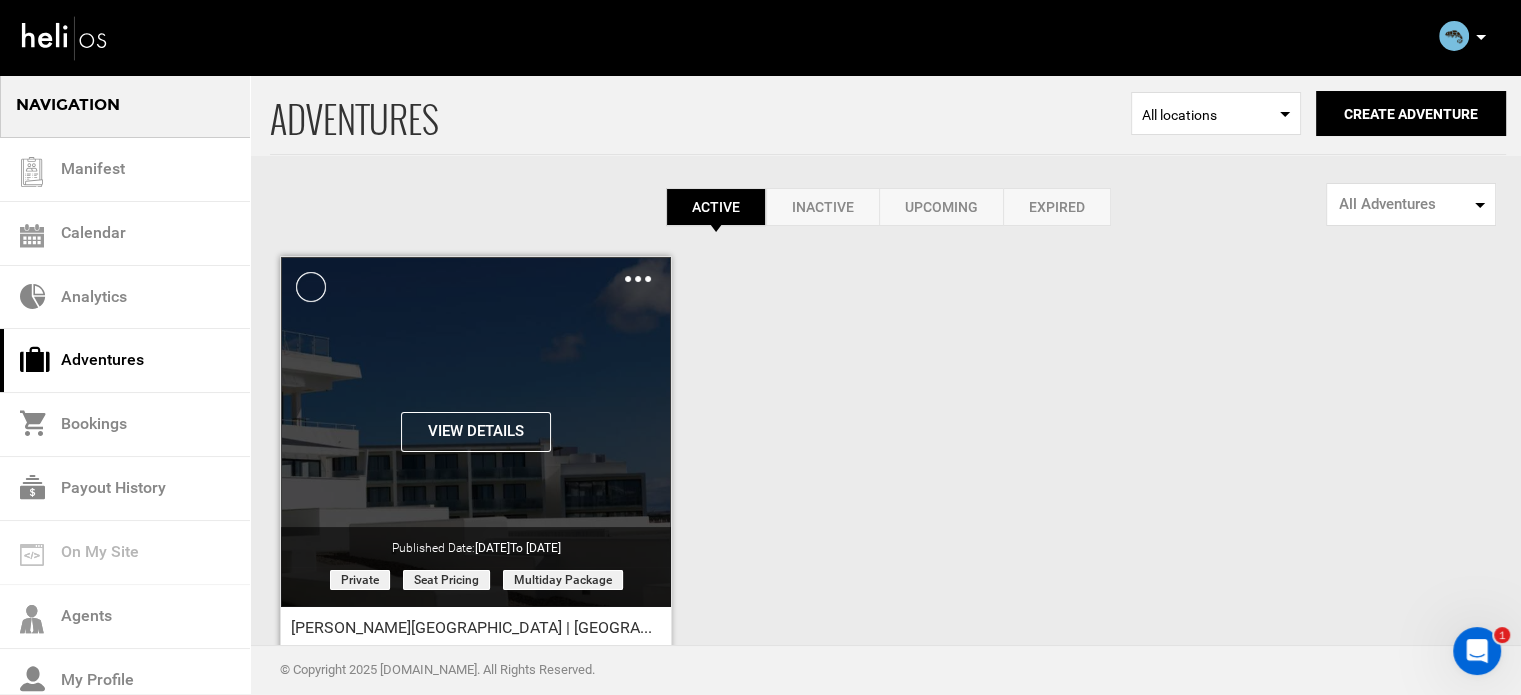 click on "Clone
De-Activate
Share
Delete" at bounding box center (638, 278) 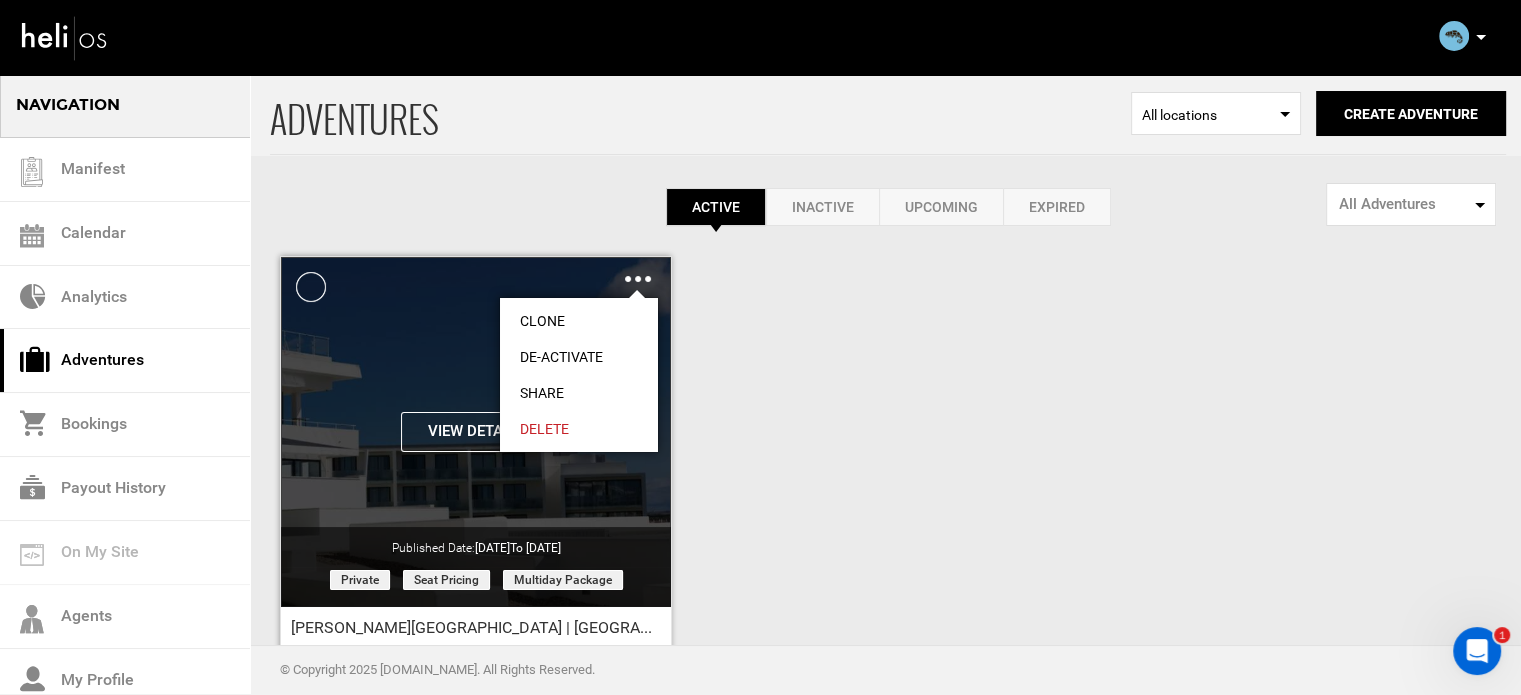 click on "Share" at bounding box center [579, 393] 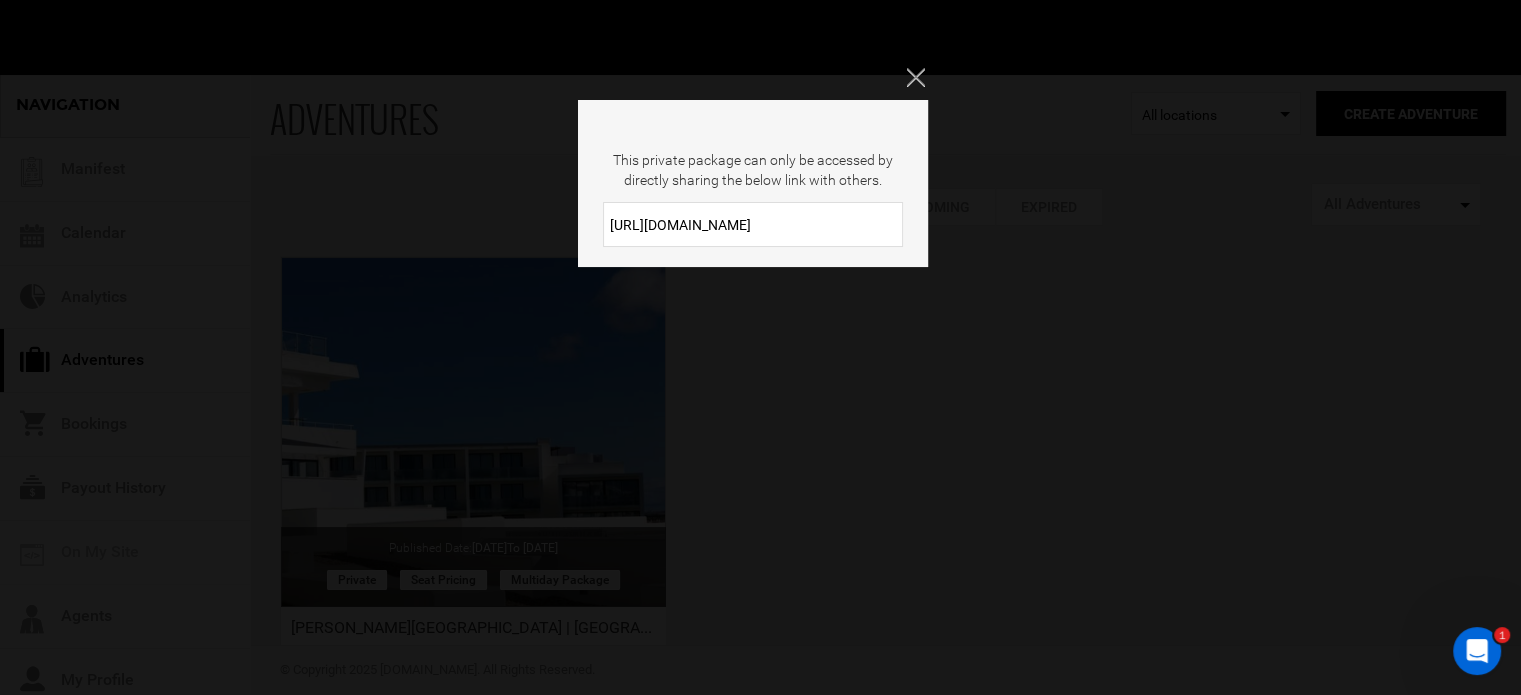drag, startPoint x: 762, startPoint y: 230, endPoint x: 602, endPoint y: 239, distance: 160.25293 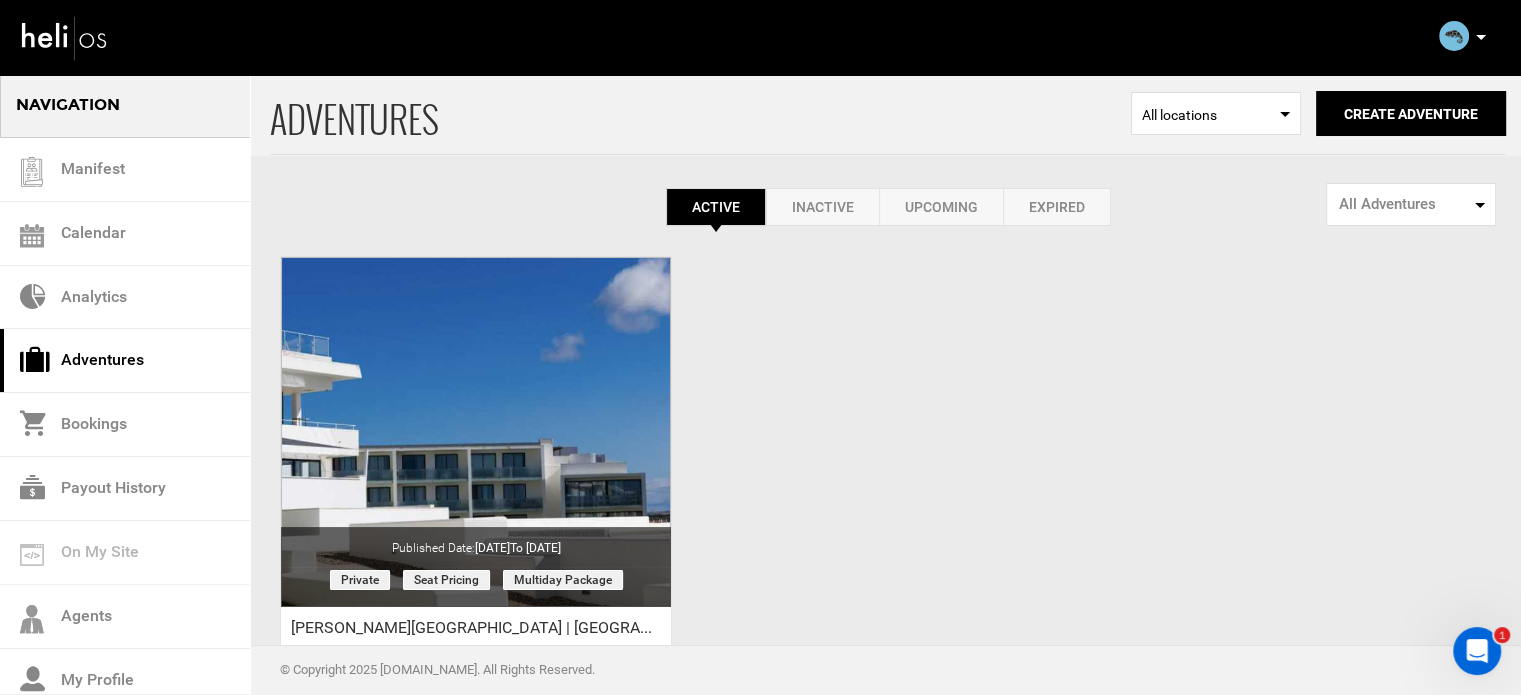 click at bounding box center [1481, 37] 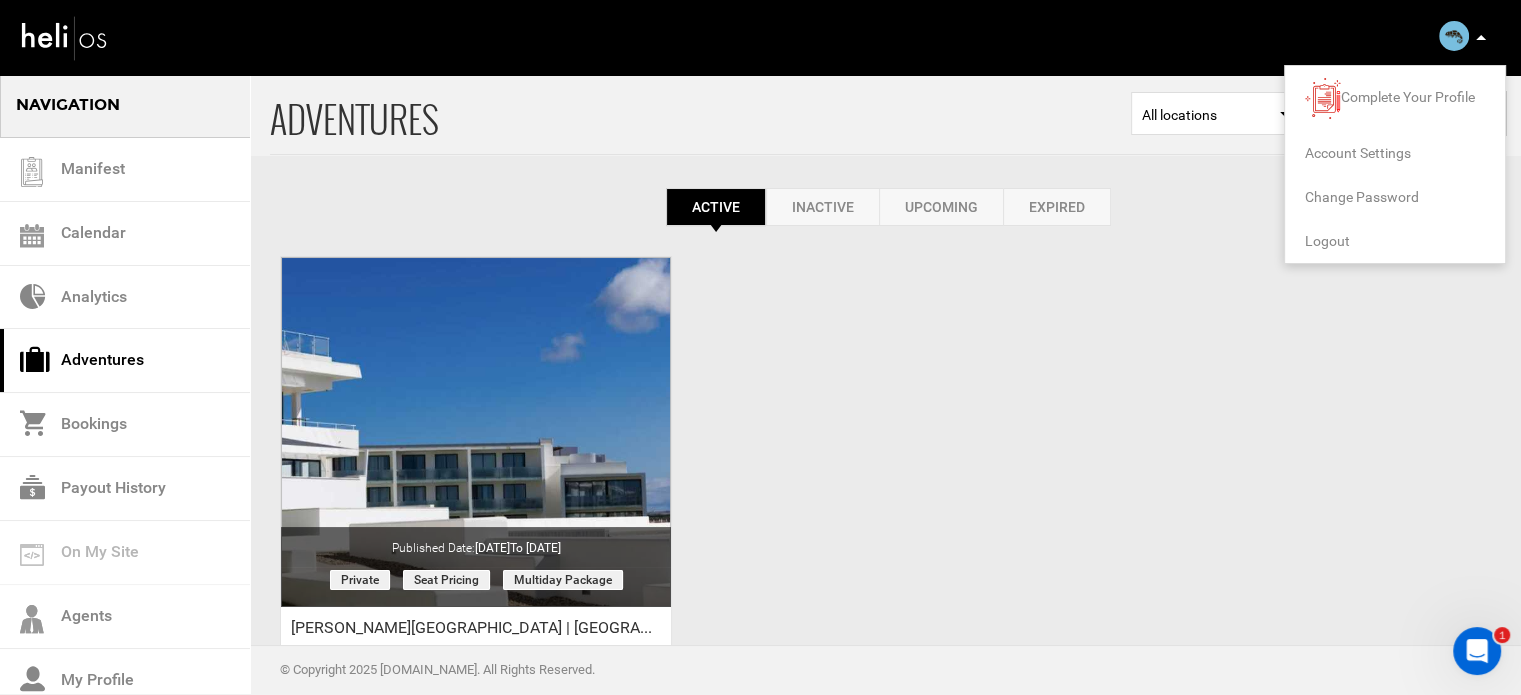 click on "Logout" at bounding box center [1327, 241] 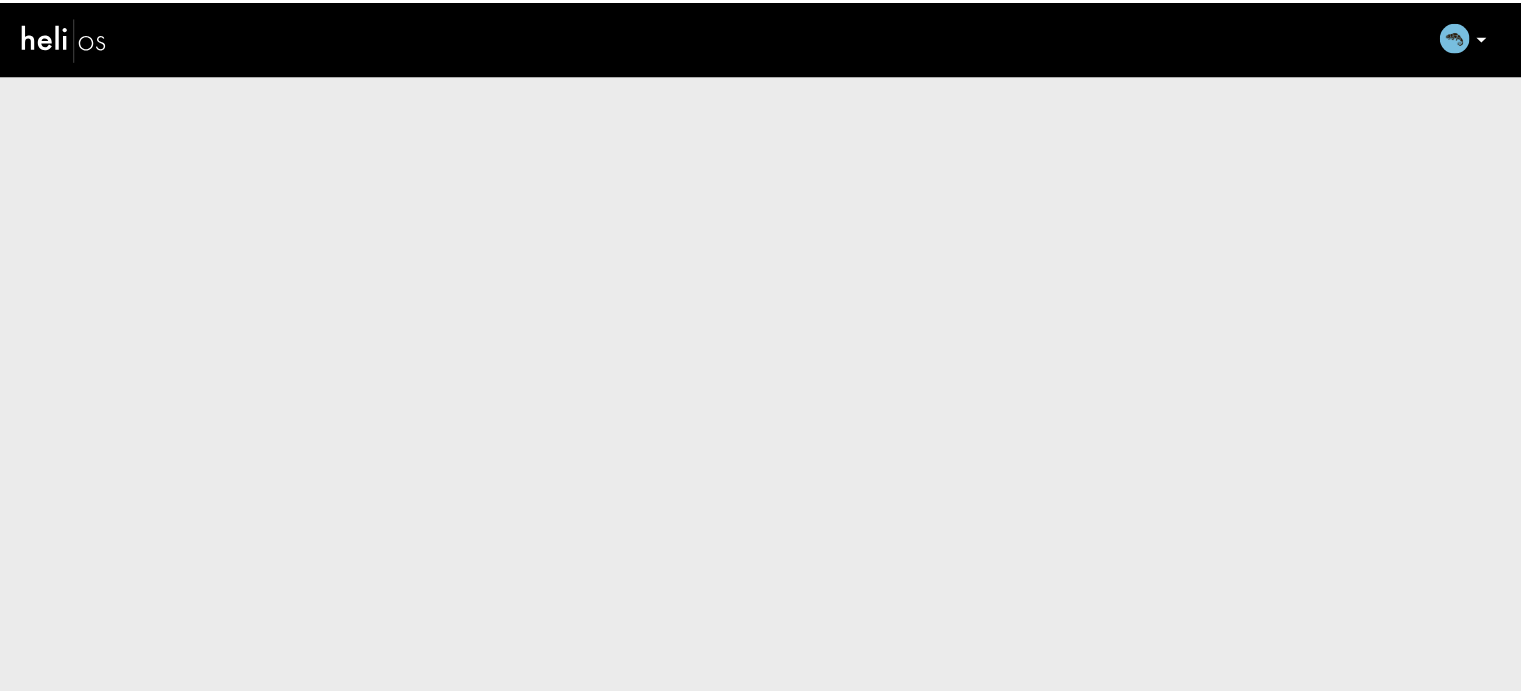 scroll, scrollTop: 0, scrollLeft: 0, axis: both 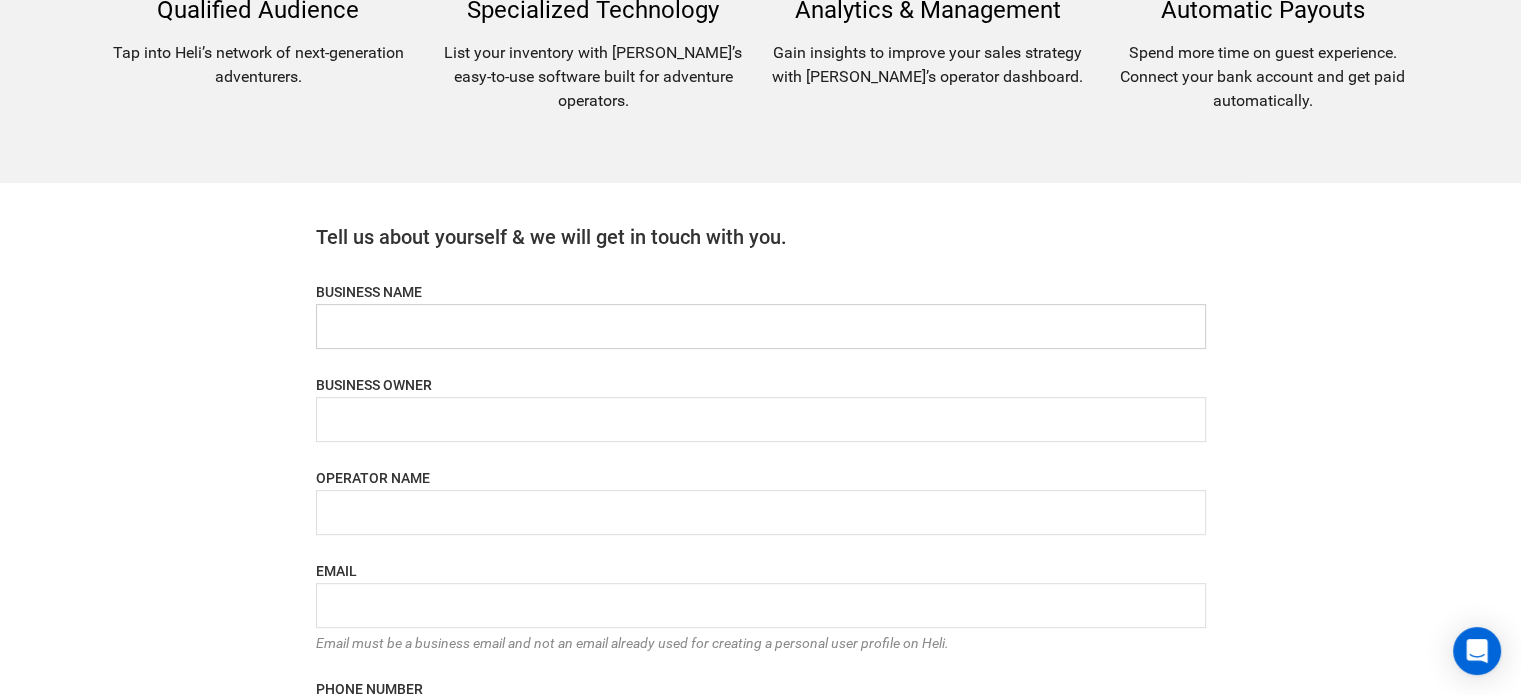 click at bounding box center [761, 326] 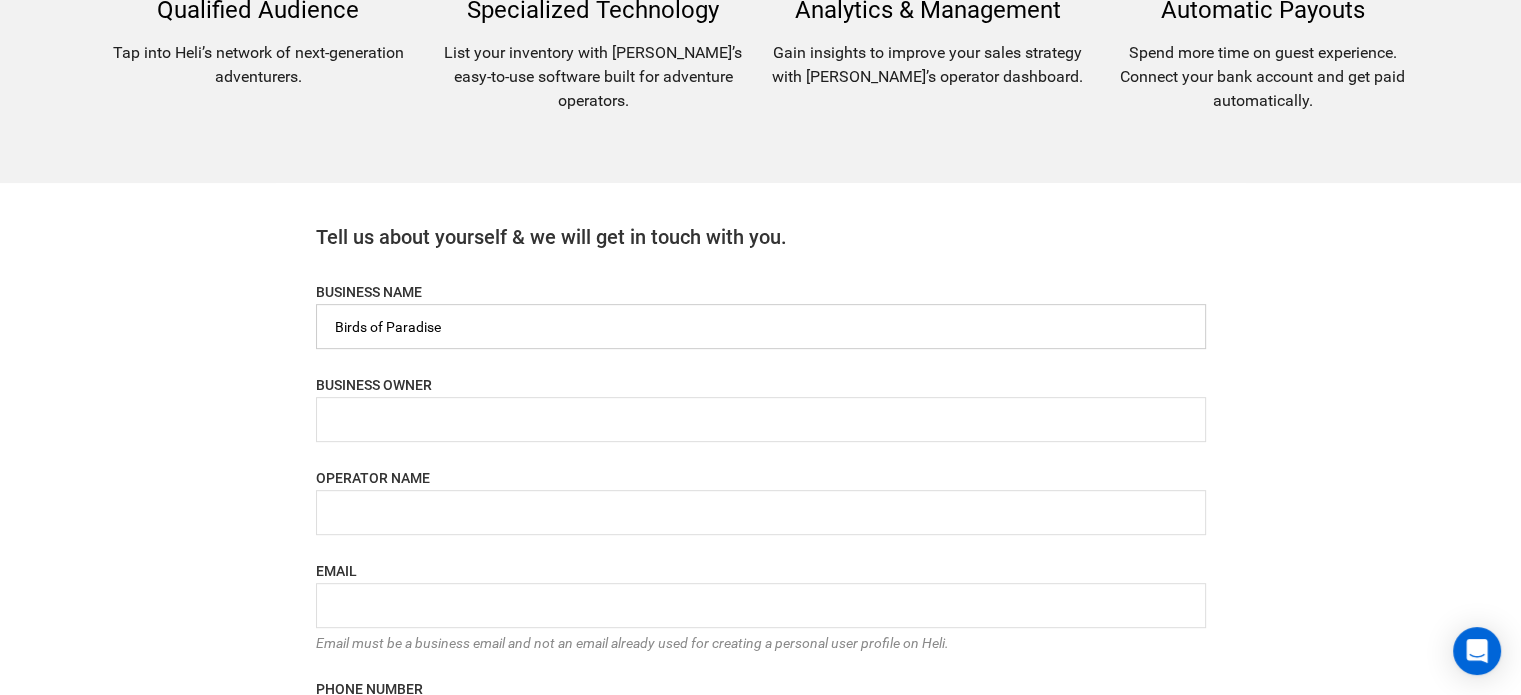 drag, startPoint x: 457, startPoint y: 324, endPoint x: 301, endPoint y: 334, distance: 156.32019 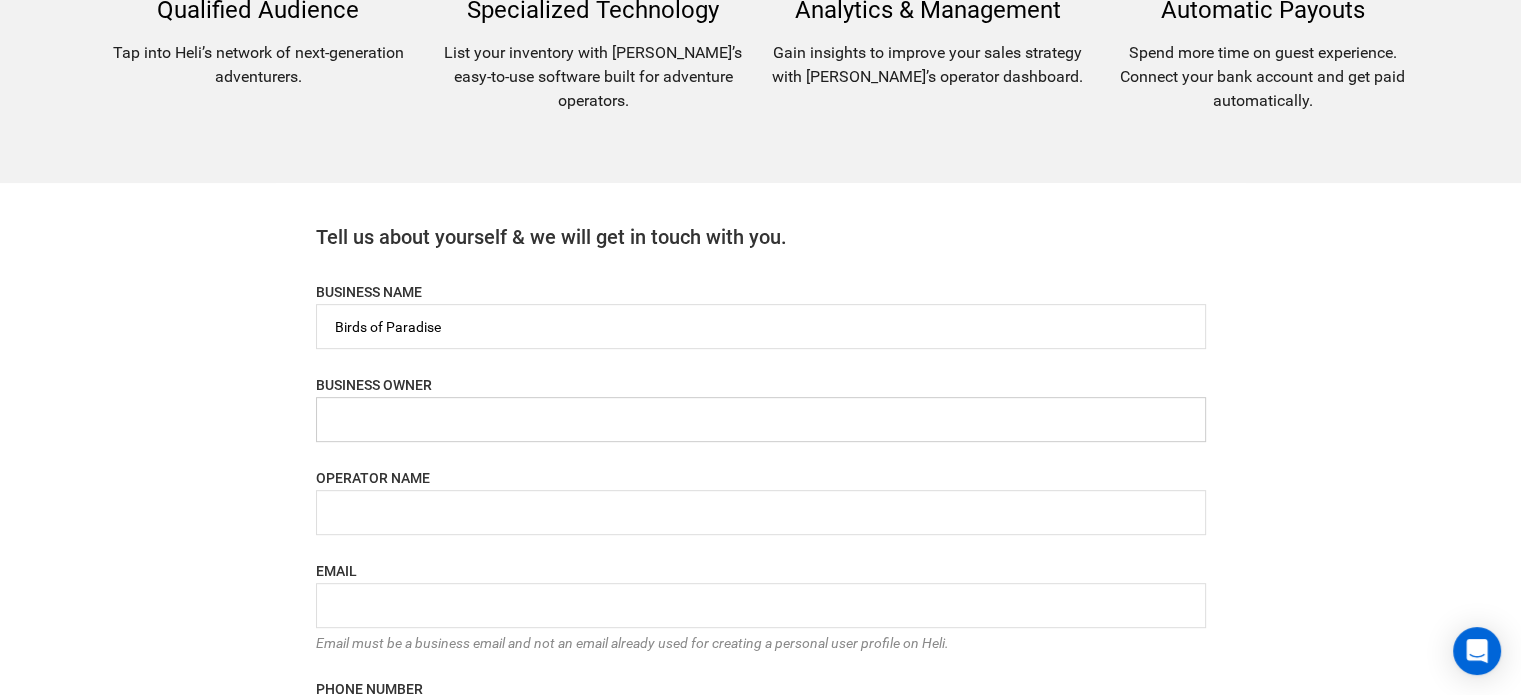 click at bounding box center [761, 419] 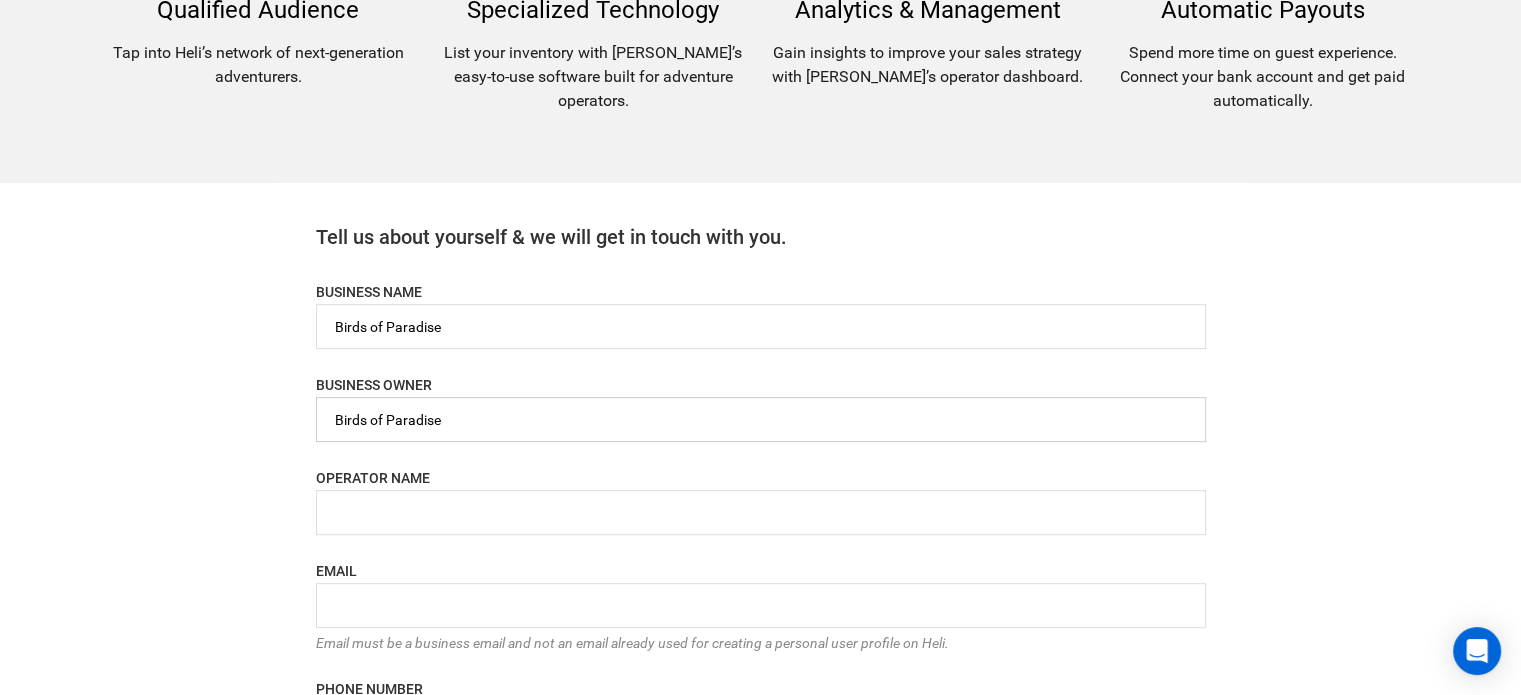 type on "Birds of Paradise" 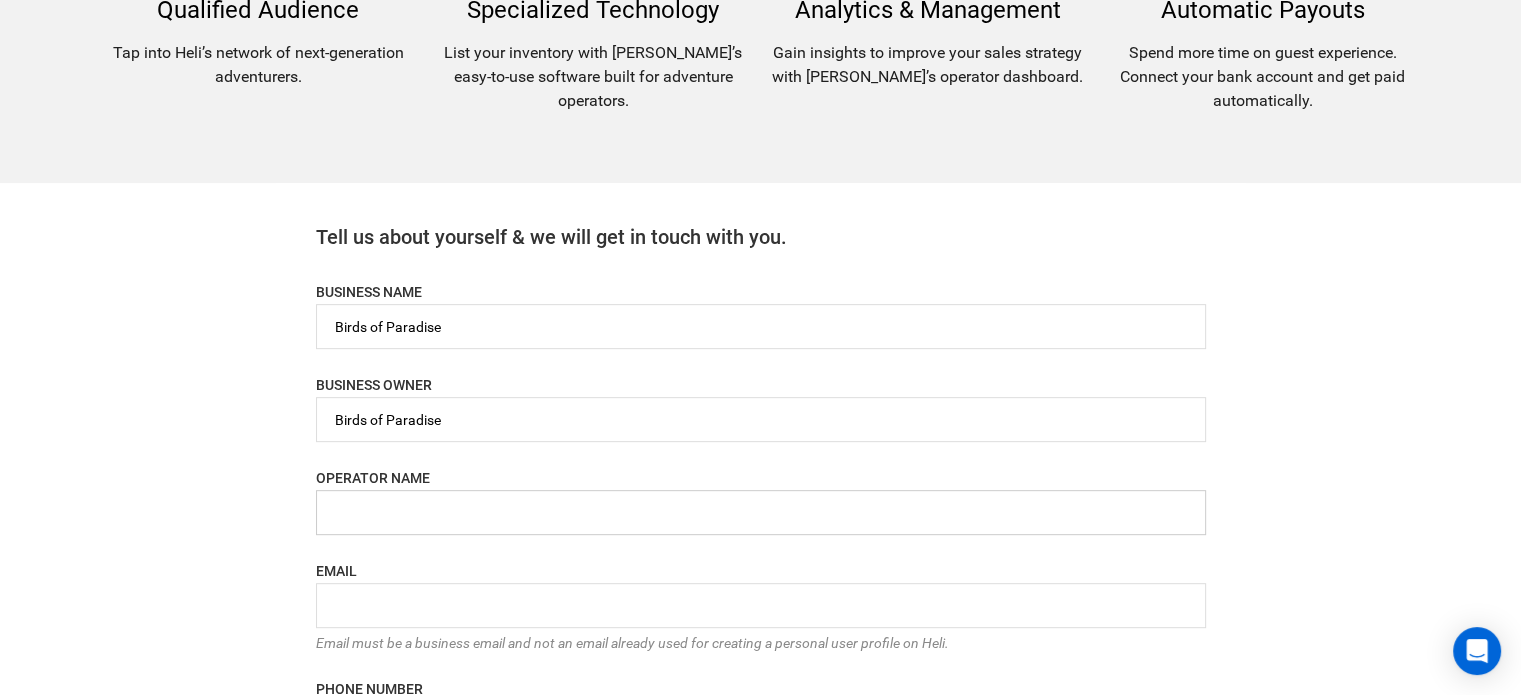 click at bounding box center (761, 512) 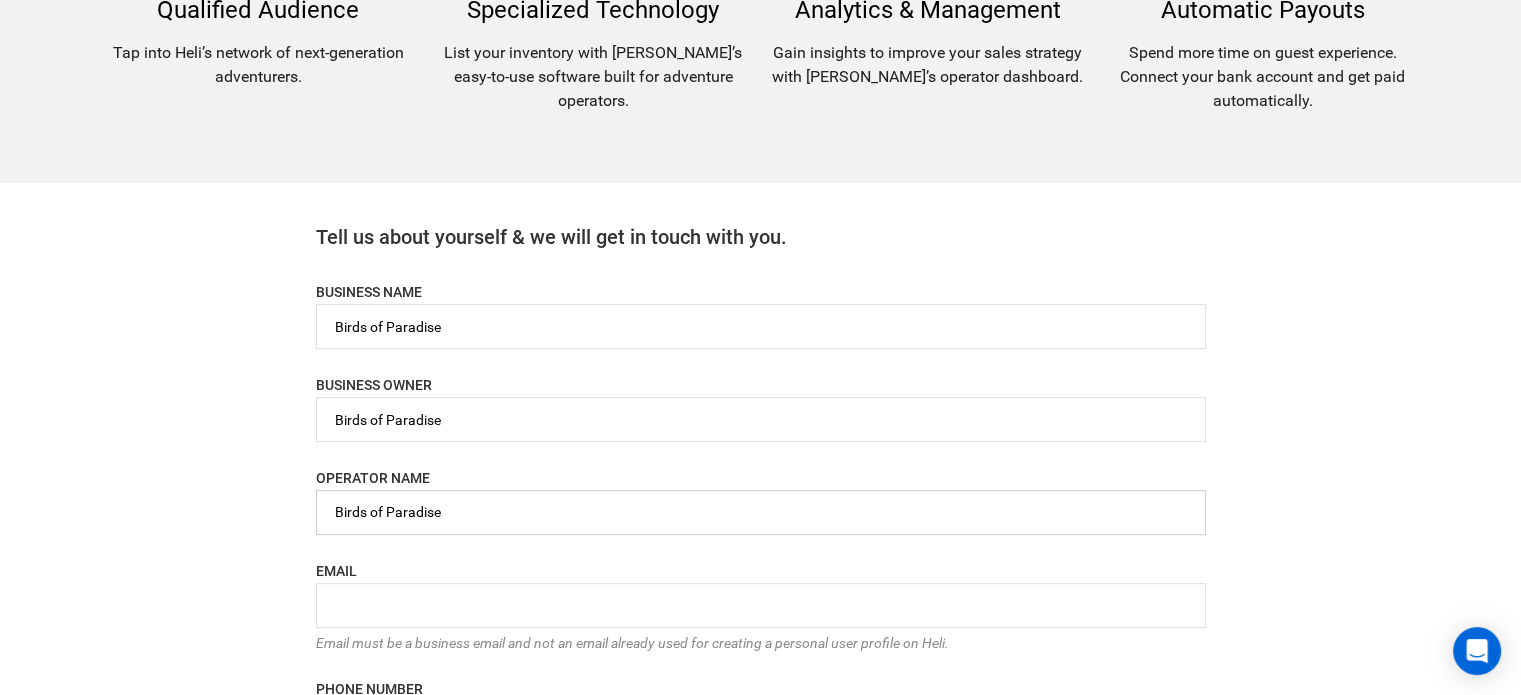 type on "Birds of Paradise" 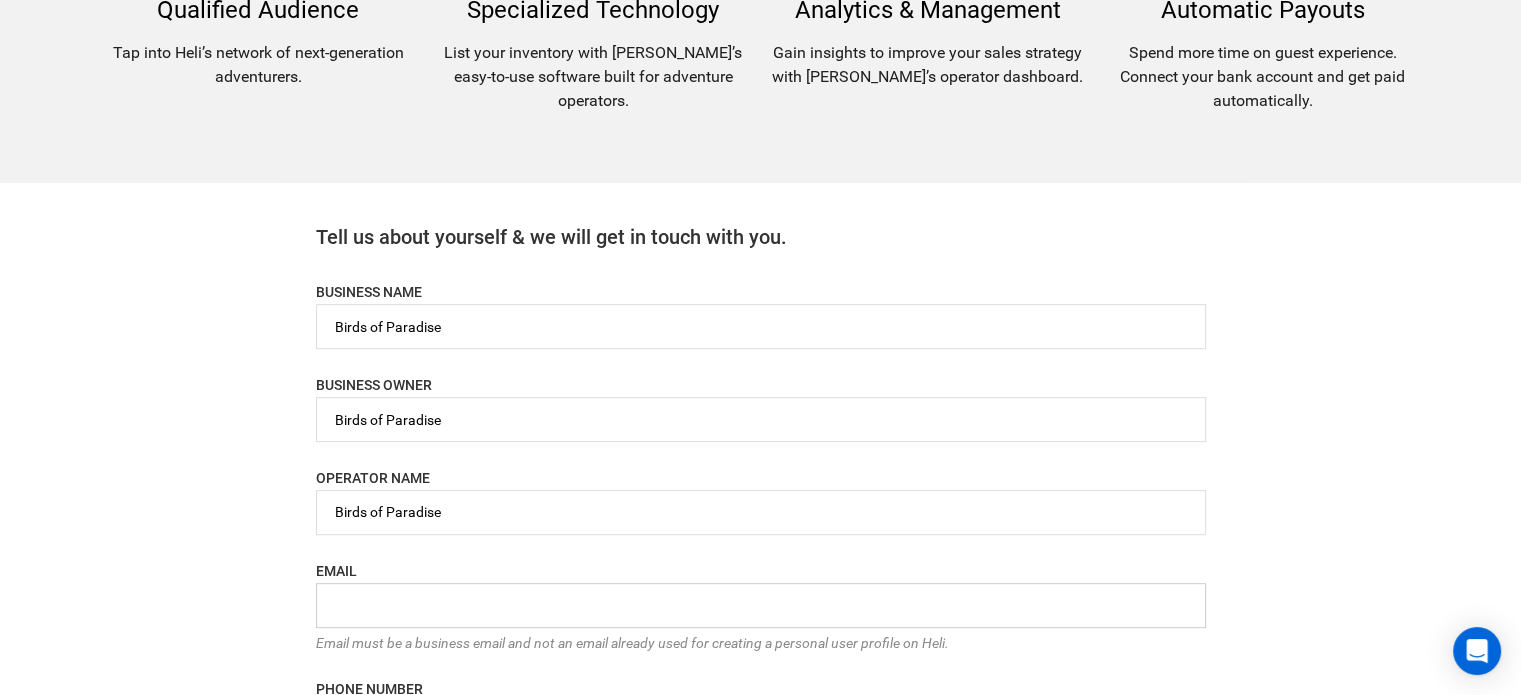 click at bounding box center [761, 605] 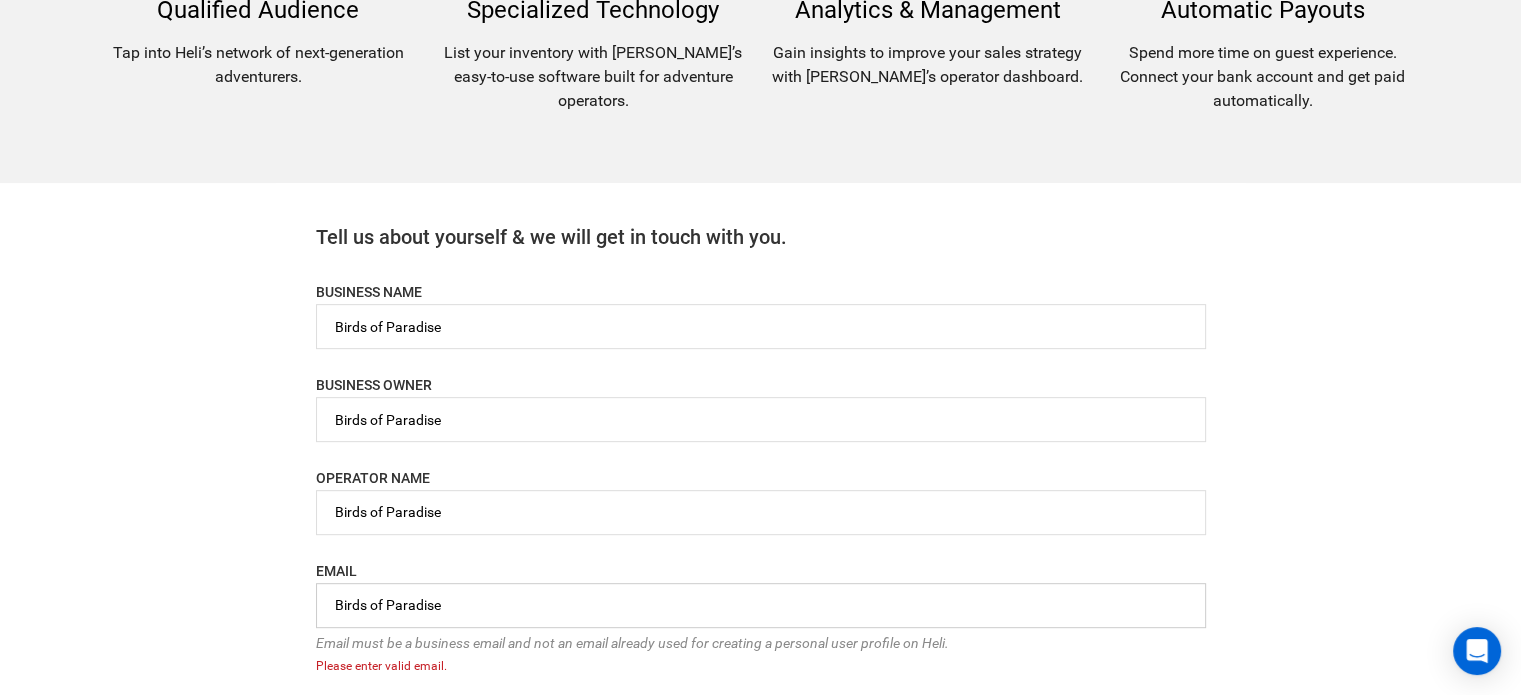 click on "Birds of Paradise" at bounding box center (761, 605) 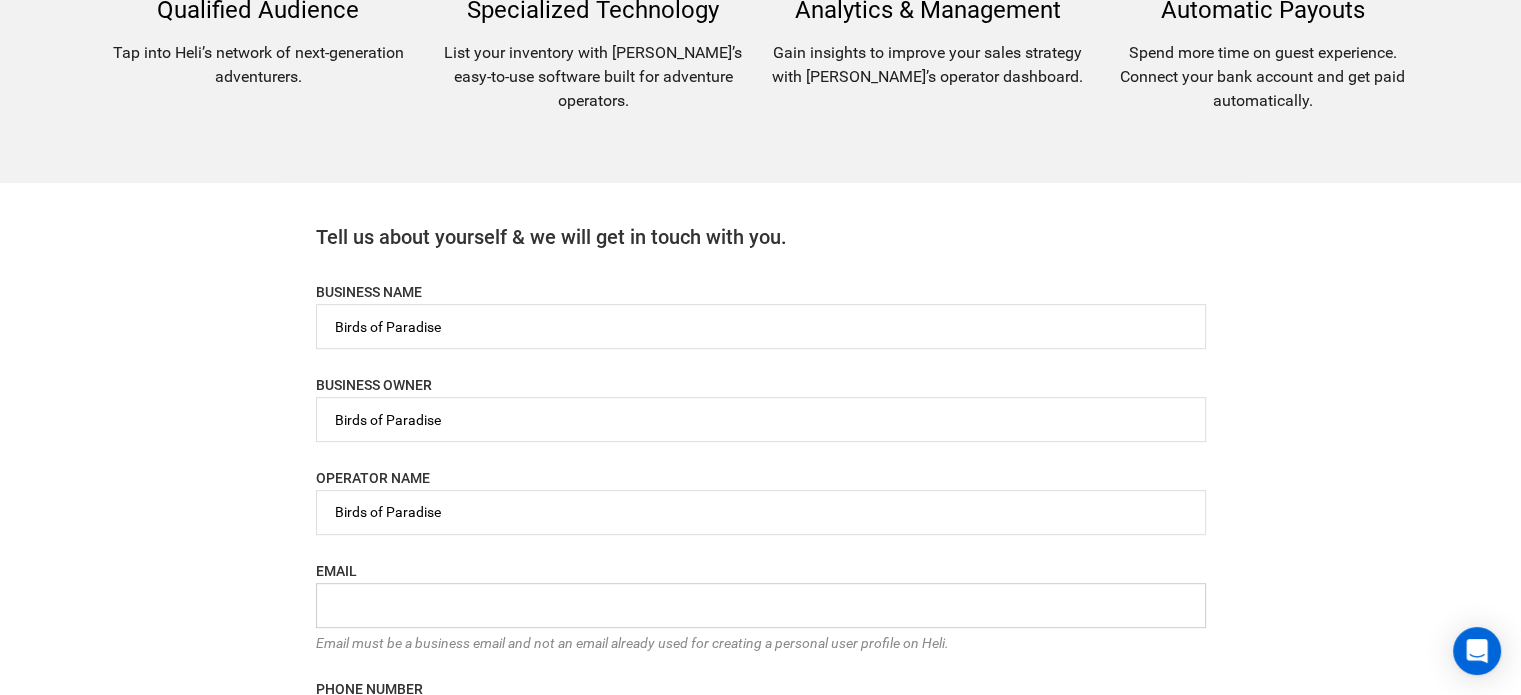 paste on "birdsofparadise@yopmail.com" 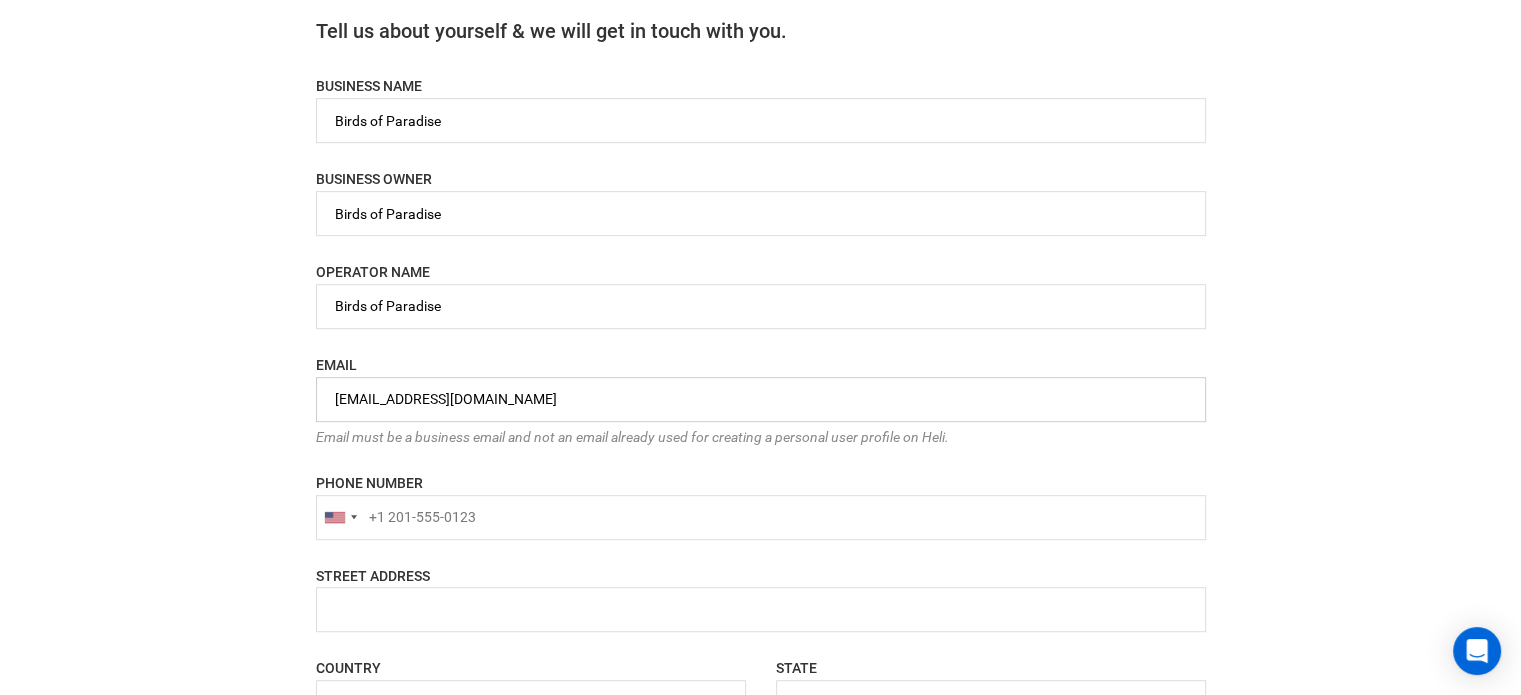 scroll, scrollTop: 1300, scrollLeft: 0, axis: vertical 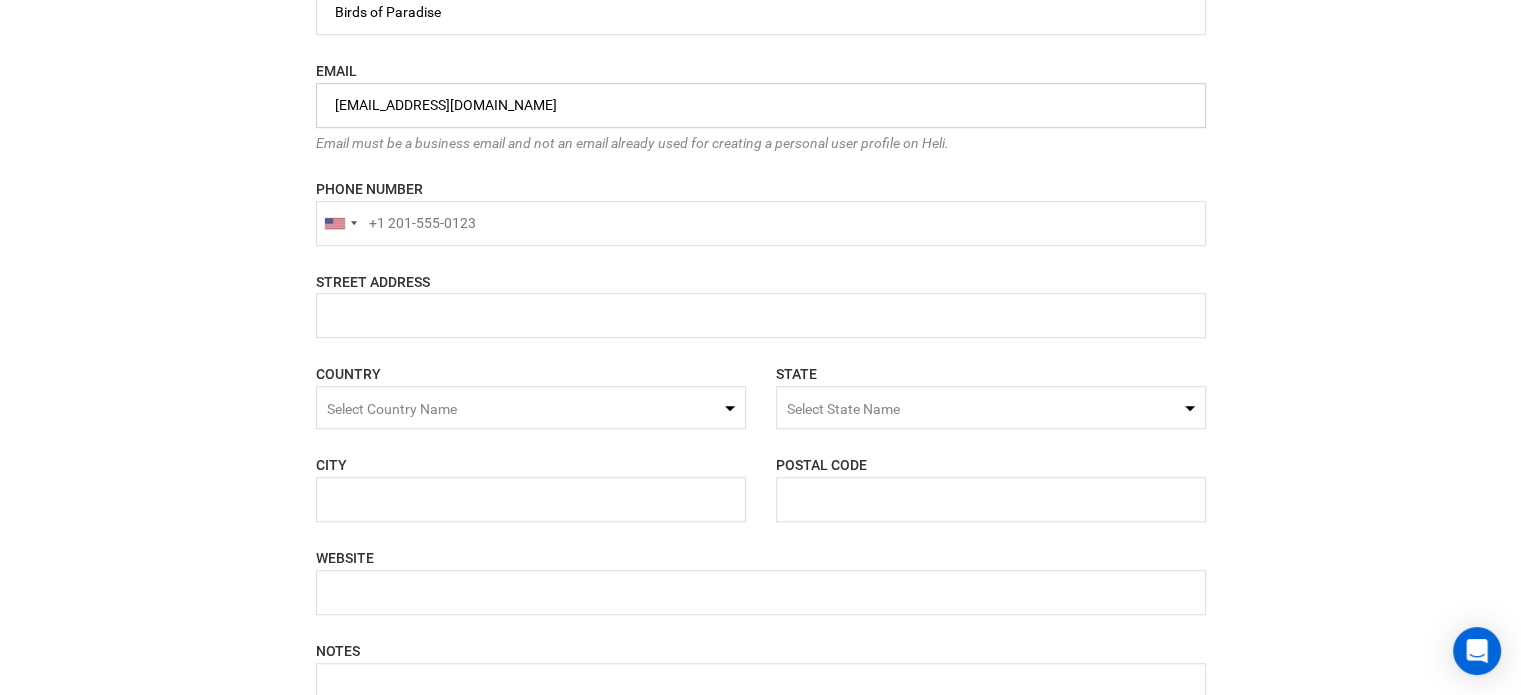 type on "birdsofparadise@yopmail.com" 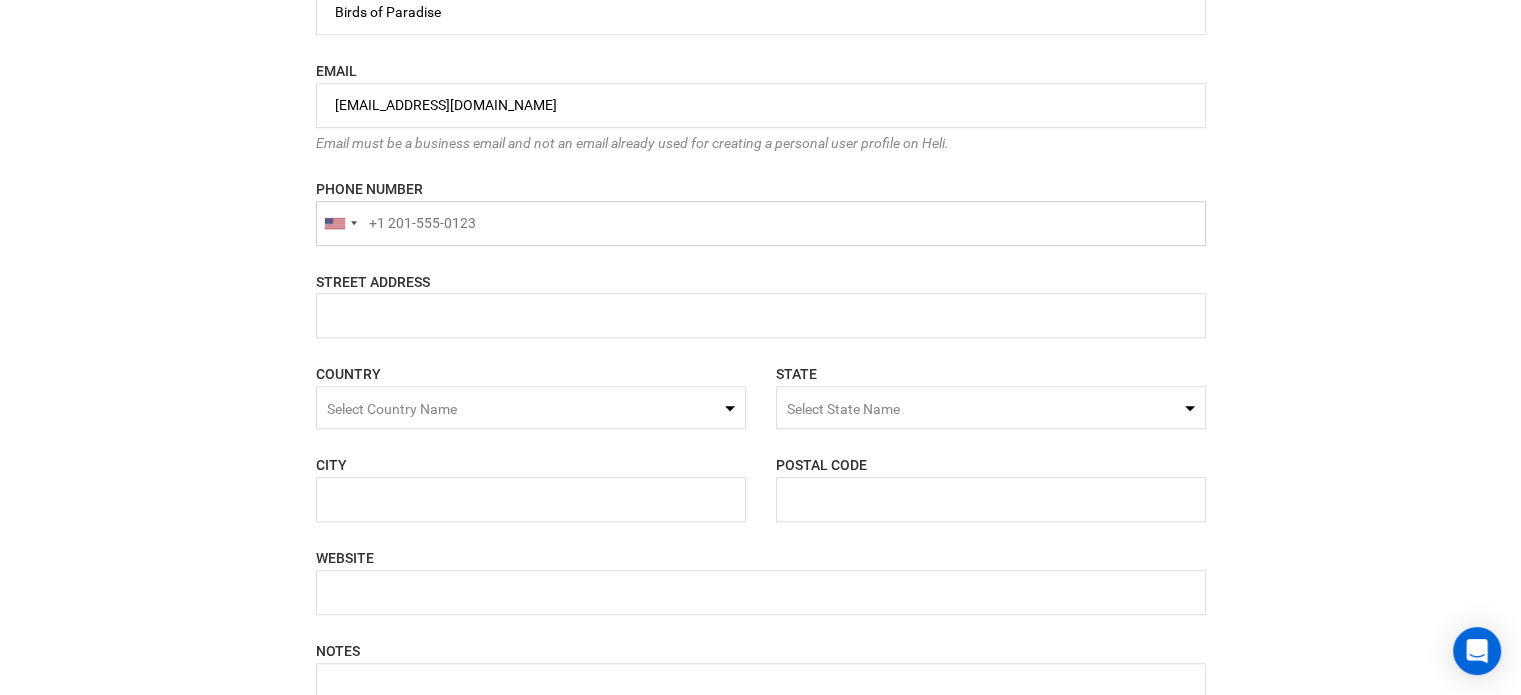 type on "+1" 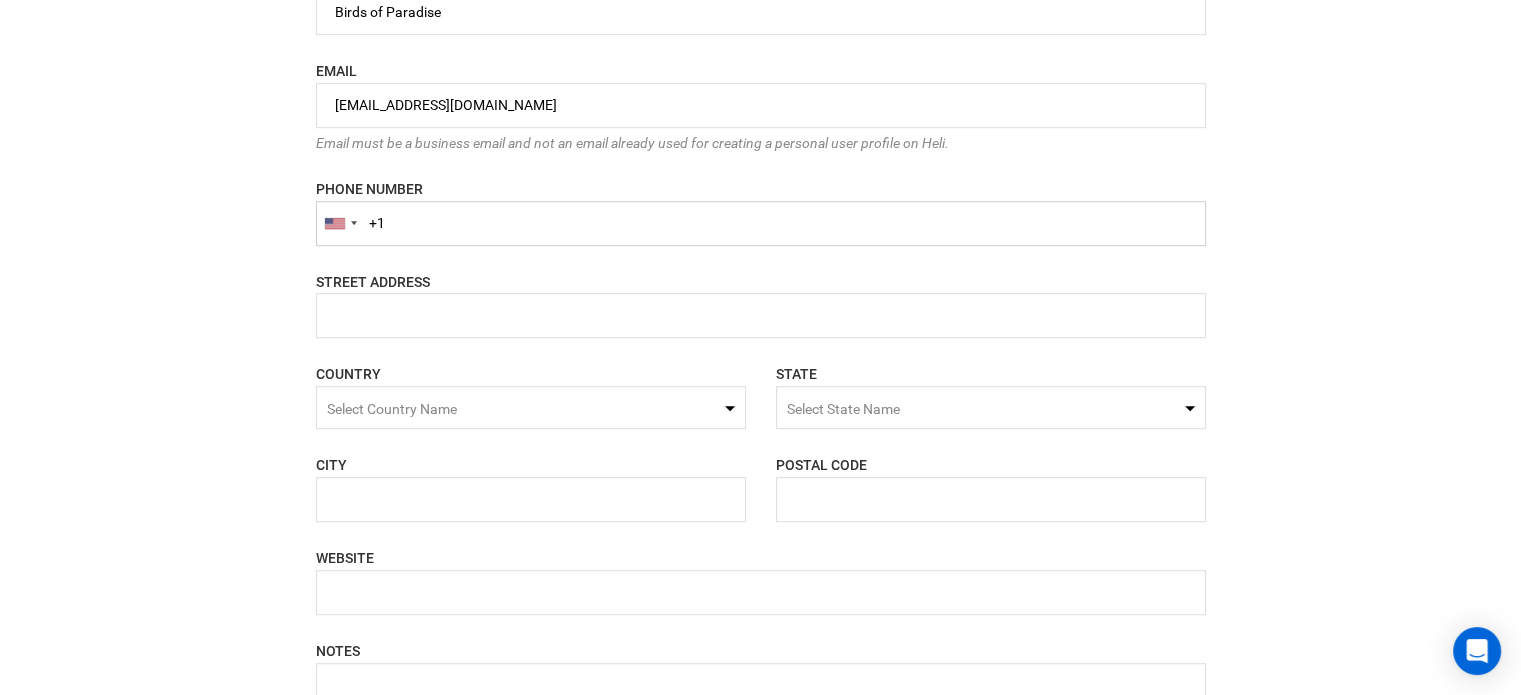 click on "+1" at bounding box center [761, 223] 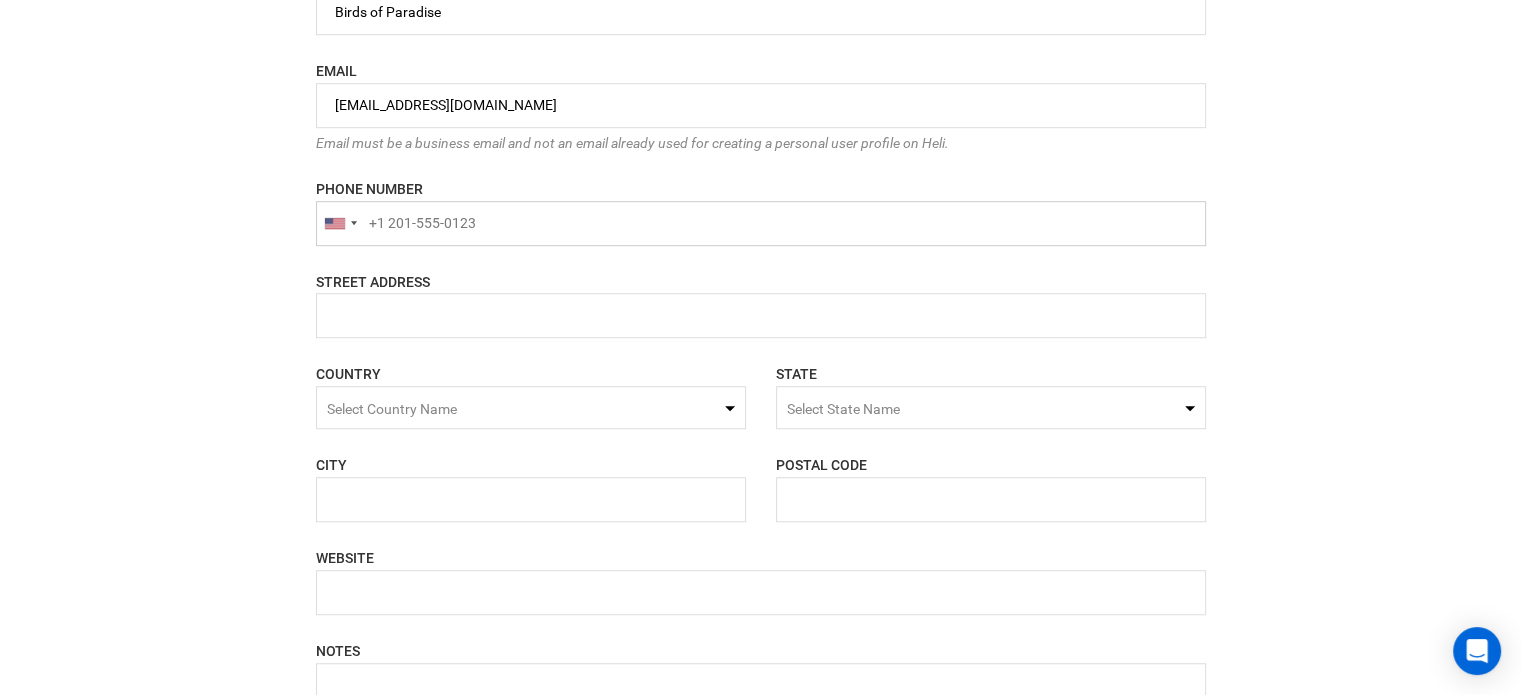 paste on "+31629584738" 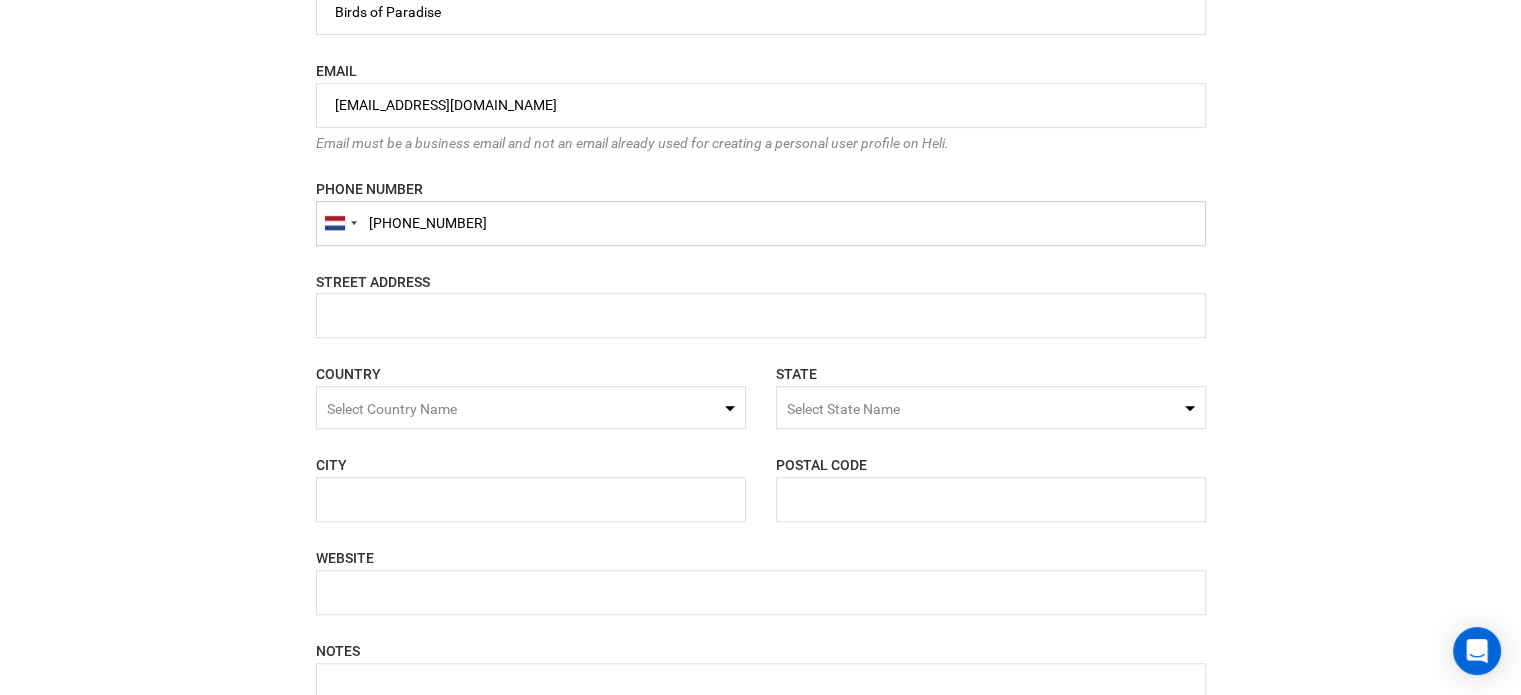 type on "+31629584738" 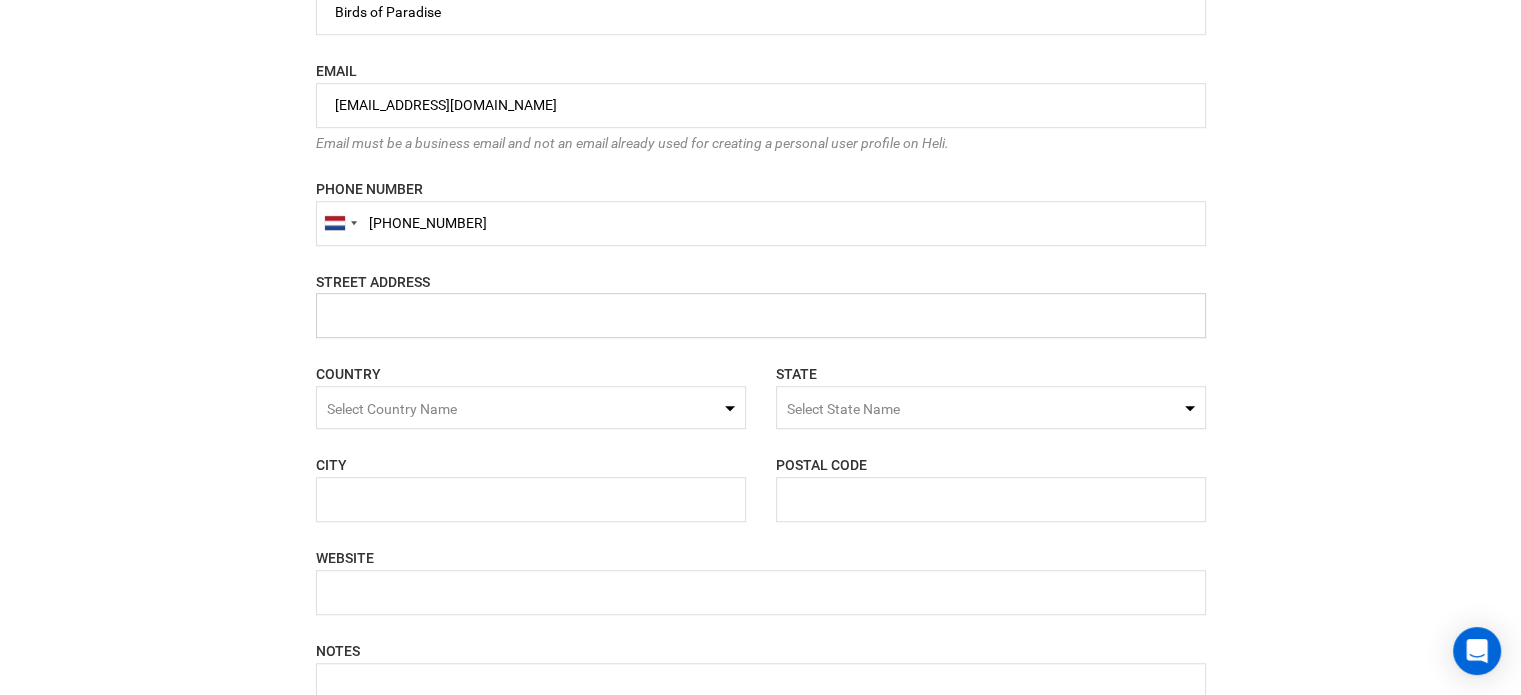 click at bounding box center (761, 315) 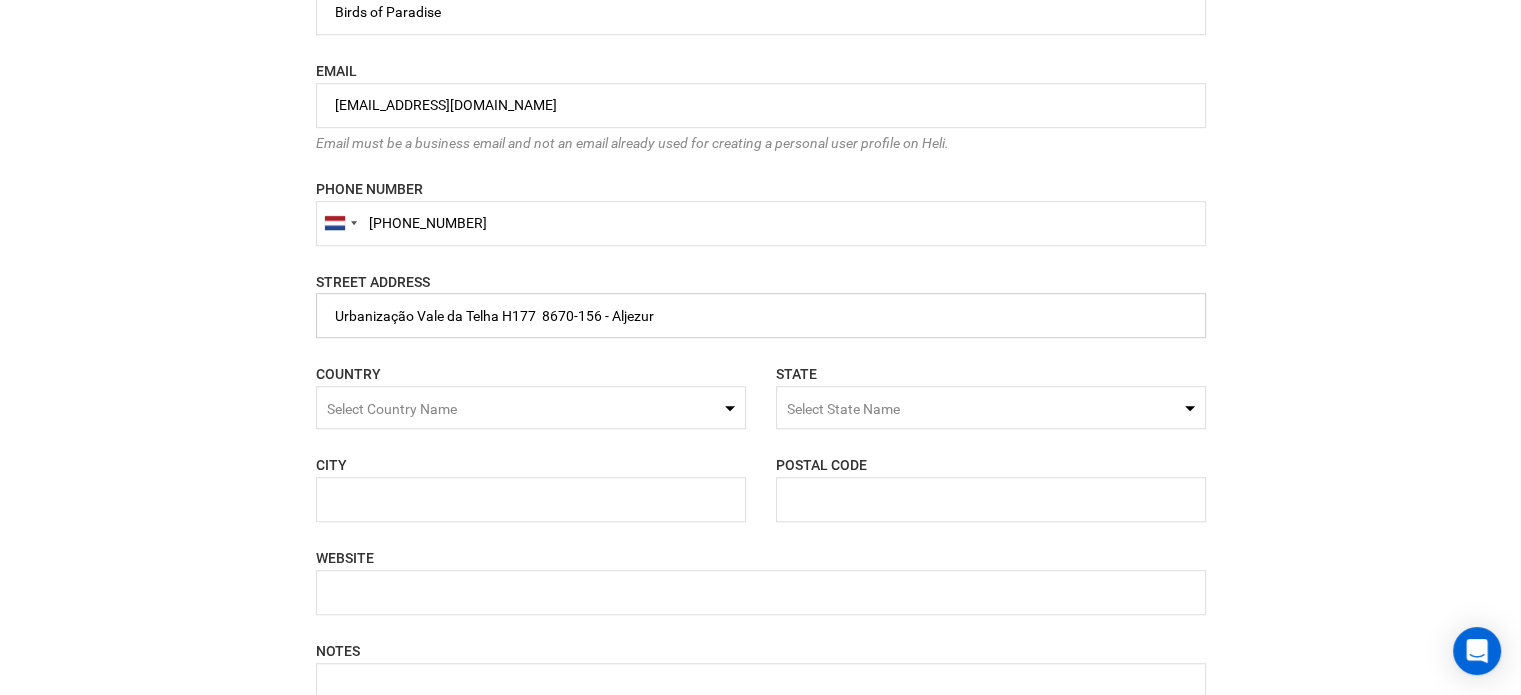 click at bounding box center [761, 315] 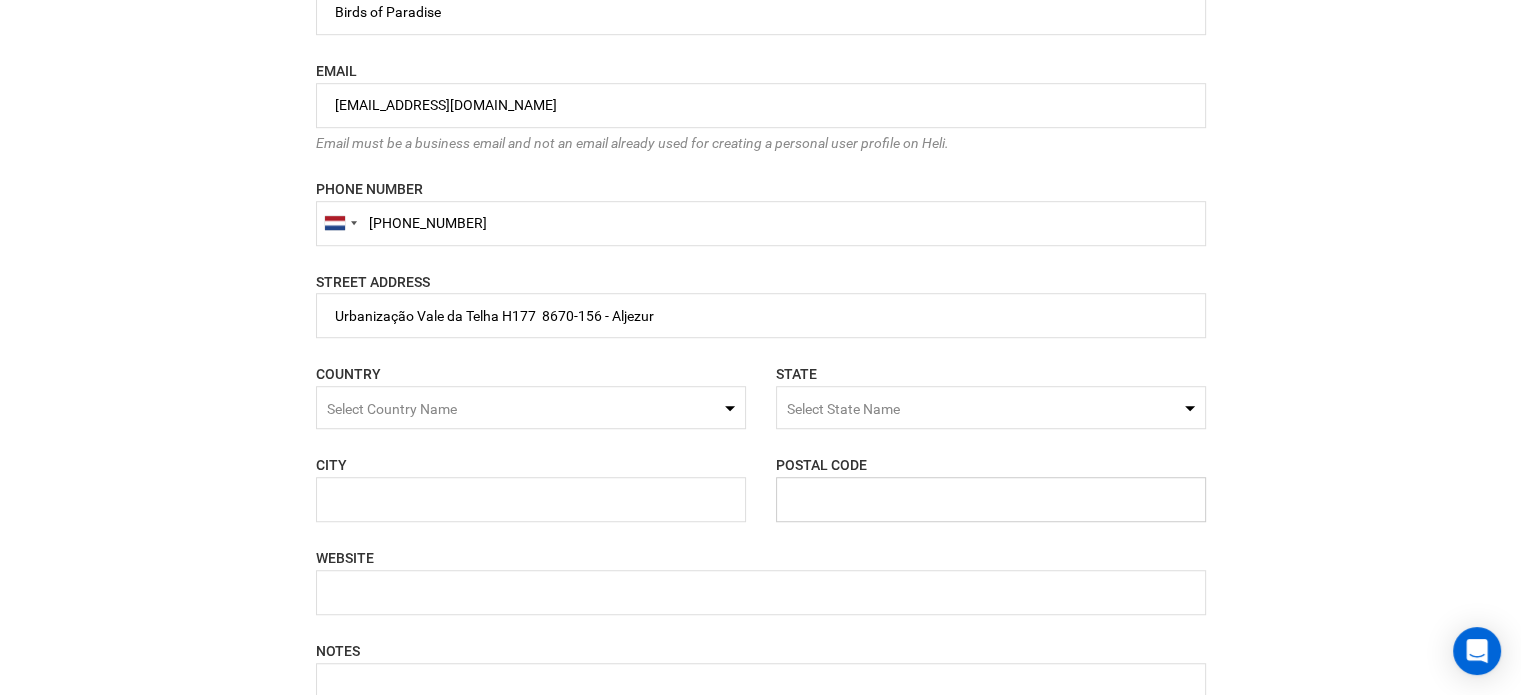 click at bounding box center (991, 499) 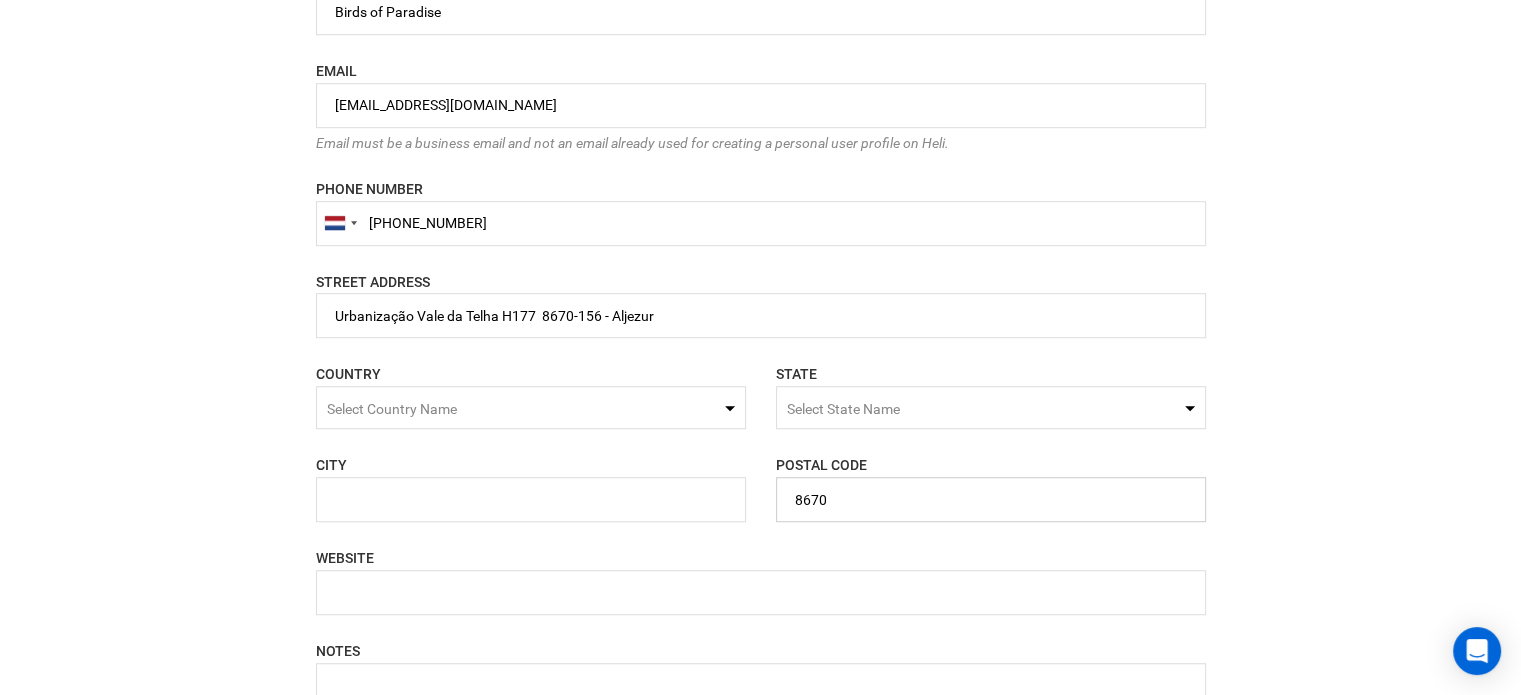 type on "8670" 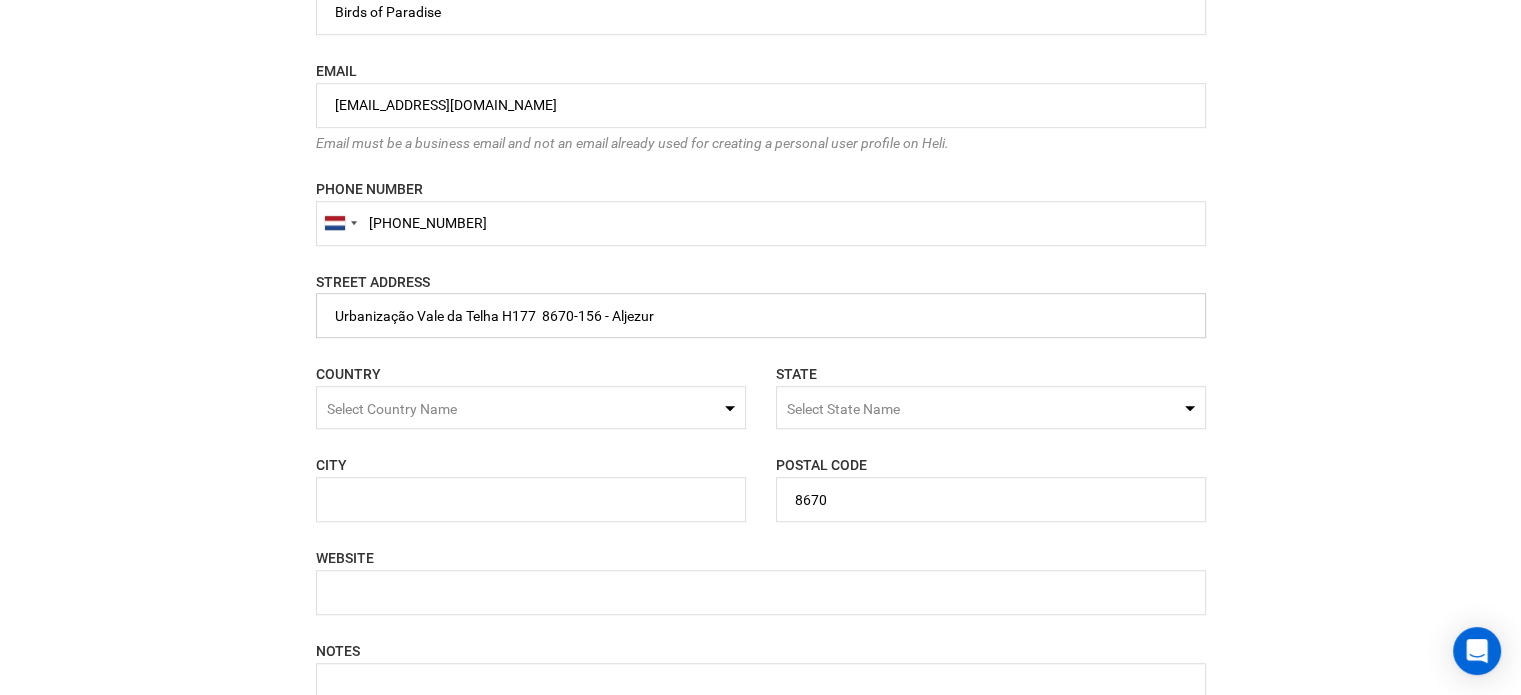 click at bounding box center [761, 315] 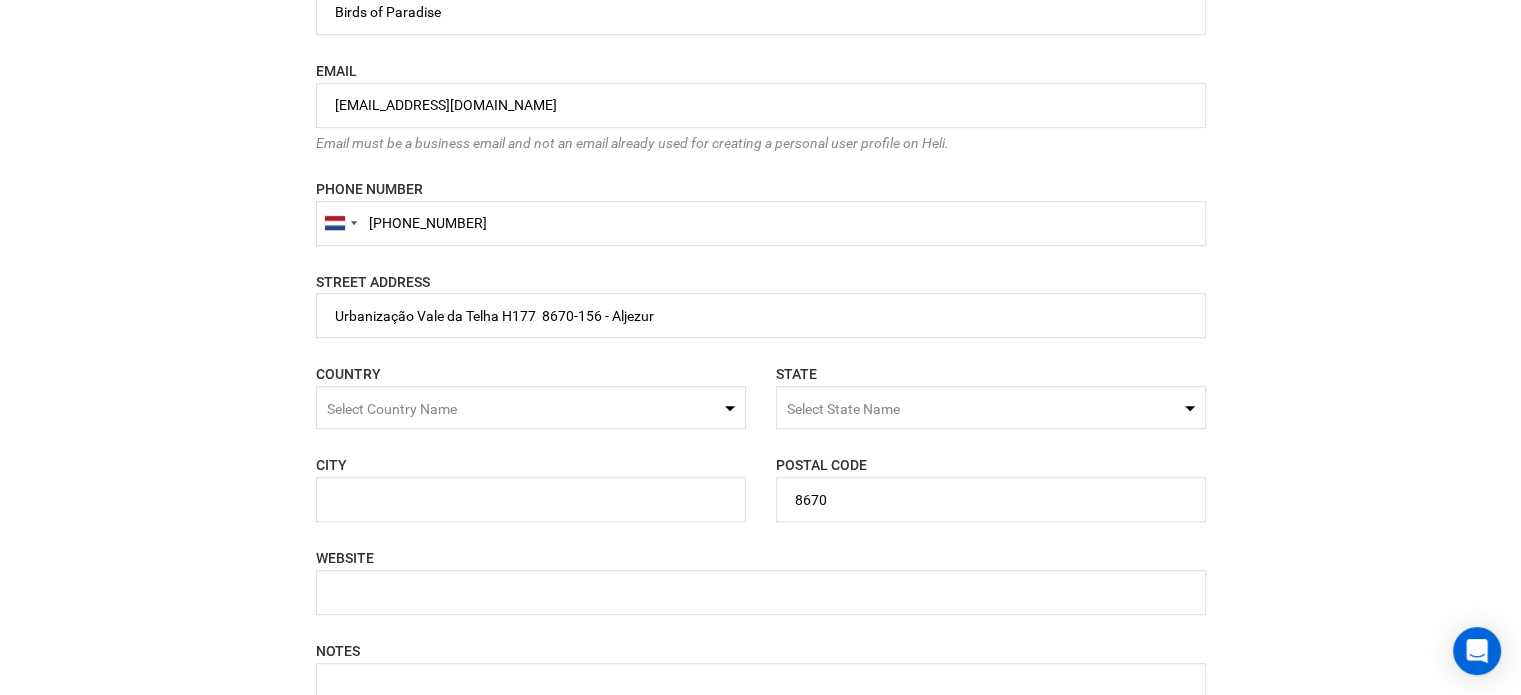 click on "Select State Name" at bounding box center (843, 409) 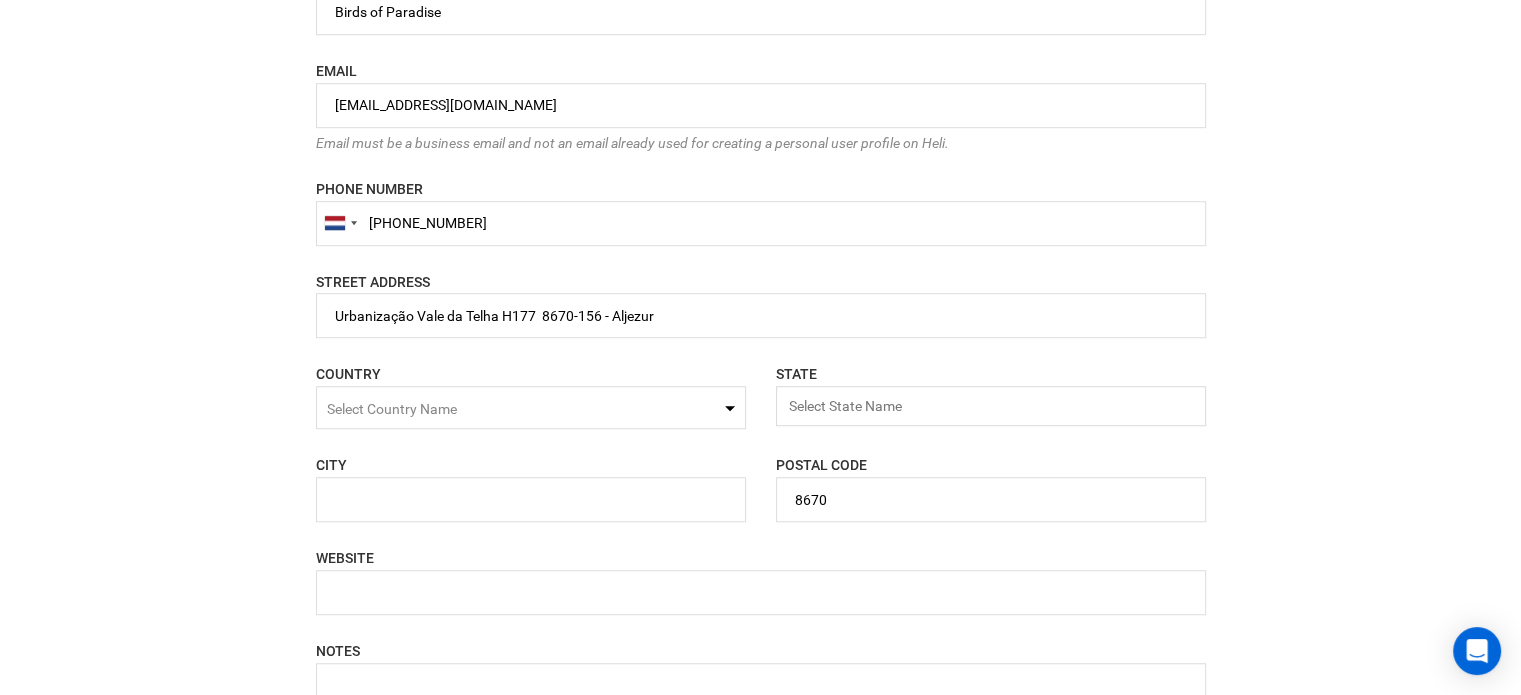 click on "Select Country Name" at bounding box center [531, 407] 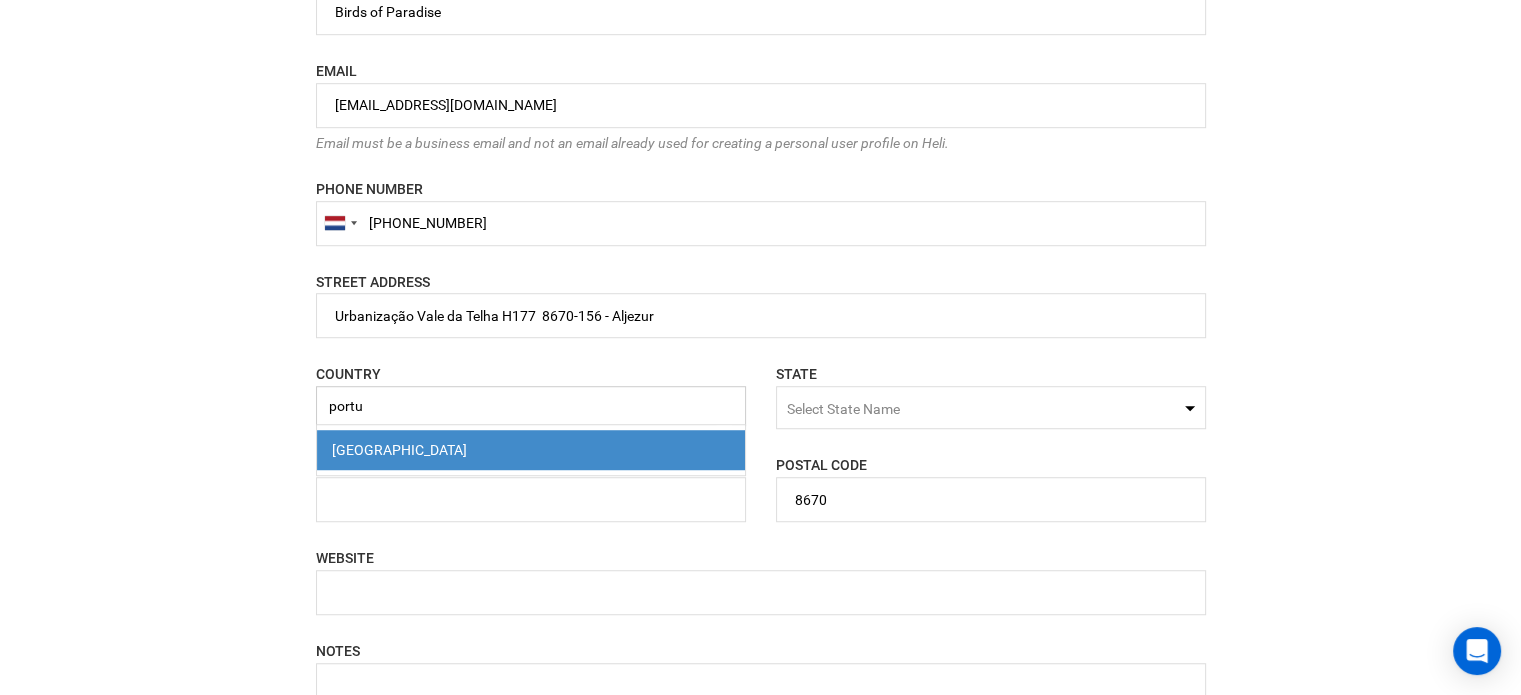 type on "portu" 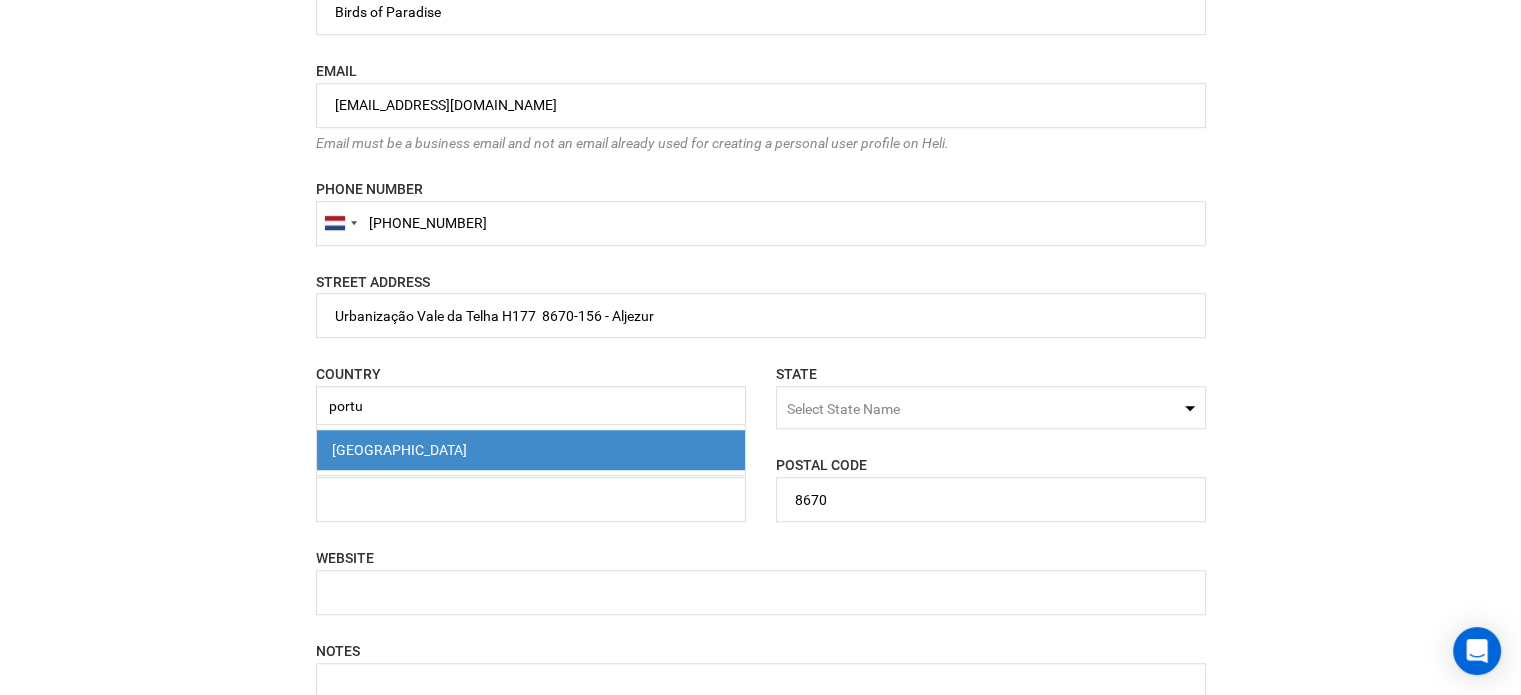 click on "[GEOGRAPHIC_DATA]" at bounding box center (531, 450) 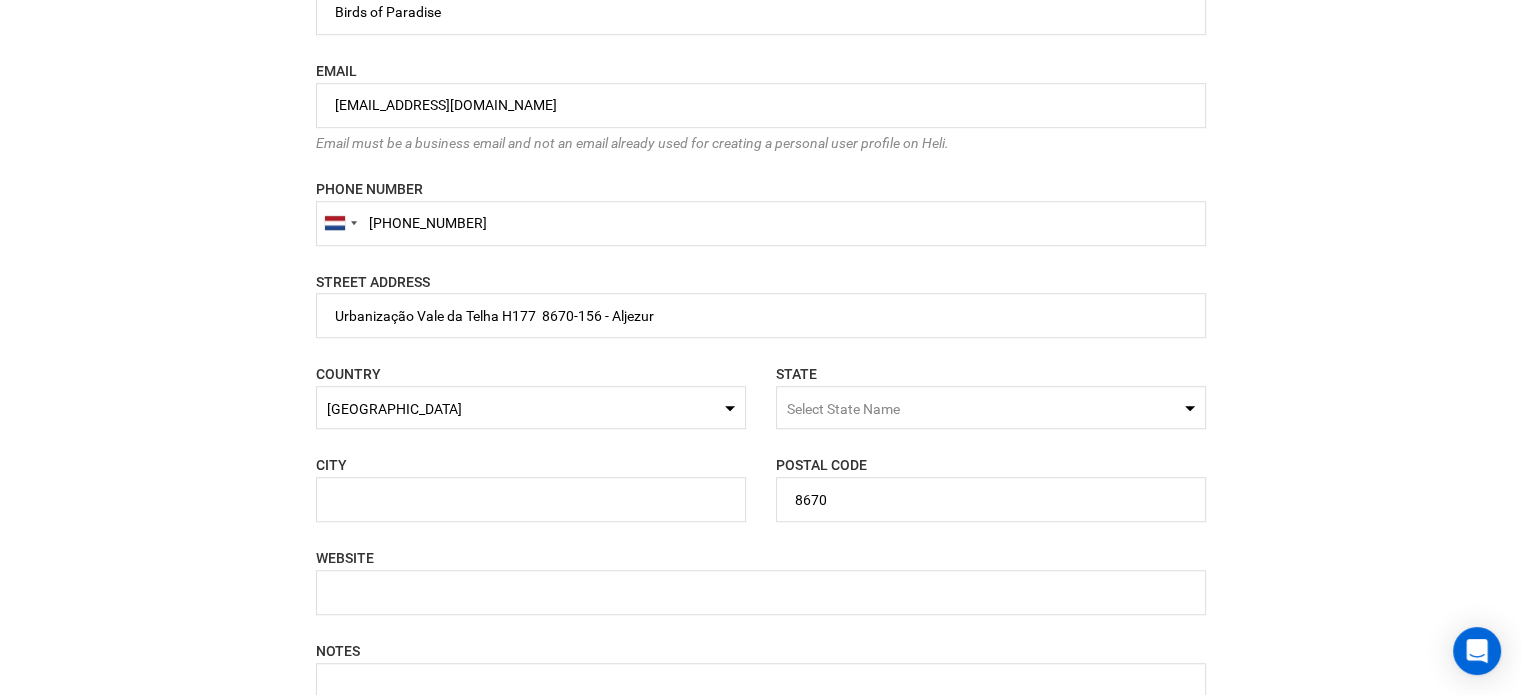 click on "Select State Name" at bounding box center [843, 409] 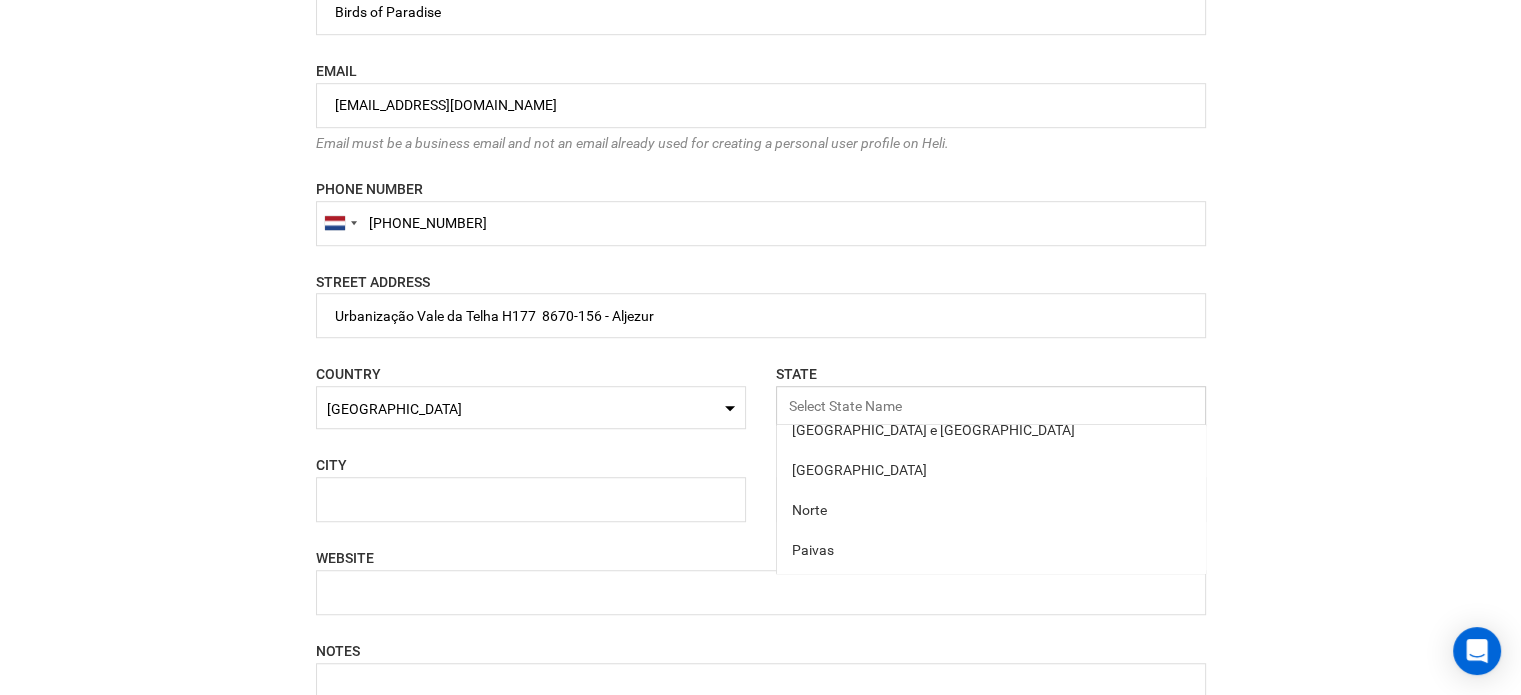 scroll, scrollTop: 421, scrollLeft: 0, axis: vertical 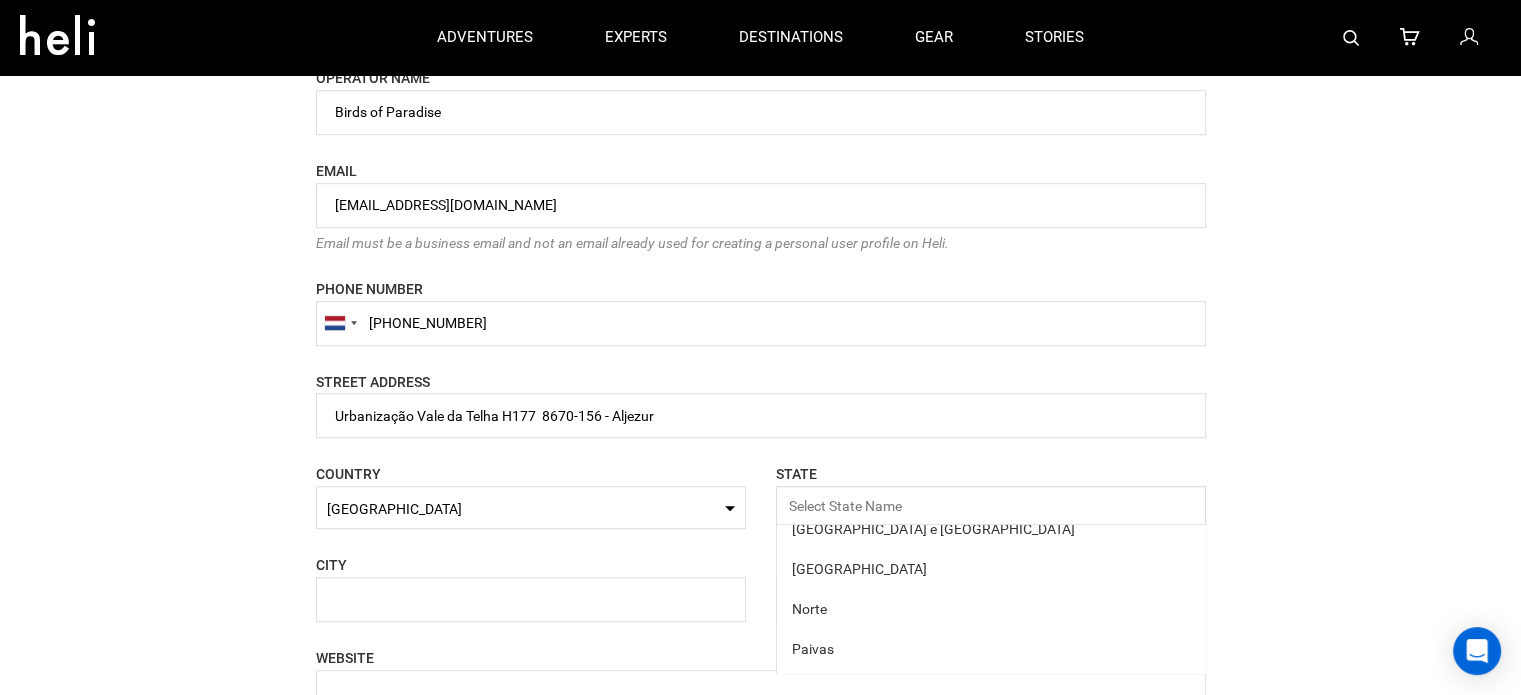 click on "BUSINESS NAME
Please enter a valid business name.
BUSINESS OWNER
Please enter valid business owner details.
OPERATOR NAME
Please enter valid contact name.
EMAIL
birdsofparadise@yopmail.com
Email must be a business email and not an email already used for creating a personal user profile on Heli.
Please enter valid email.
Email already exists.
PHONE NUMBER
United States +1 Afghanistan (‫افغانستان‬‎) +93 Albania (Shqipëri) +355 Algeria (‫الجزائر‬‎) +213 American Samoa +1684 Andorra +376 Angola +244 Anguilla +1264 Antigua and Barbuda +1268 Argentina +54 Armenia (Հայաստան) +374 Aruba +297 Australia +61 Austria (Österreich) +43 Azerbaijan (Azərbaycan) +994 Bahamas +1242 +973 +880 Barbados +1246" at bounding box center [761, 476] 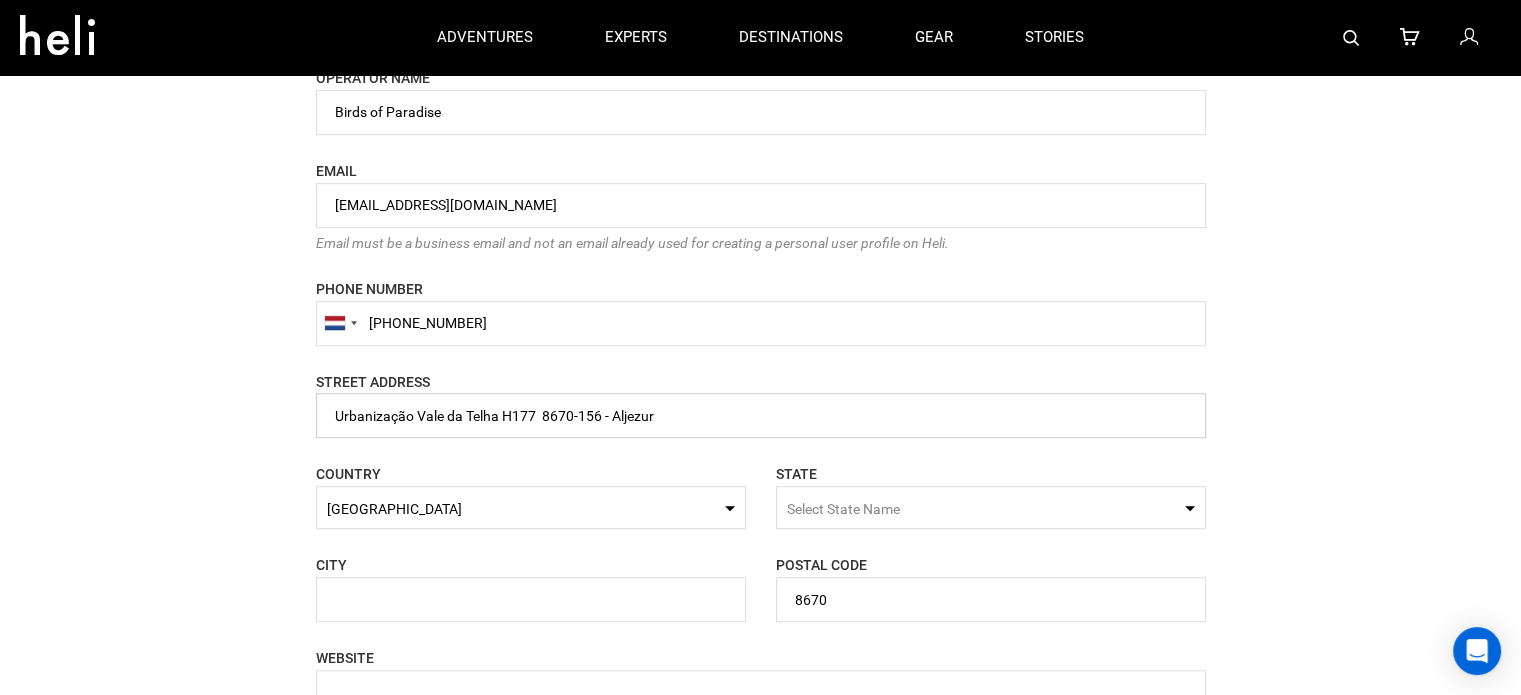 click at bounding box center (761, 415) 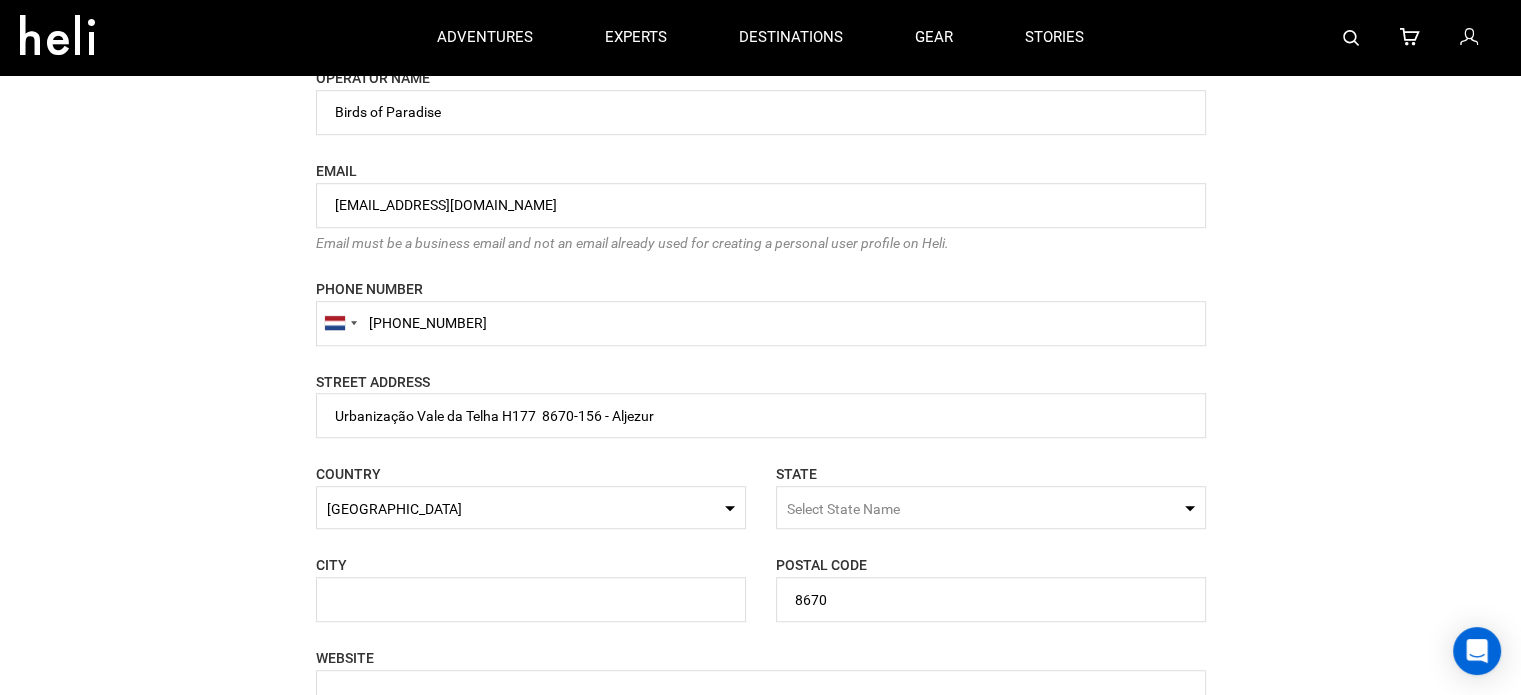 click on "Select State Name" at bounding box center [843, 509] 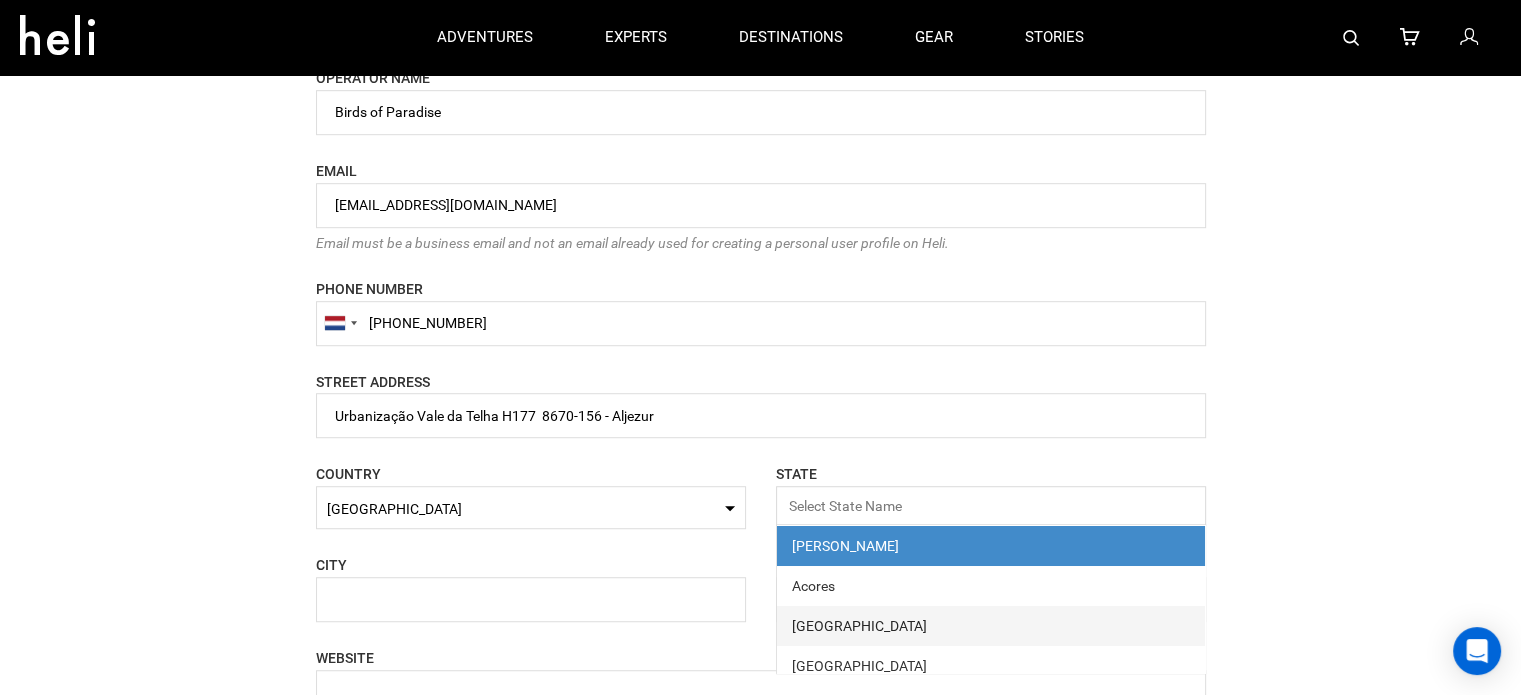 click on "Alentejo" at bounding box center (991, 626) 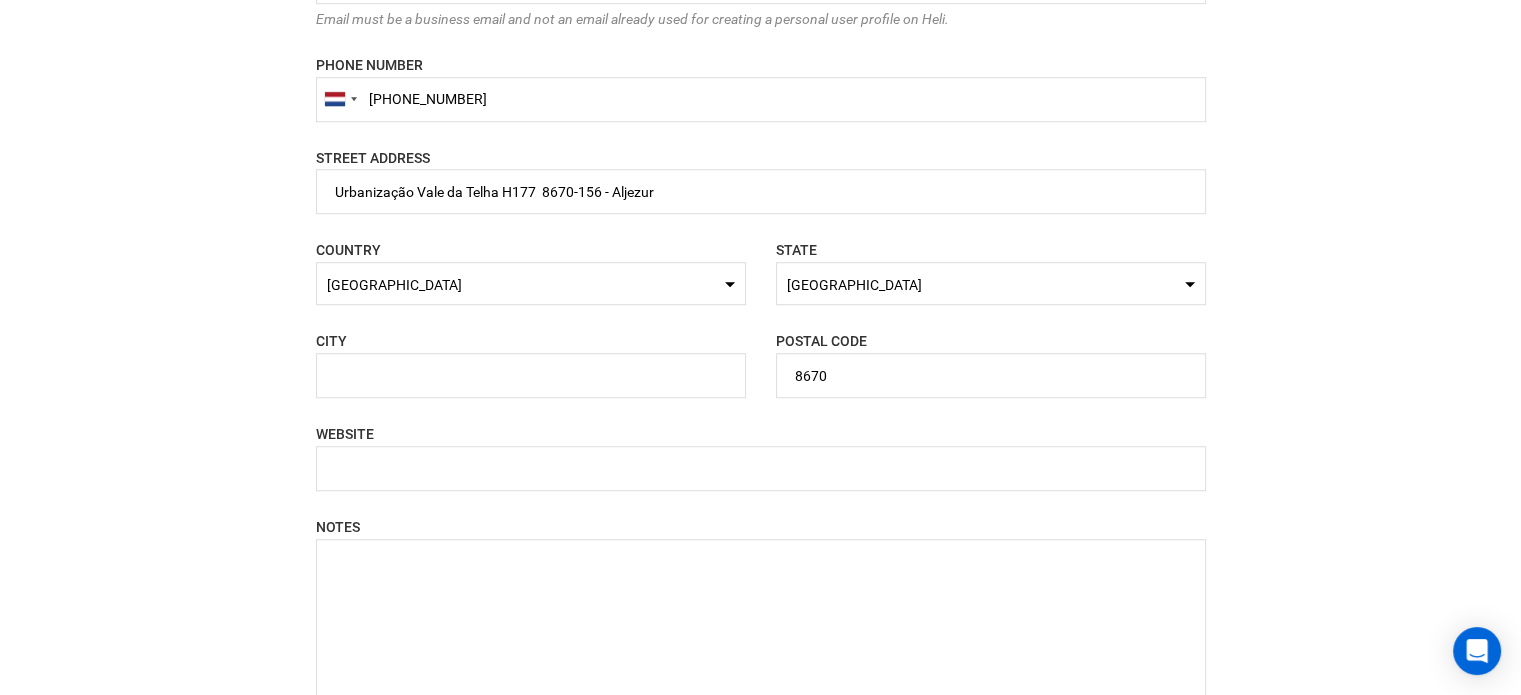 scroll, scrollTop: 1500, scrollLeft: 0, axis: vertical 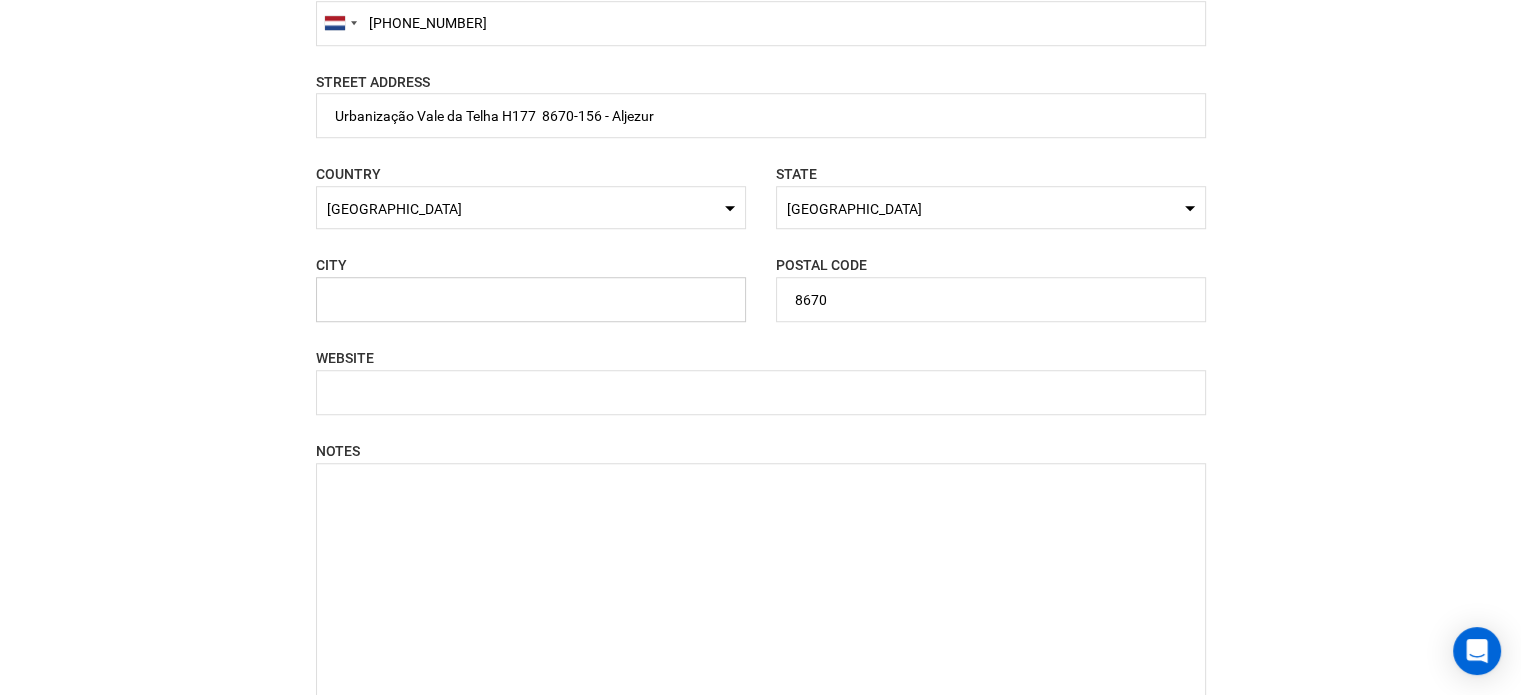 click at bounding box center [531, 299] 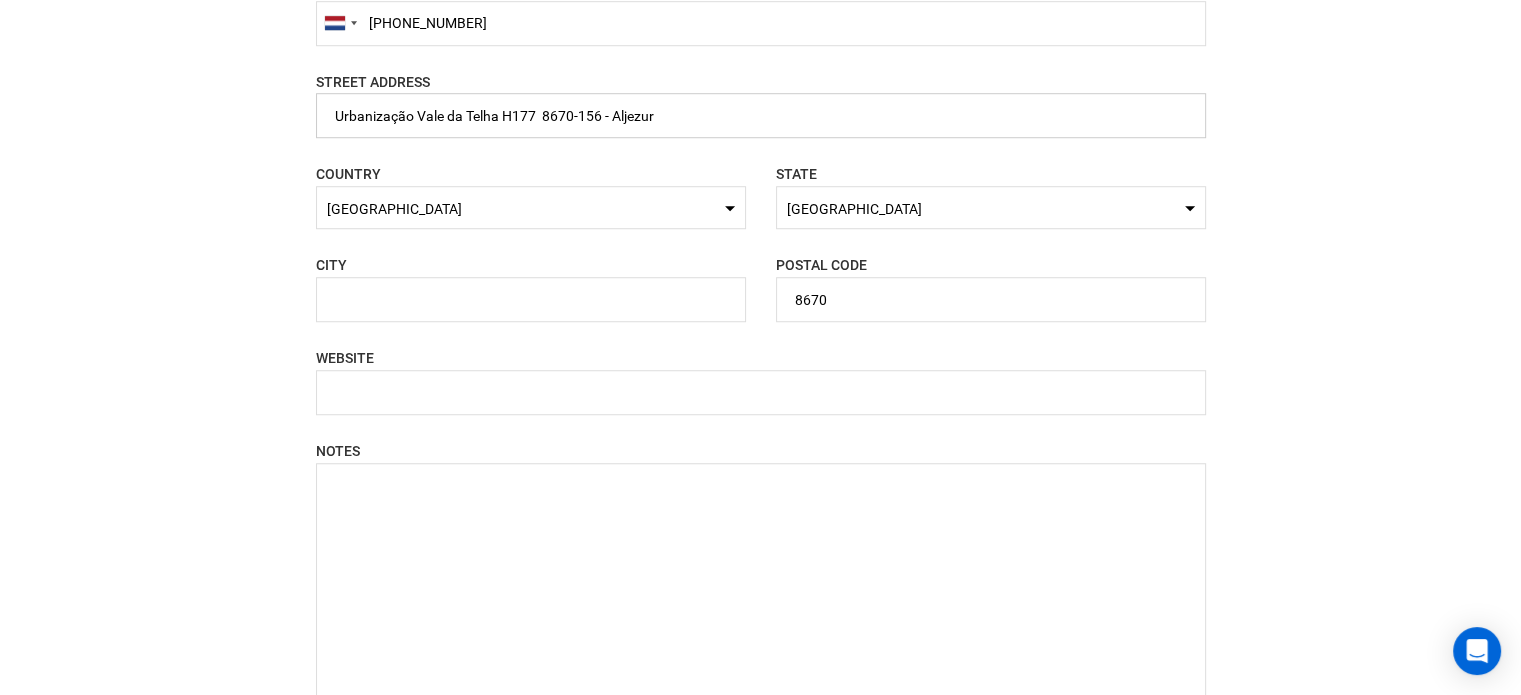 drag, startPoint x: 546, startPoint y: 115, endPoint x: 616, endPoint y: 123, distance: 70.45566 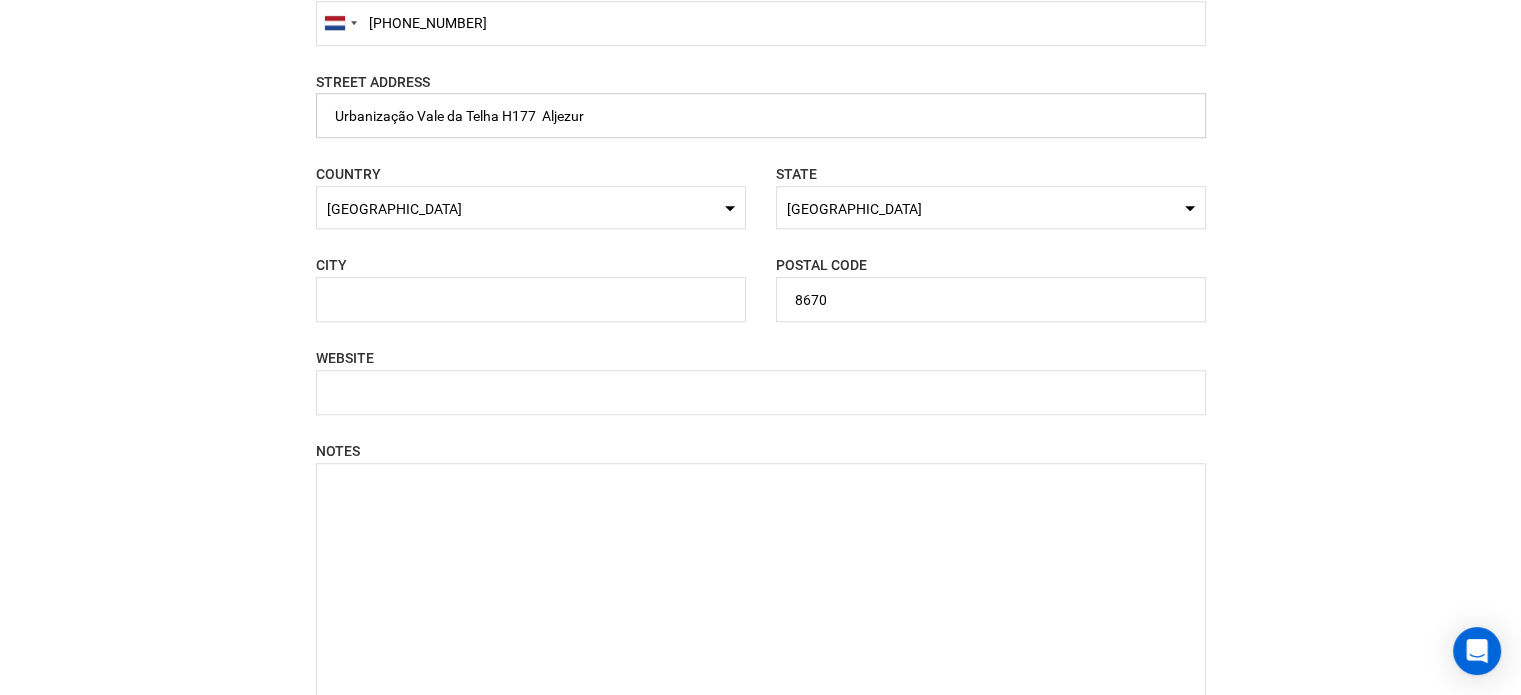 click at bounding box center (761, 115) 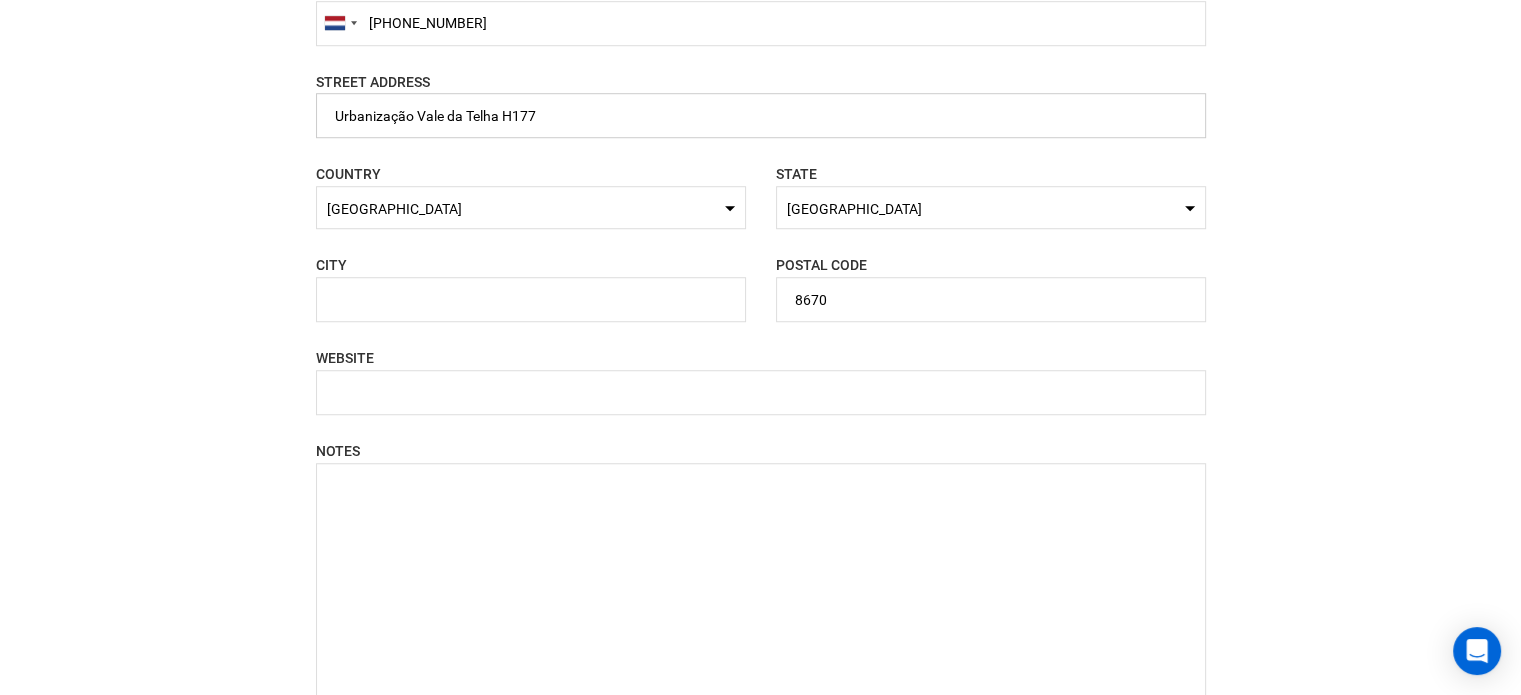 type on "Urbanização Vale da Telha H177" 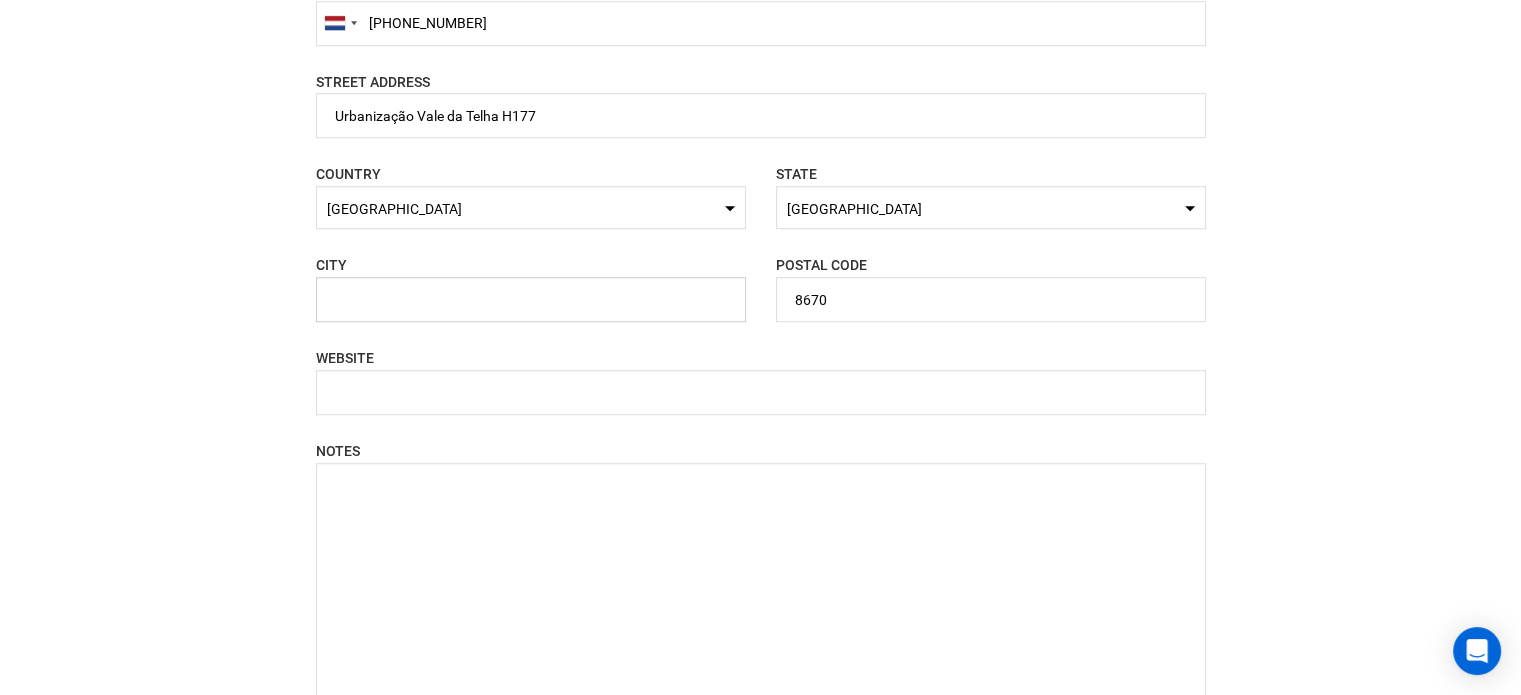 click at bounding box center (531, 299) 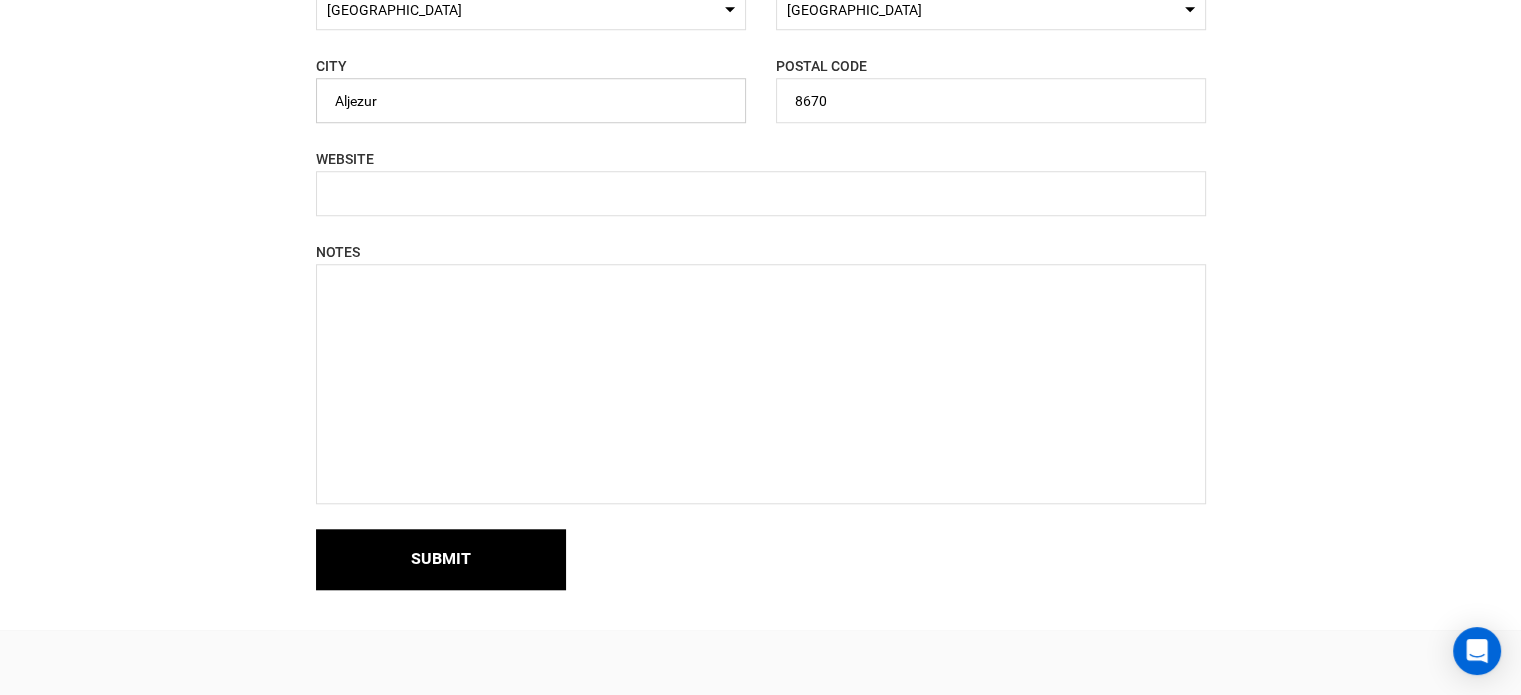 scroll, scrollTop: 1700, scrollLeft: 0, axis: vertical 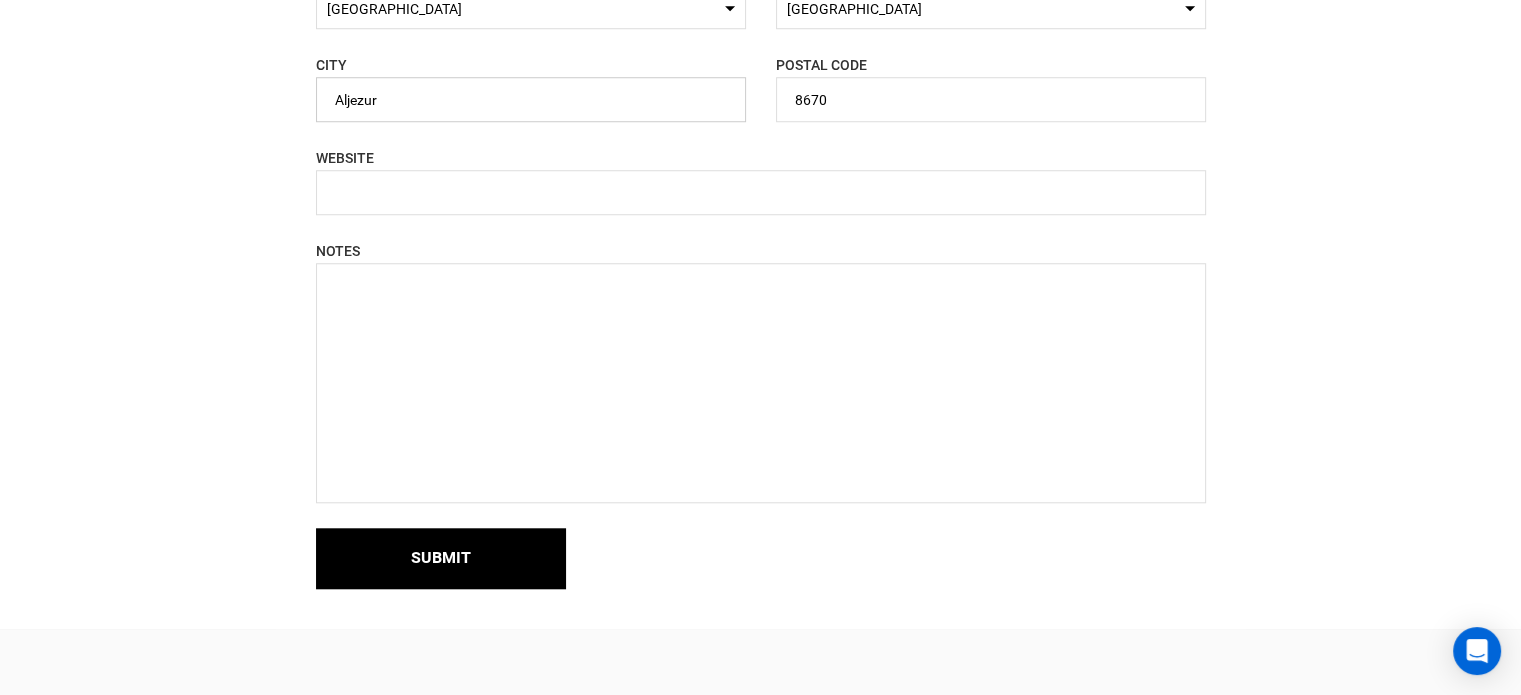 type on "Aljezur" 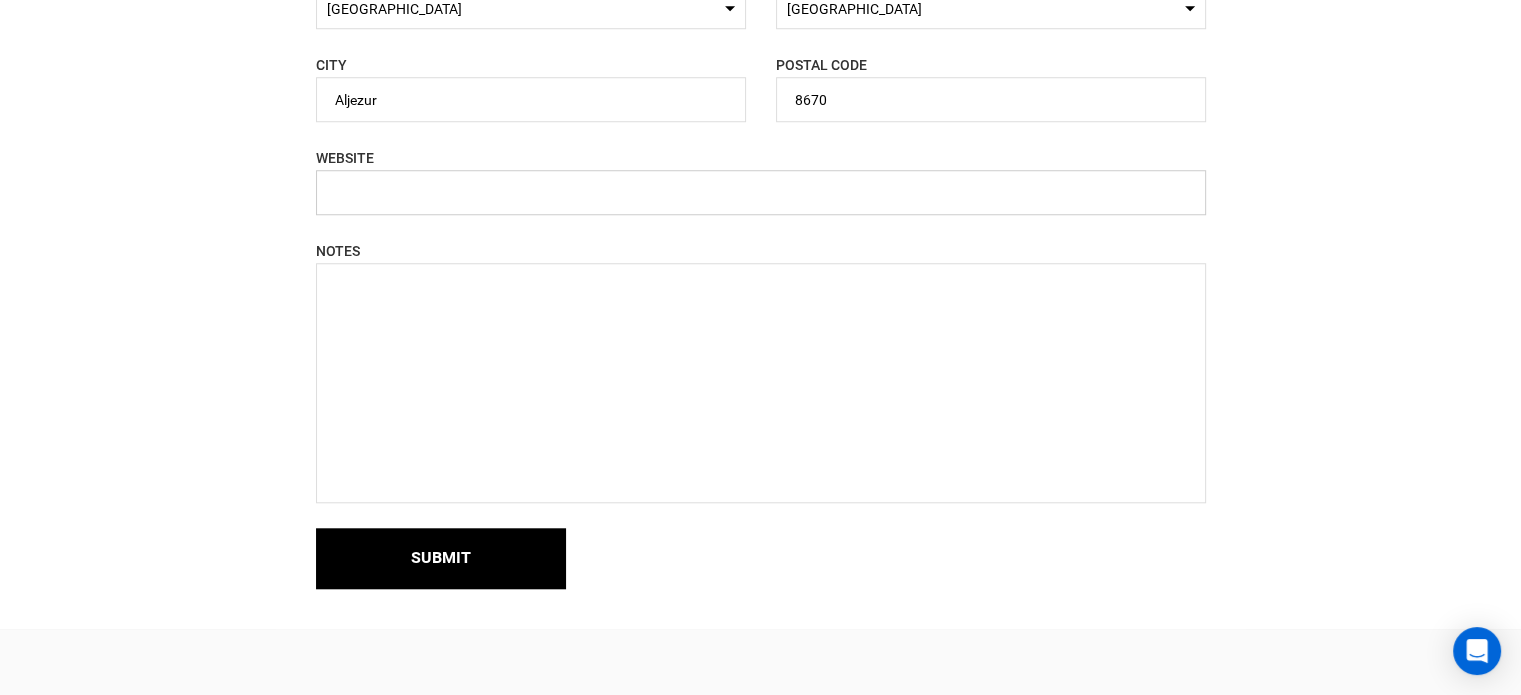 click at bounding box center [761, 192] 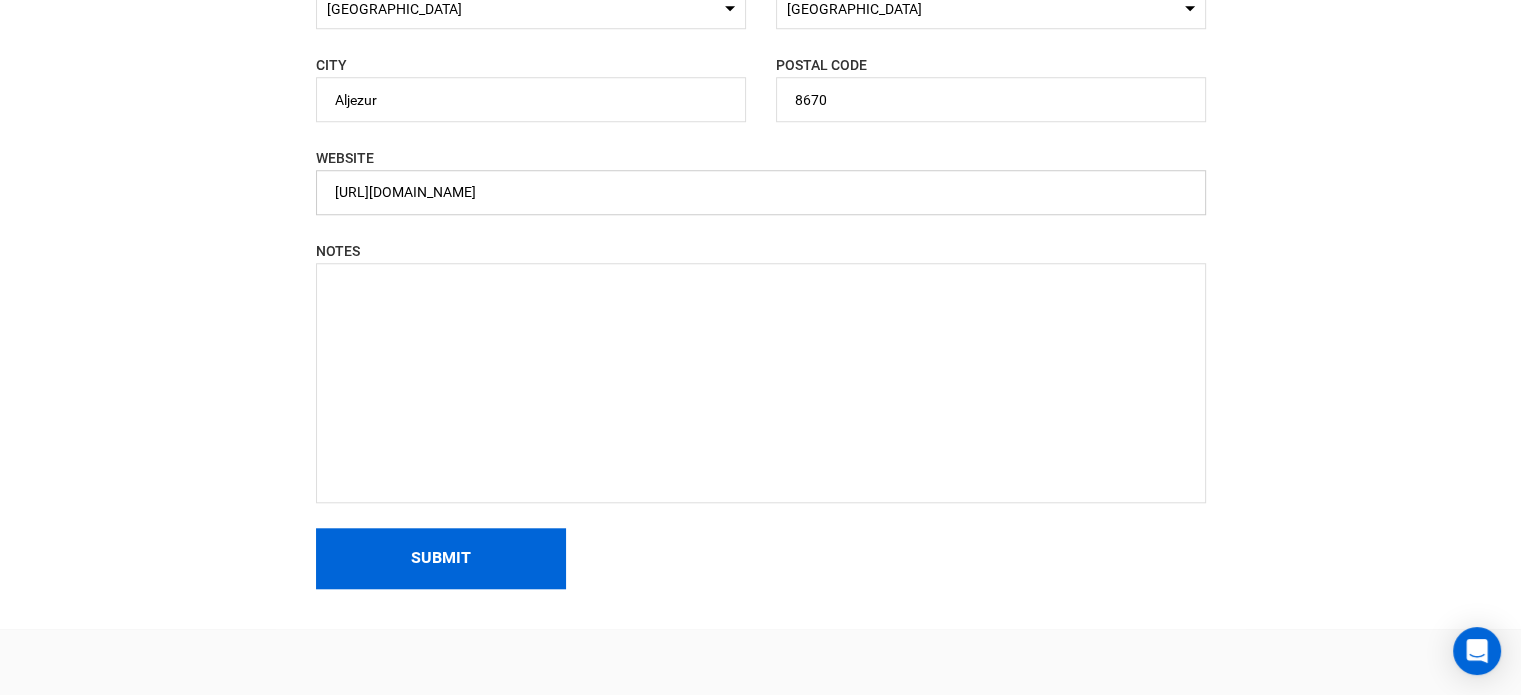 type on "[URL][DOMAIN_NAME]" 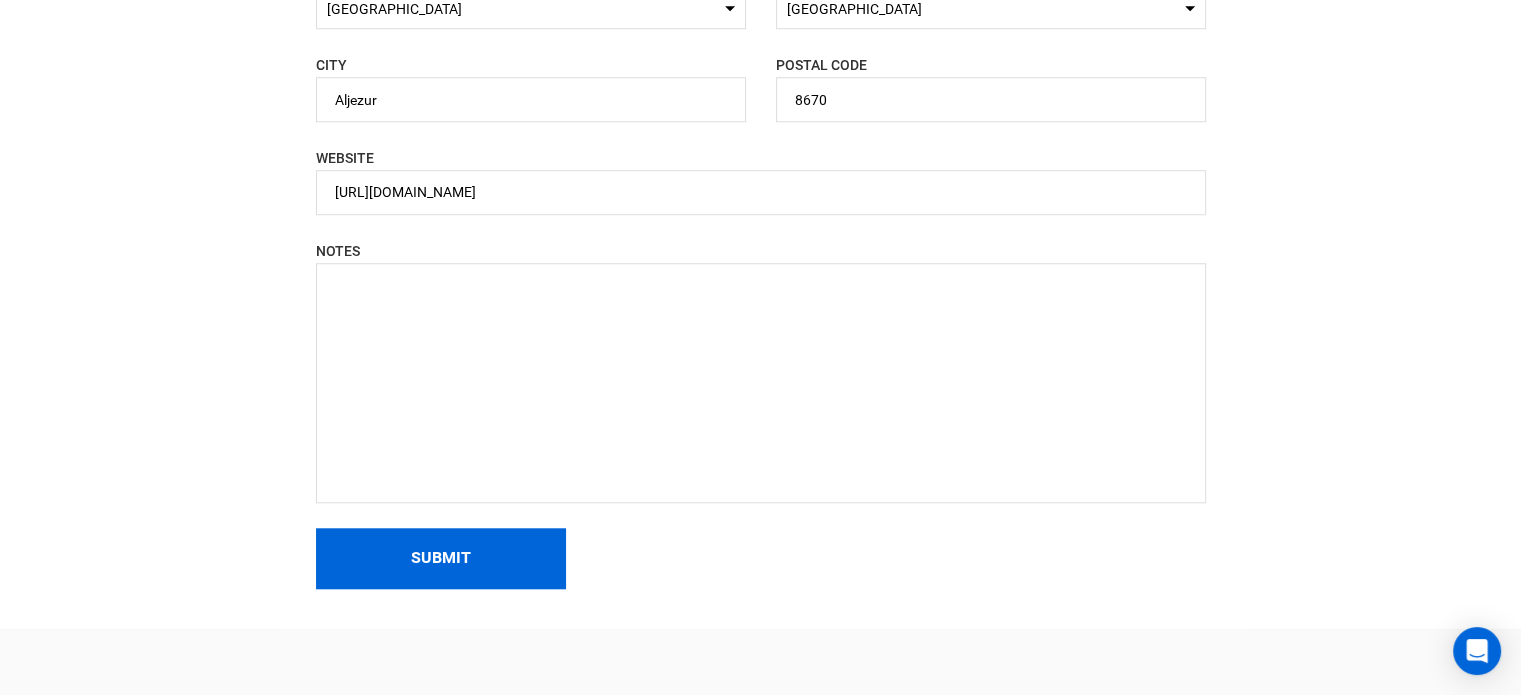 click on "Submit" at bounding box center (441, 558) 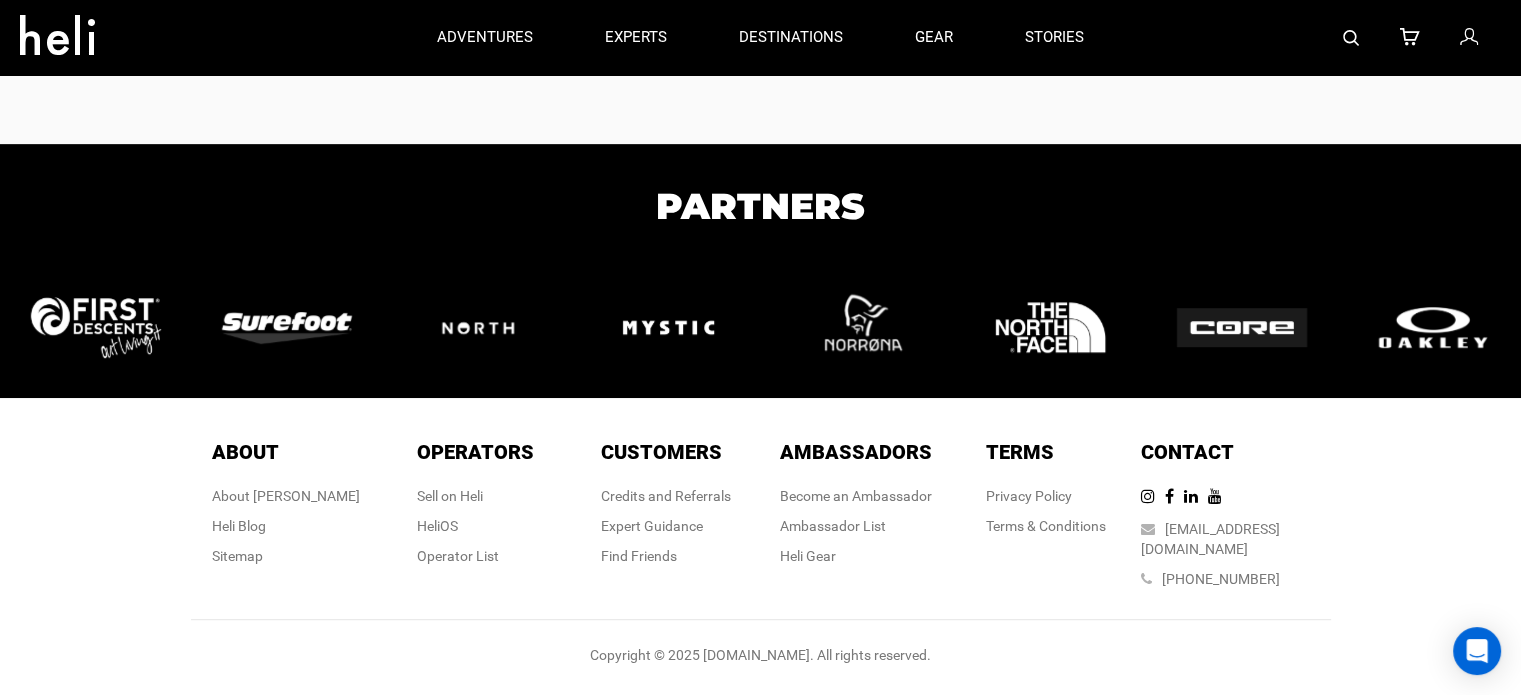 scroll, scrollTop: 0, scrollLeft: 0, axis: both 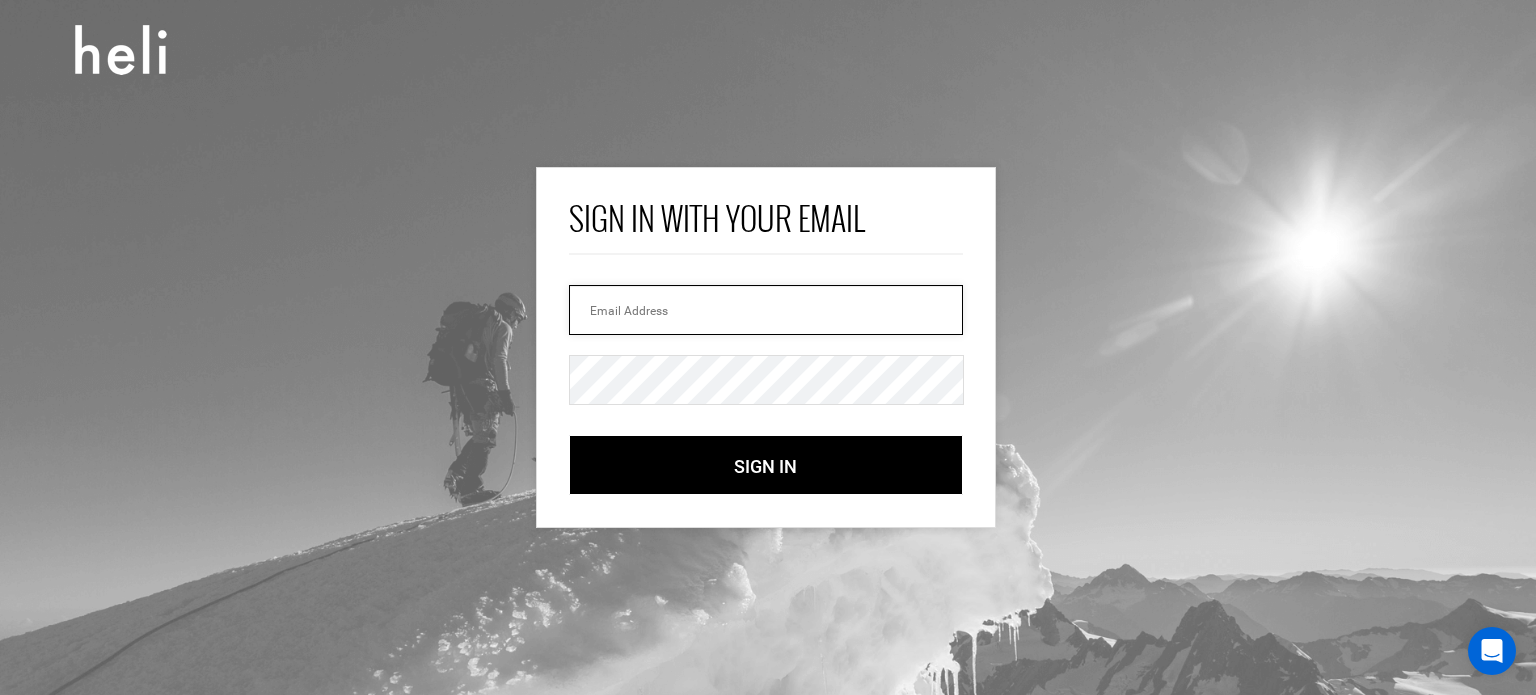 click at bounding box center (766, 310) 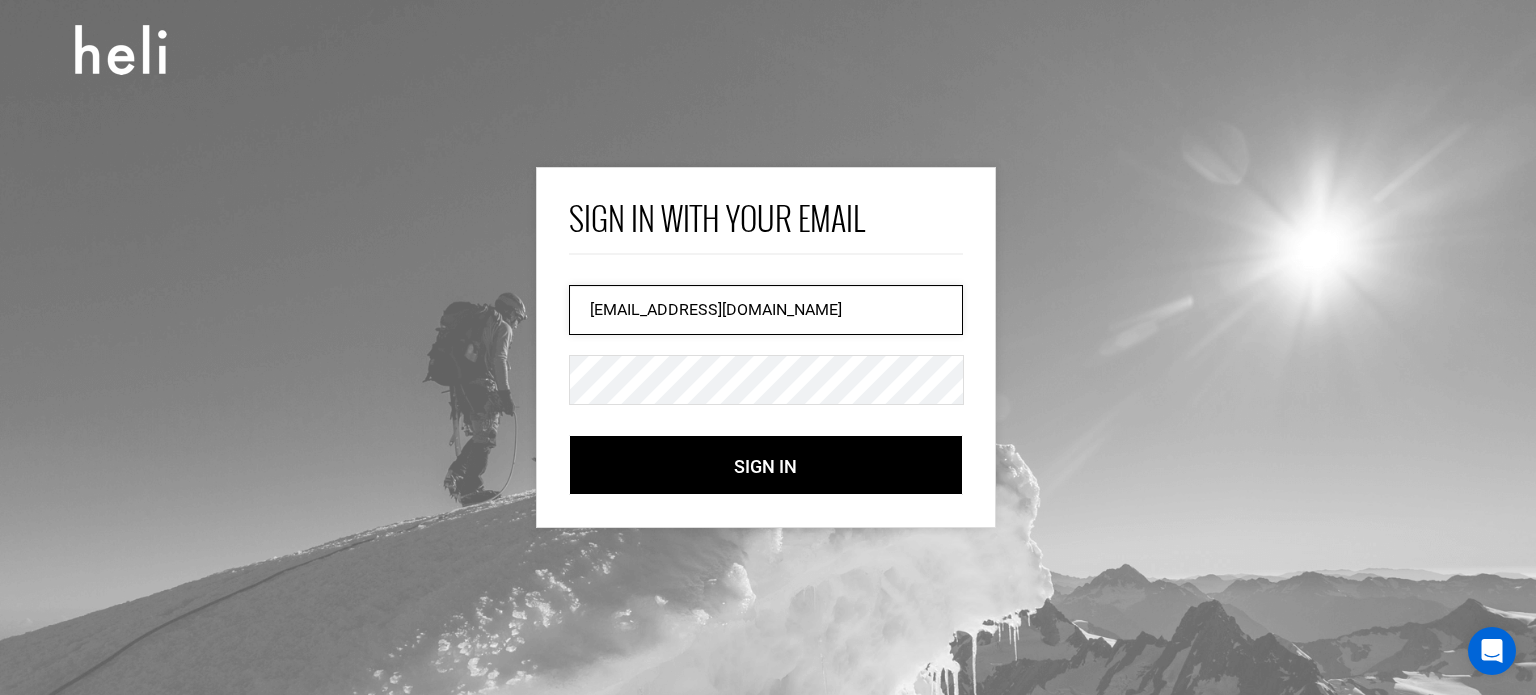 type on "[EMAIL_ADDRESS][DOMAIN_NAME]" 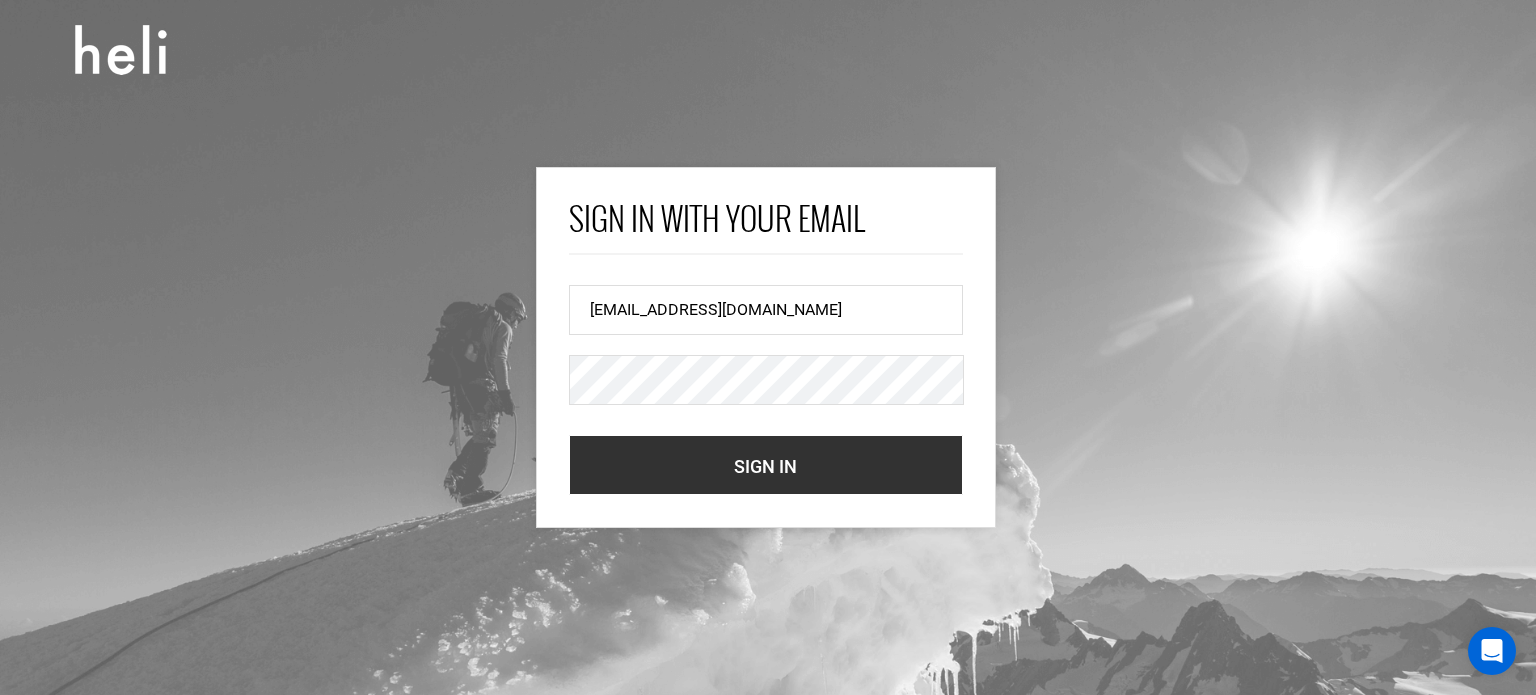 click on "Sign In" at bounding box center [766, 465] 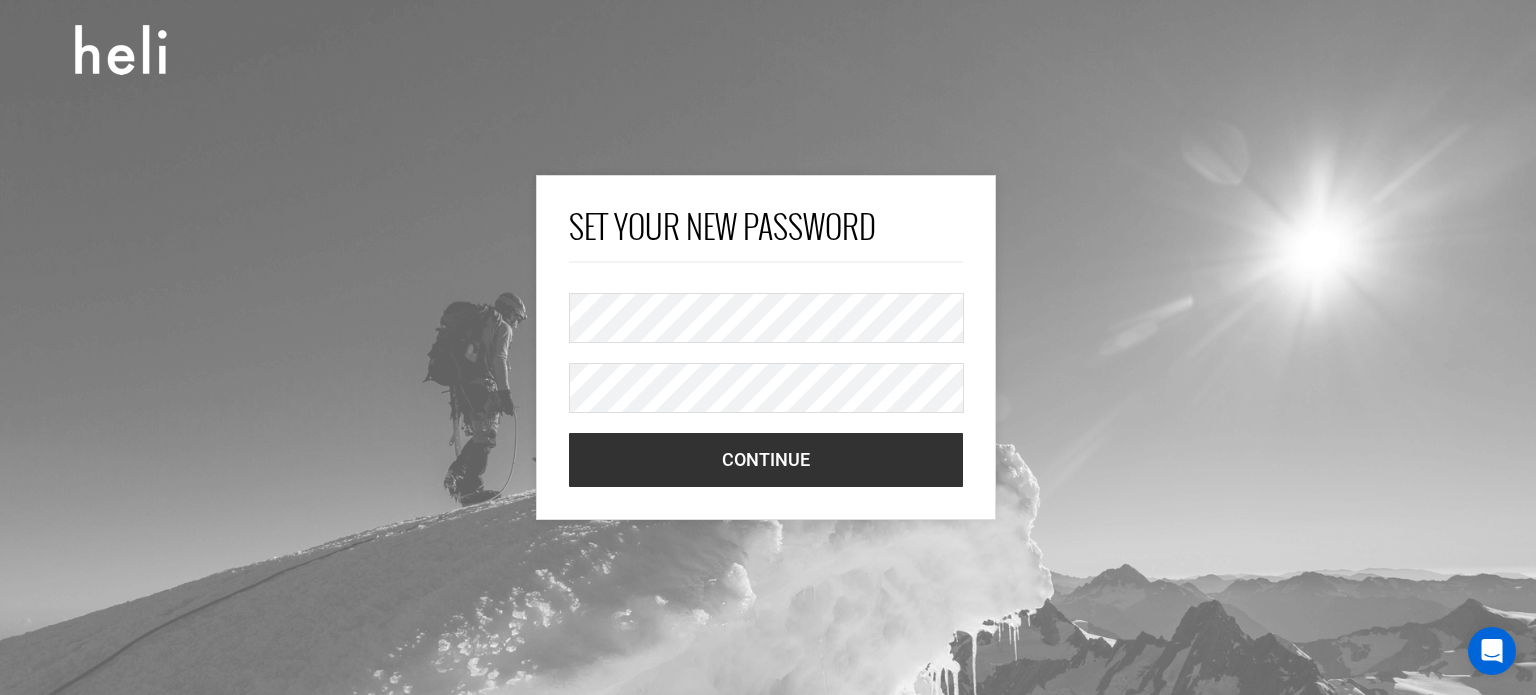 click on "Continue" at bounding box center [766, 460] 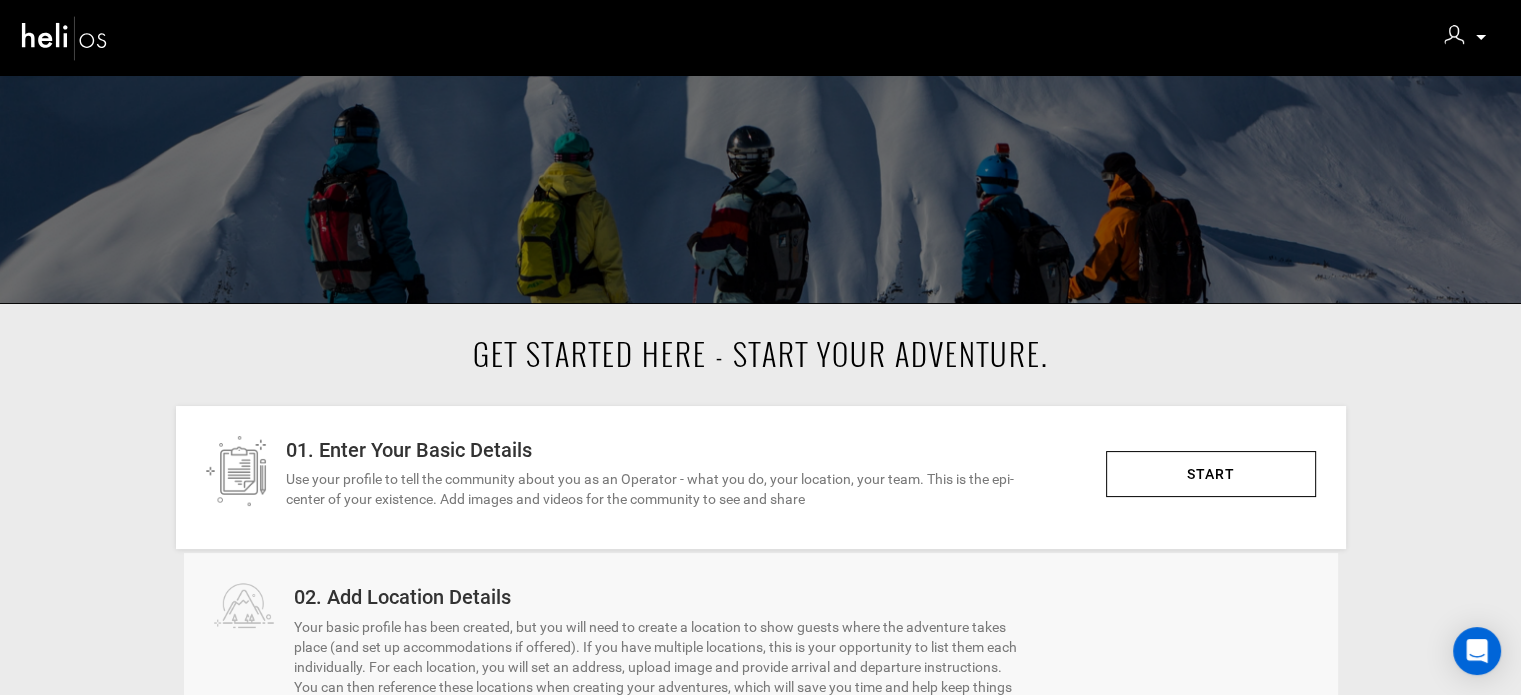 scroll, scrollTop: 500, scrollLeft: 0, axis: vertical 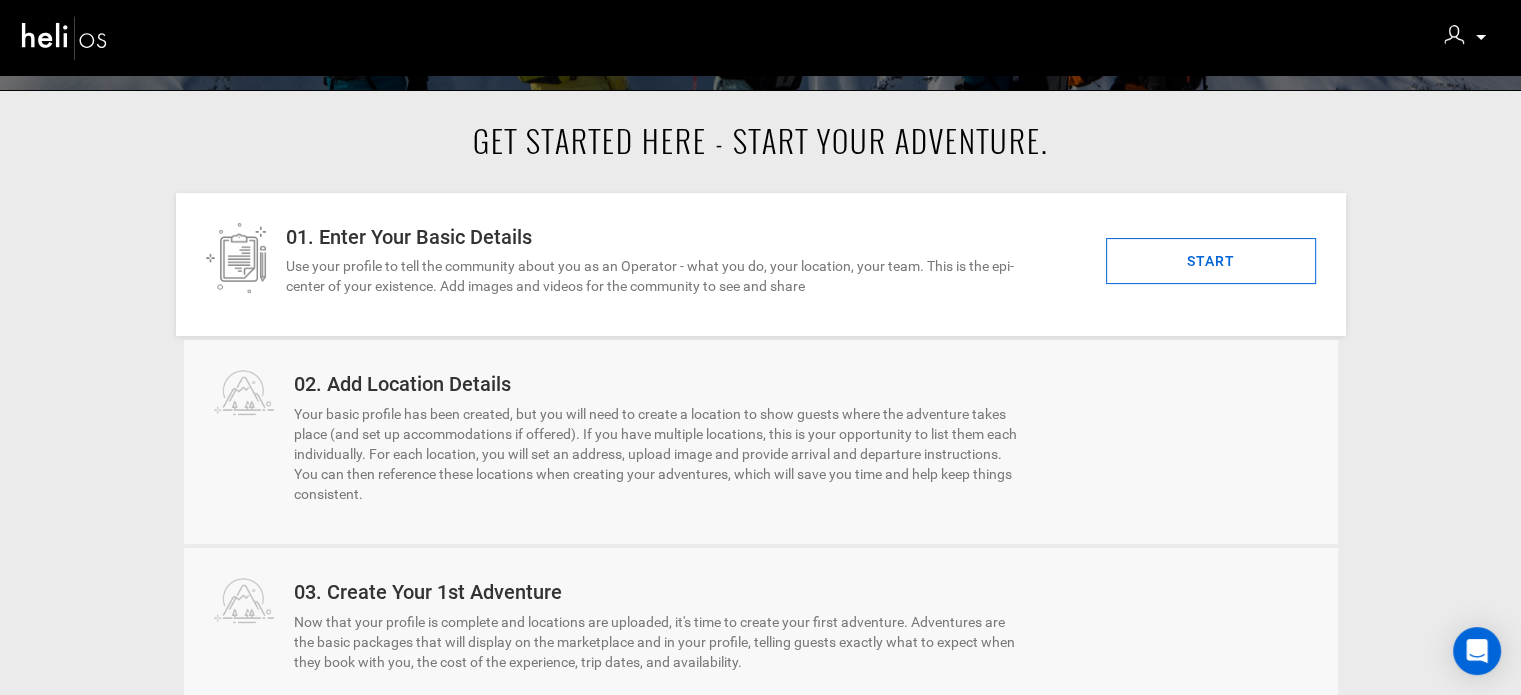 click on "START" at bounding box center [1211, 261] 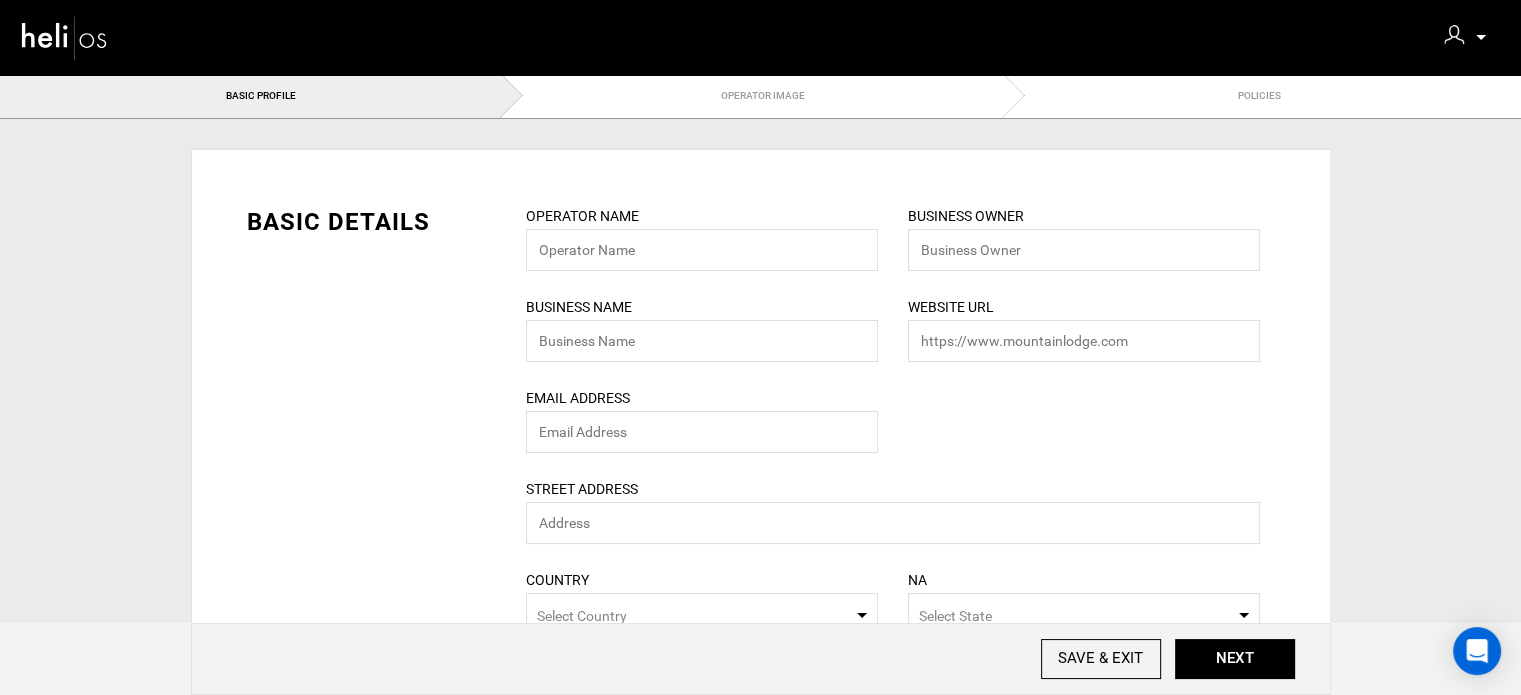 type on "Birds of Paradise" 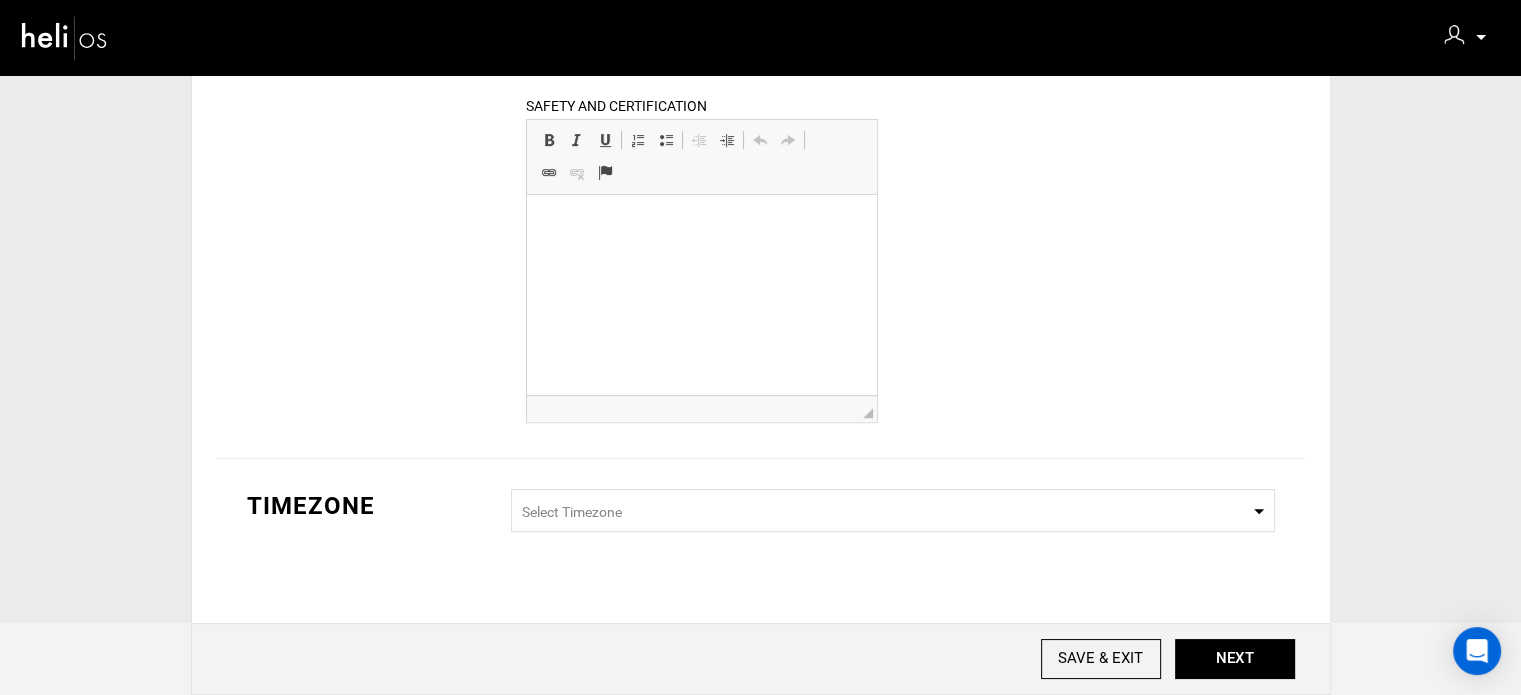 scroll, scrollTop: 768, scrollLeft: 0, axis: vertical 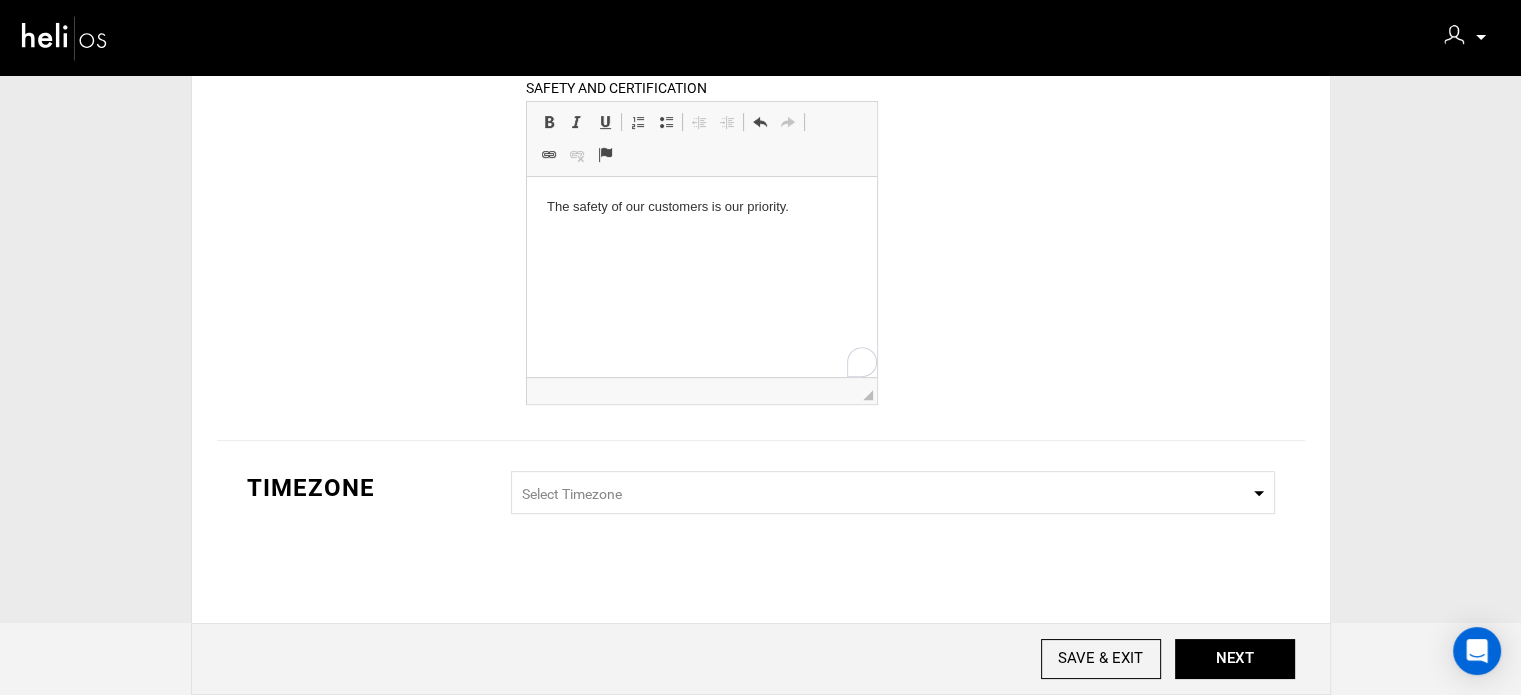 type 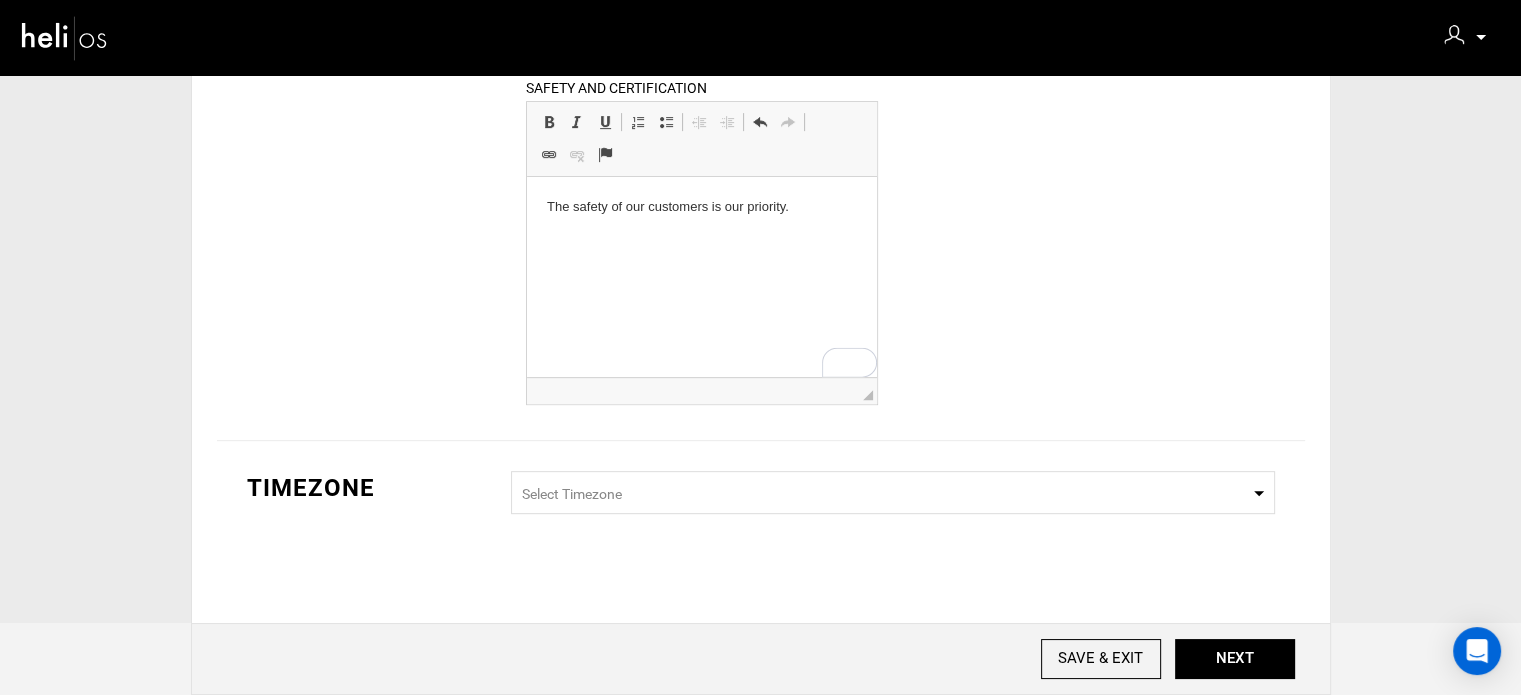 click on "Select Timezone" at bounding box center (893, 492) 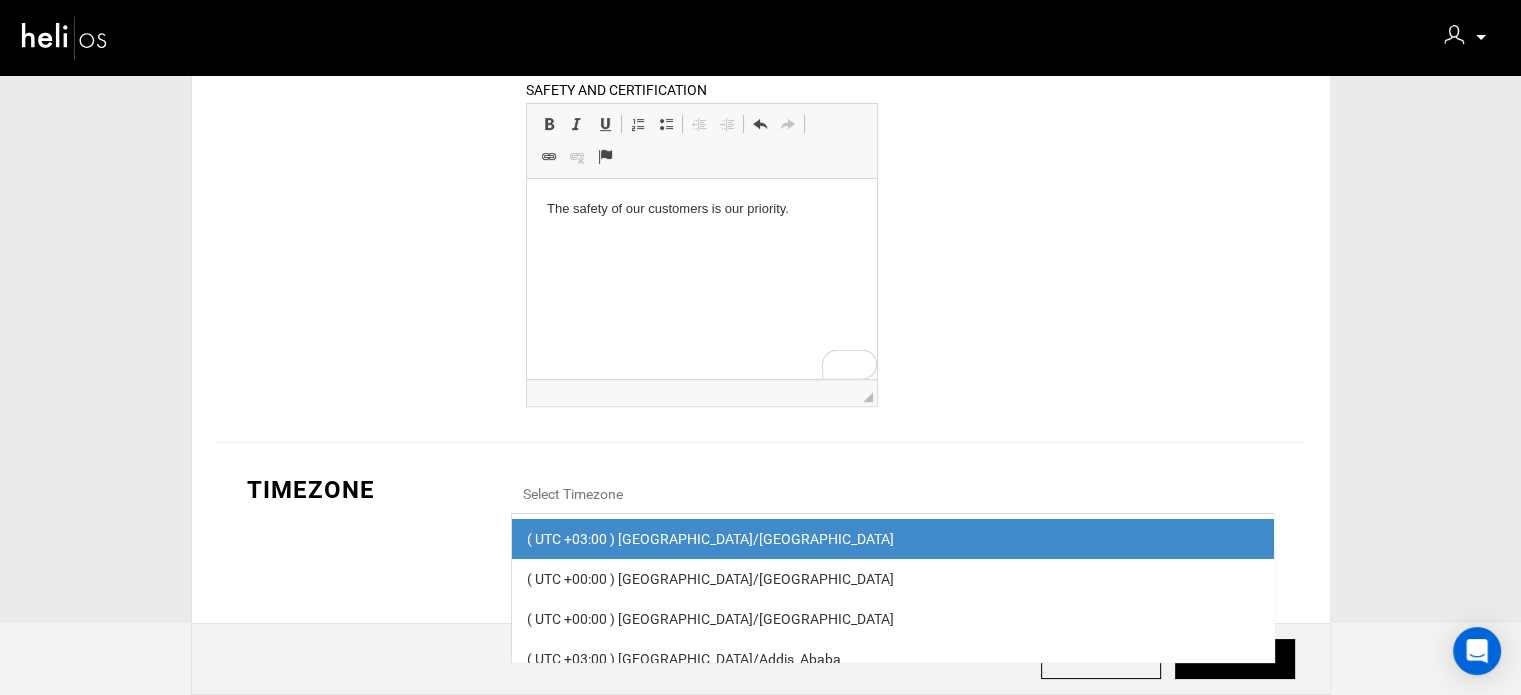 scroll, scrollTop: 766, scrollLeft: 0, axis: vertical 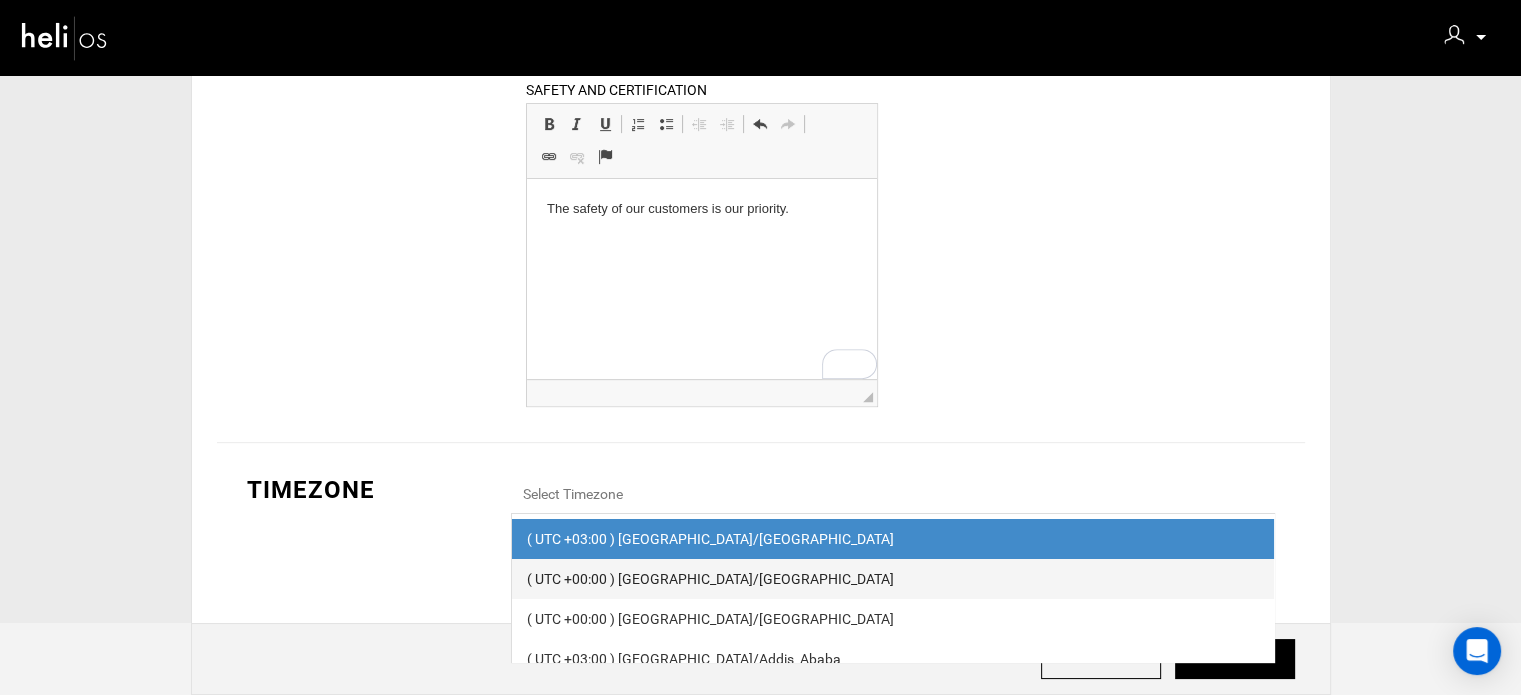 click on "( UTC +00:00  ) [GEOGRAPHIC_DATA]/[GEOGRAPHIC_DATA]" at bounding box center (893, 579) 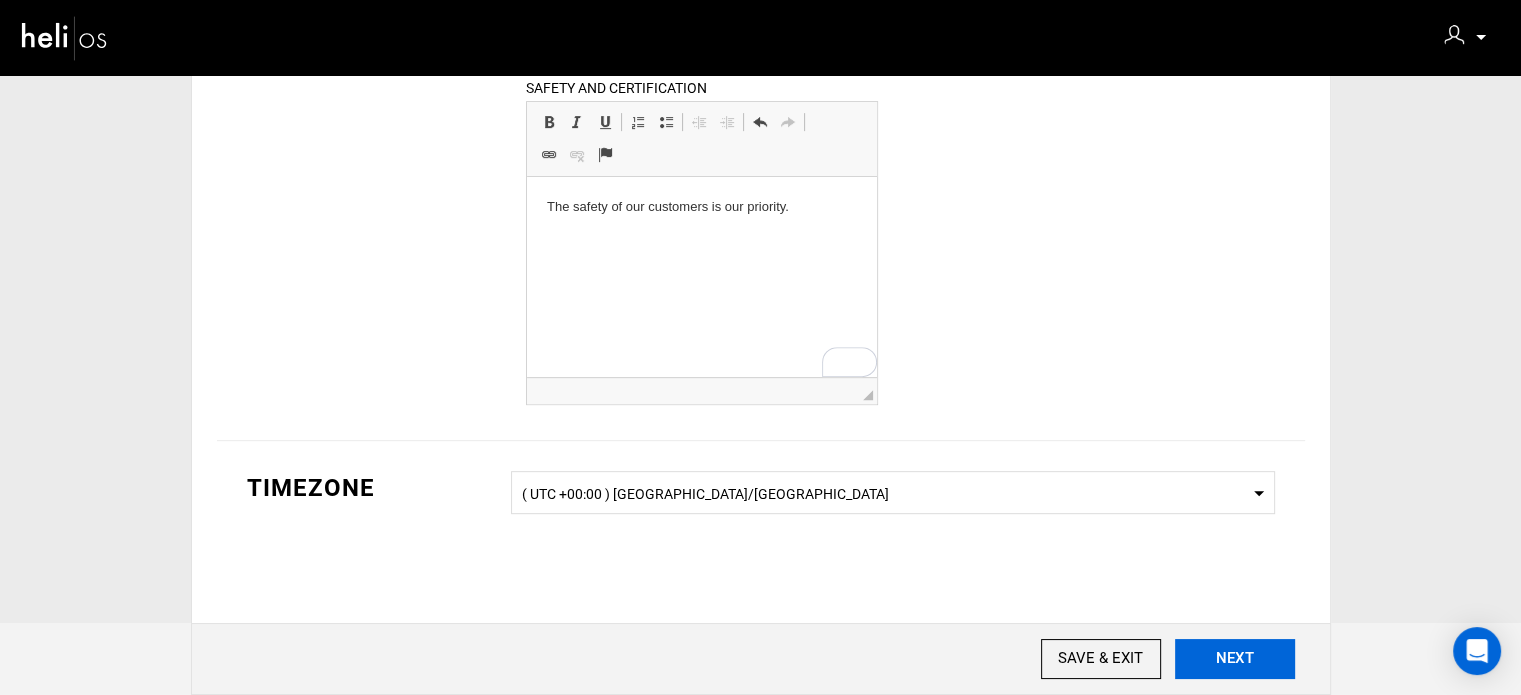 click on "NEXT" at bounding box center [1235, 659] 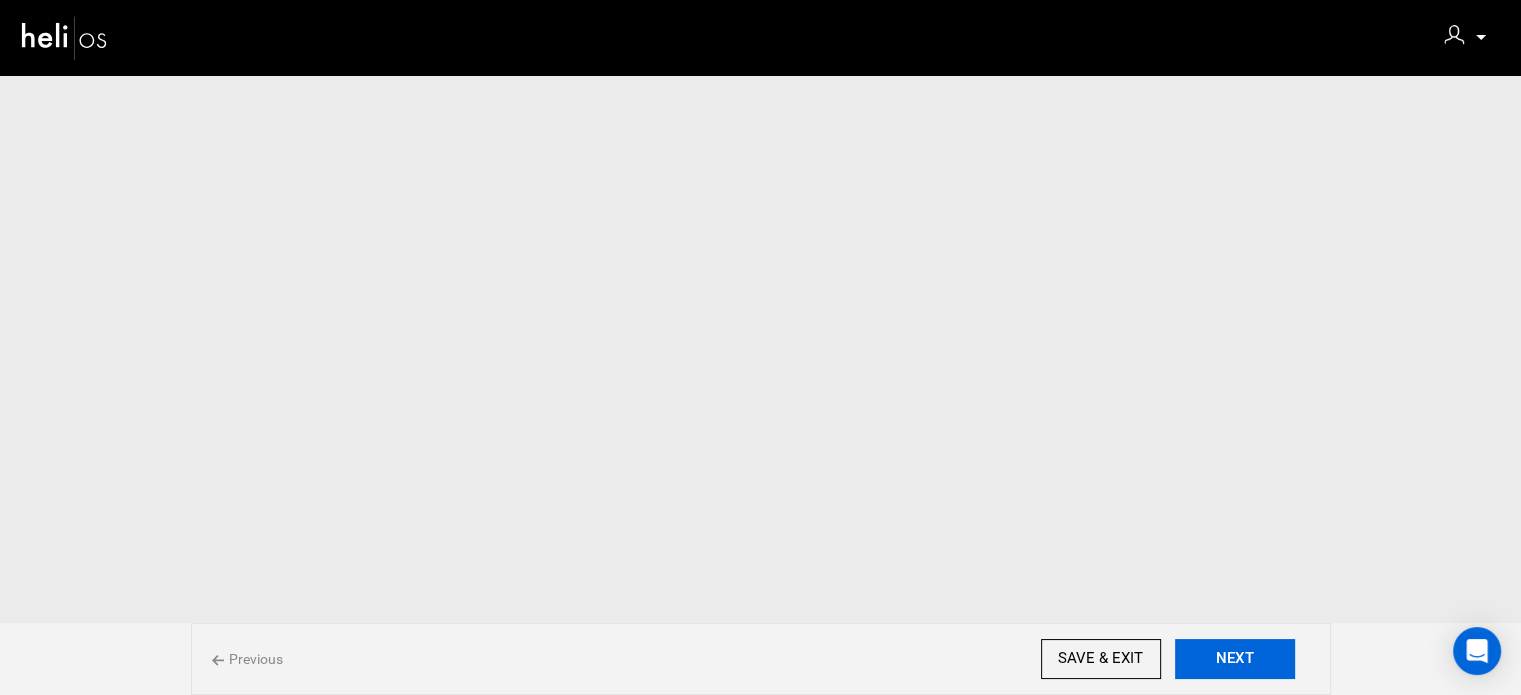 scroll, scrollTop: 0, scrollLeft: 0, axis: both 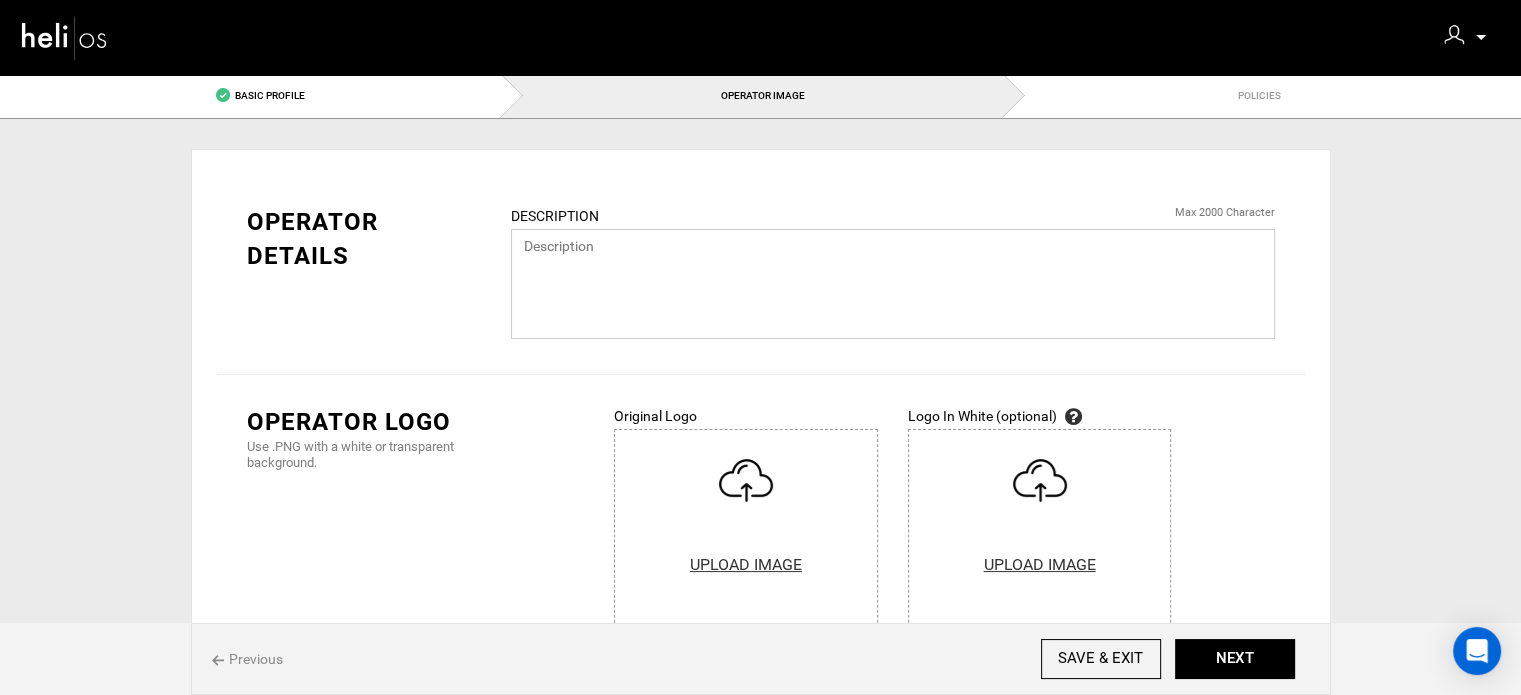 click at bounding box center [893, 284] 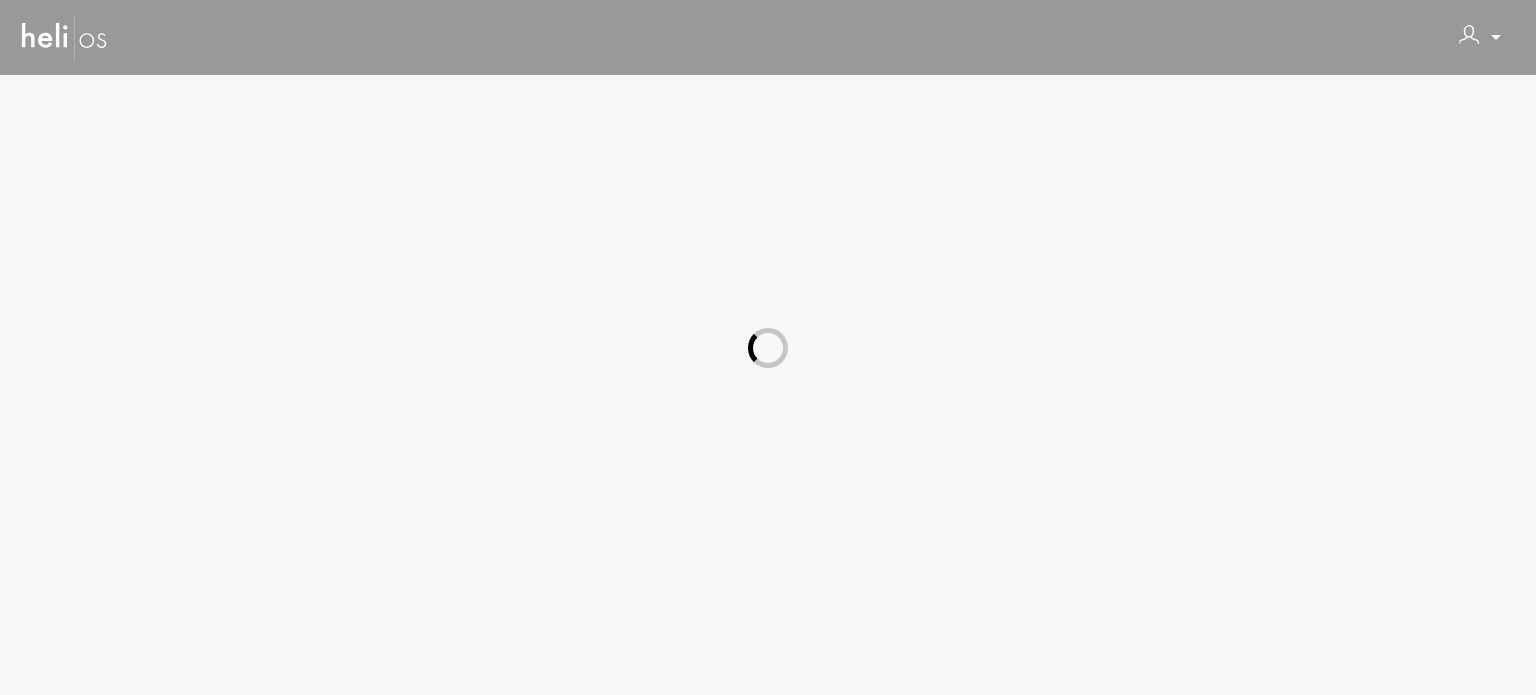 scroll, scrollTop: 0, scrollLeft: 0, axis: both 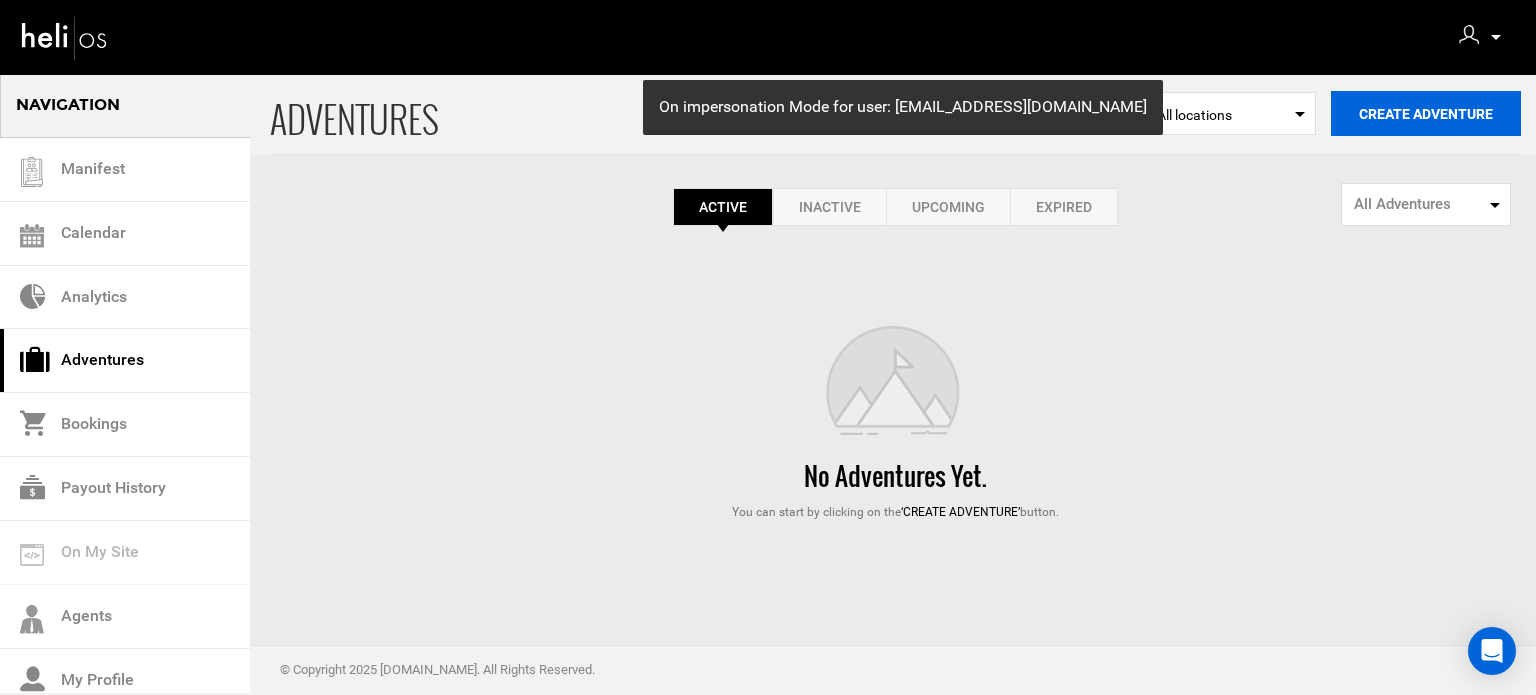 click on "Create Adventure" at bounding box center [1426, 113] 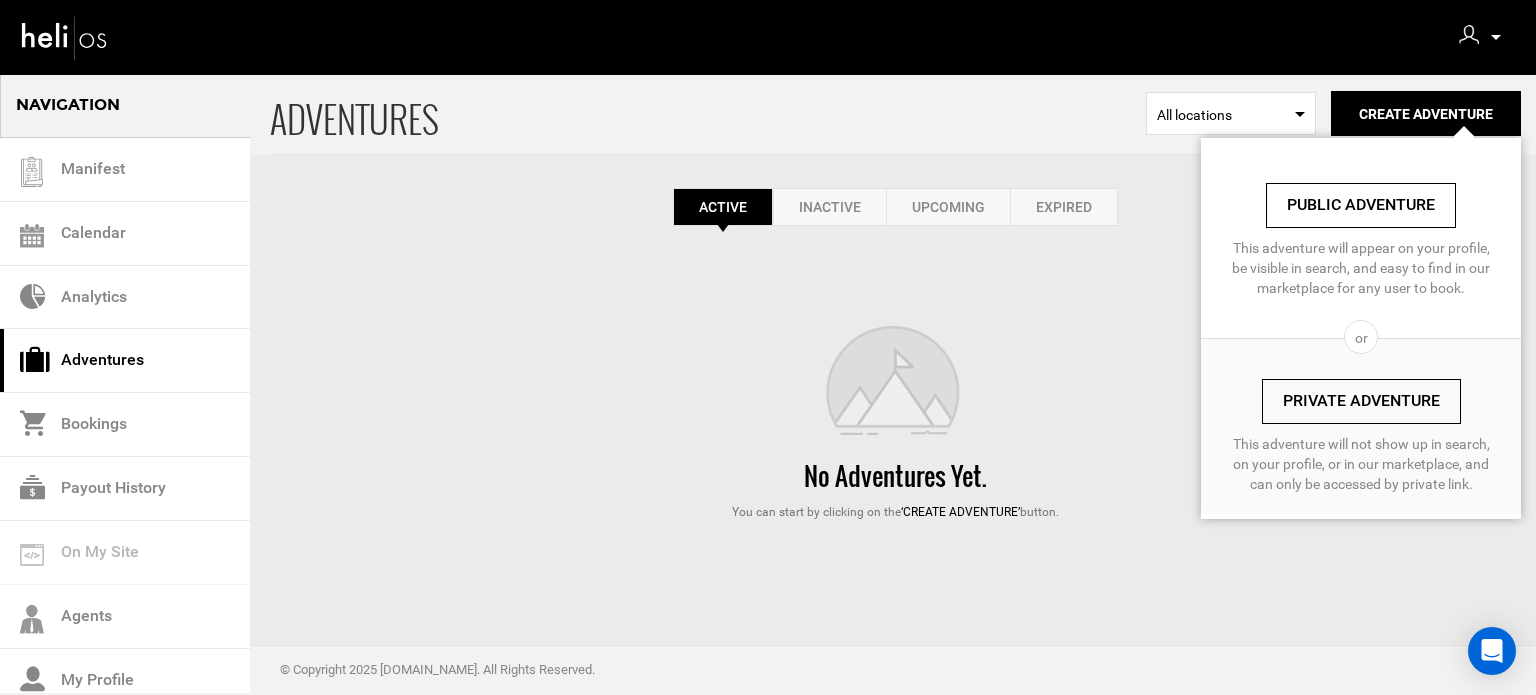 click on "No Adventures Yet.
You can start by clicking on the  ‘Create Adventure’  button." at bounding box center (895, 423) 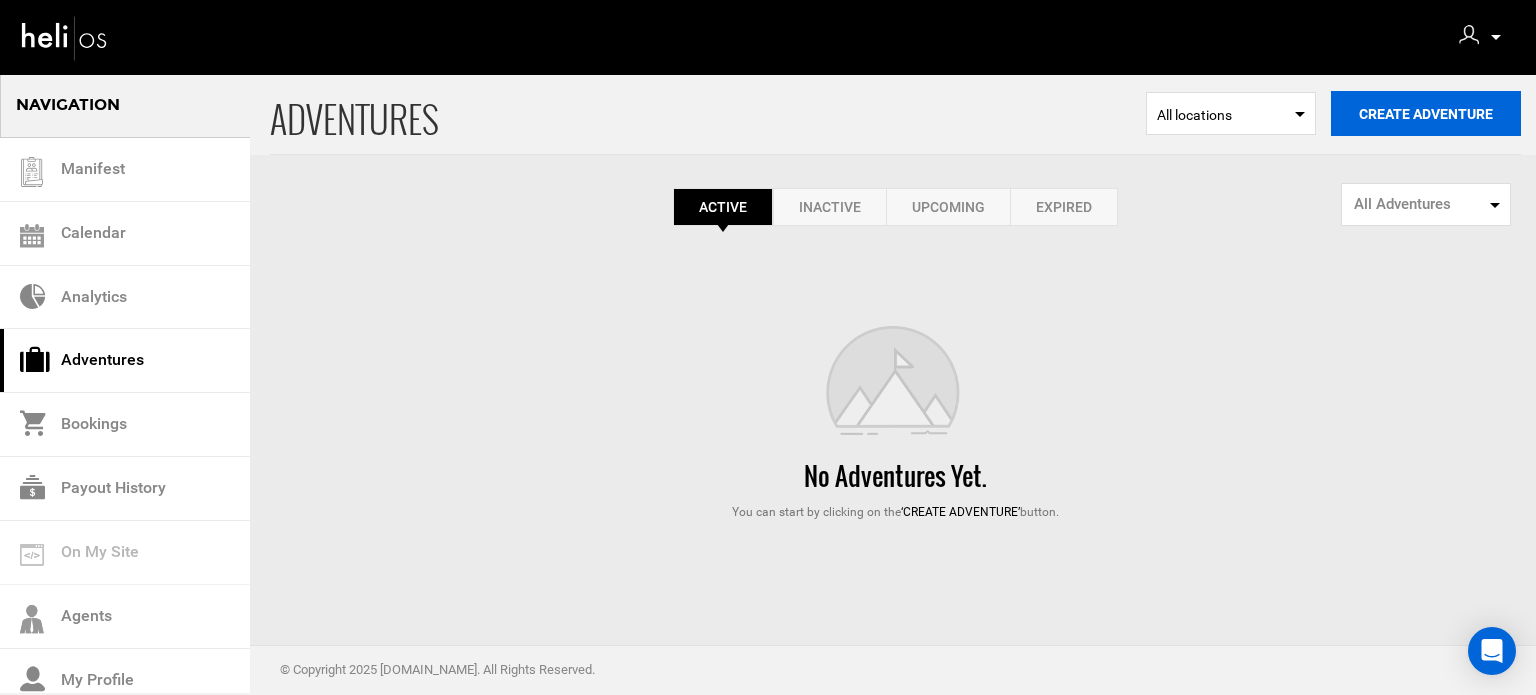 click on "Create Adventure" at bounding box center (1426, 113) 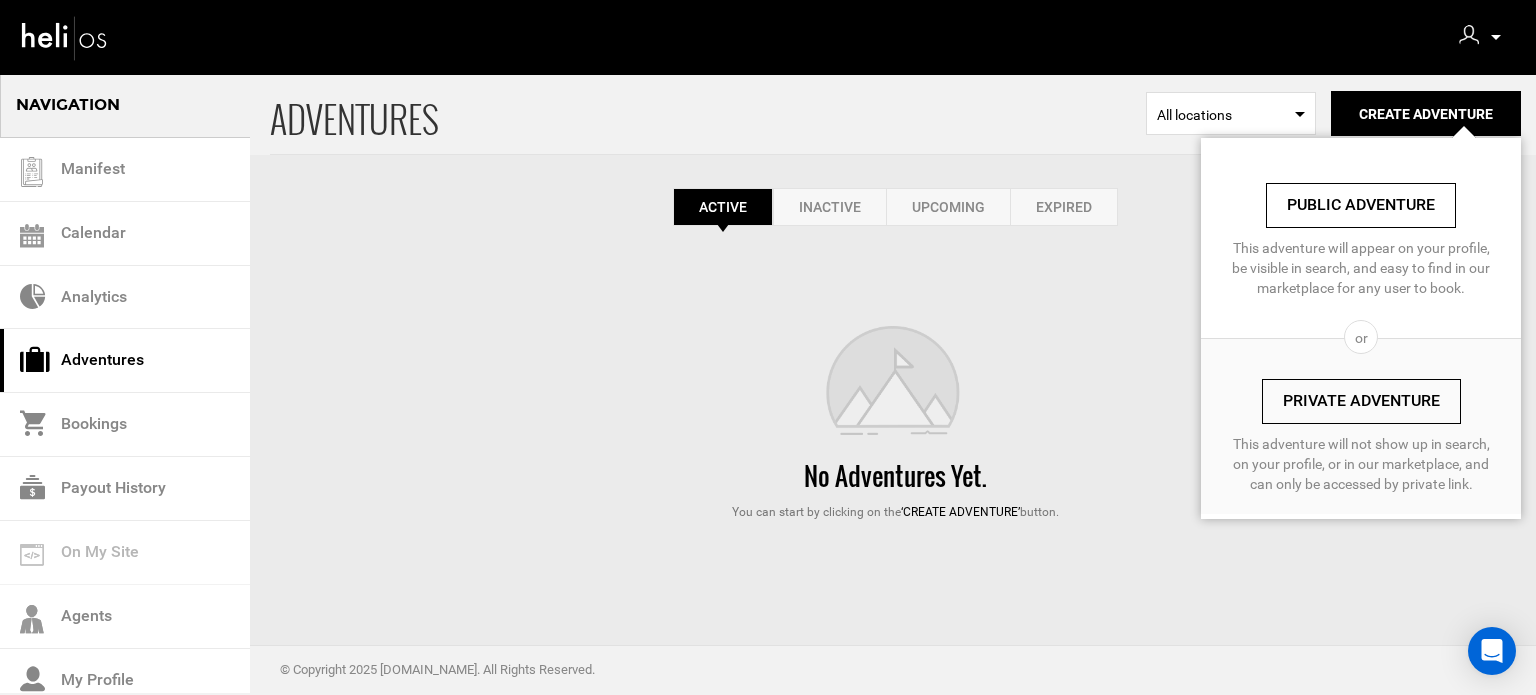 click on "Private Adventure" at bounding box center [1361, 401] 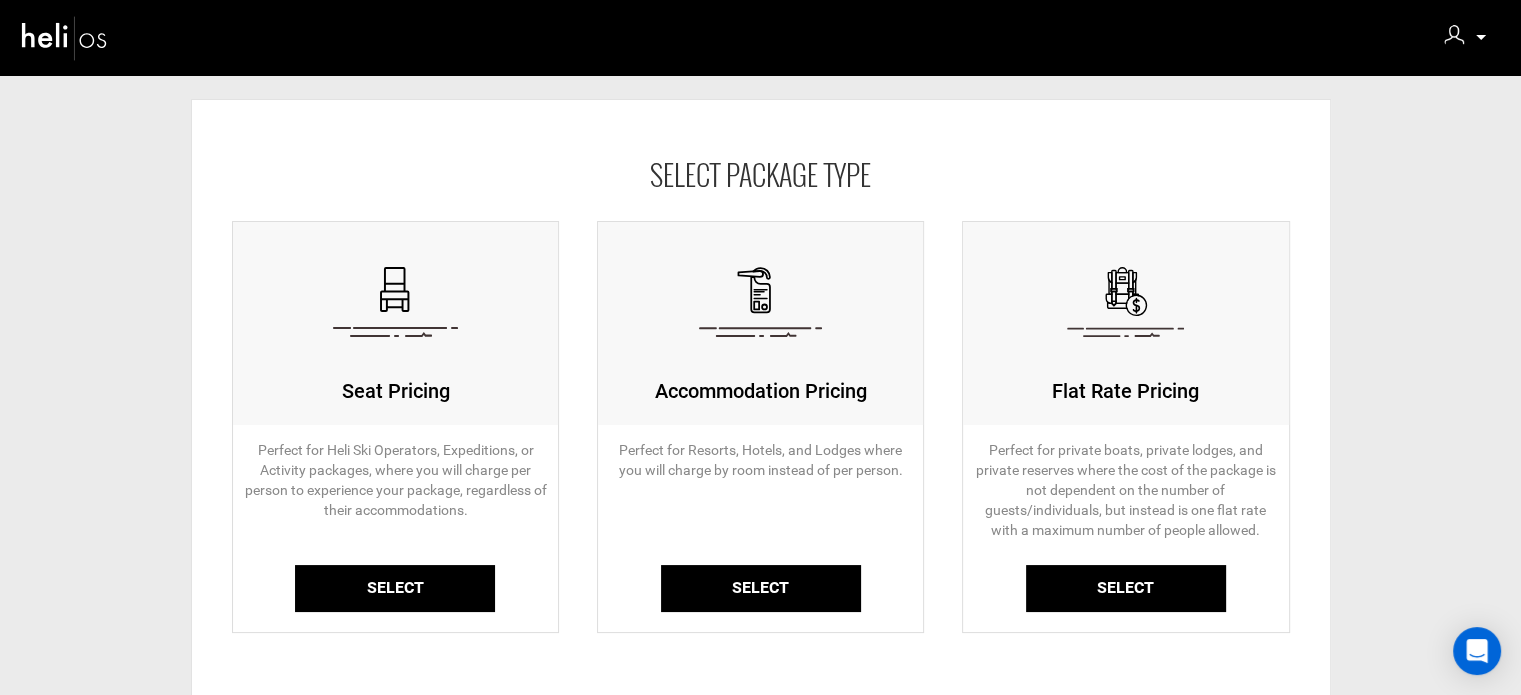 scroll, scrollTop: 200, scrollLeft: 0, axis: vertical 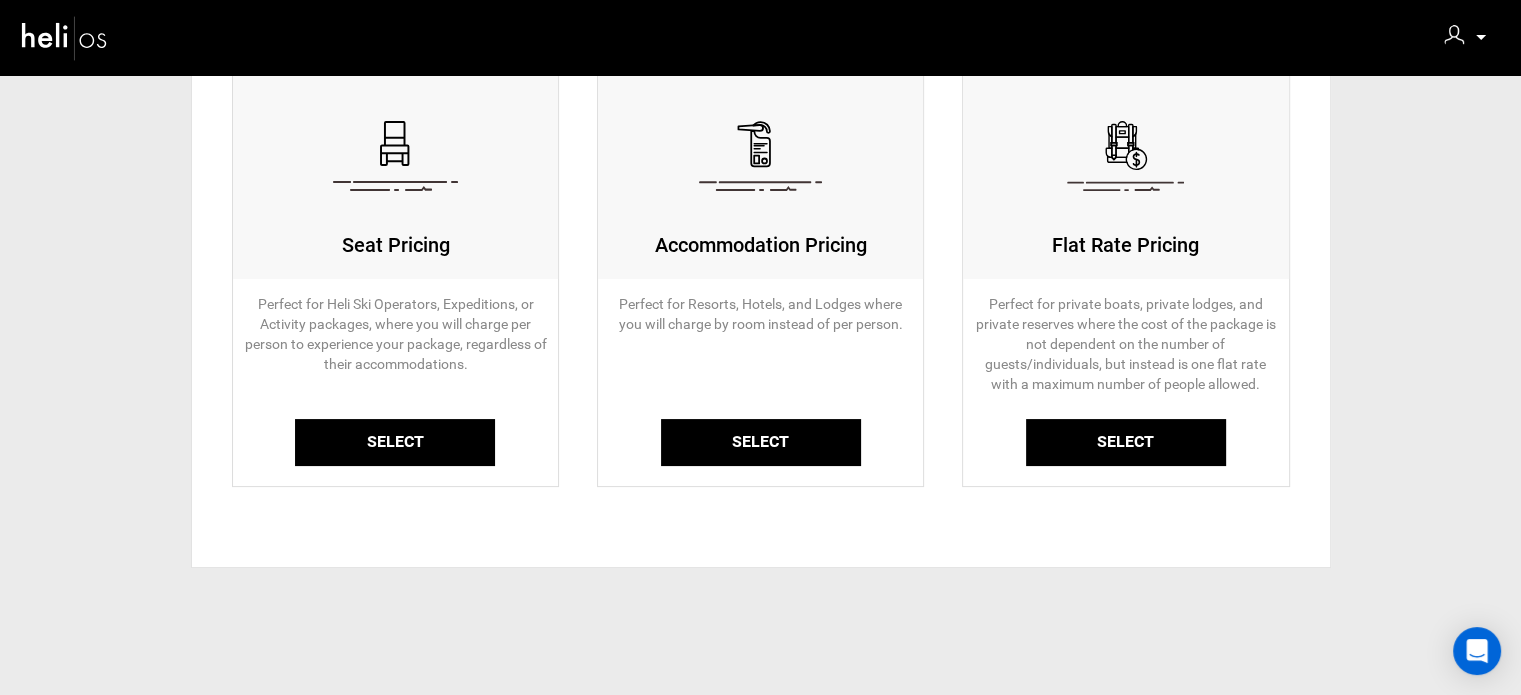 click on "Select" at bounding box center (395, 442) 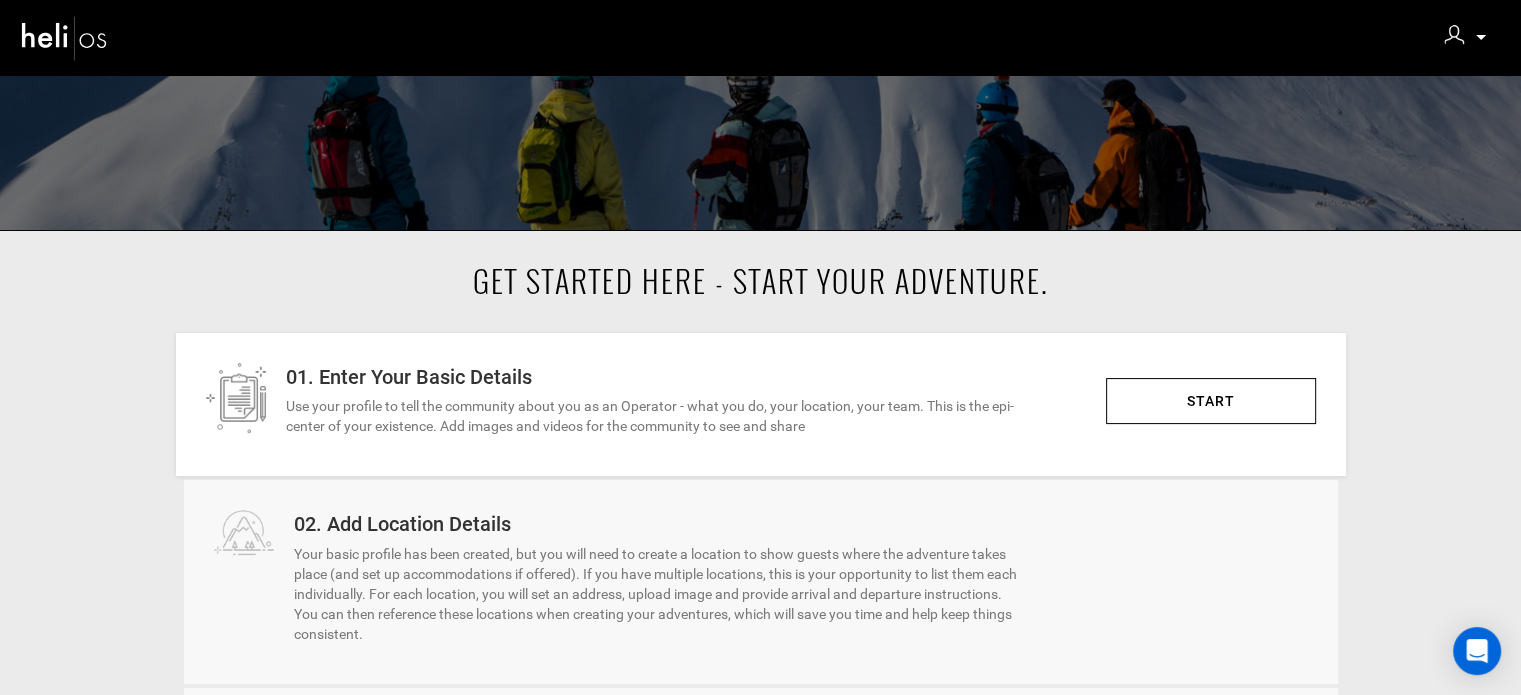 scroll, scrollTop: 400, scrollLeft: 0, axis: vertical 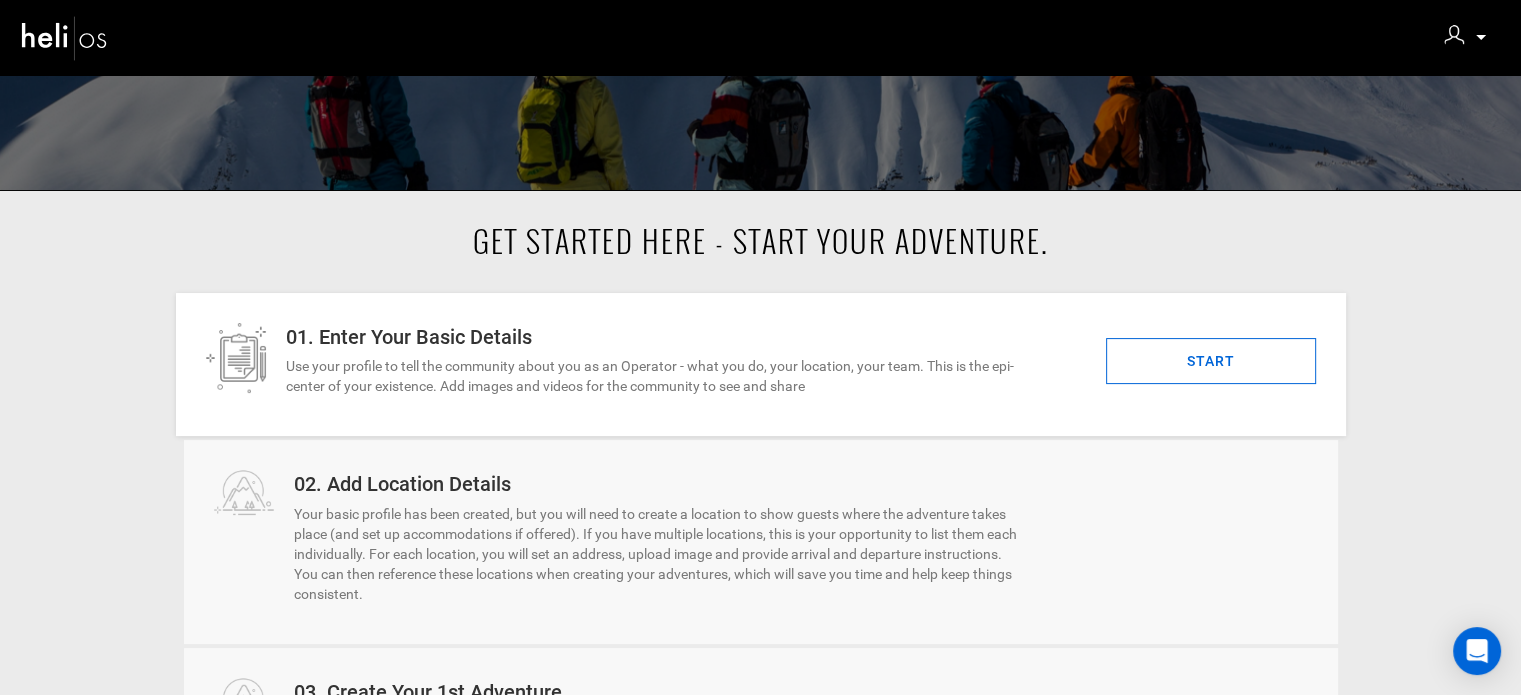click on "START" at bounding box center [1211, 361] 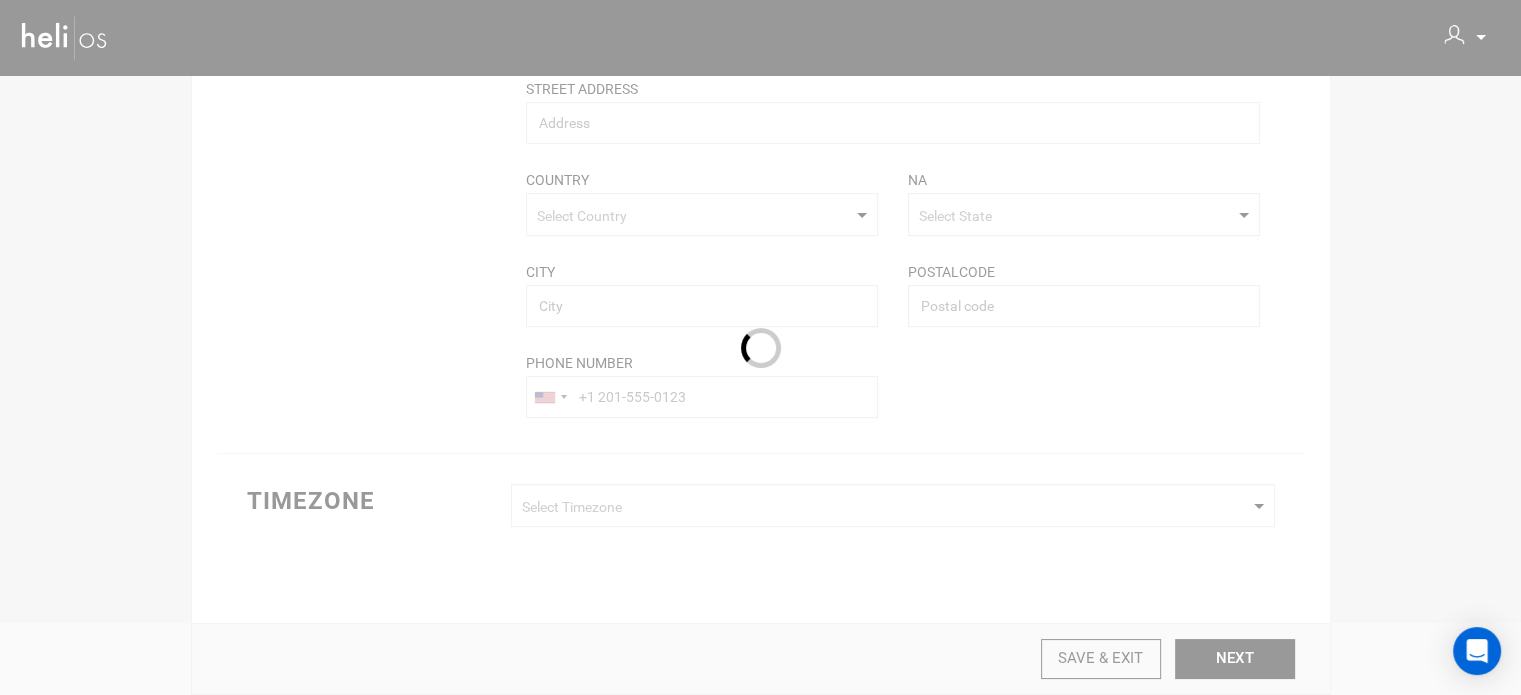 scroll, scrollTop: 0, scrollLeft: 0, axis: both 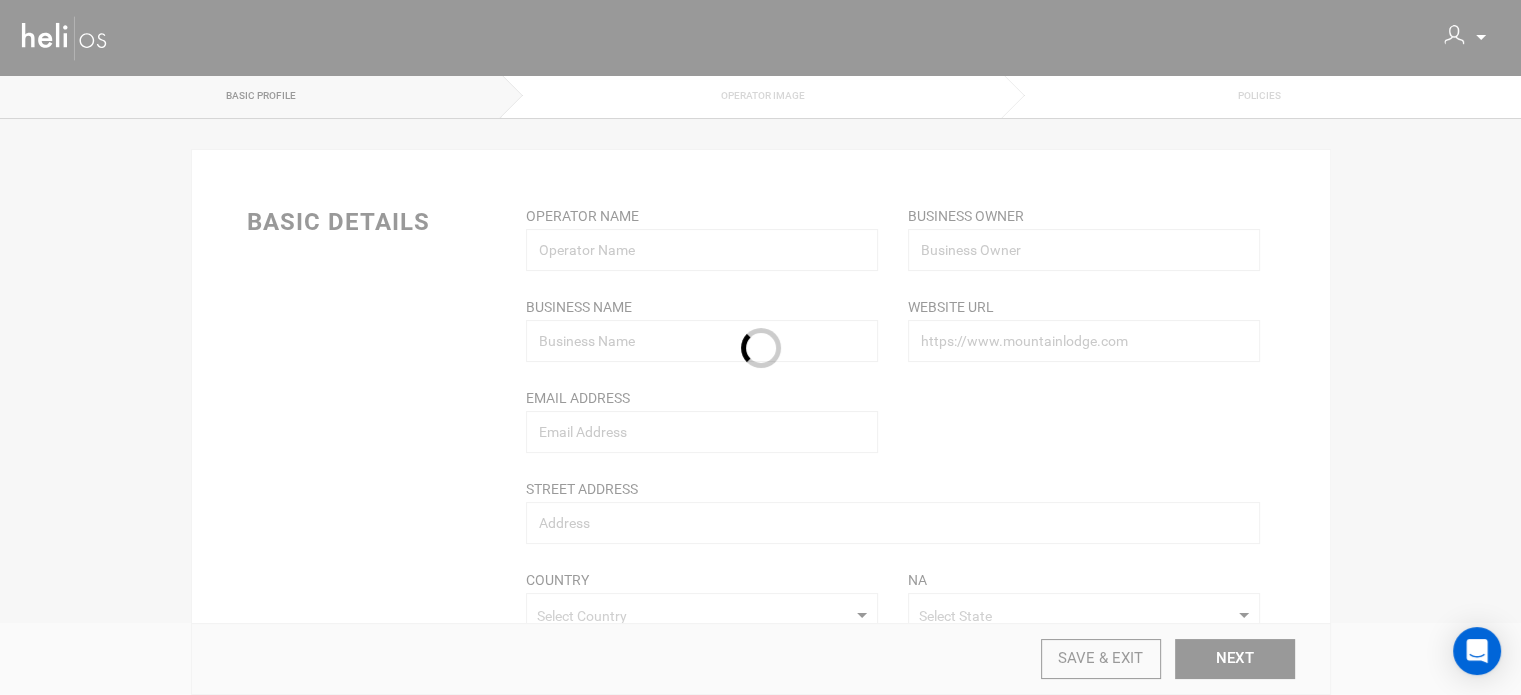 type on "Birds of Paradise" 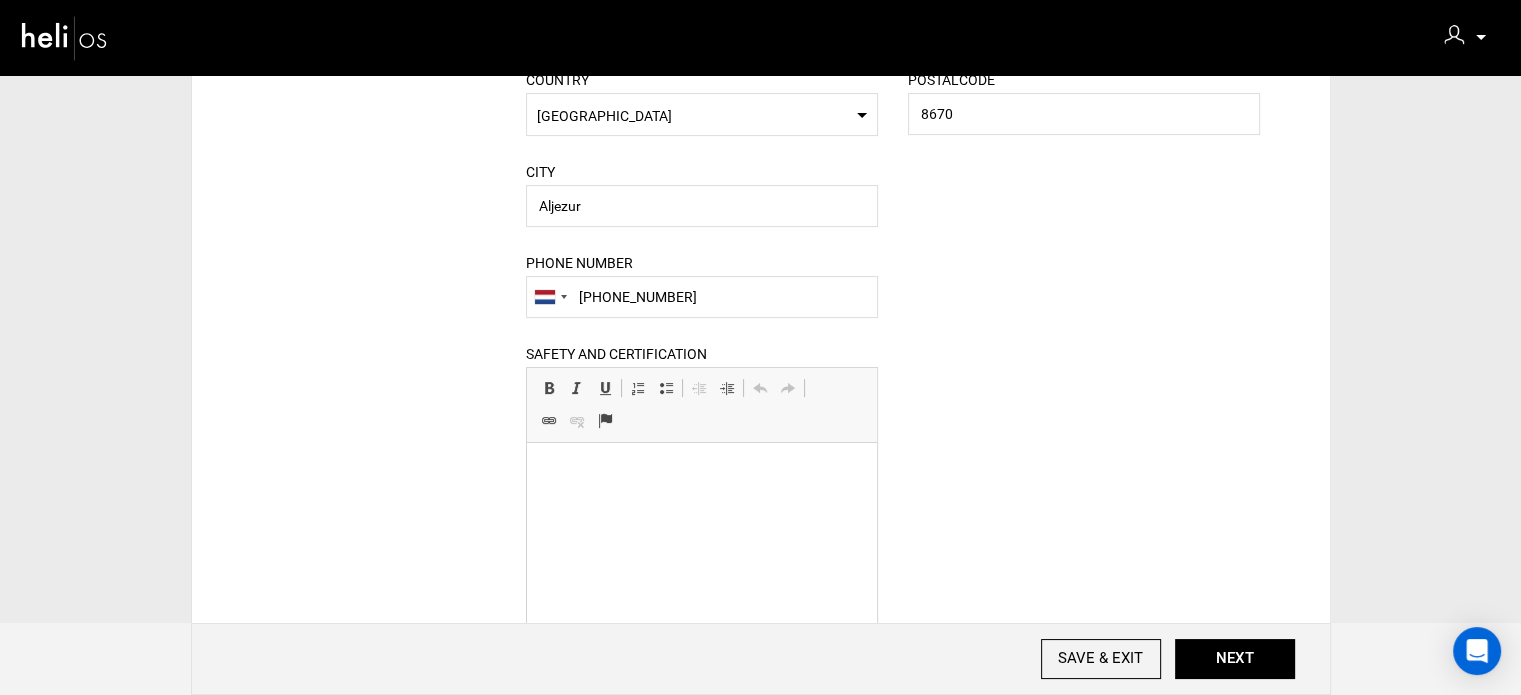 scroll, scrollTop: 700, scrollLeft: 0, axis: vertical 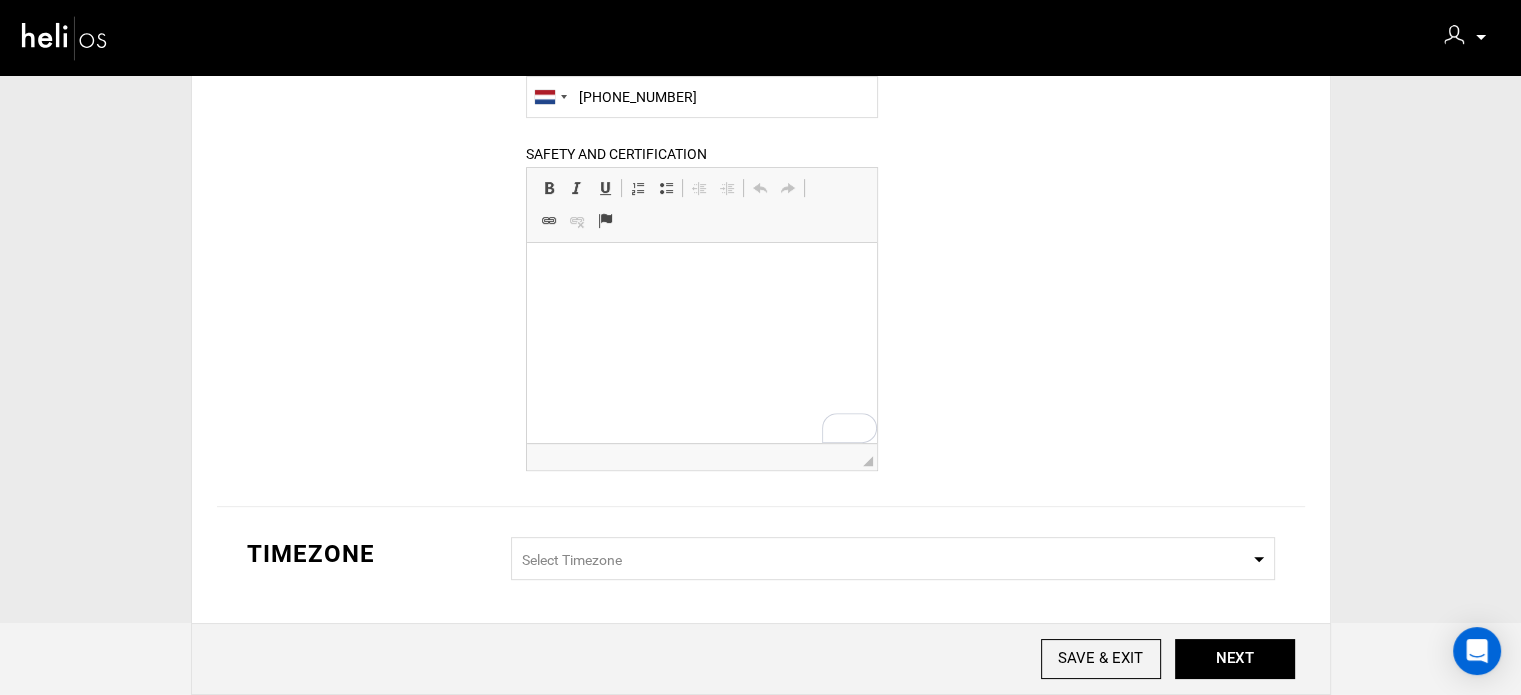 click on "Select Timezone" at bounding box center (893, 558) 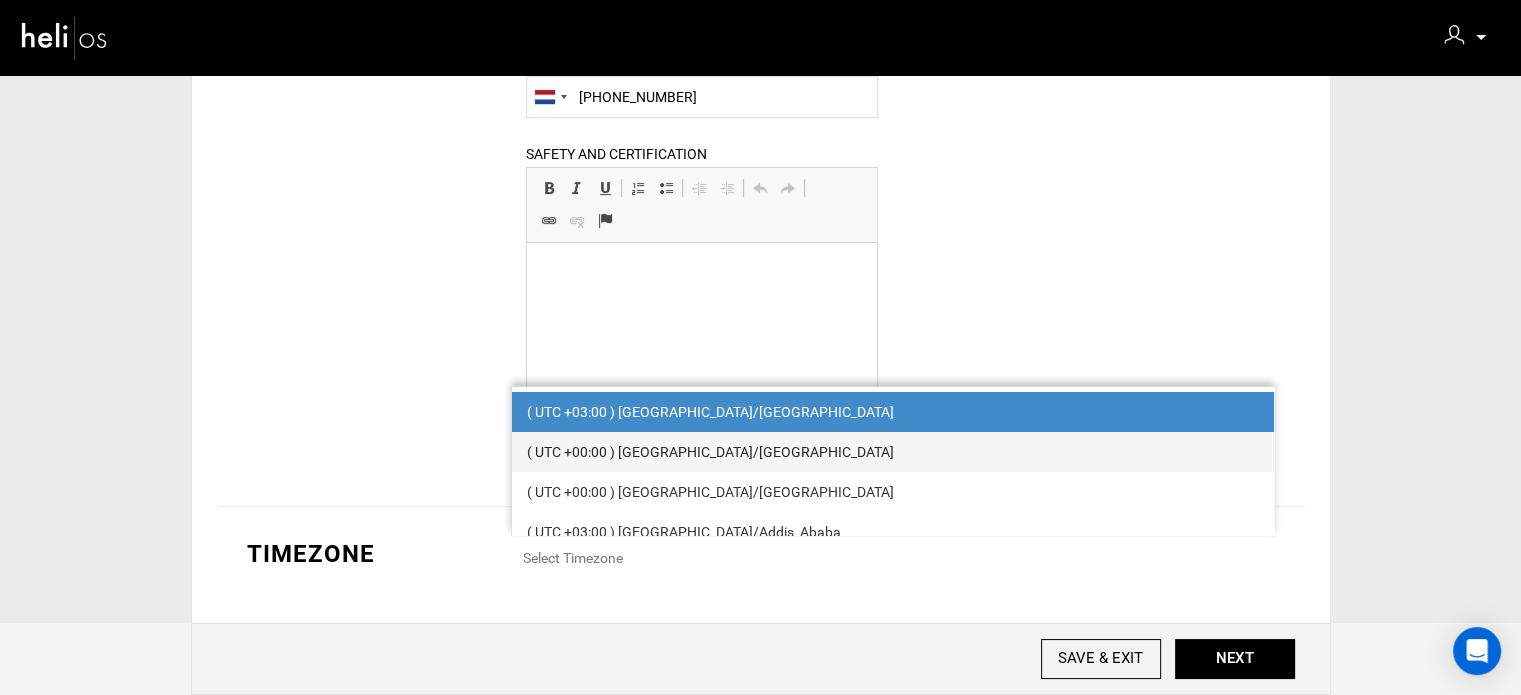 click on "( UTC +00:00  ) Africa/Abidjan" at bounding box center [893, 452] 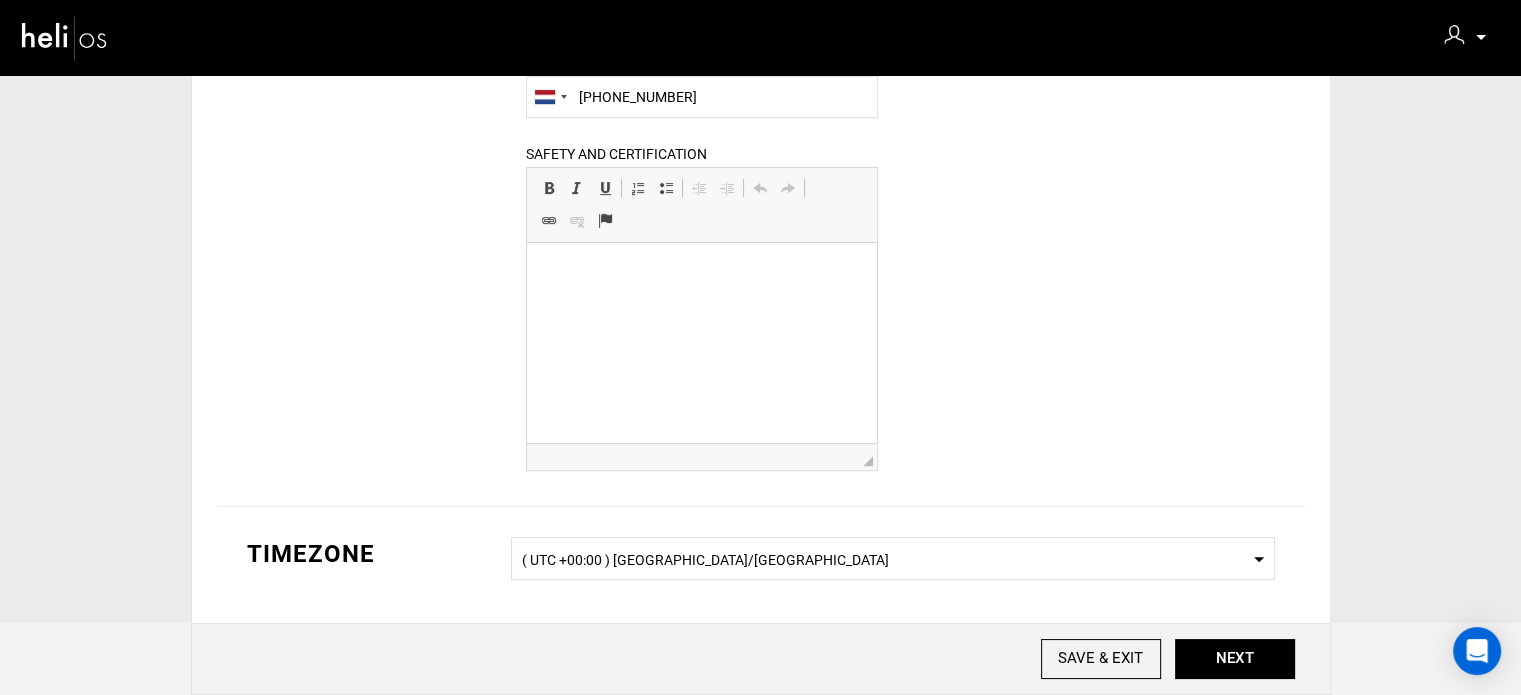 drag, startPoint x: 615, startPoint y: 277, endPoint x: 741, endPoint y: 280, distance: 126.035706 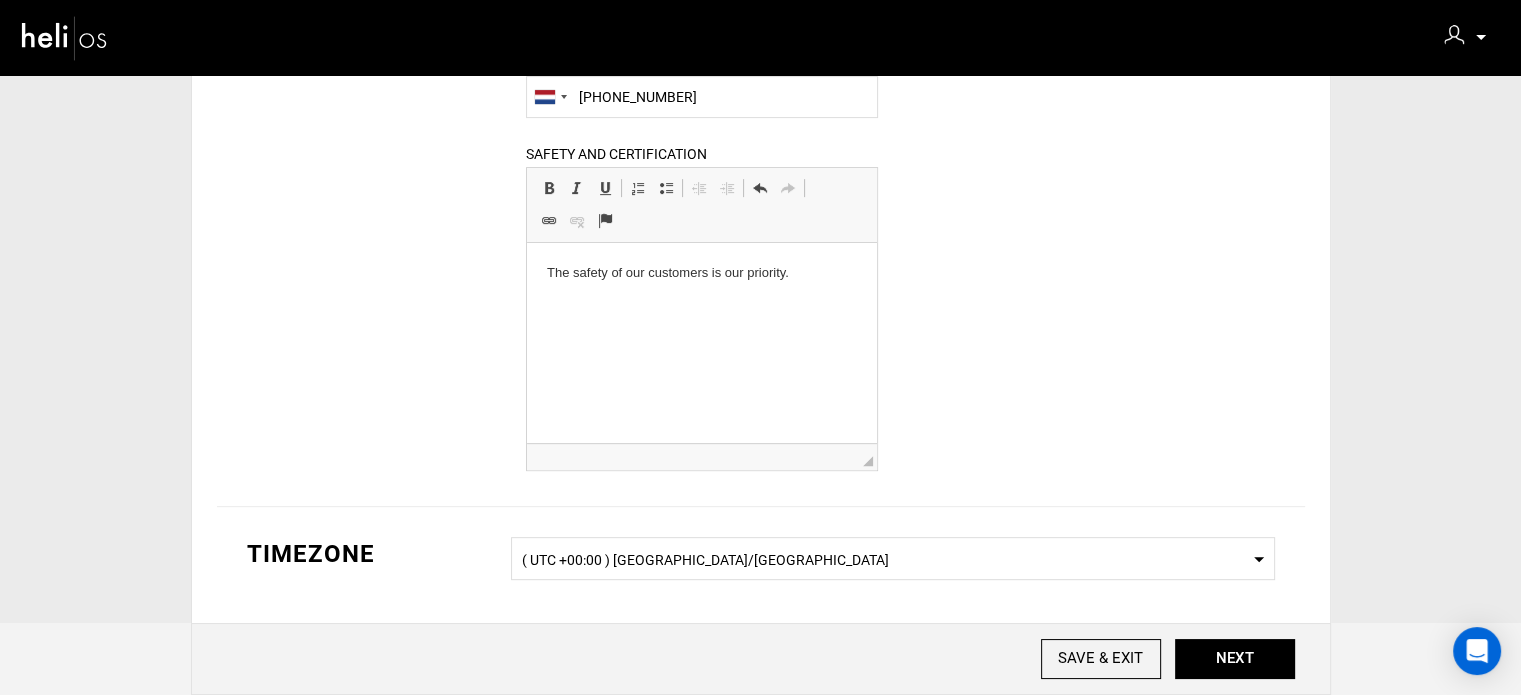 type 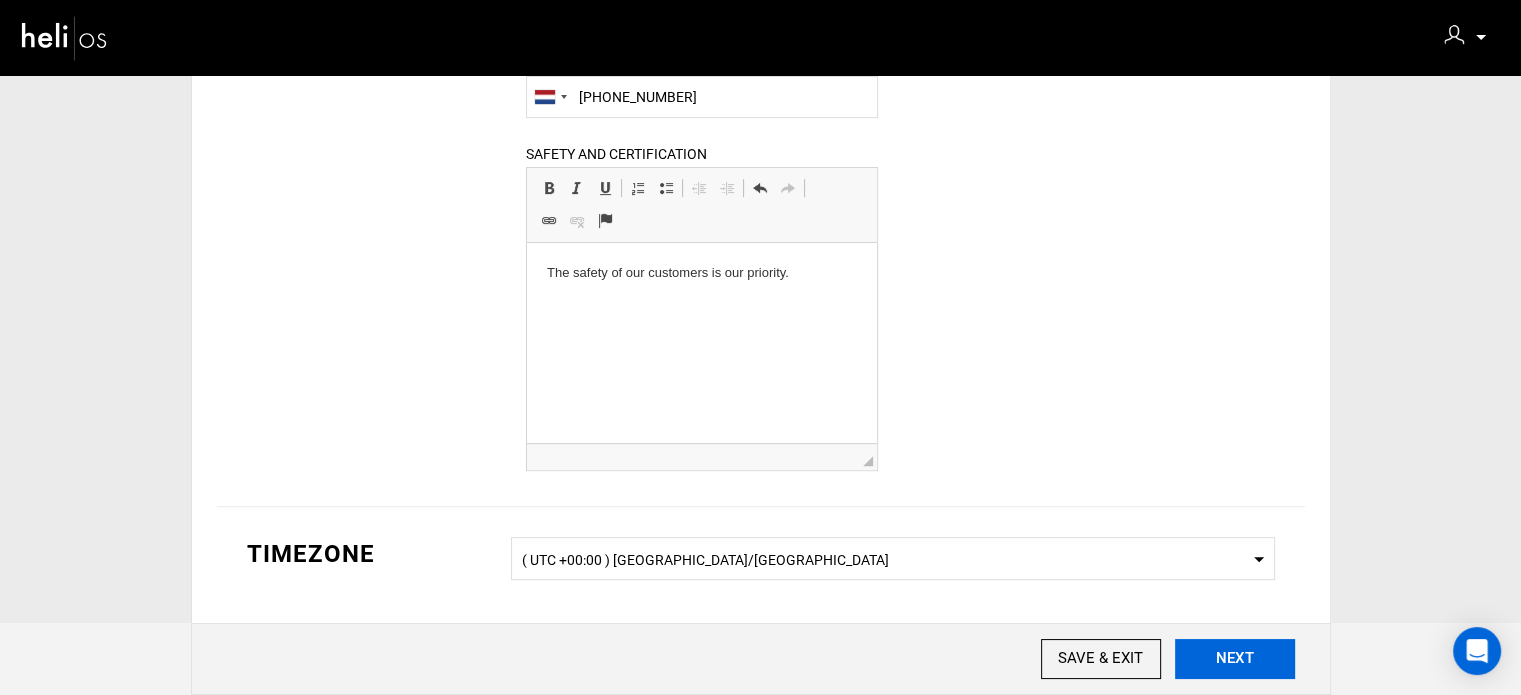 click on "NEXT" at bounding box center (1235, 659) 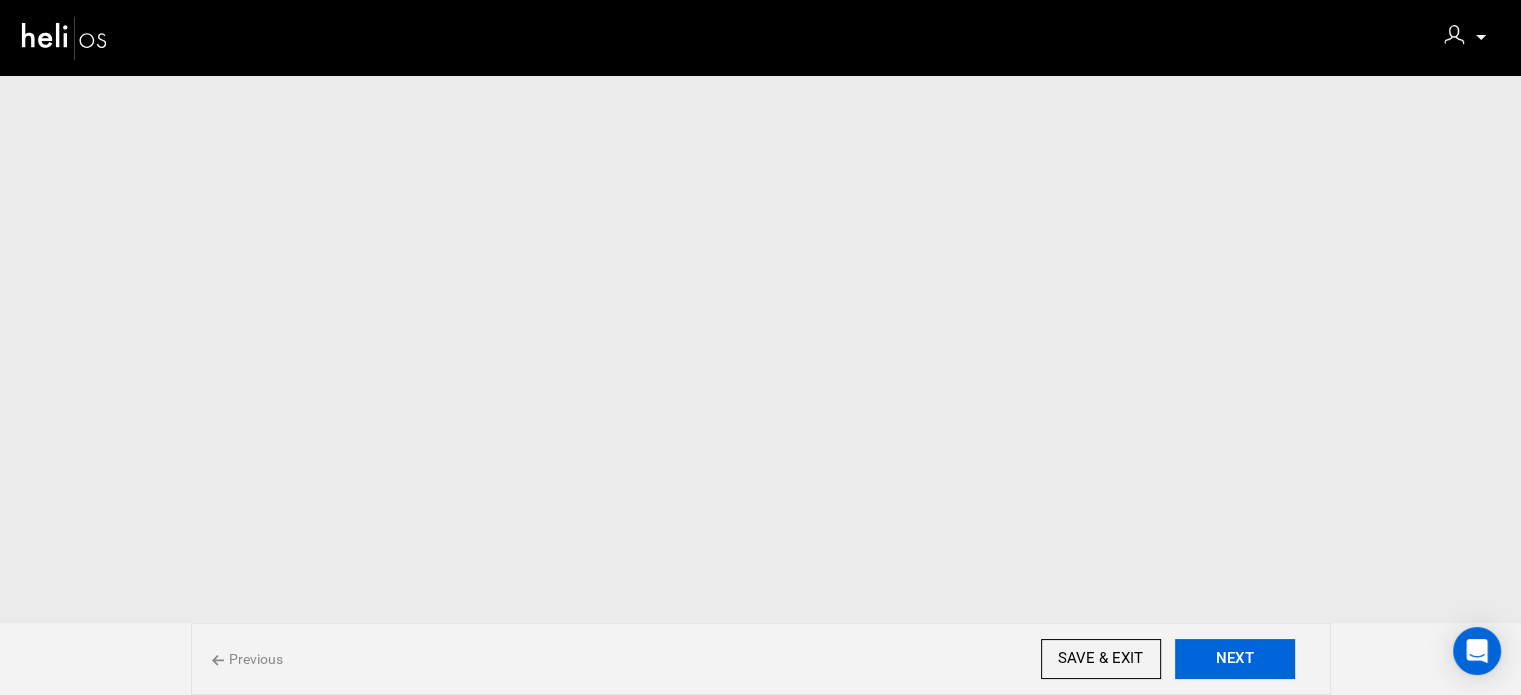 scroll, scrollTop: 0, scrollLeft: 0, axis: both 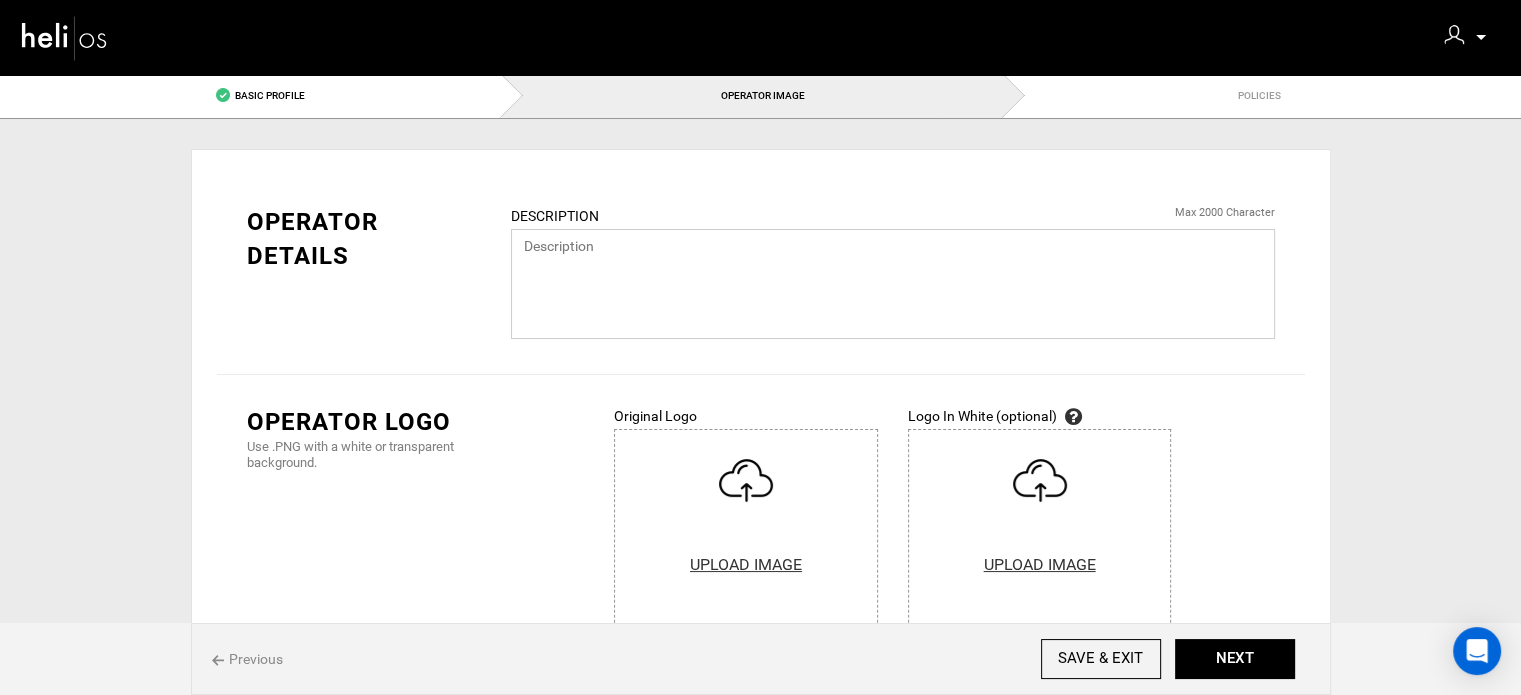 click at bounding box center (893, 284) 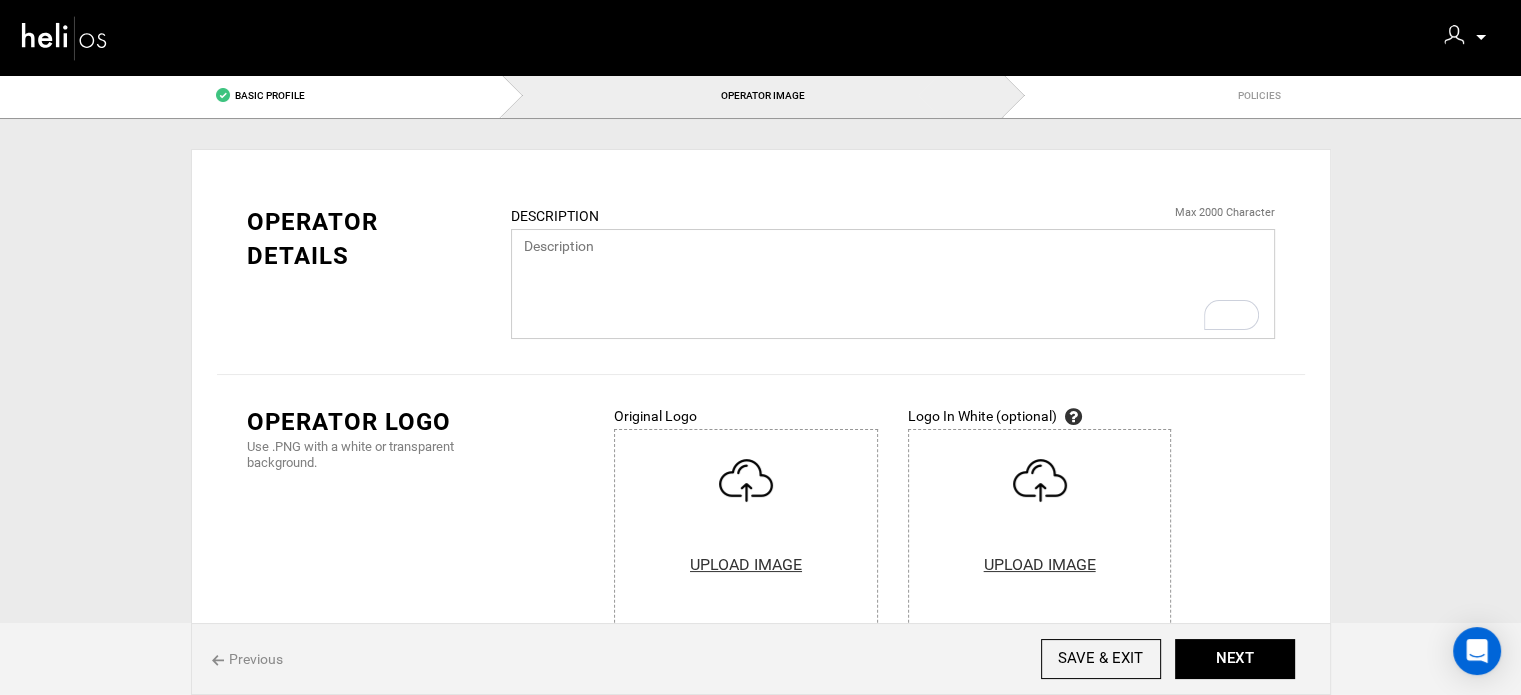 paste on "The safety of our customers is our priority." 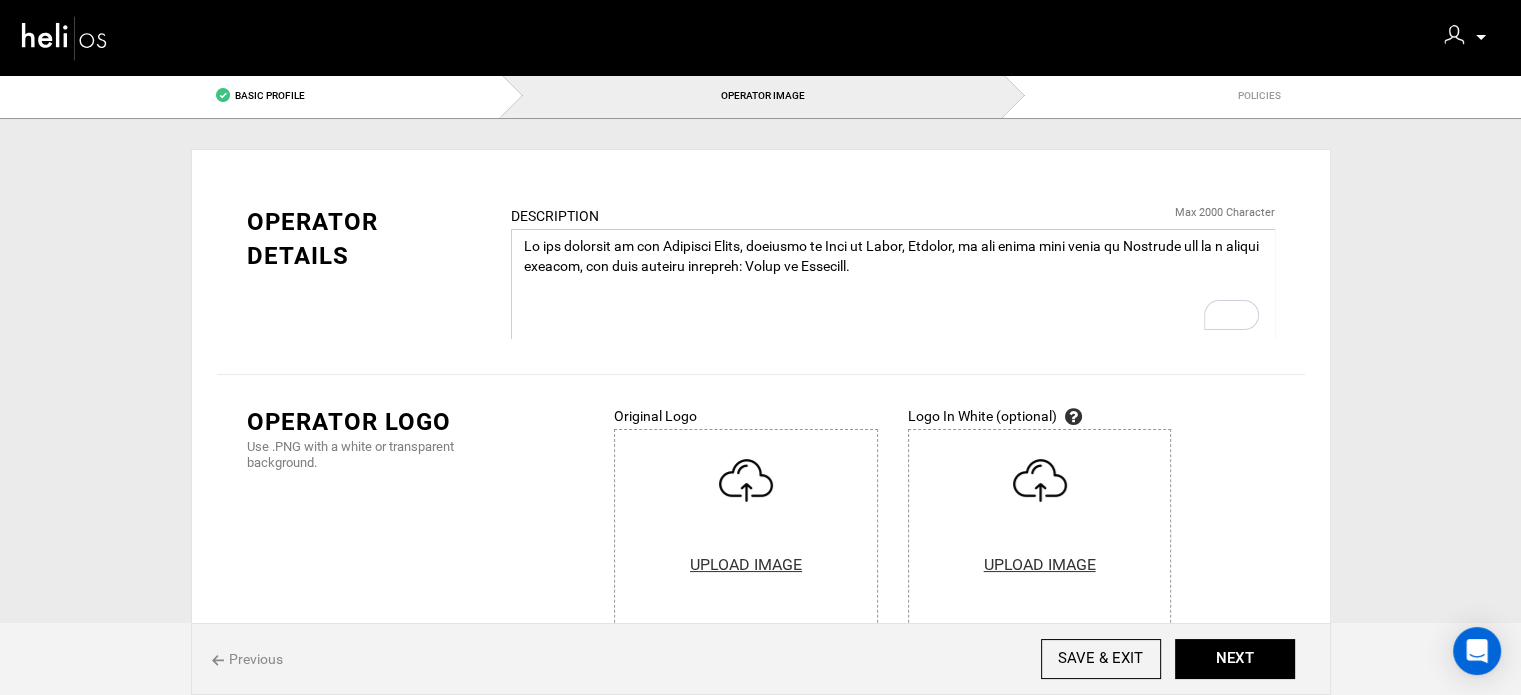 scroll, scrollTop: 196, scrollLeft: 0, axis: vertical 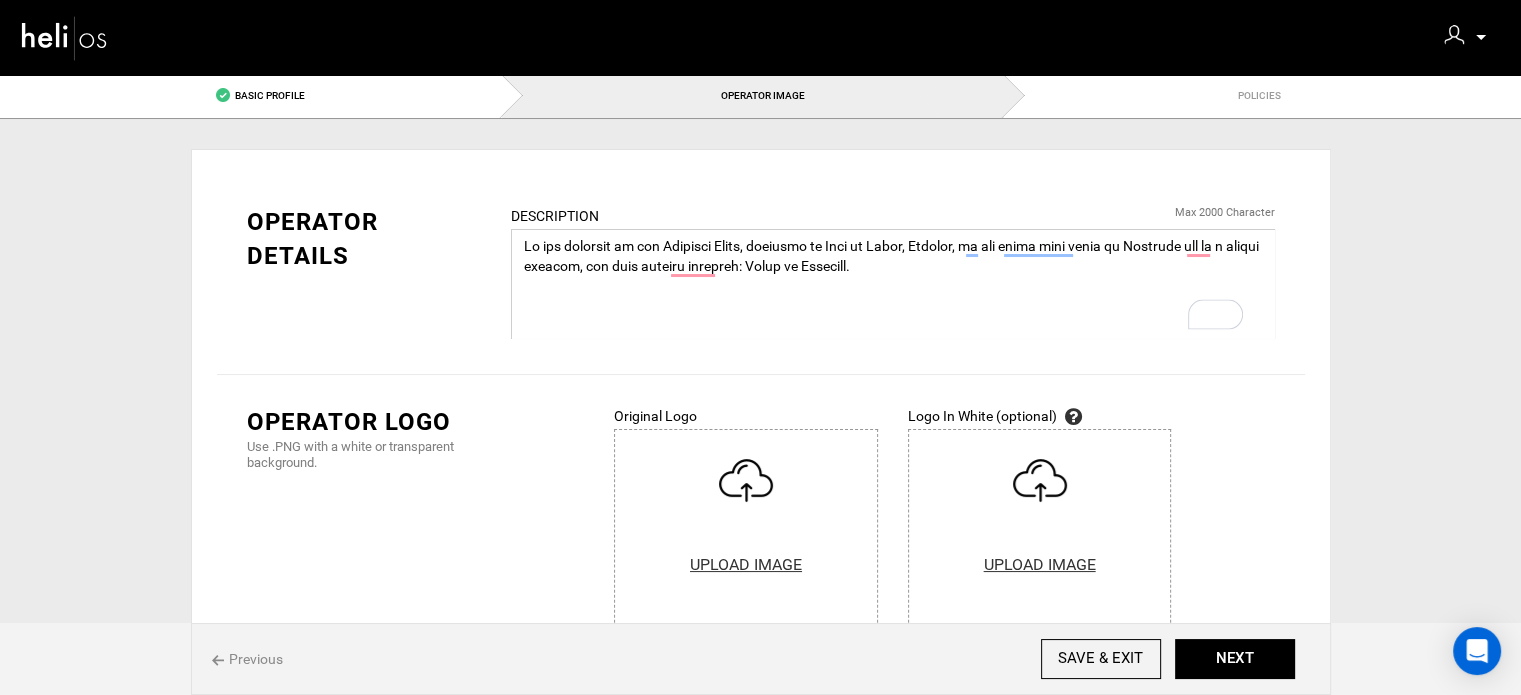 click at bounding box center [893, 284] 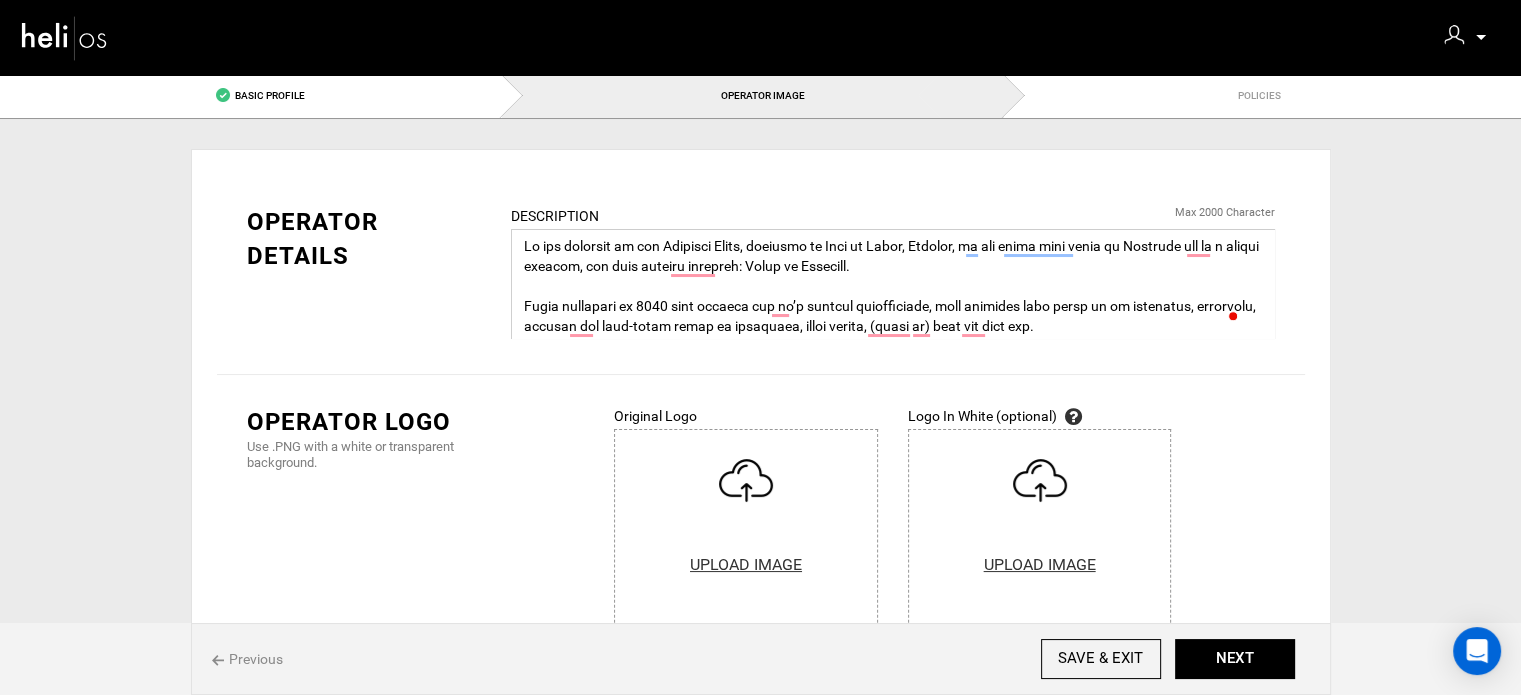 click at bounding box center (893, 284) 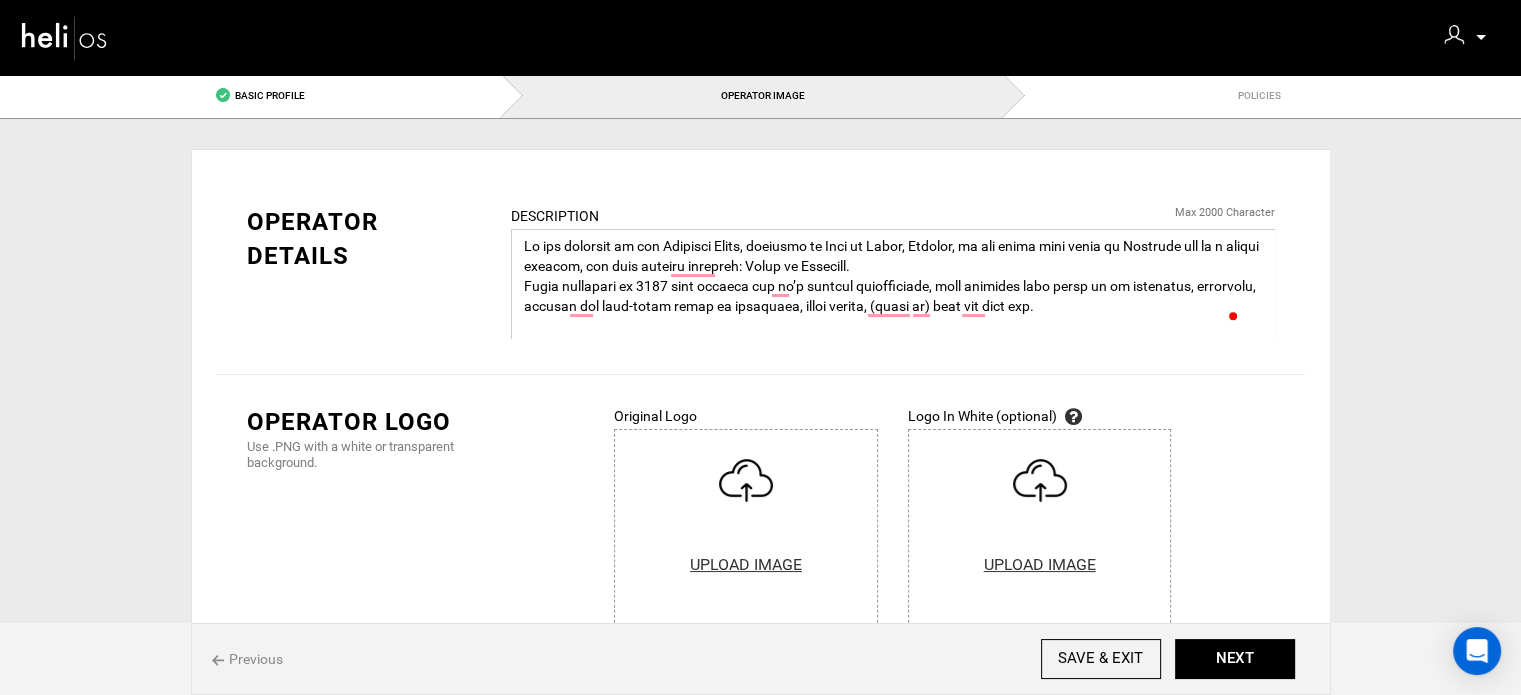 scroll, scrollTop: 100, scrollLeft: 0, axis: vertical 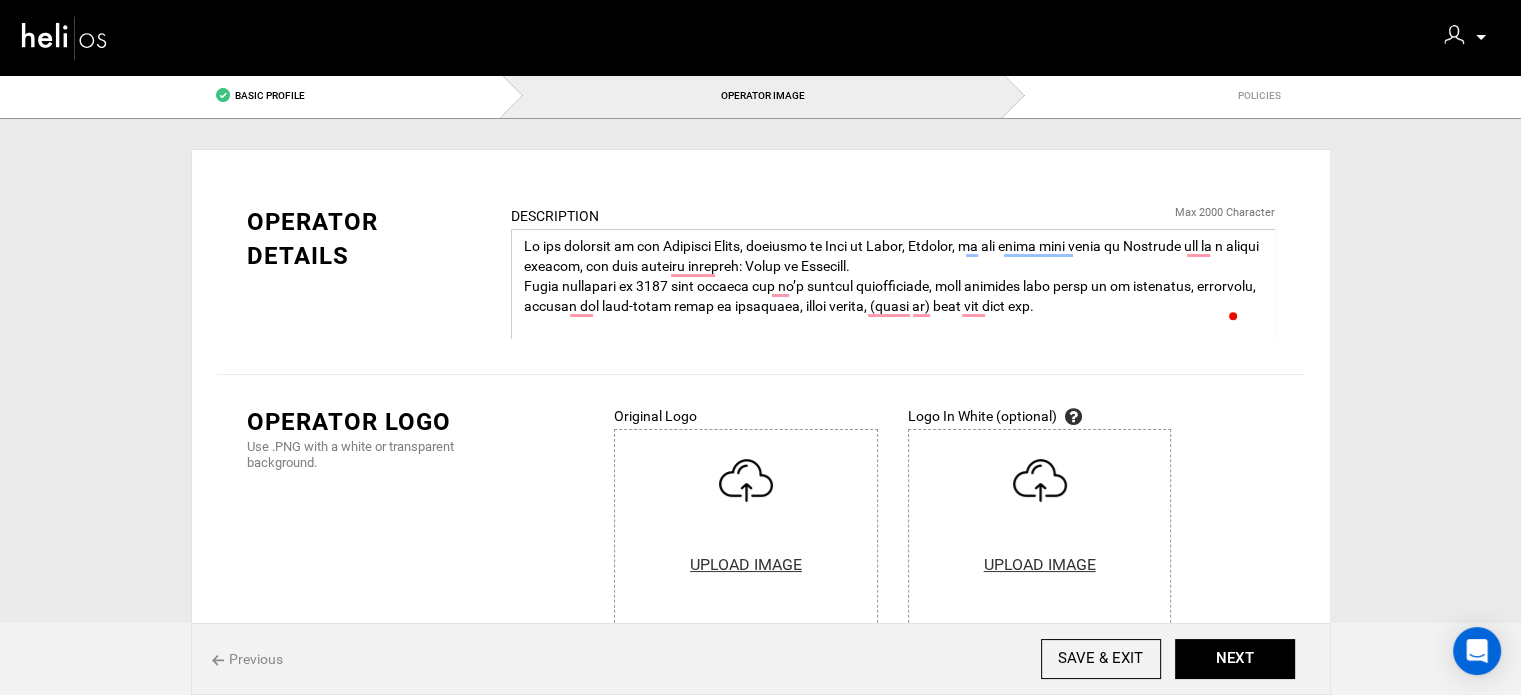 click at bounding box center [893, 284] 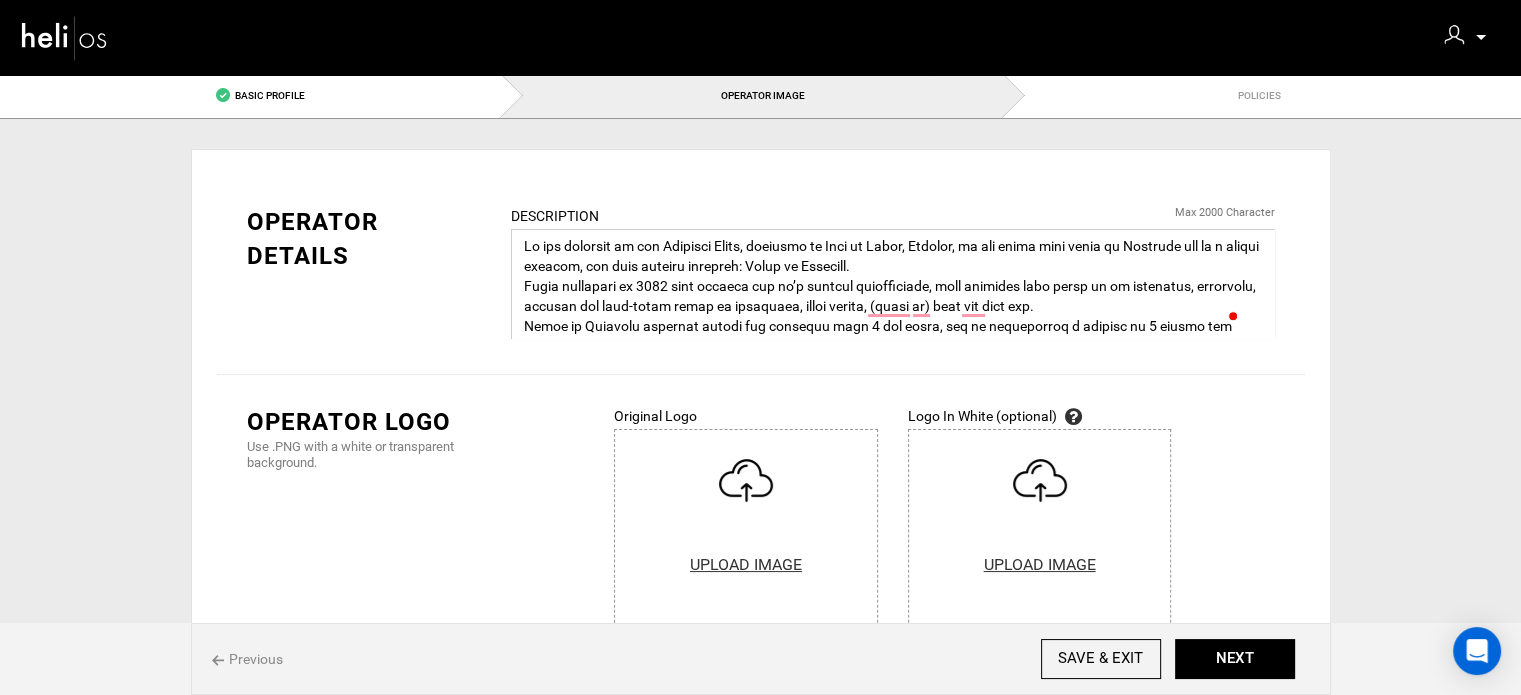 scroll, scrollTop: 48, scrollLeft: 0, axis: vertical 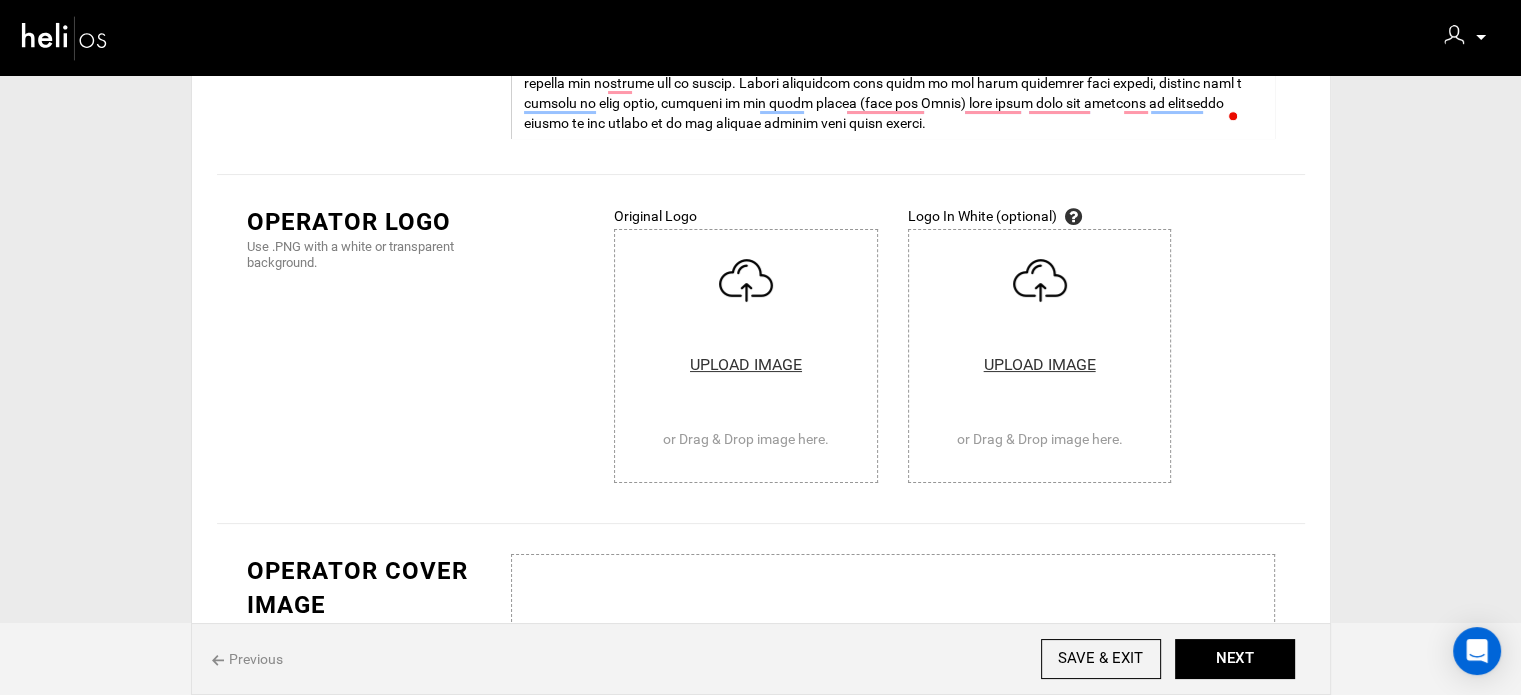 type on "At the doorstep of the Atlantic Ocean, situated in Vale da Telha, Aljezur, at the south west coast of Portugal and in a nature reserve, you find surfers paradise: Birds of Paradise.
Fully renovated in 2021 with respect for it’s natural surroundings, this boutique surf lodge is an inspiring, conscious, vibrant and easy-going space to rebalance, enjoy nature, (learn to) surf and have fun.
Birds of Paradise welcomes adults and children aged 8 and older, and we accommodate a maximum of 4 guests per booking to ensure our intimate and peaceful ambiance. Stays during the main season require a minimum of 4 nights and include a delicious and healthy breakfast. In addition surf lessons (for all levels), SUP-tours, dinner nights, bikes, yoga classes and massages can be booked. Expect phenomenal days spent in the ocean improving surf skills, flowing into a massage or yoga class, chilling at the solar heated (from mid April) salt water pool and enjoying an organised dinner in the garden or at the rooftop terrace with o..." 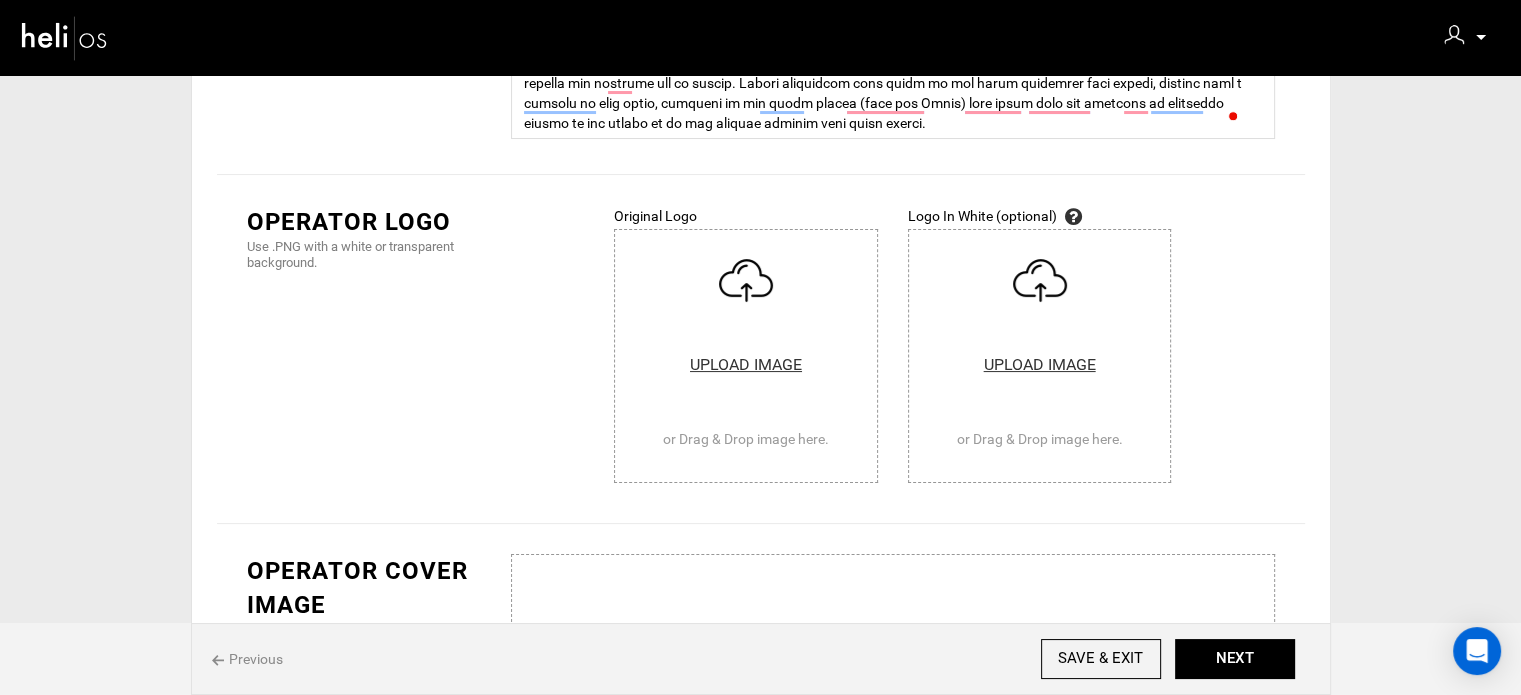 click at bounding box center (746, 356) 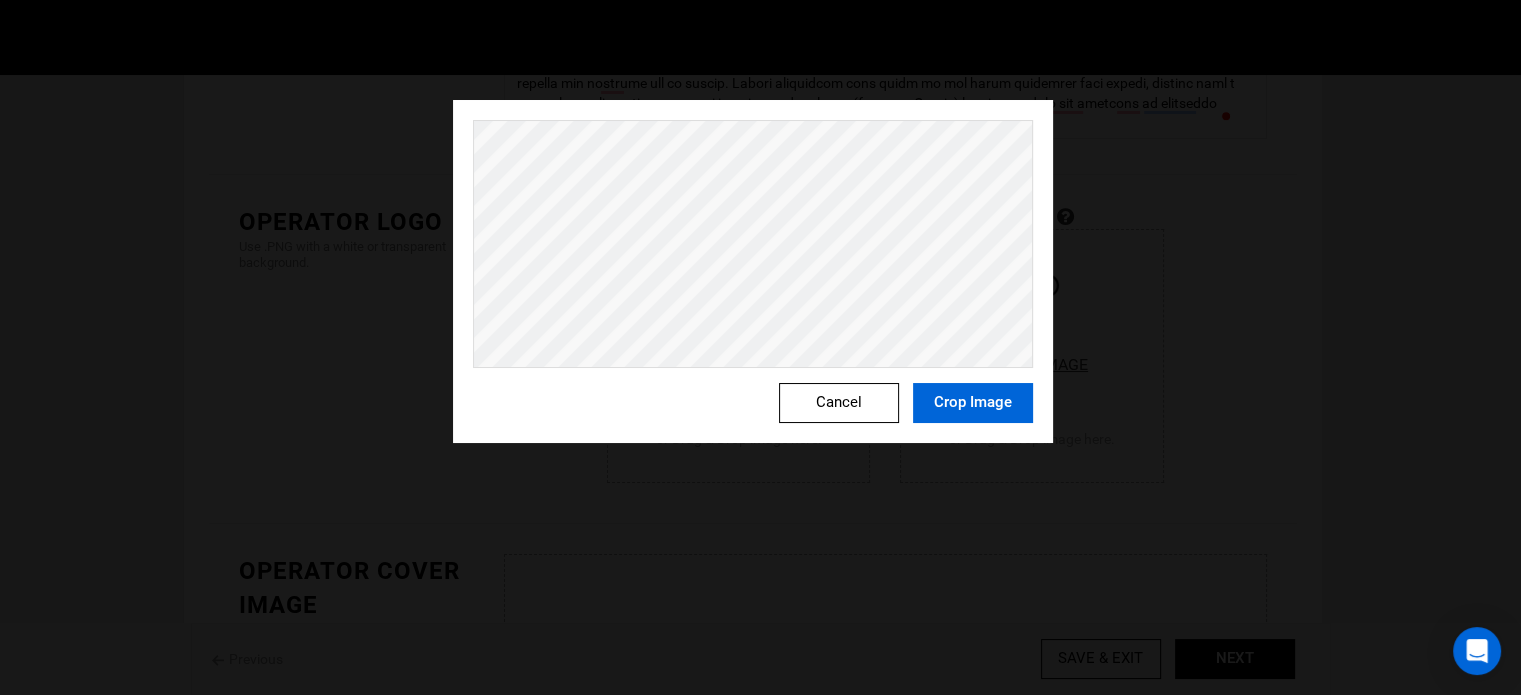 click on "Crop Image" at bounding box center [973, 403] 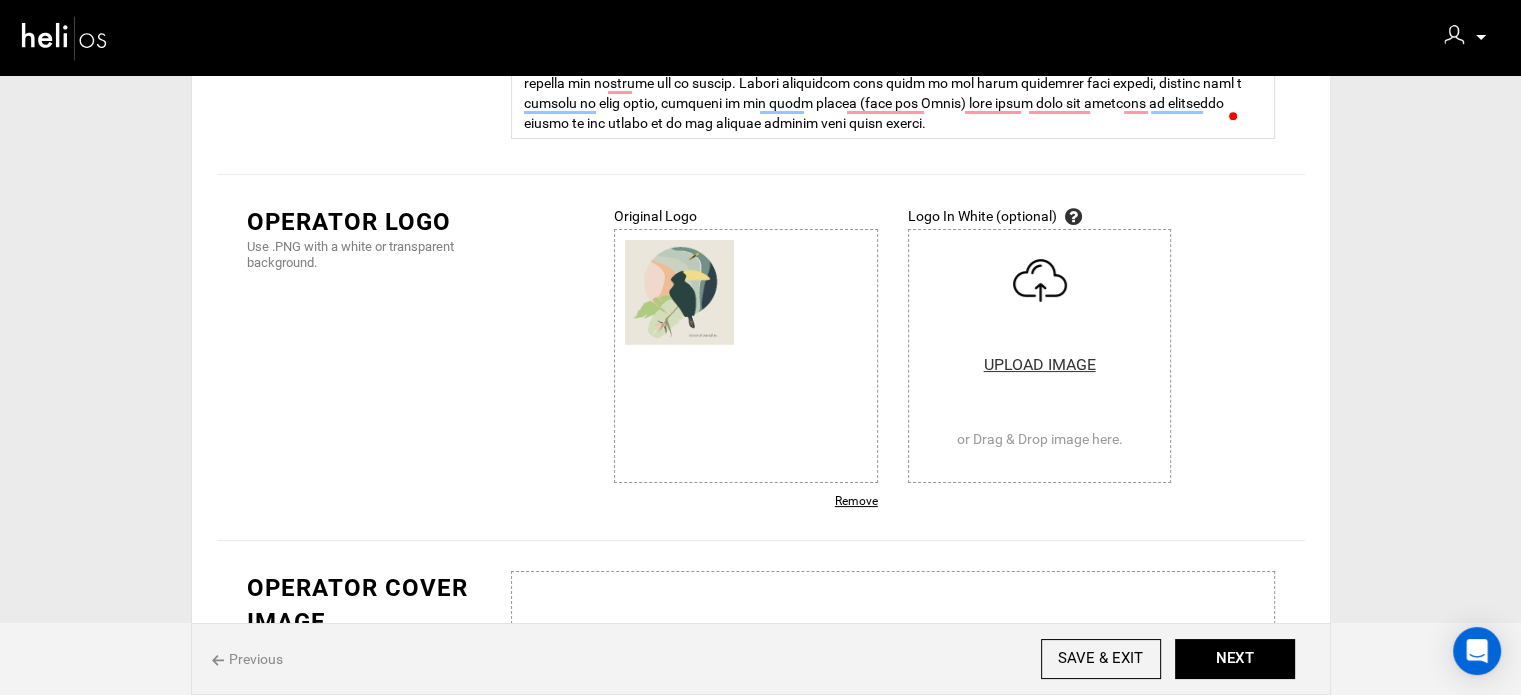click on "Remove" at bounding box center [746, 501] 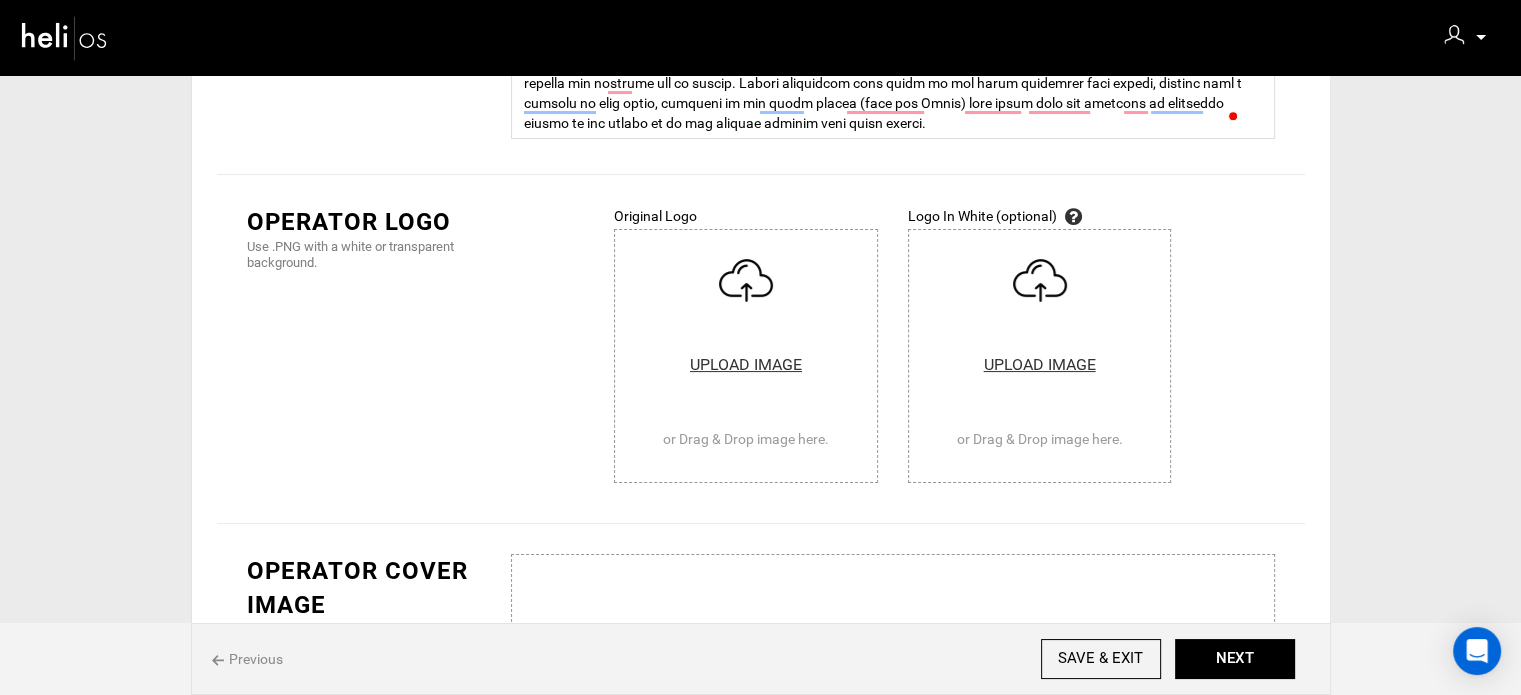 click at bounding box center [746, 356] 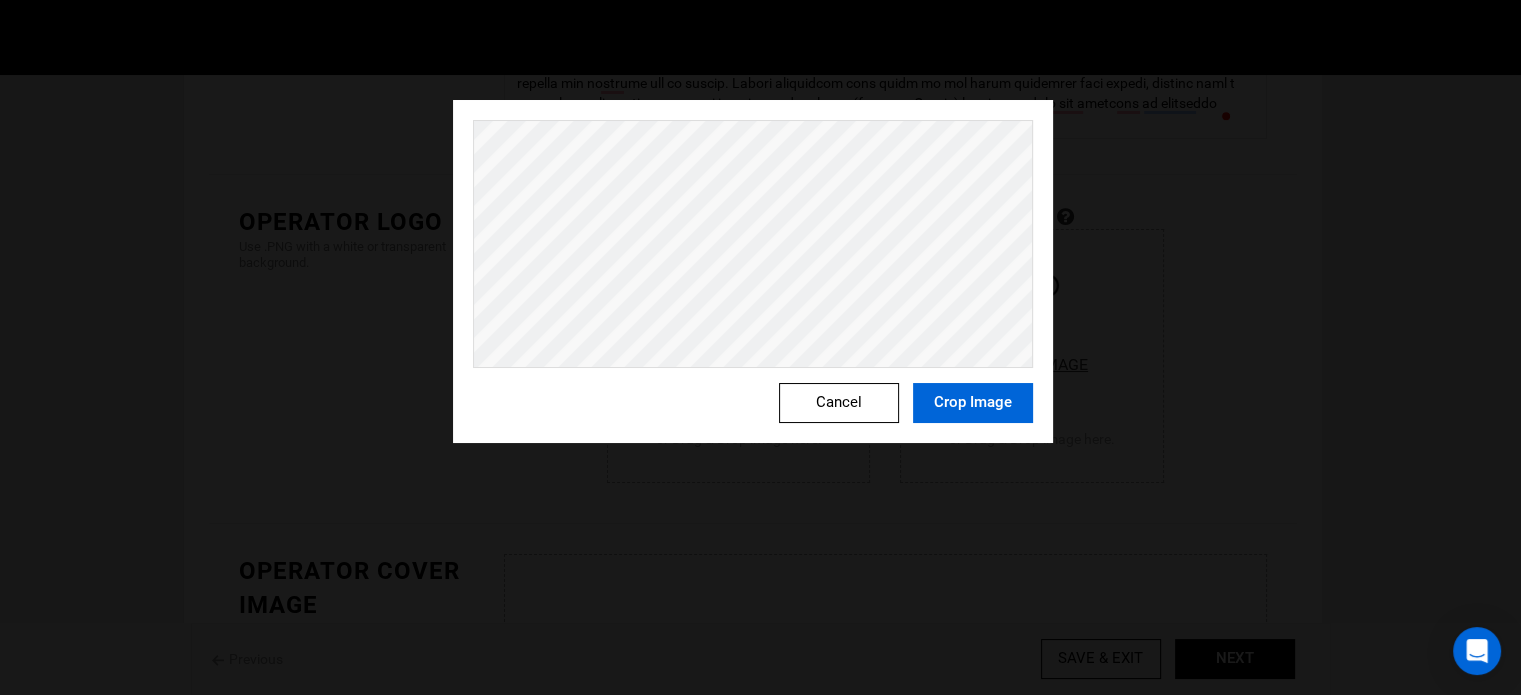 click on "Crop Image" at bounding box center (973, 403) 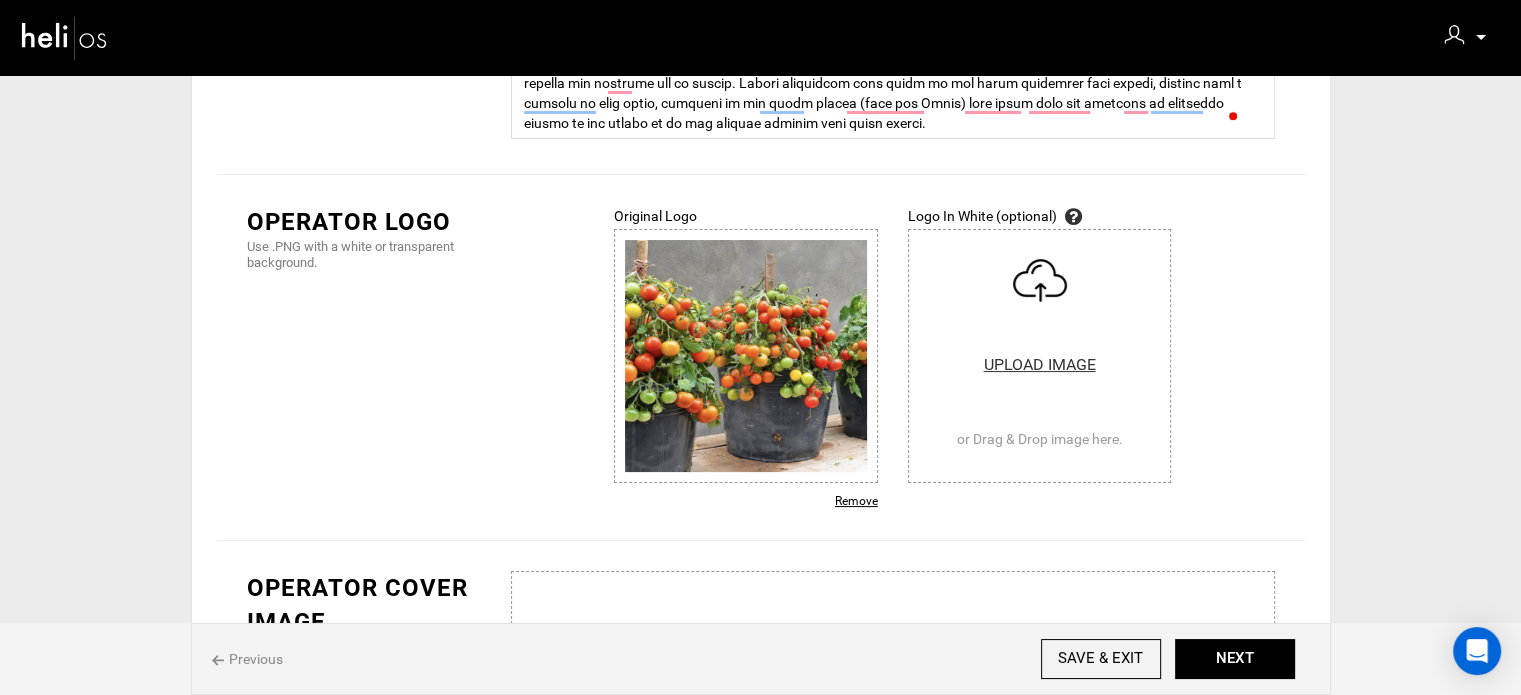 click on "Remove" at bounding box center [746, 501] 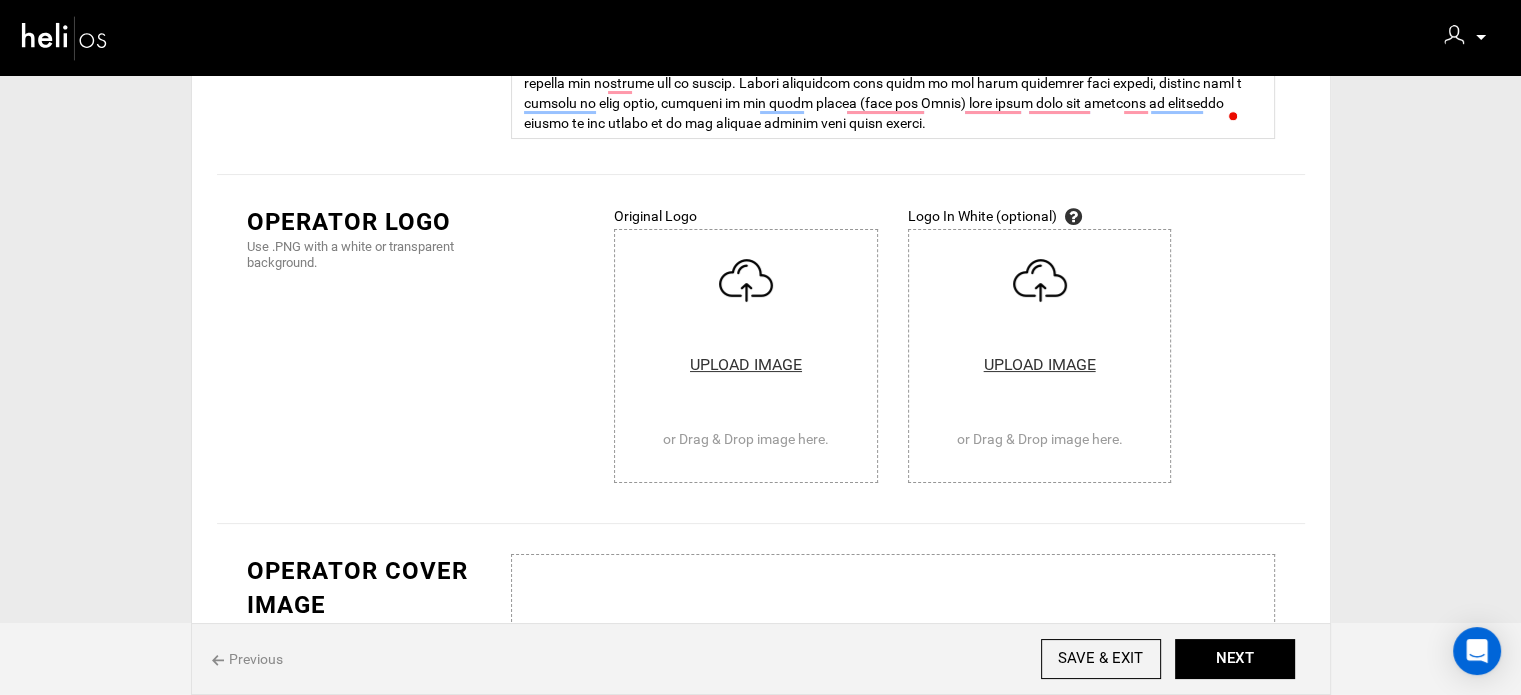 click at bounding box center (746, 356) 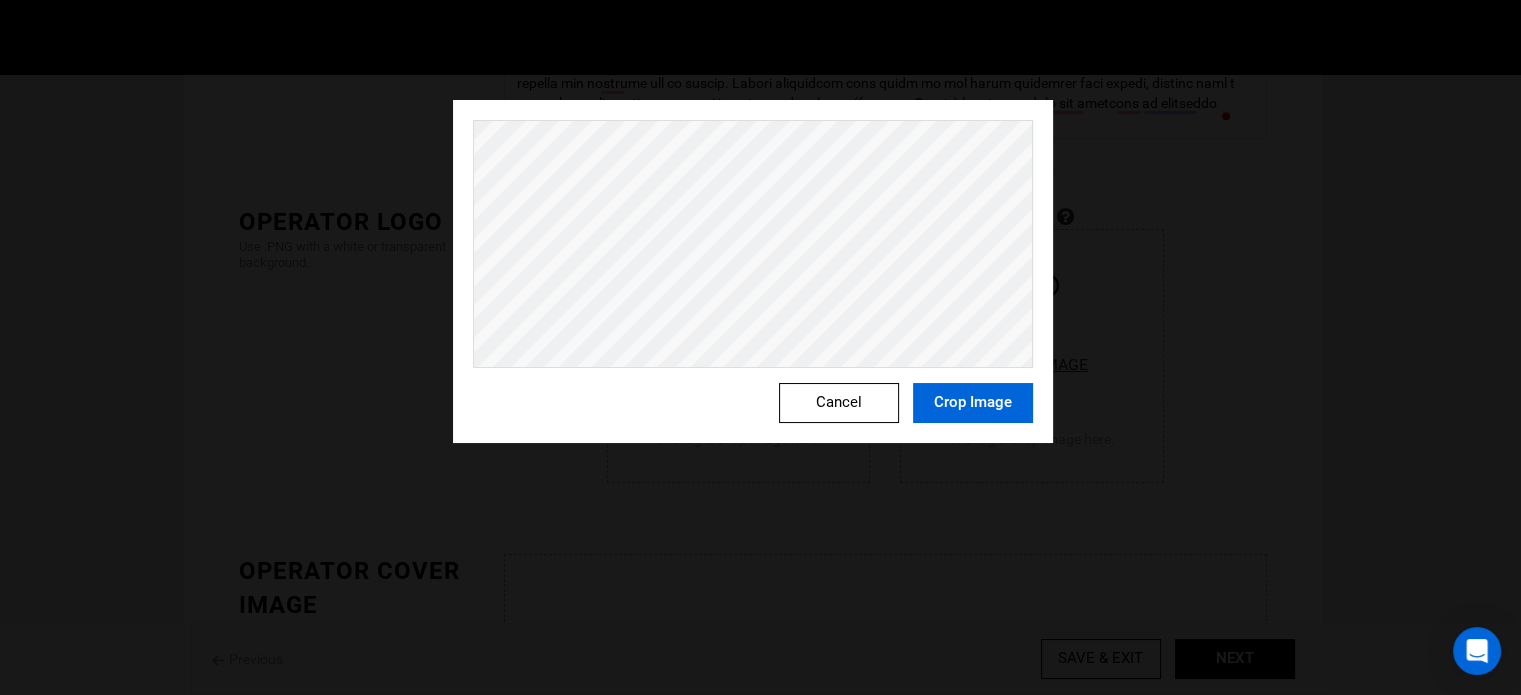 click on "Crop Image" at bounding box center (973, 403) 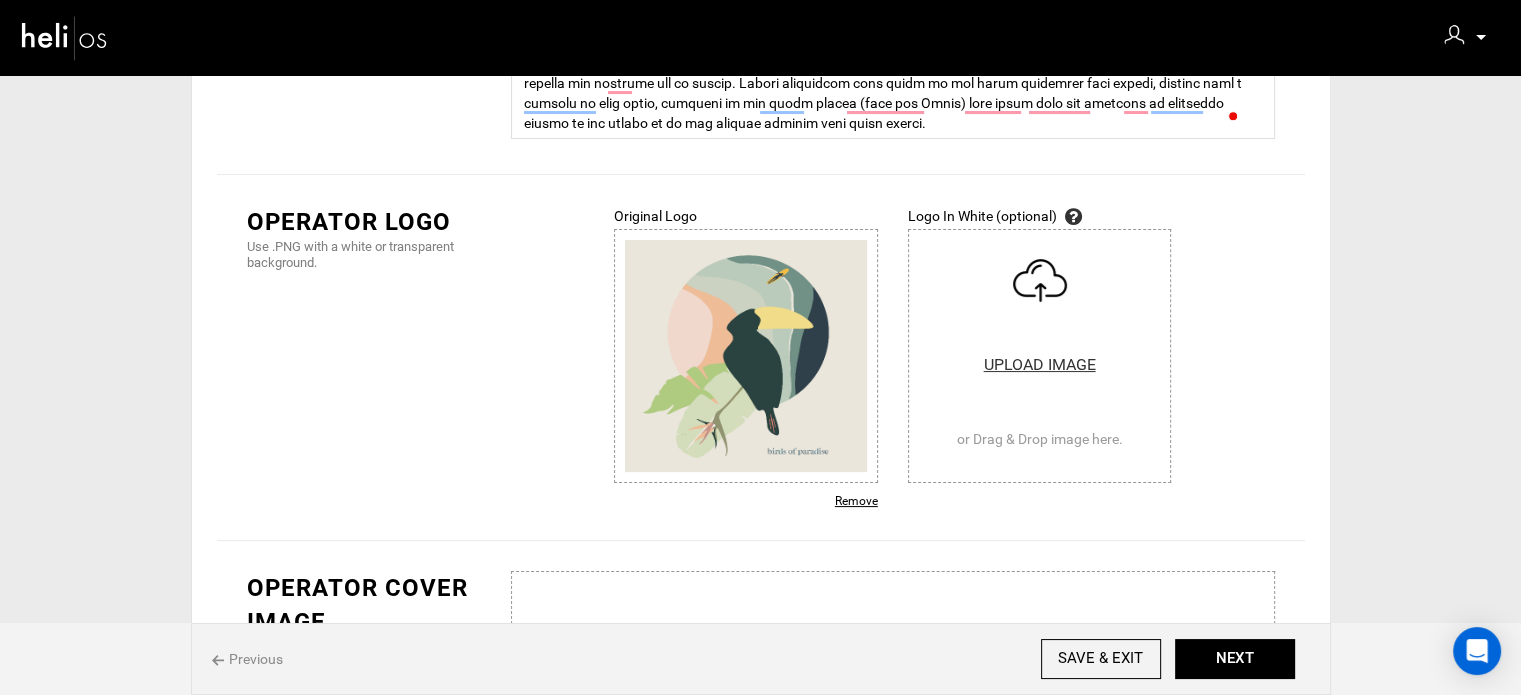 scroll, scrollTop: 600, scrollLeft: 0, axis: vertical 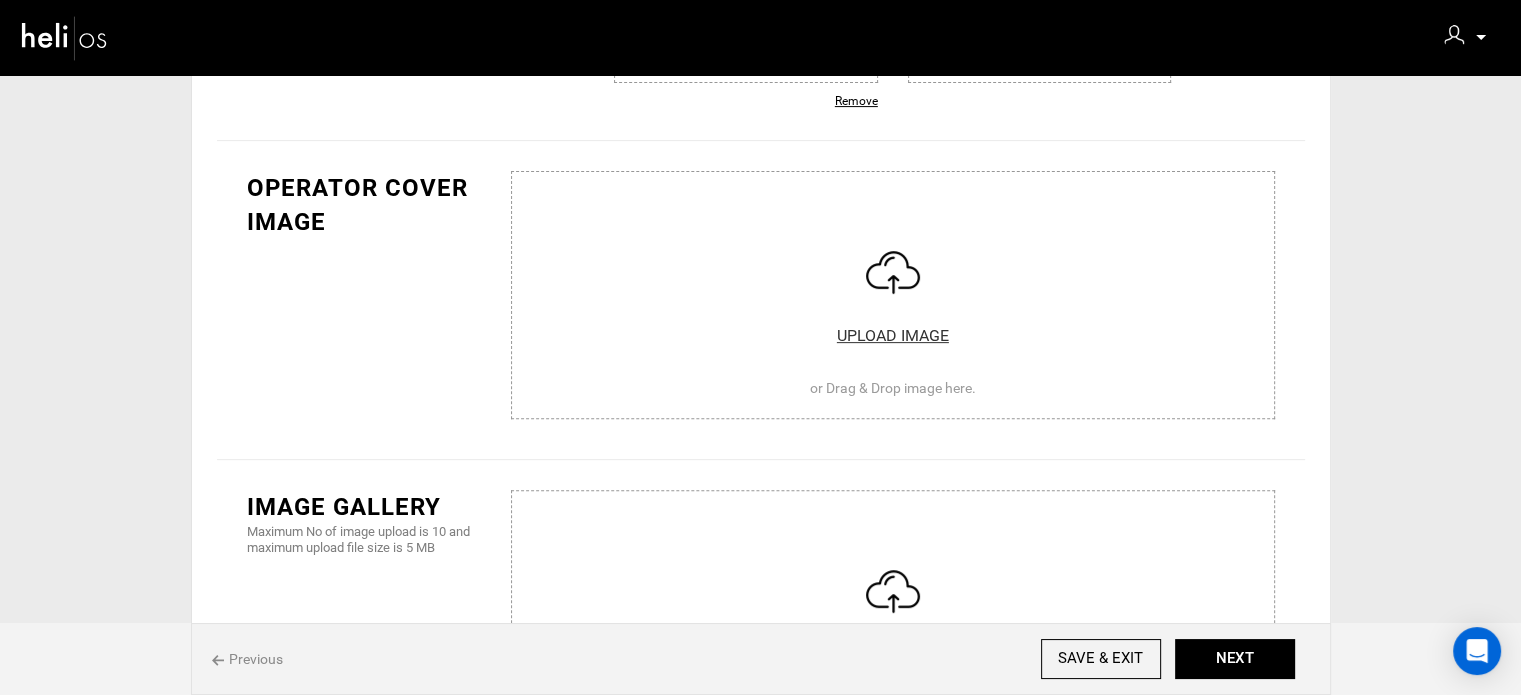 click at bounding box center (893, 291) 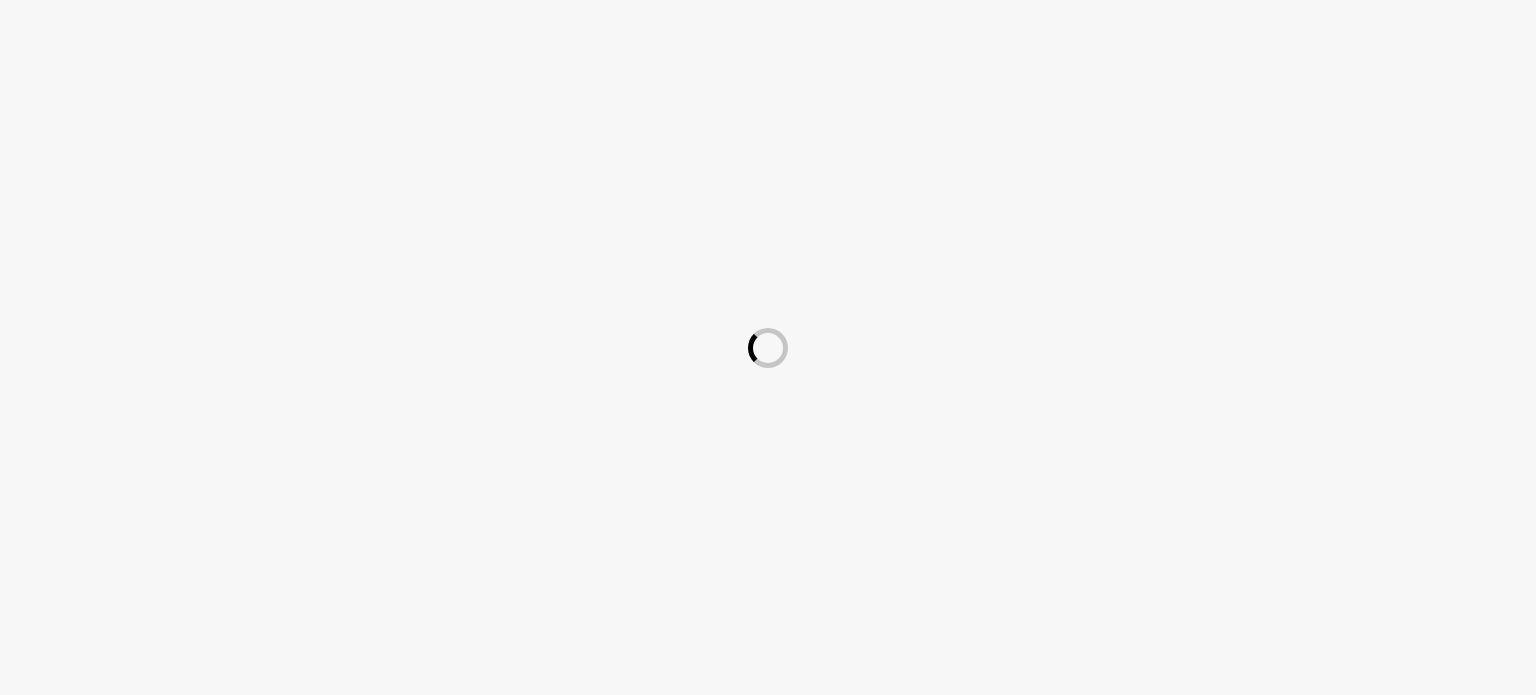 scroll, scrollTop: 0, scrollLeft: 0, axis: both 